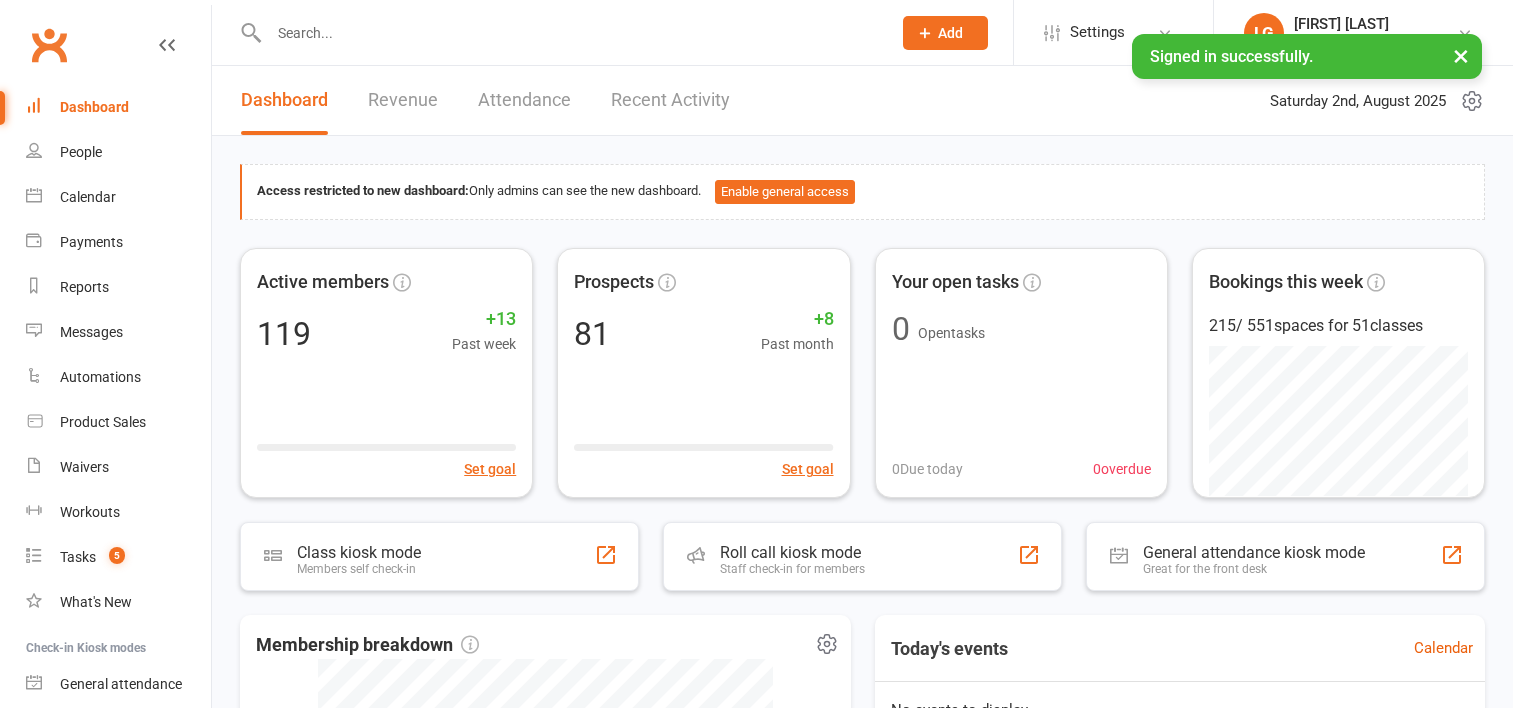 scroll, scrollTop: 0, scrollLeft: 0, axis: both 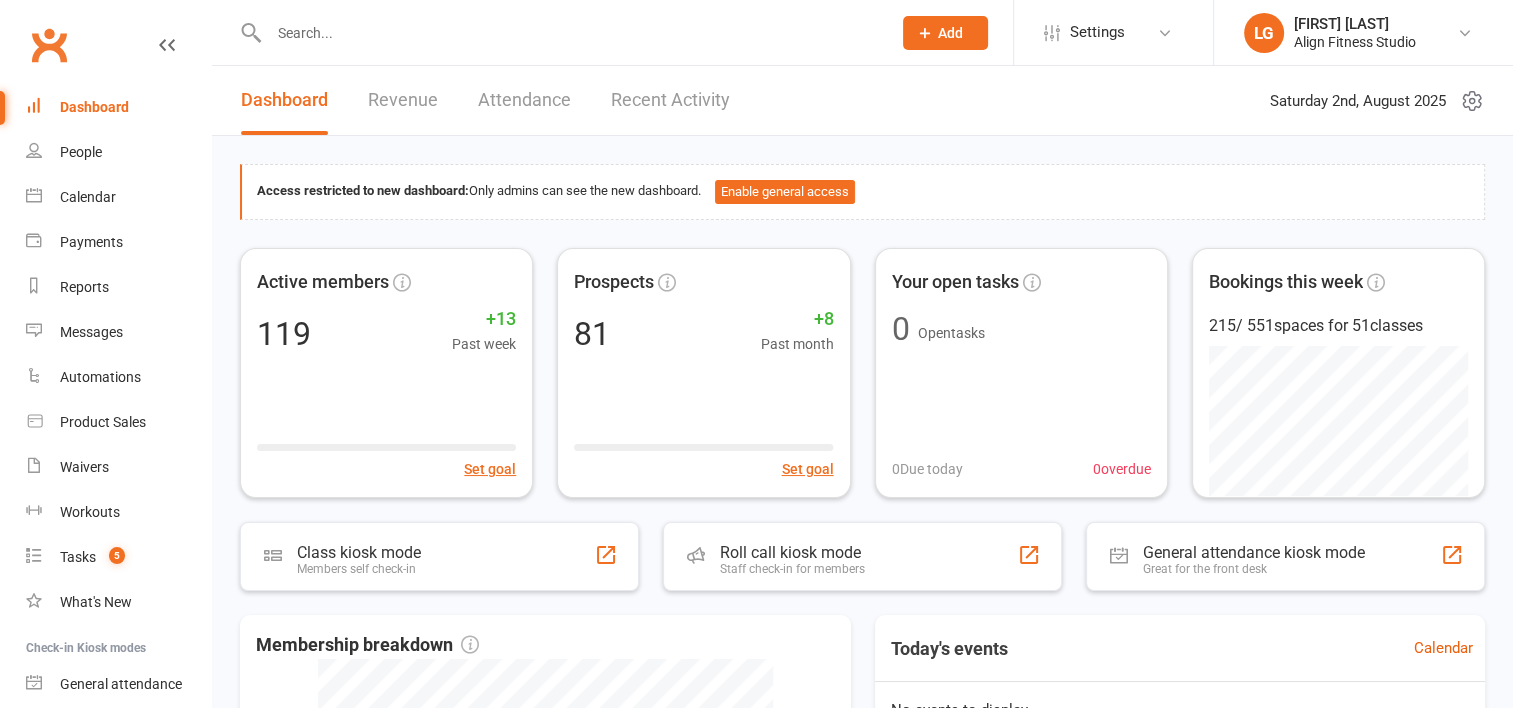 click at bounding box center [558, 32] 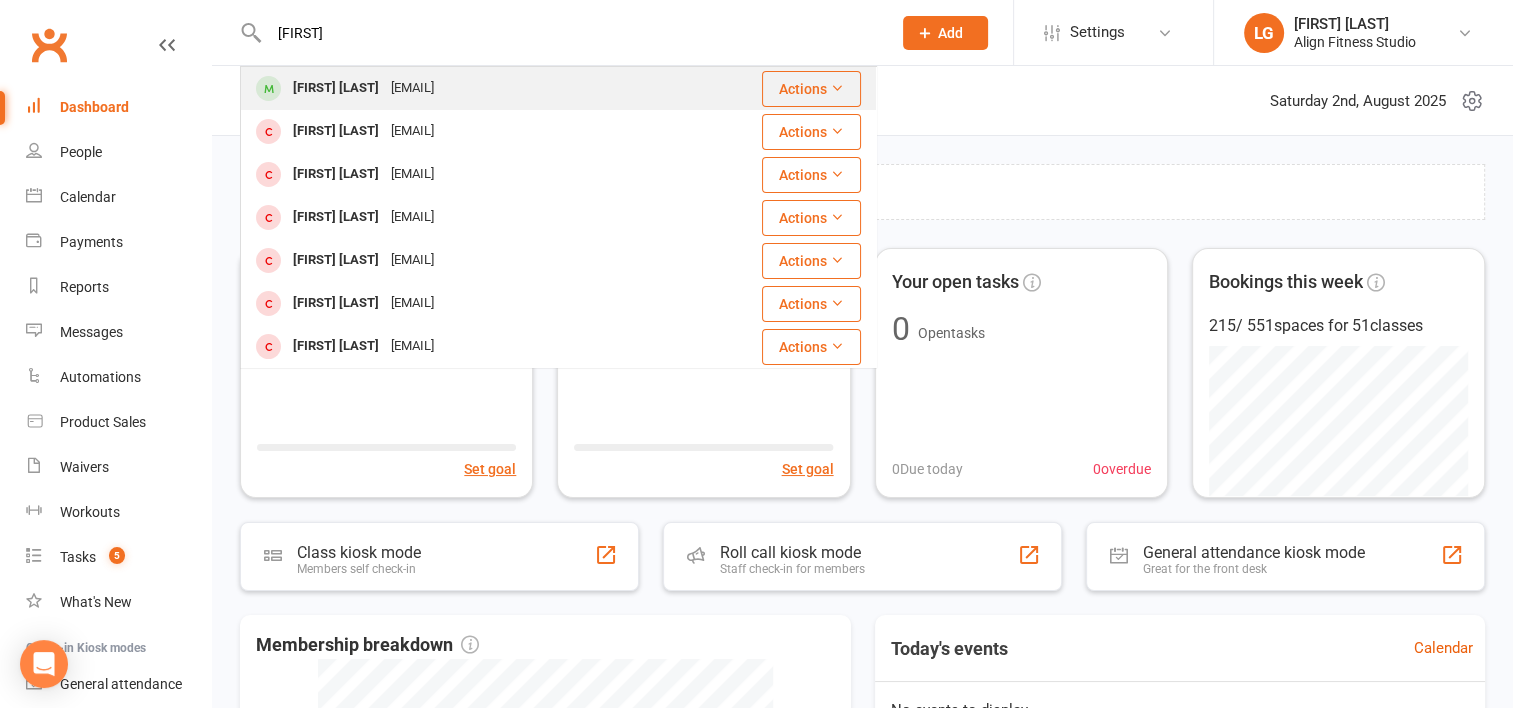 type on "[FIRST]" 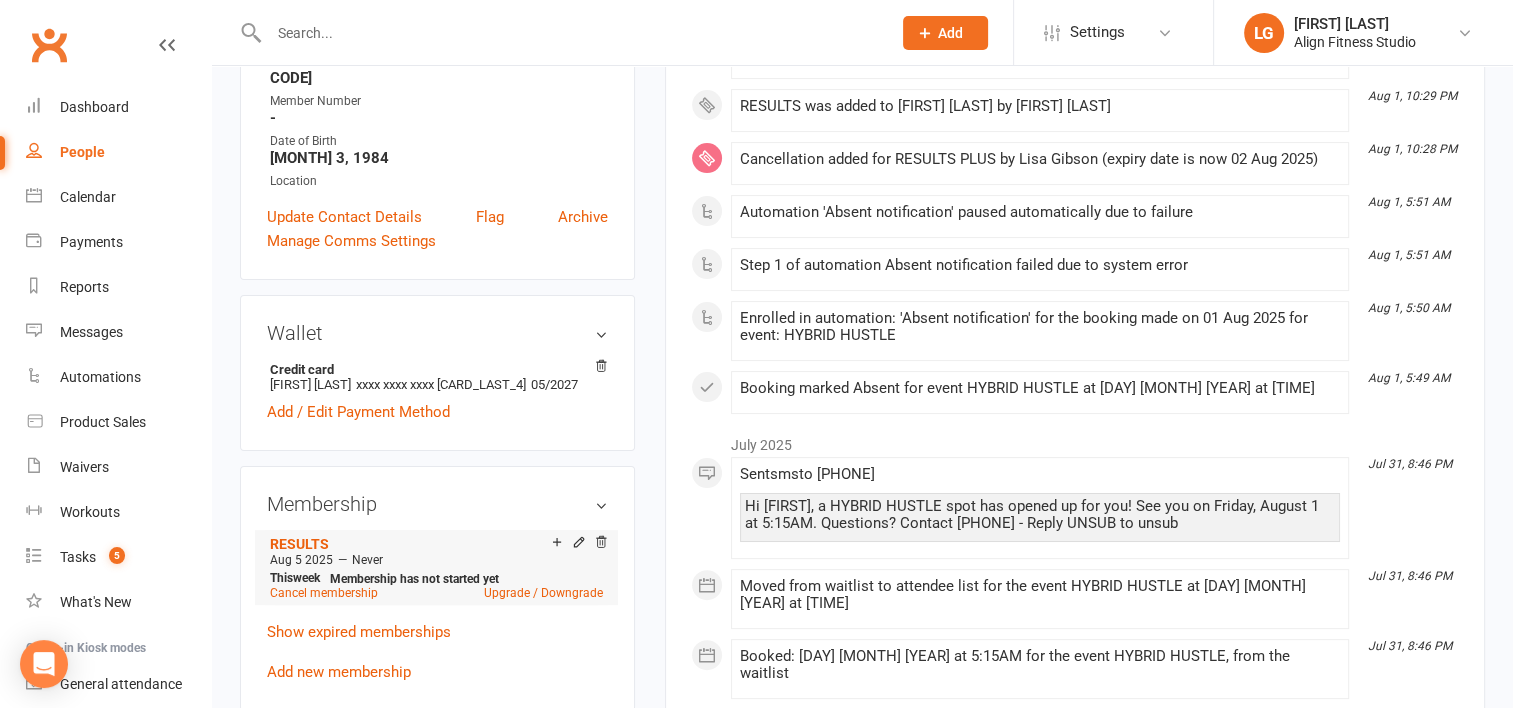 scroll, scrollTop: 498, scrollLeft: 0, axis: vertical 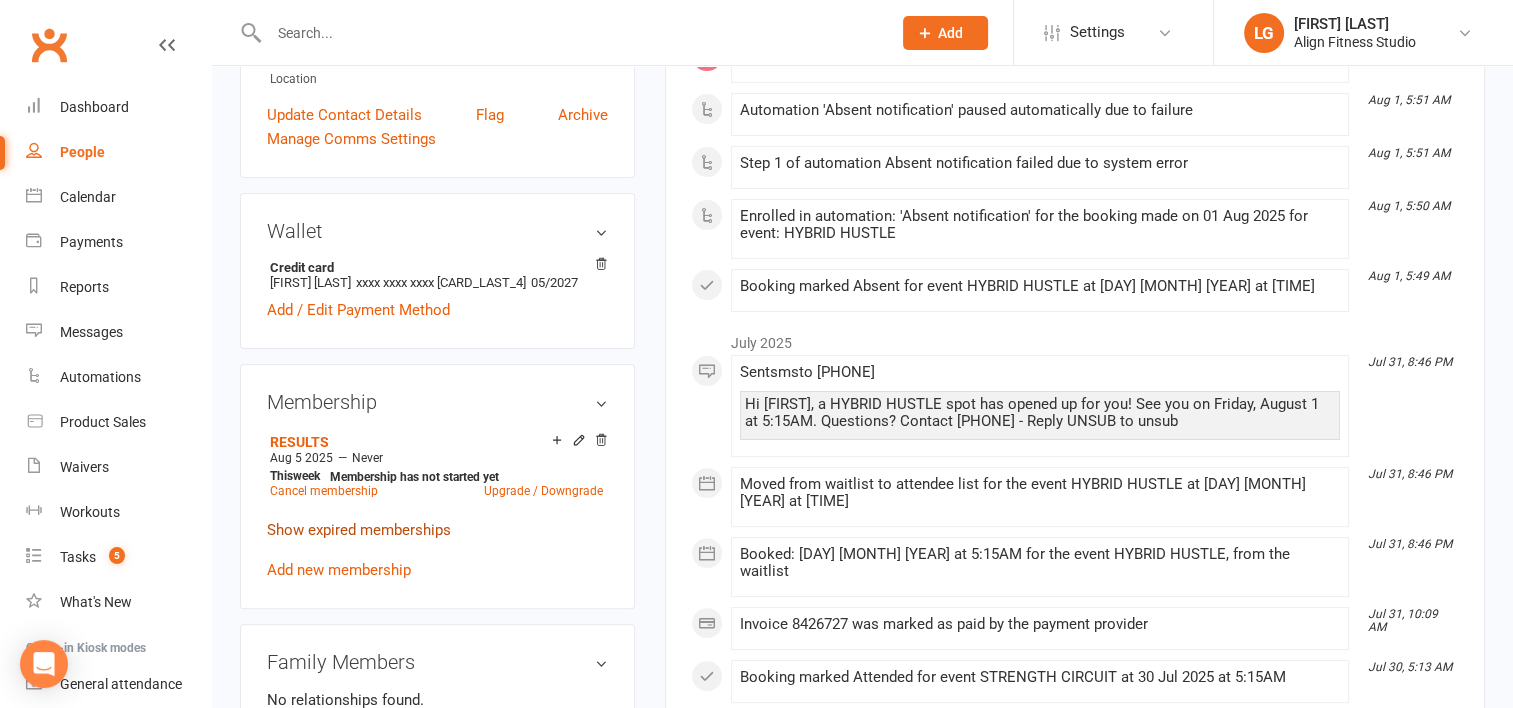 click on "Show expired memberships" at bounding box center [359, 530] 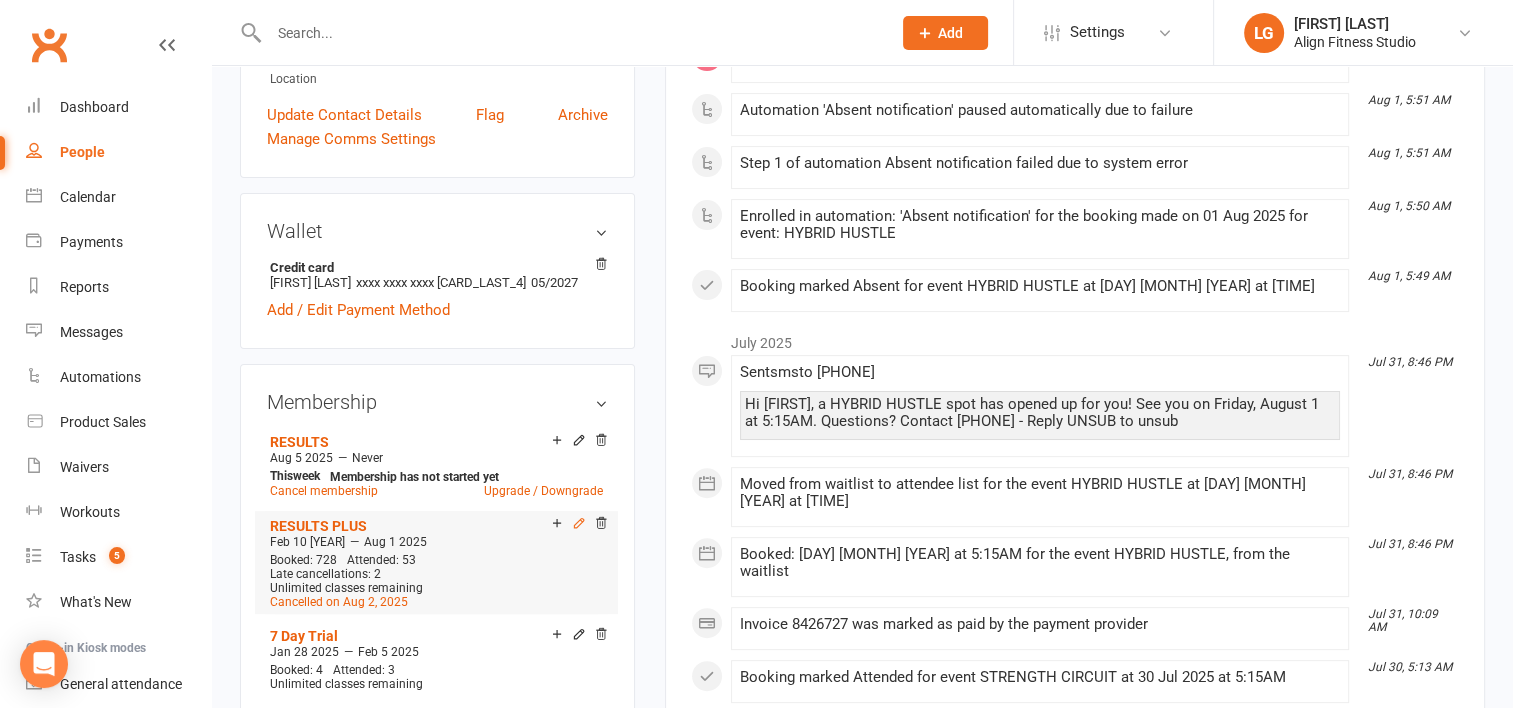click 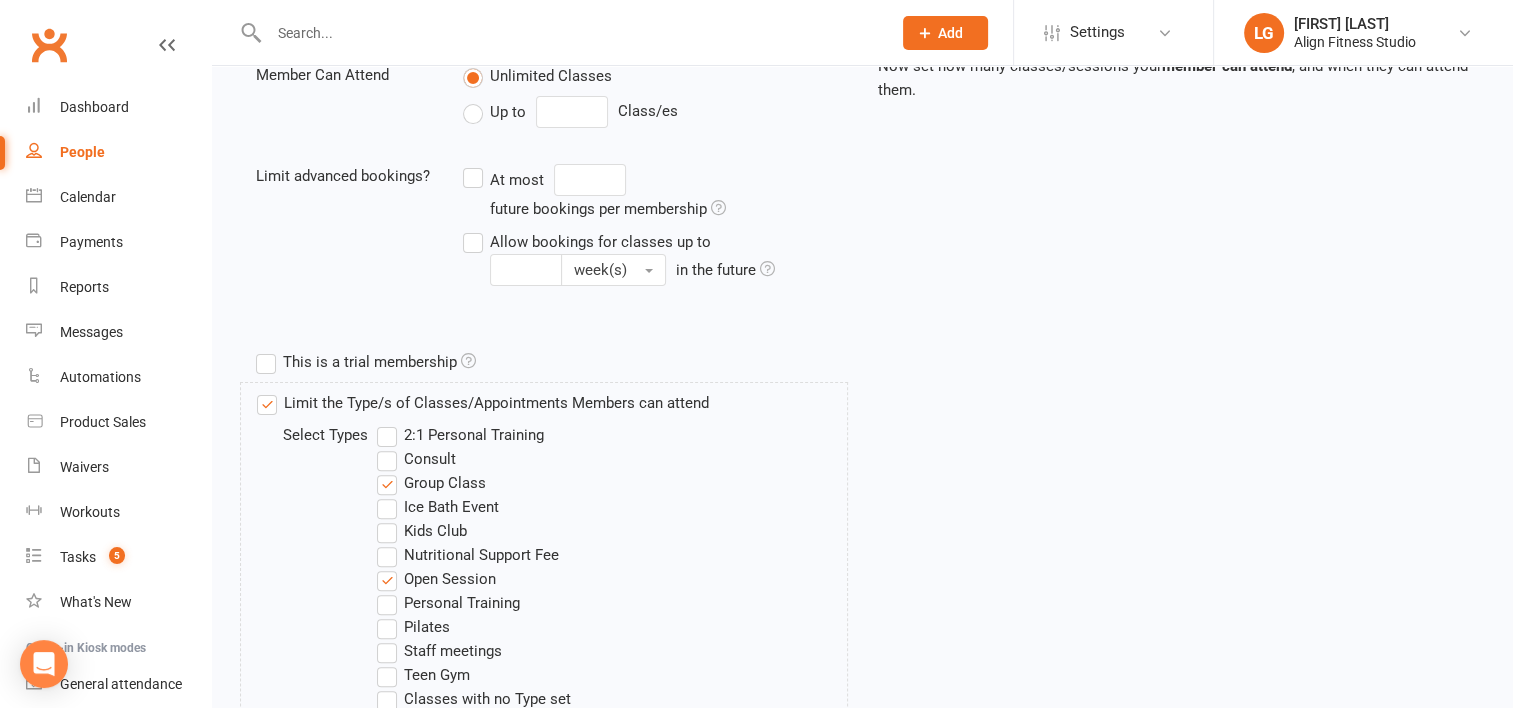 scroll, scrollTop: 0, scrollLeft: 0, axis: both 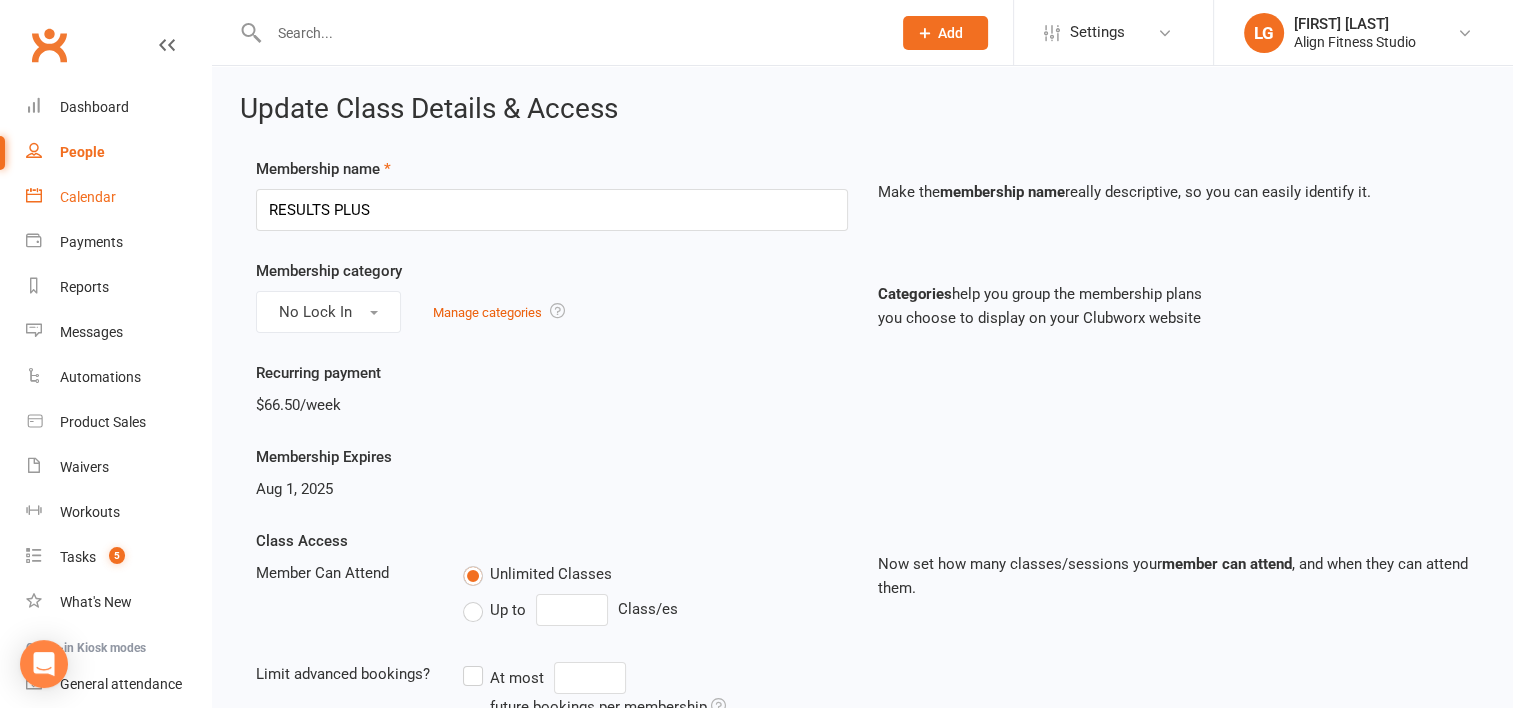 click on "Calendar" at bounding box center [118, 197] 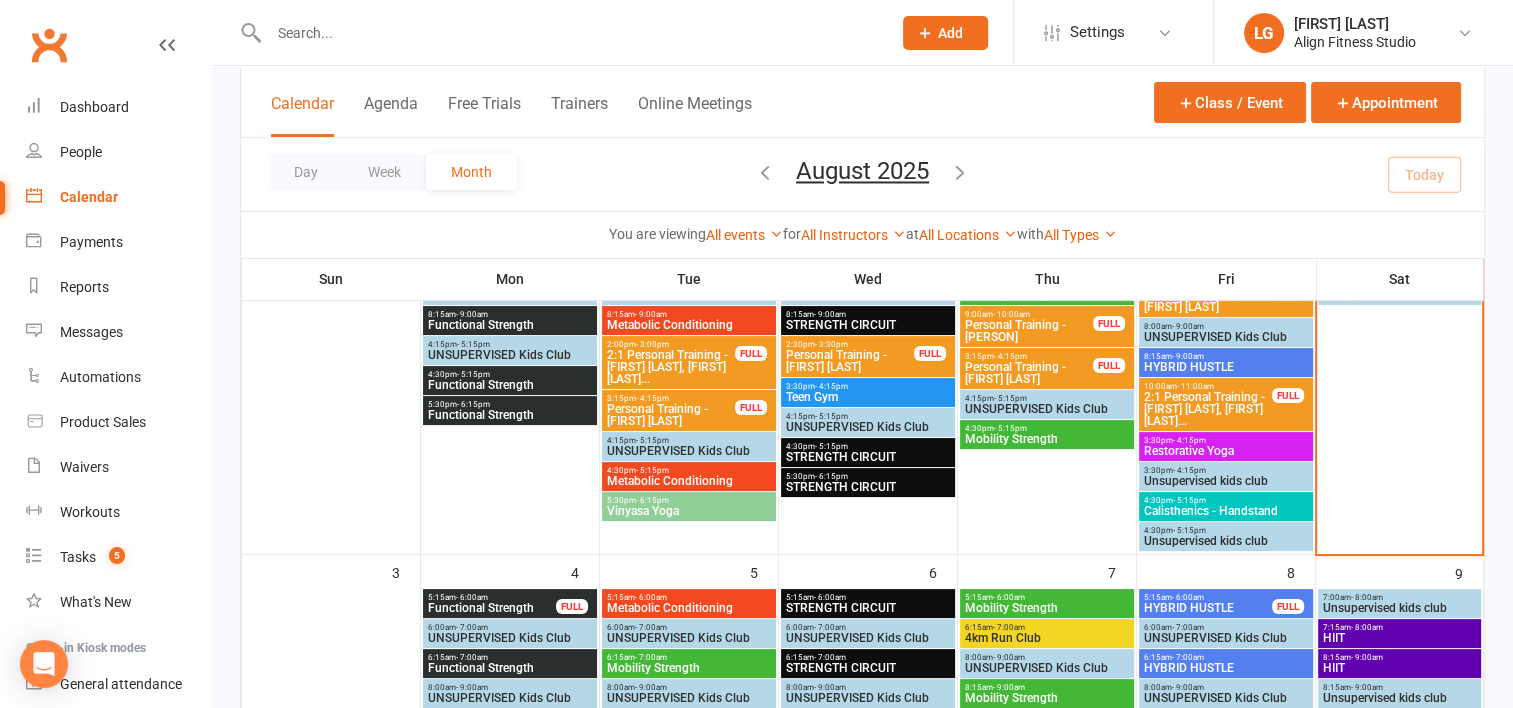 scroll, scrollTop: 272, scrollLeft: 0, axis: vertical 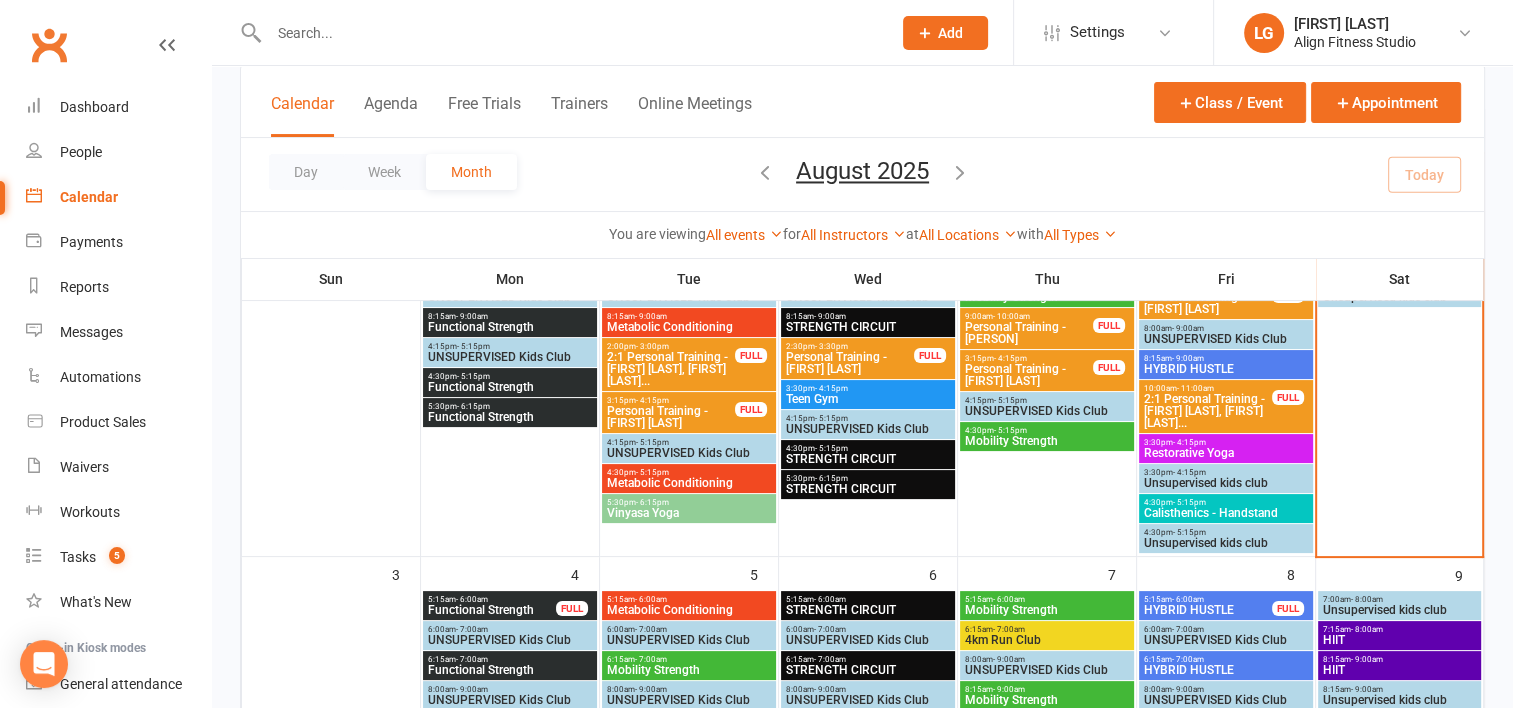 click at bounding box center [570, 33] 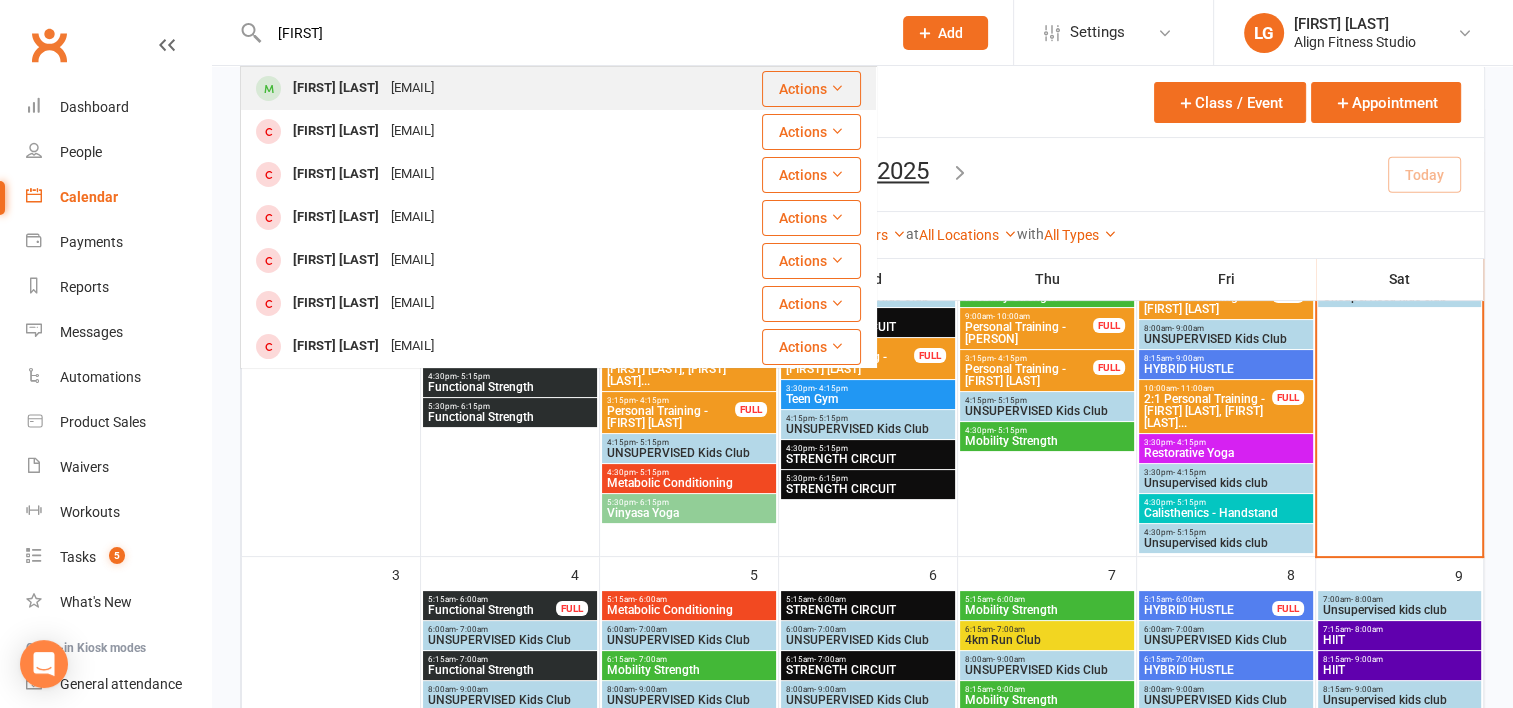 type on "[FIRST]" 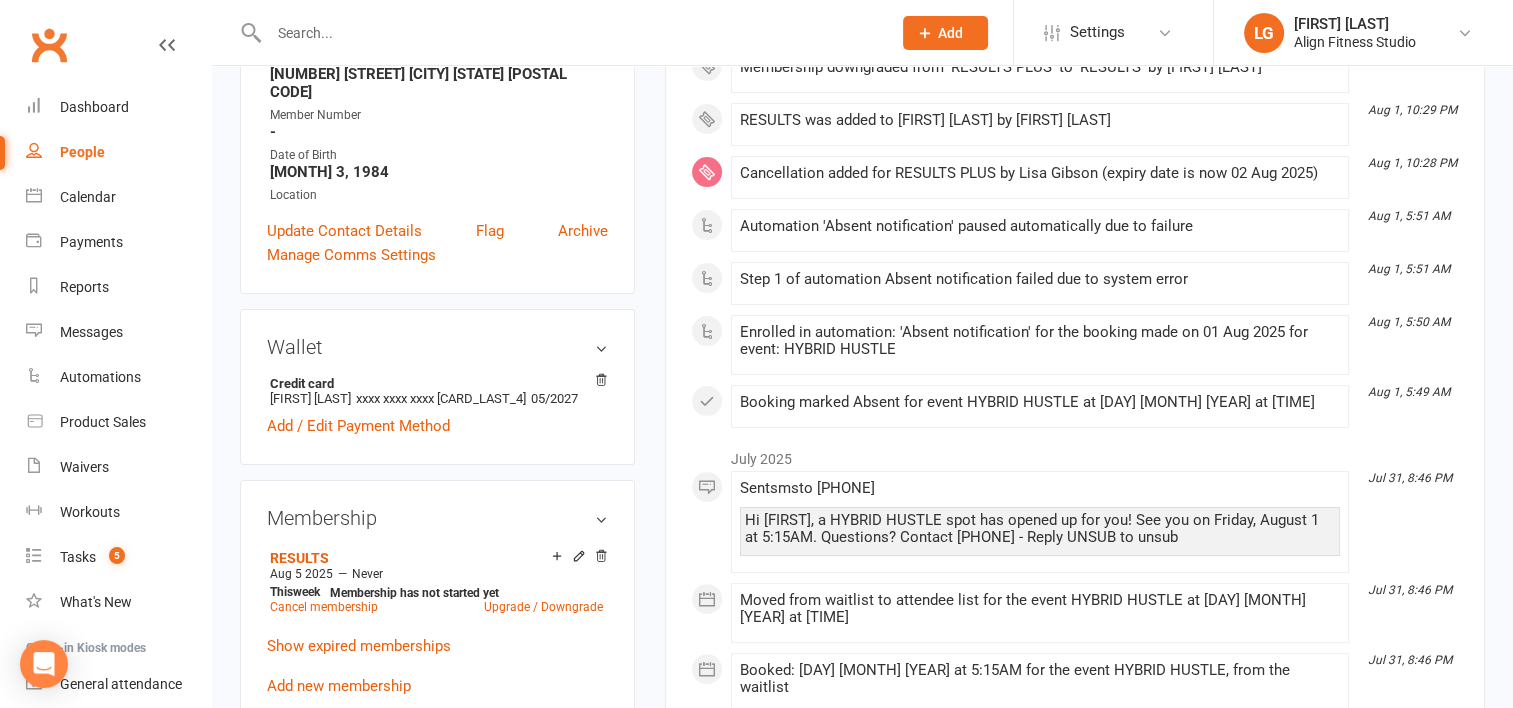 scroll, scrollTop: 431, scrollLeft: 0, axis: vertical 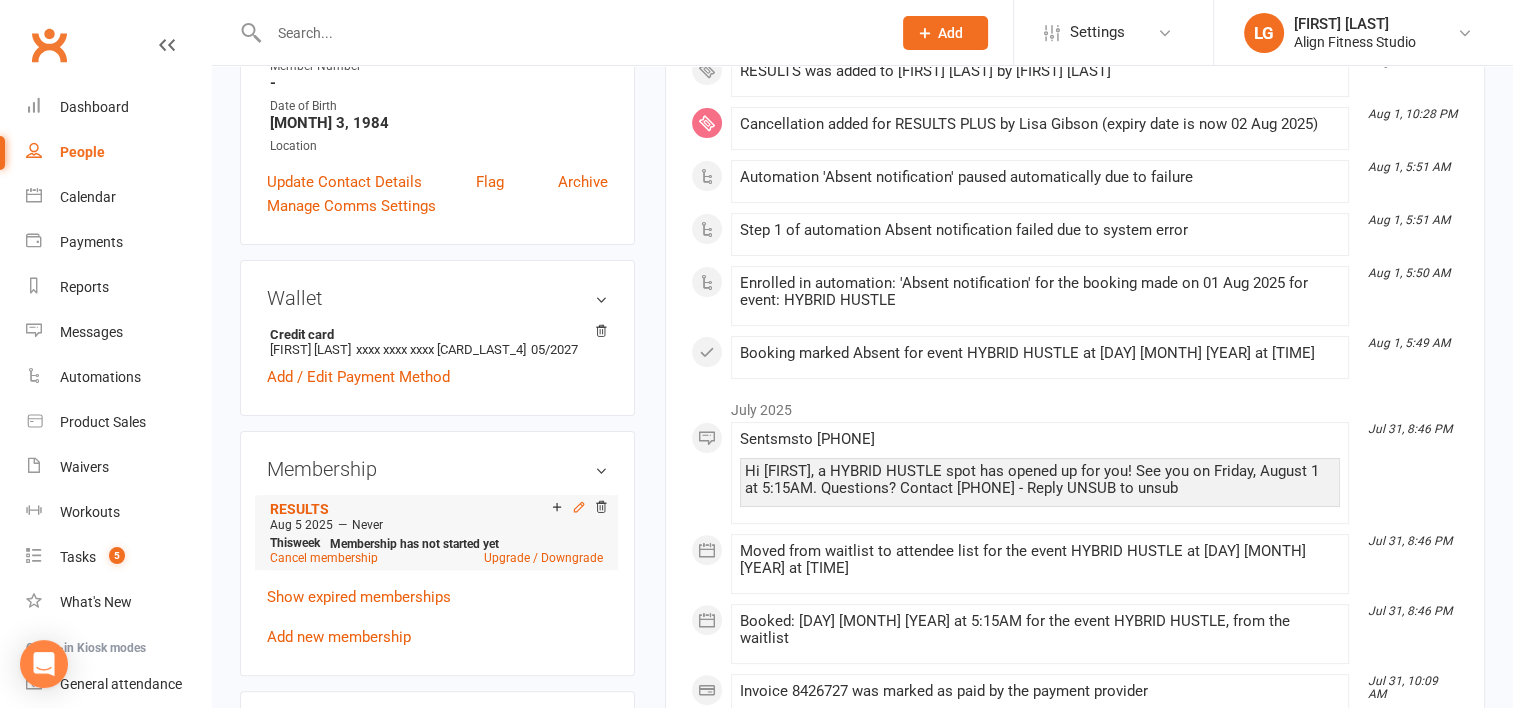 click 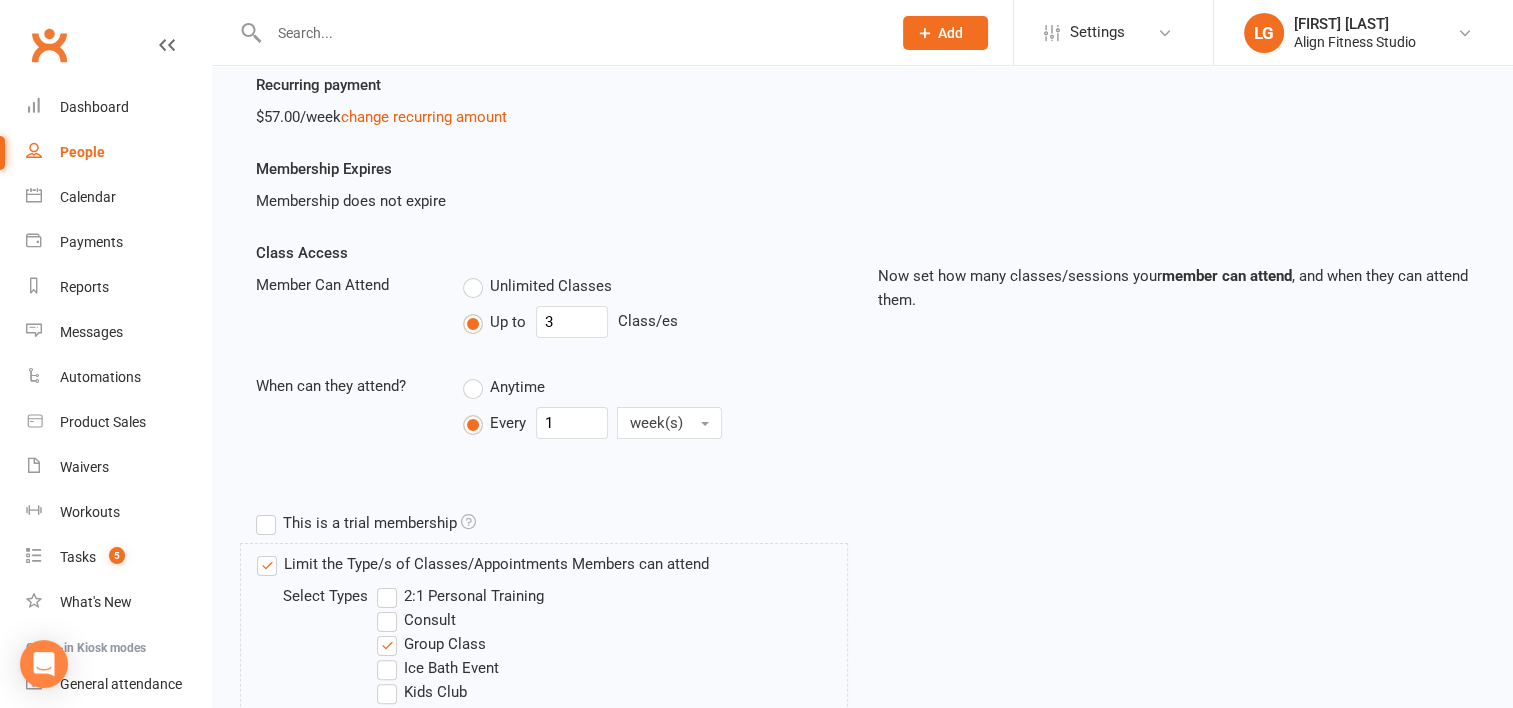 scroll, scrollTop: 284, scrollLeft: 0, axis: vertical 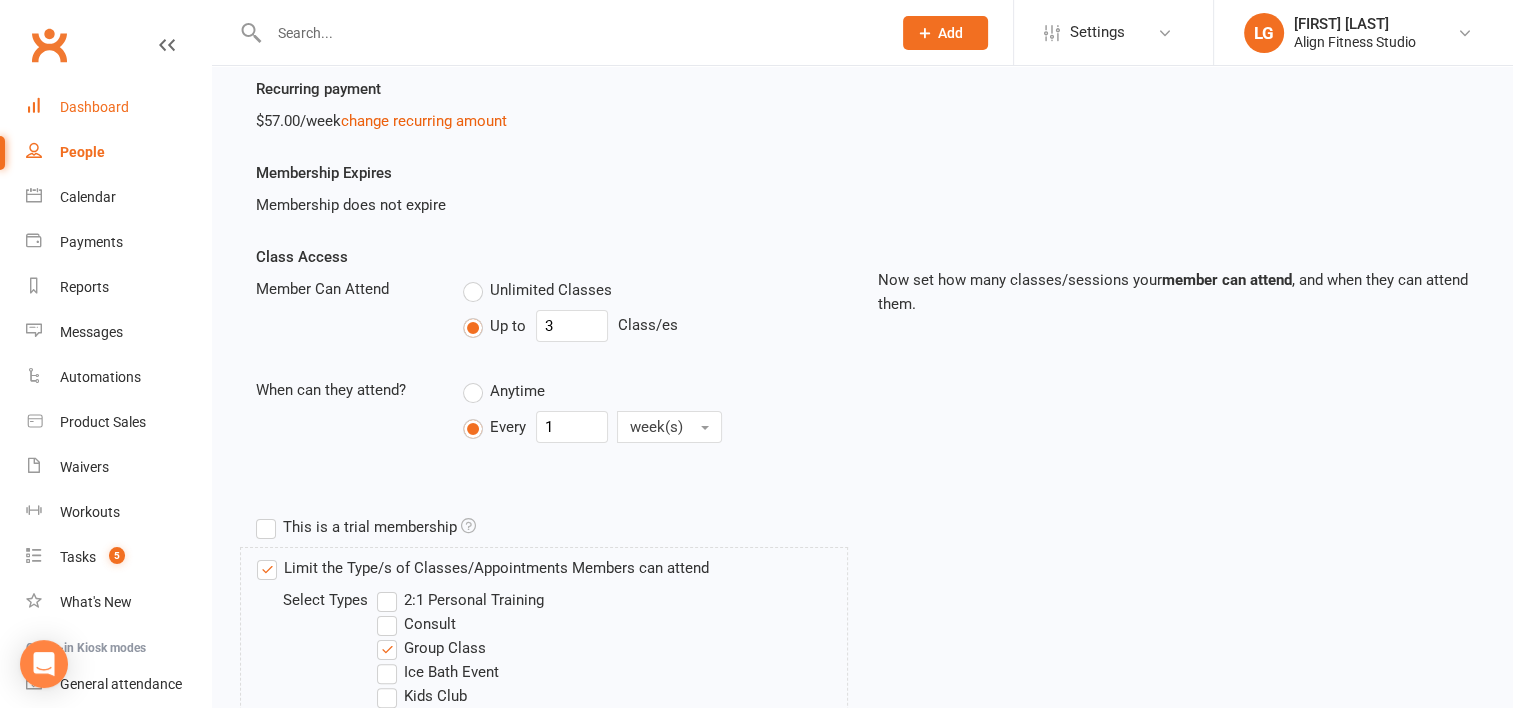 click on "Dashboard" at bounding box center [94, 107] 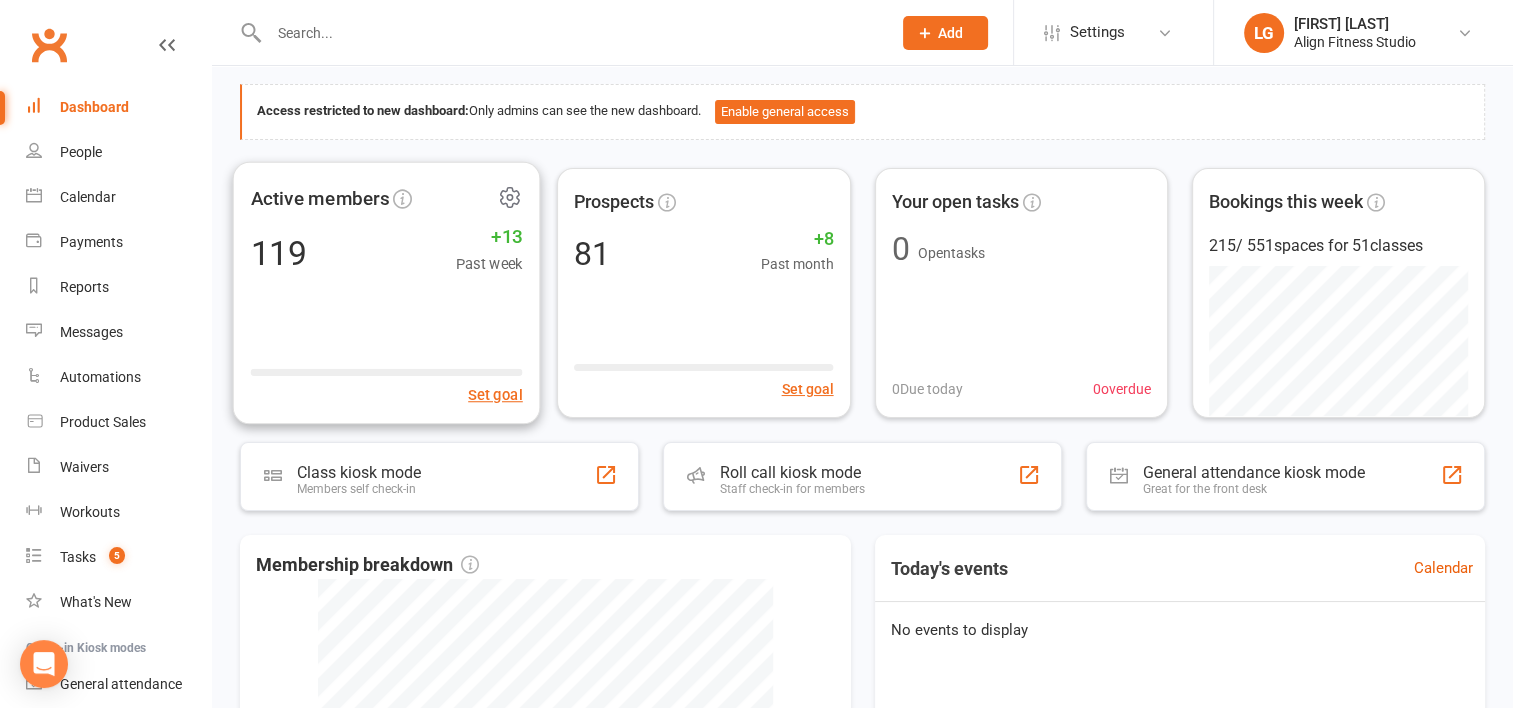 scroll, scrollTop: 0, scrollLeft: 0, axis: both 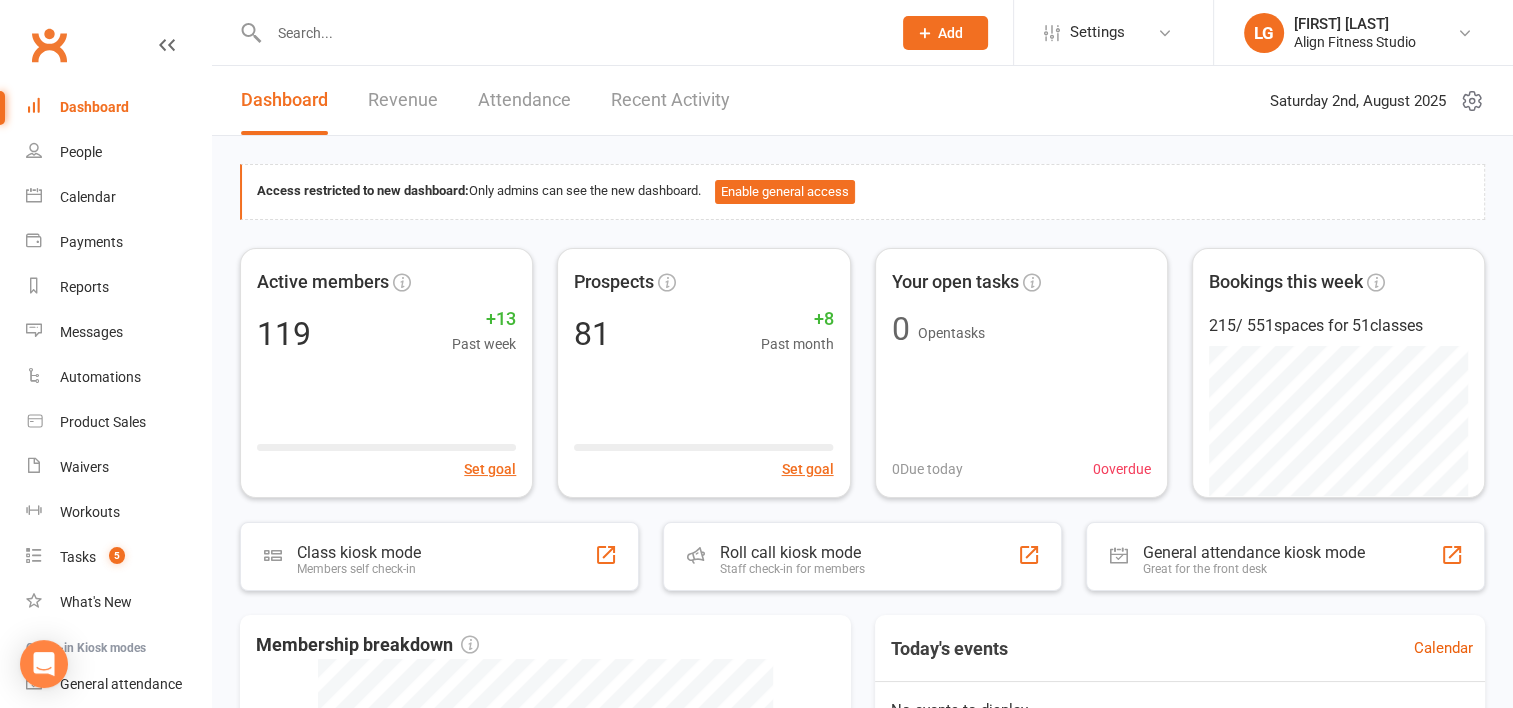 click at bounding box center [570, 33] 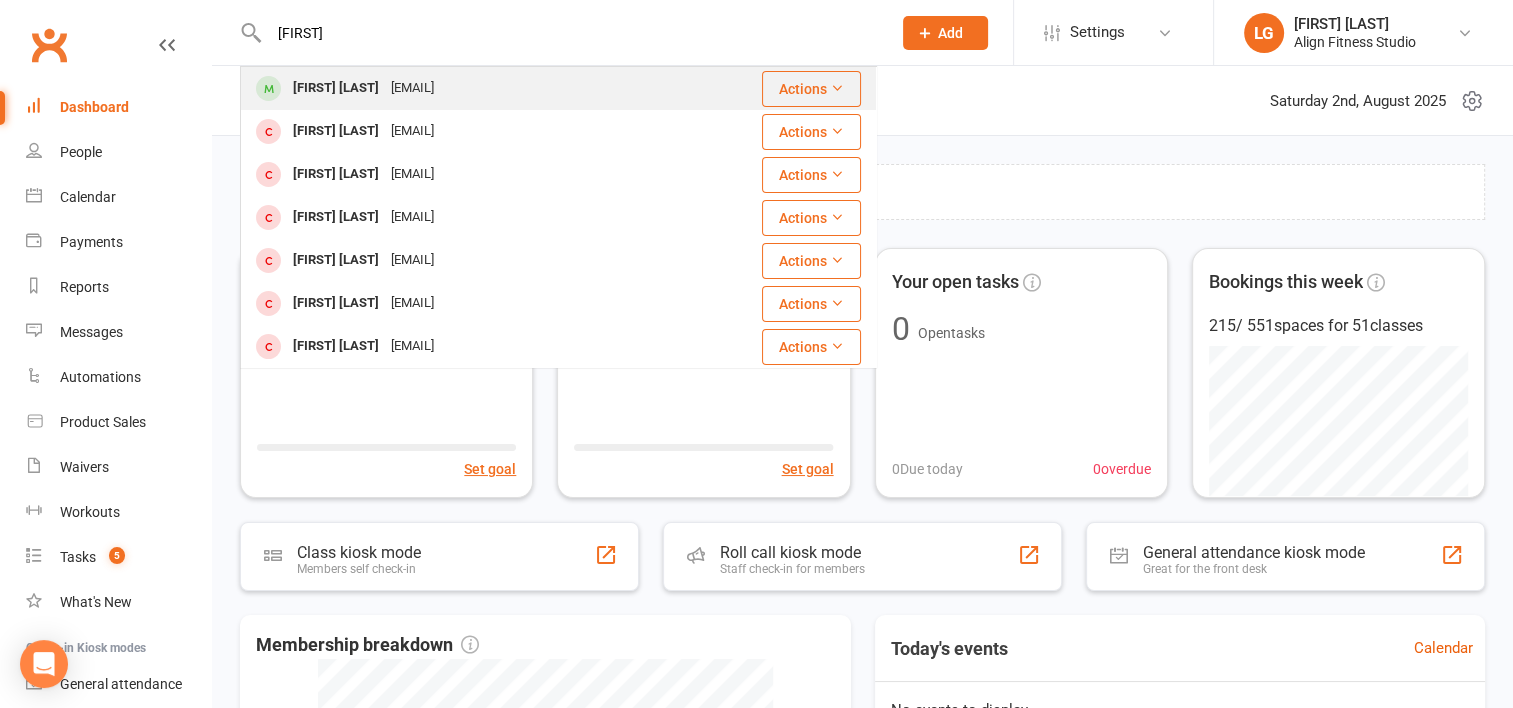 type on "[FIRST]" 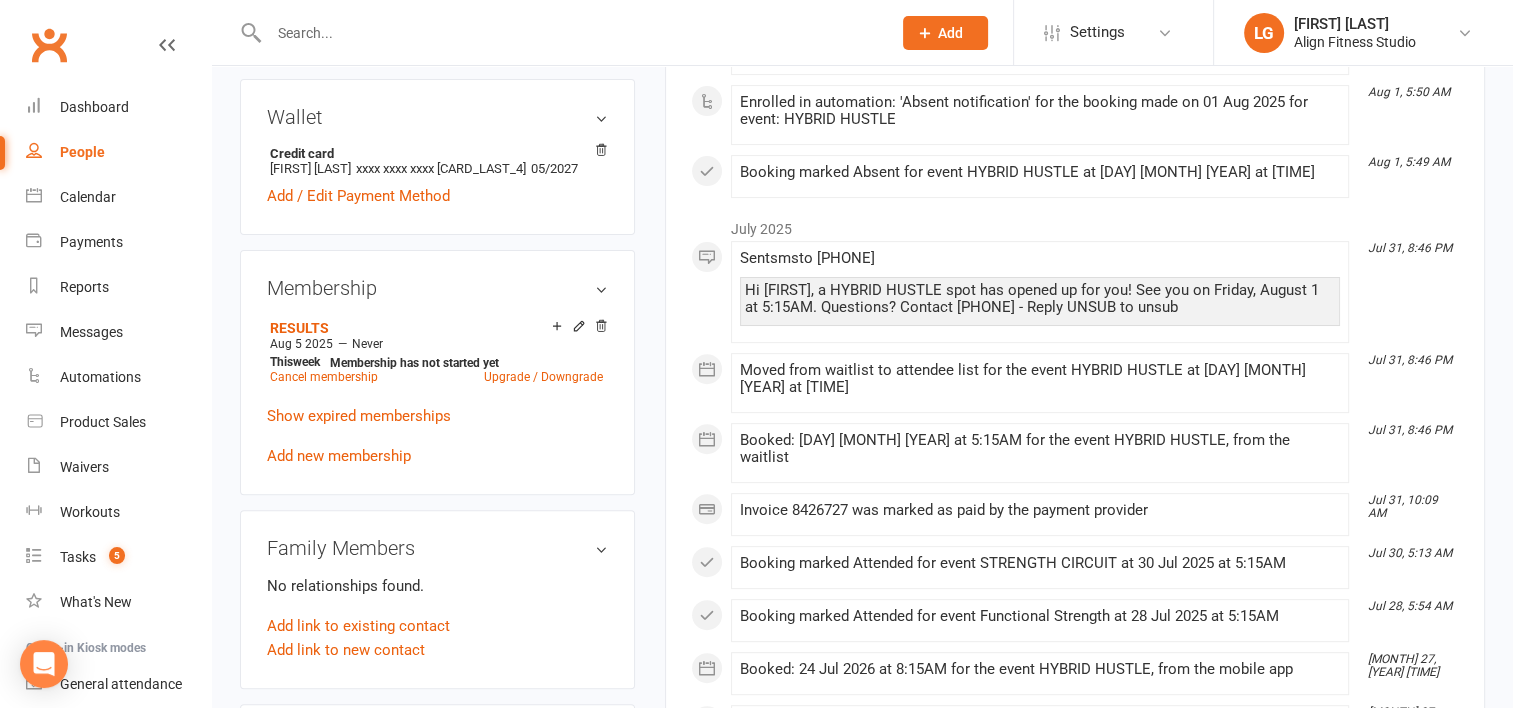 scroll, scrollTop: 656, scrollLeft: 0, axis: vertical 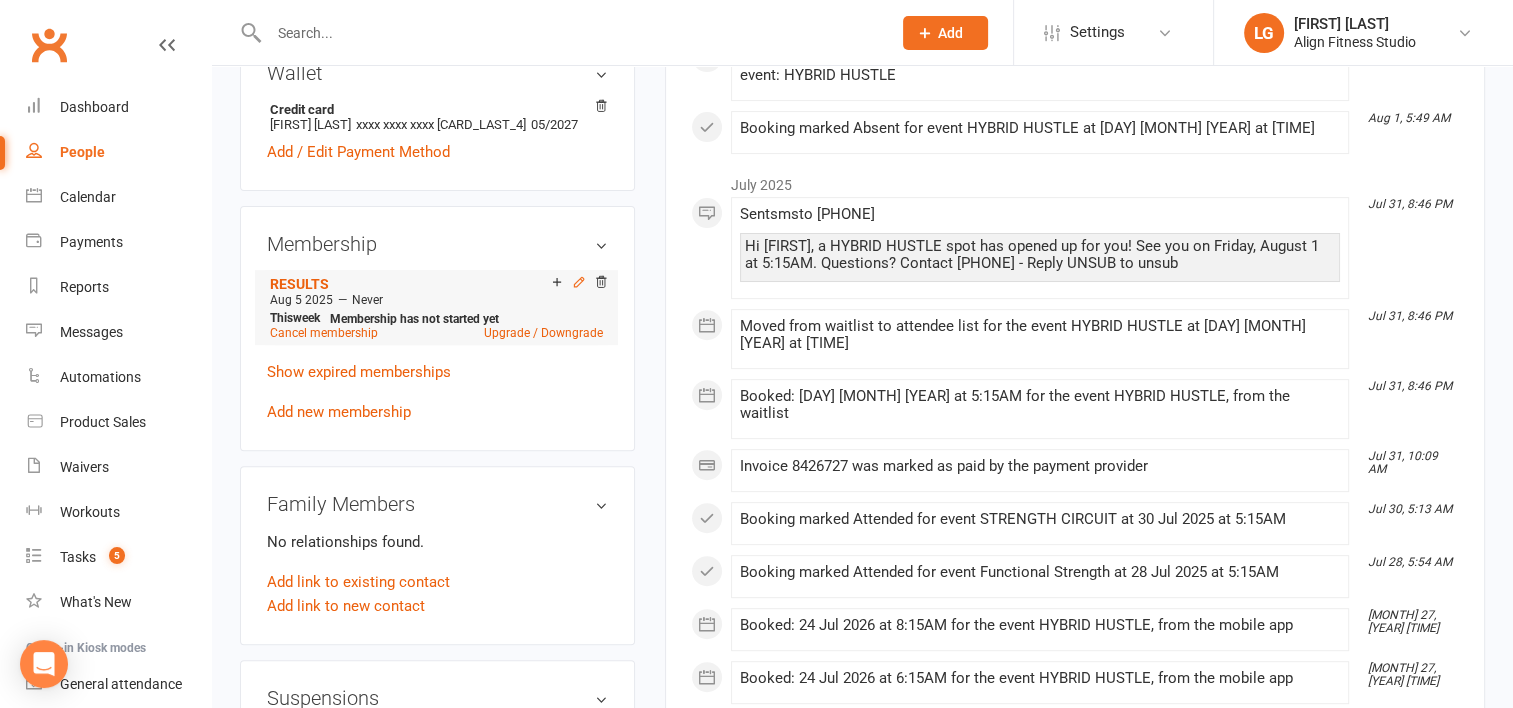click 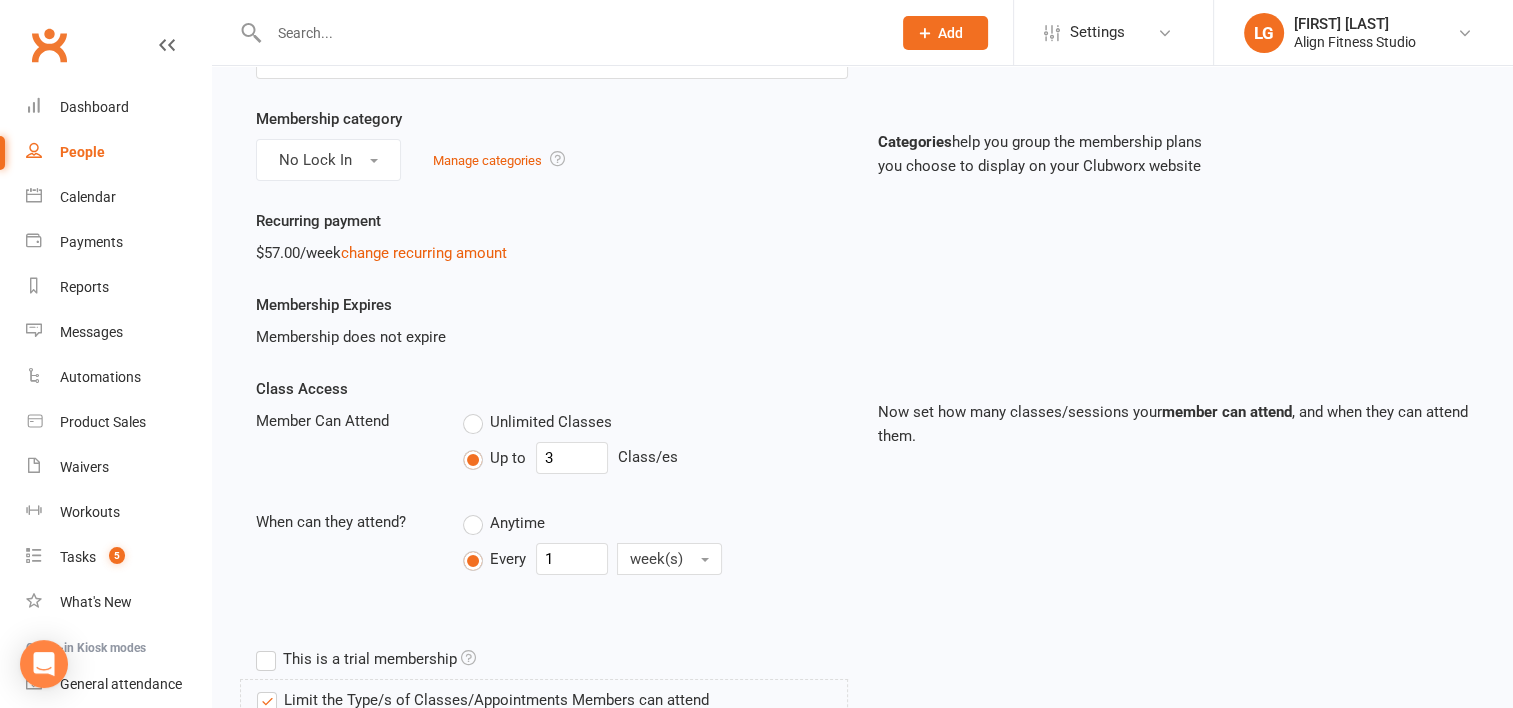 scroll, scrollTop: 0, scrollLeft: 0, axis: both 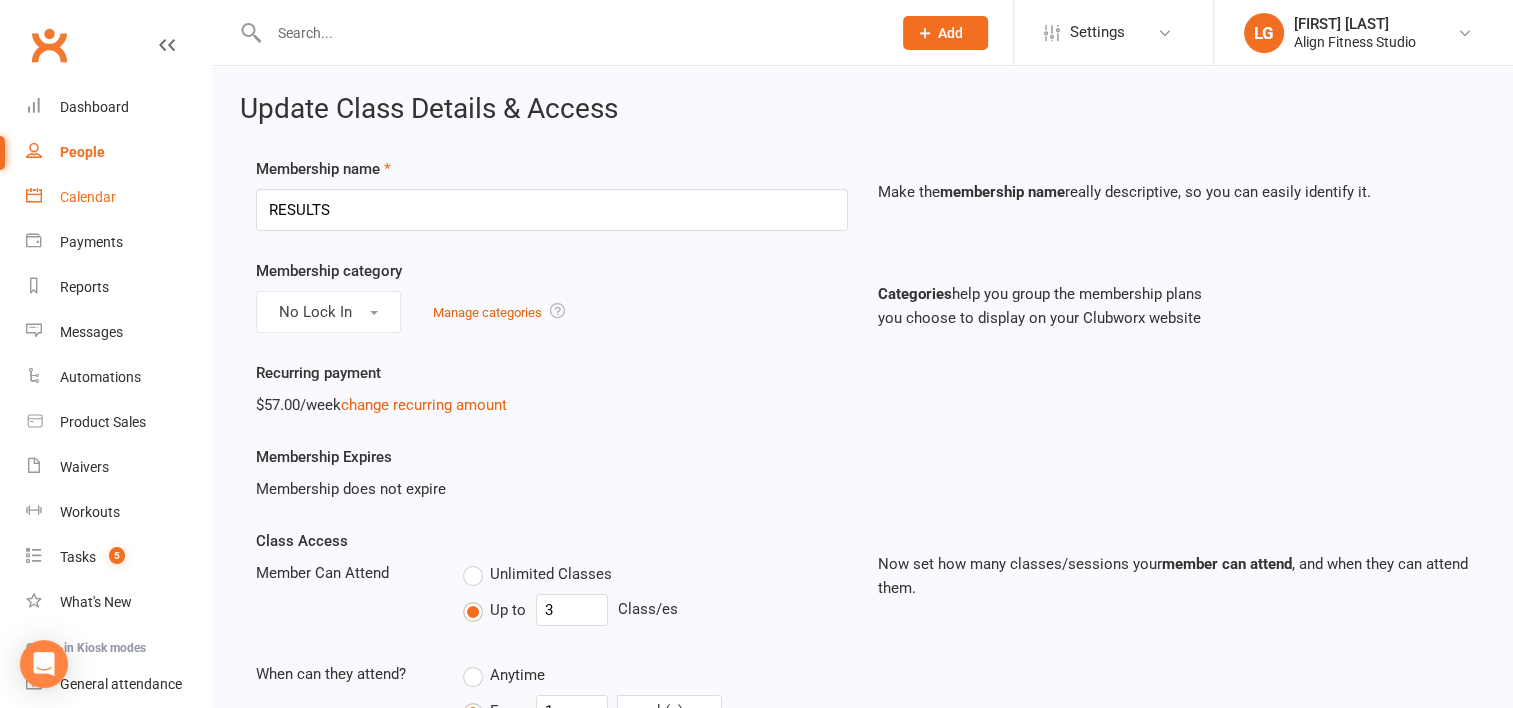 click on "Calendar" at bounding box center [88, 197] 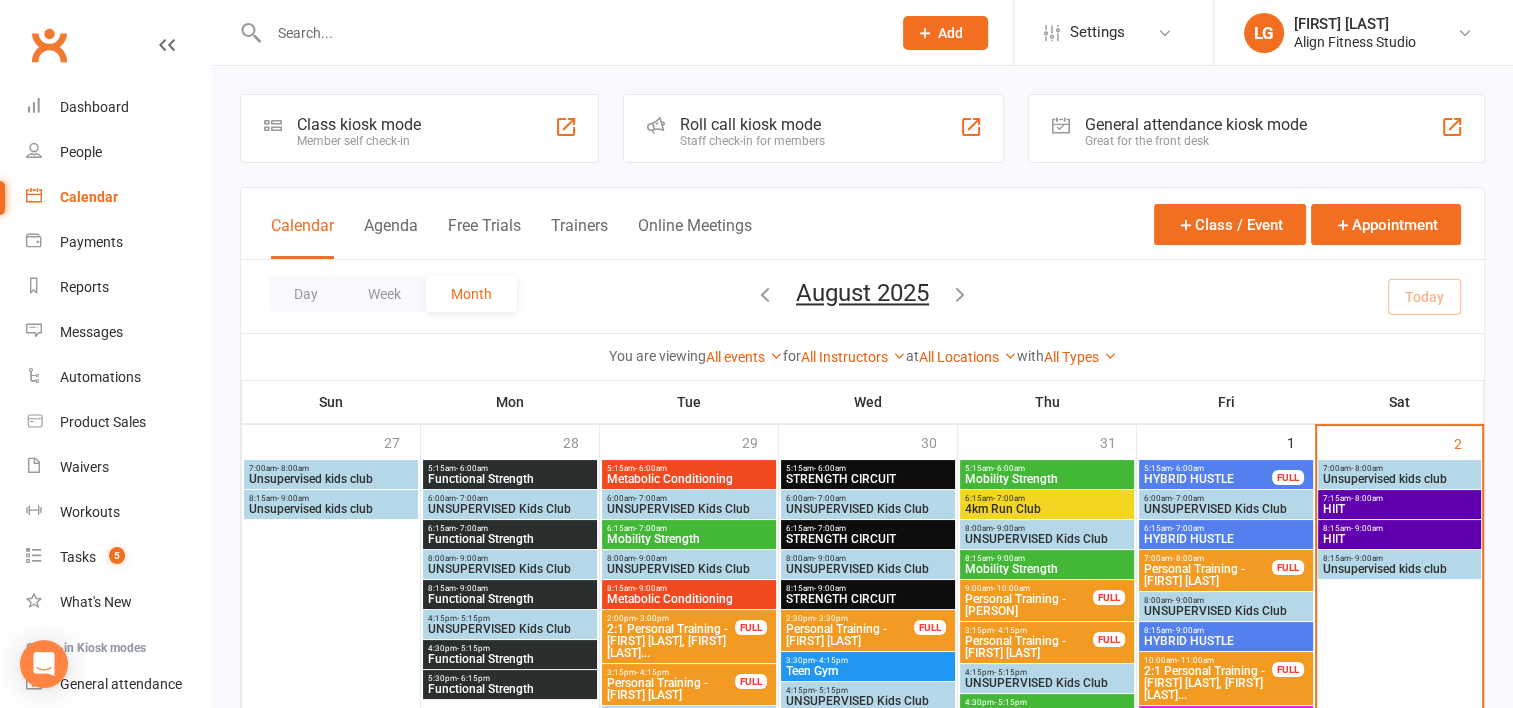 click at bounding box center (570, 33) 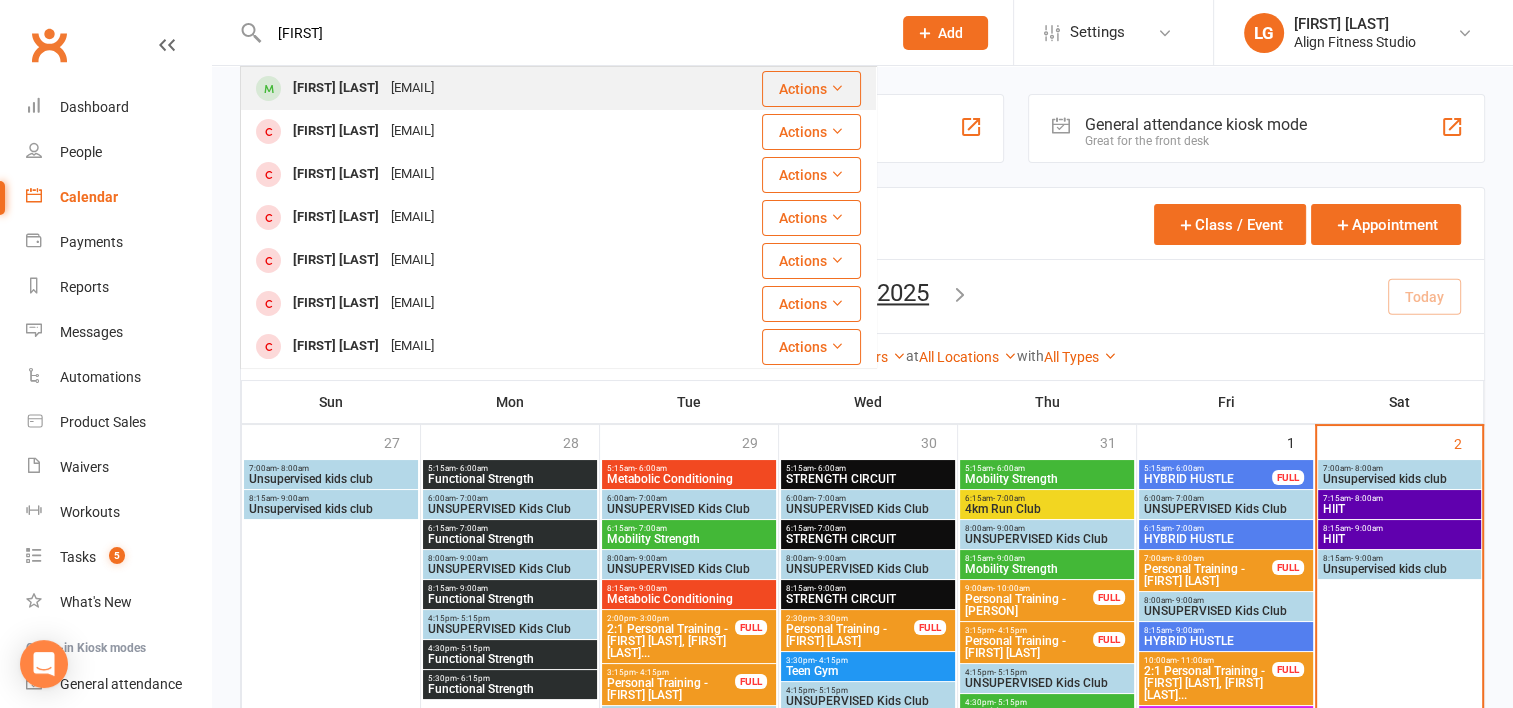 type on "[FIRST]" 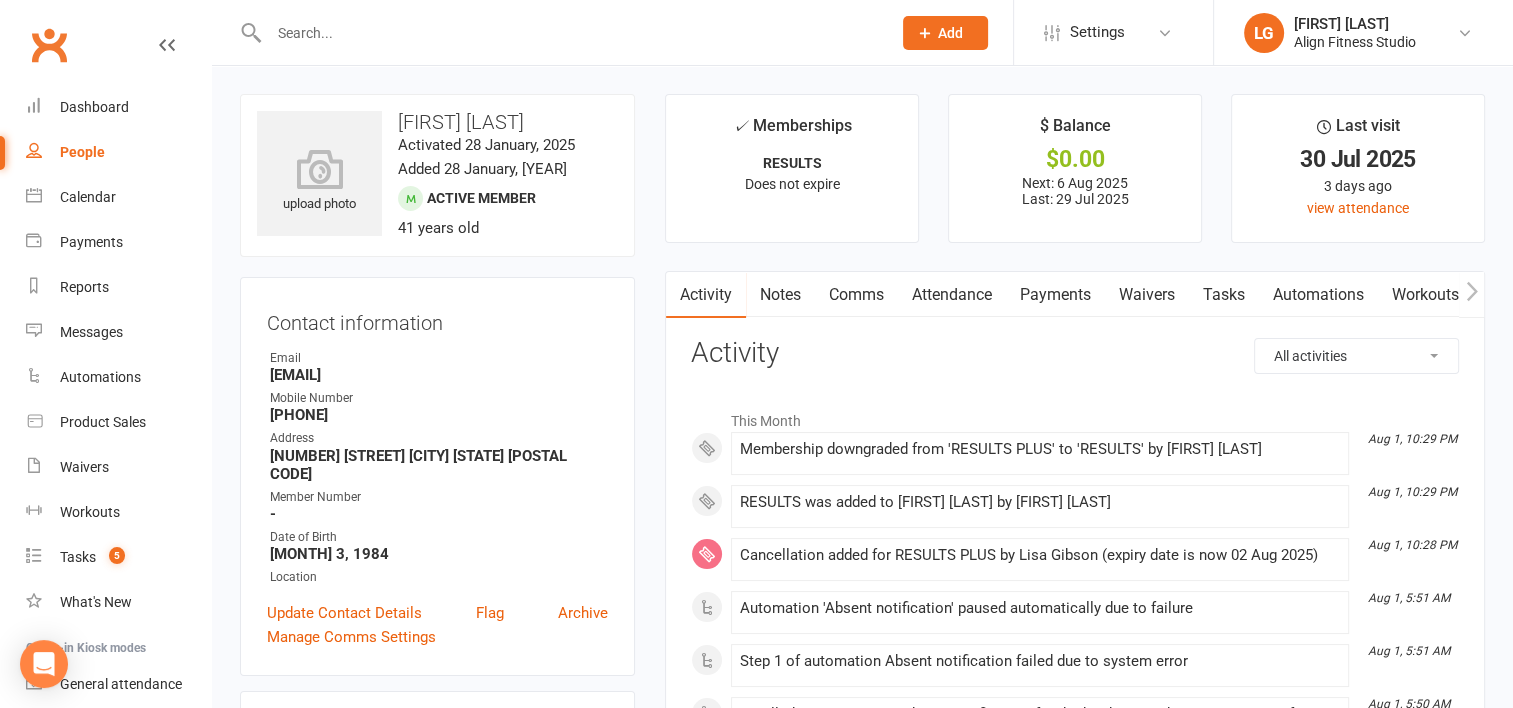 click on "Payments" at bounding box center [1055, 295] 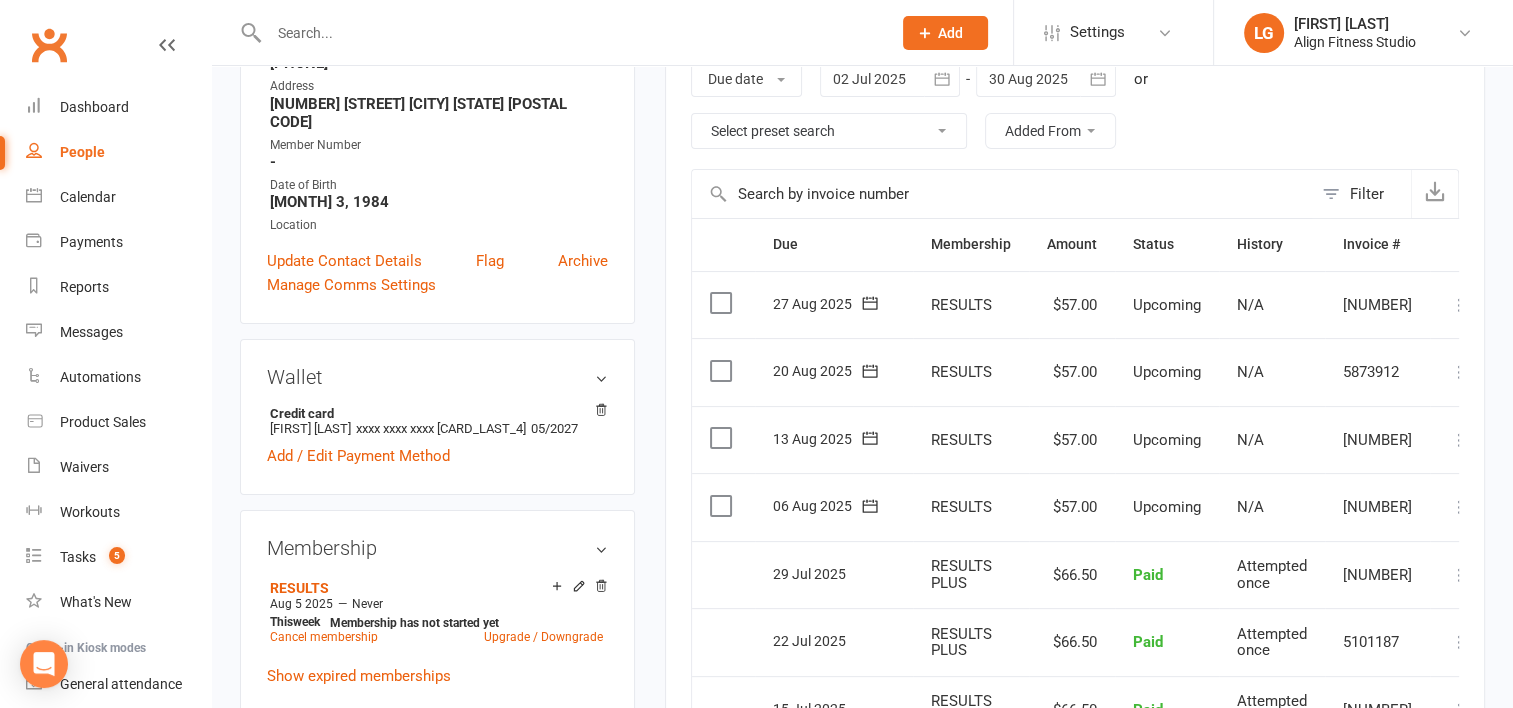 scroll, scrollTop: 382, scrollLeft: 0, axis: vertical 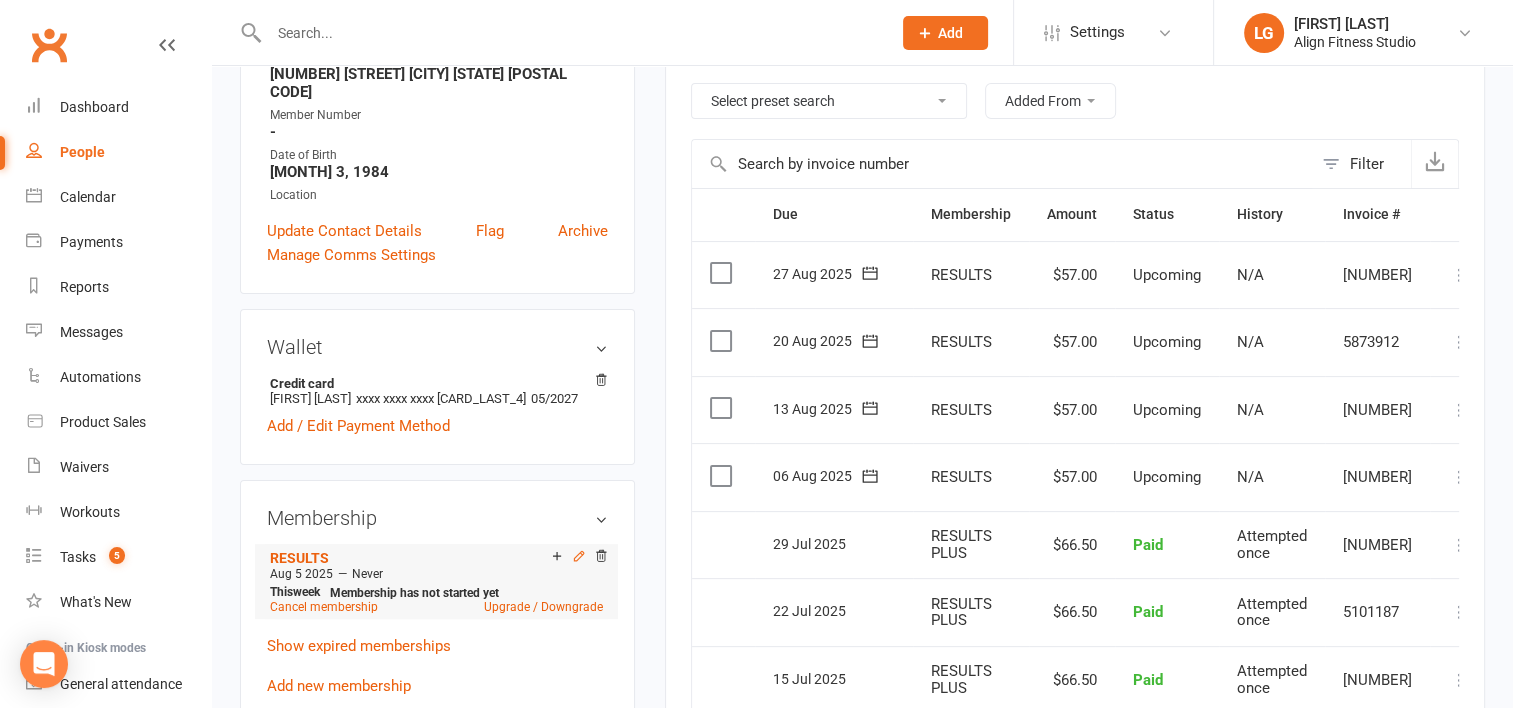 click 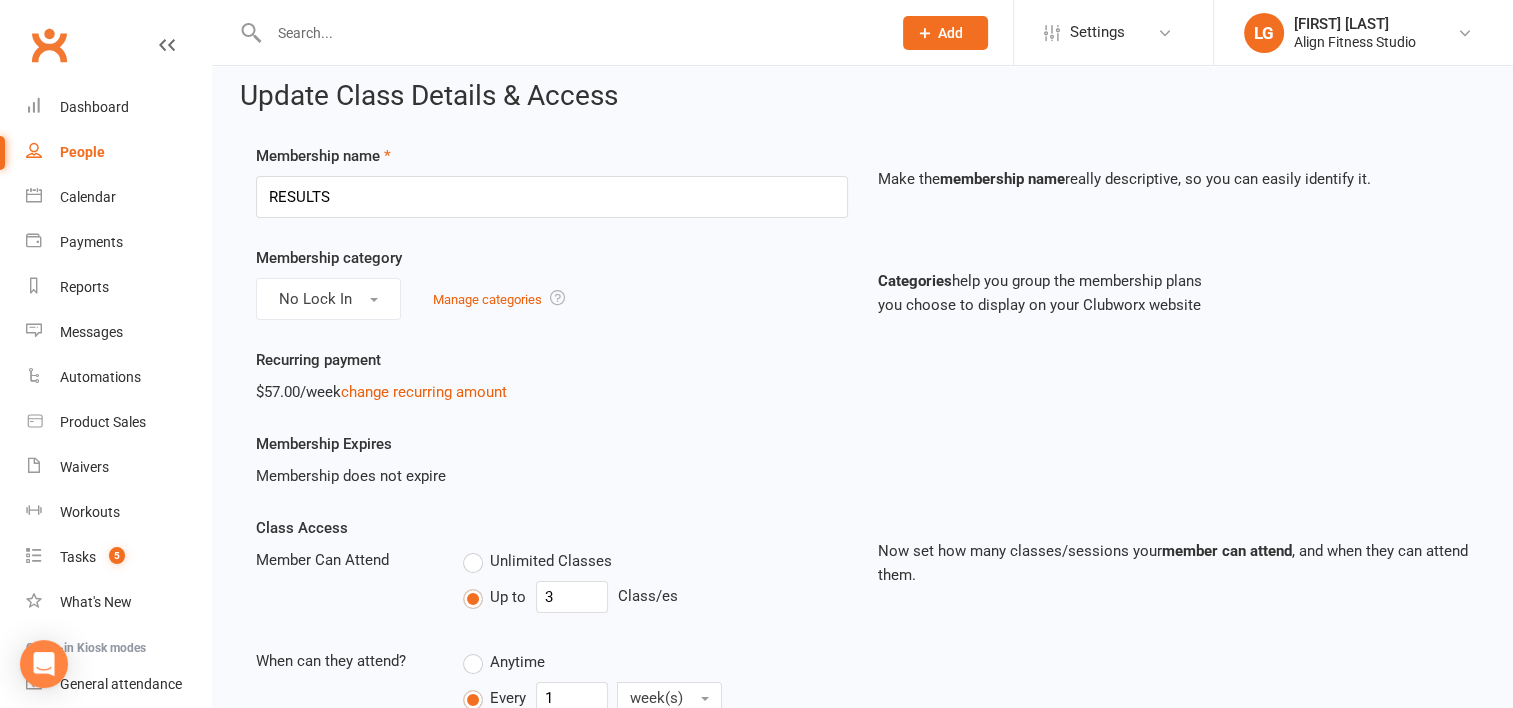 scroll, scrollTop: 0, scrollLeft: 0, axis: both 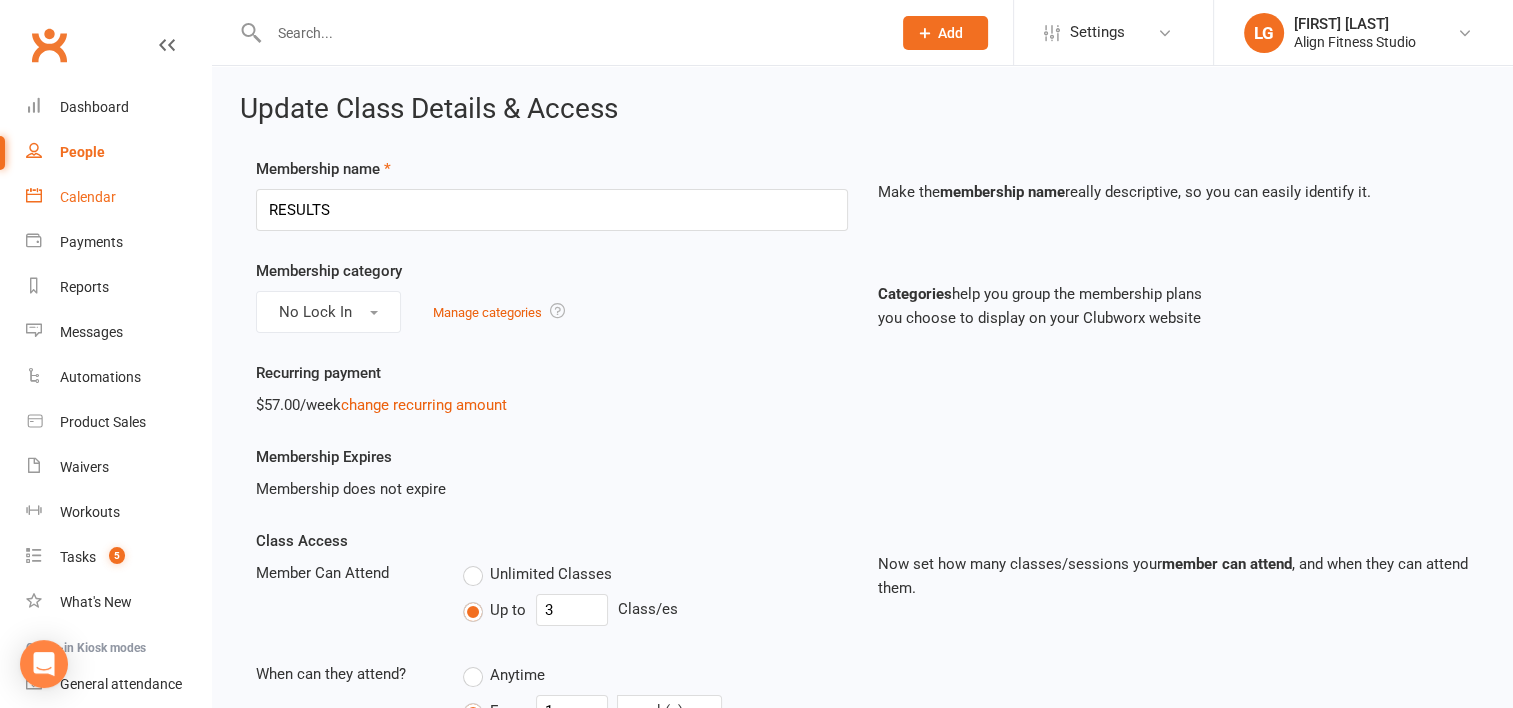 click on "Calendar" at bounding box center [88, 197] 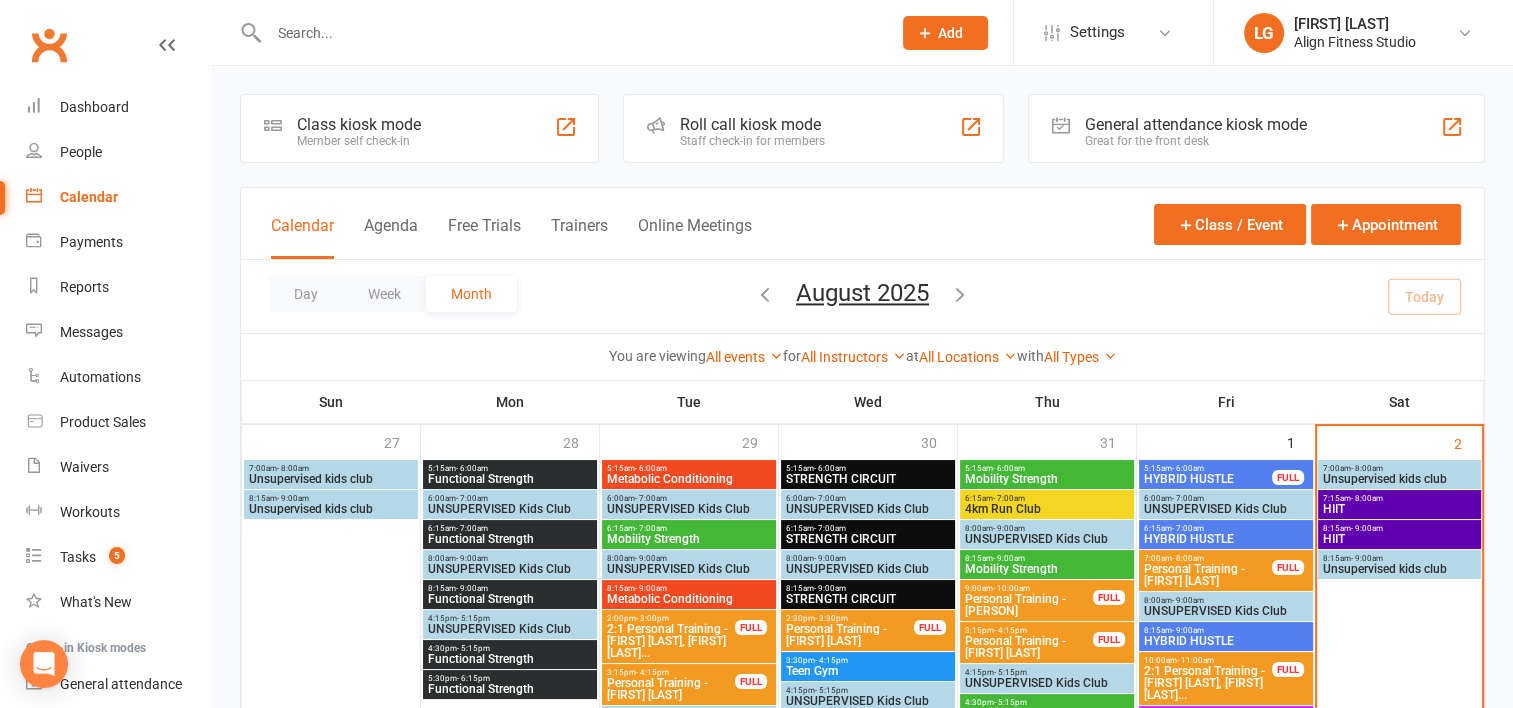 click at bounding box center [570, 33] 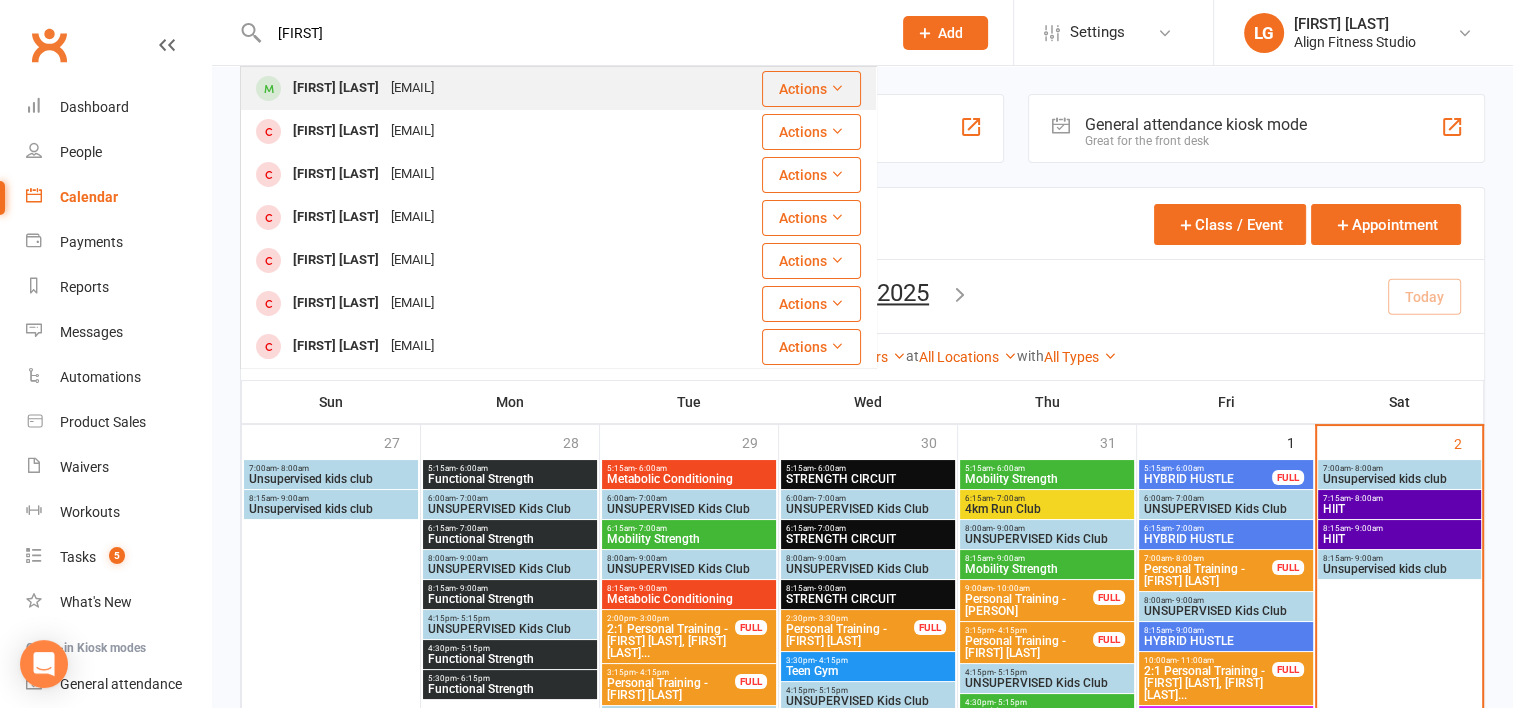 type on "[FIRST]" 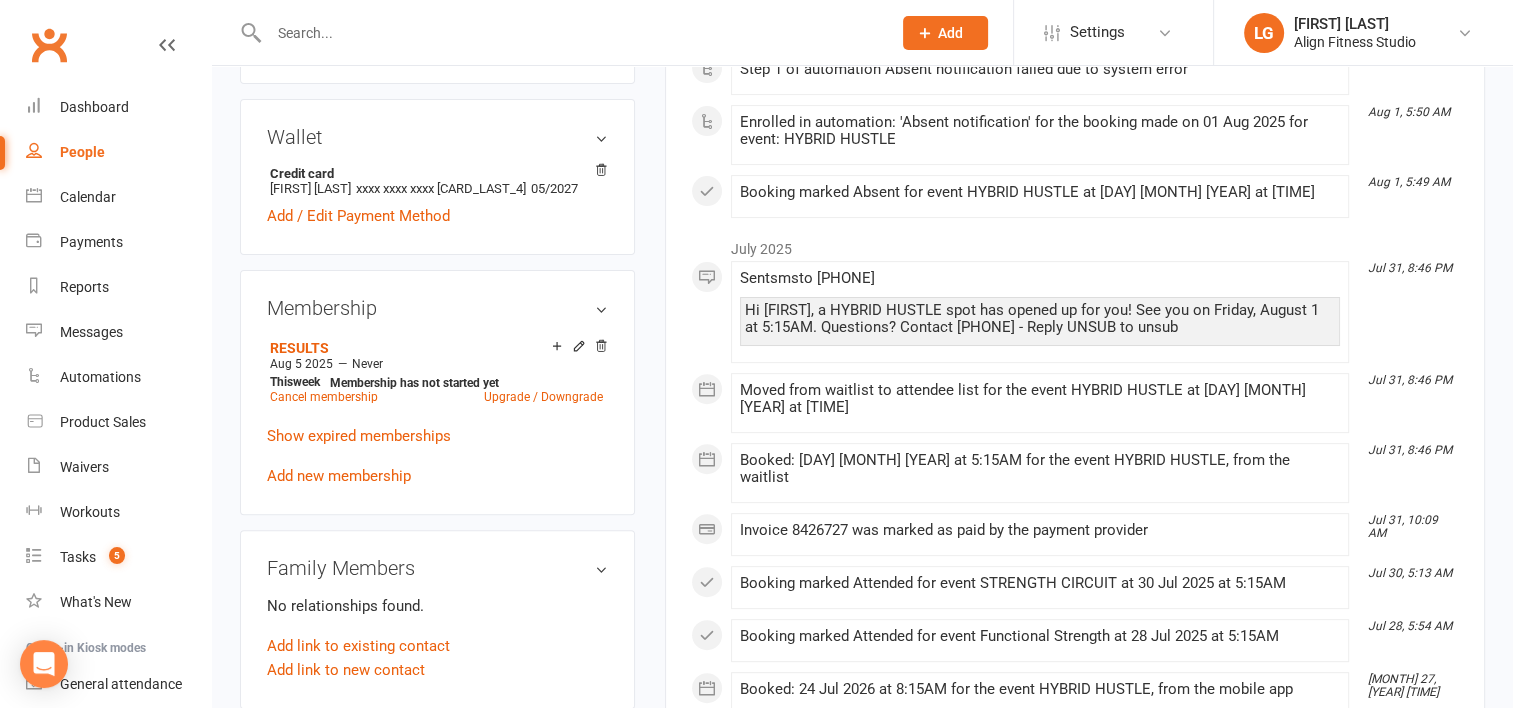 scroll, scrollTop: 596, scrollLeft: 0, axis: vertical 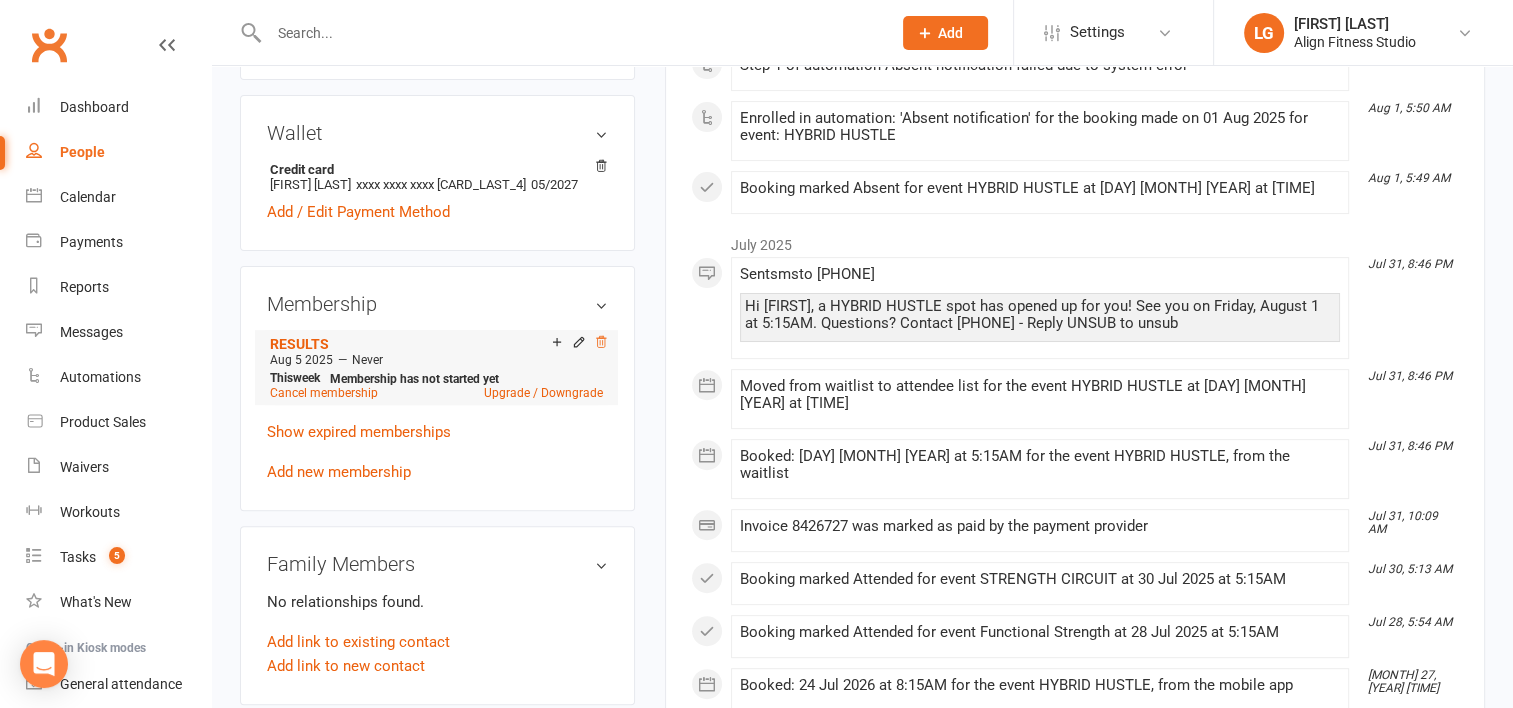 click 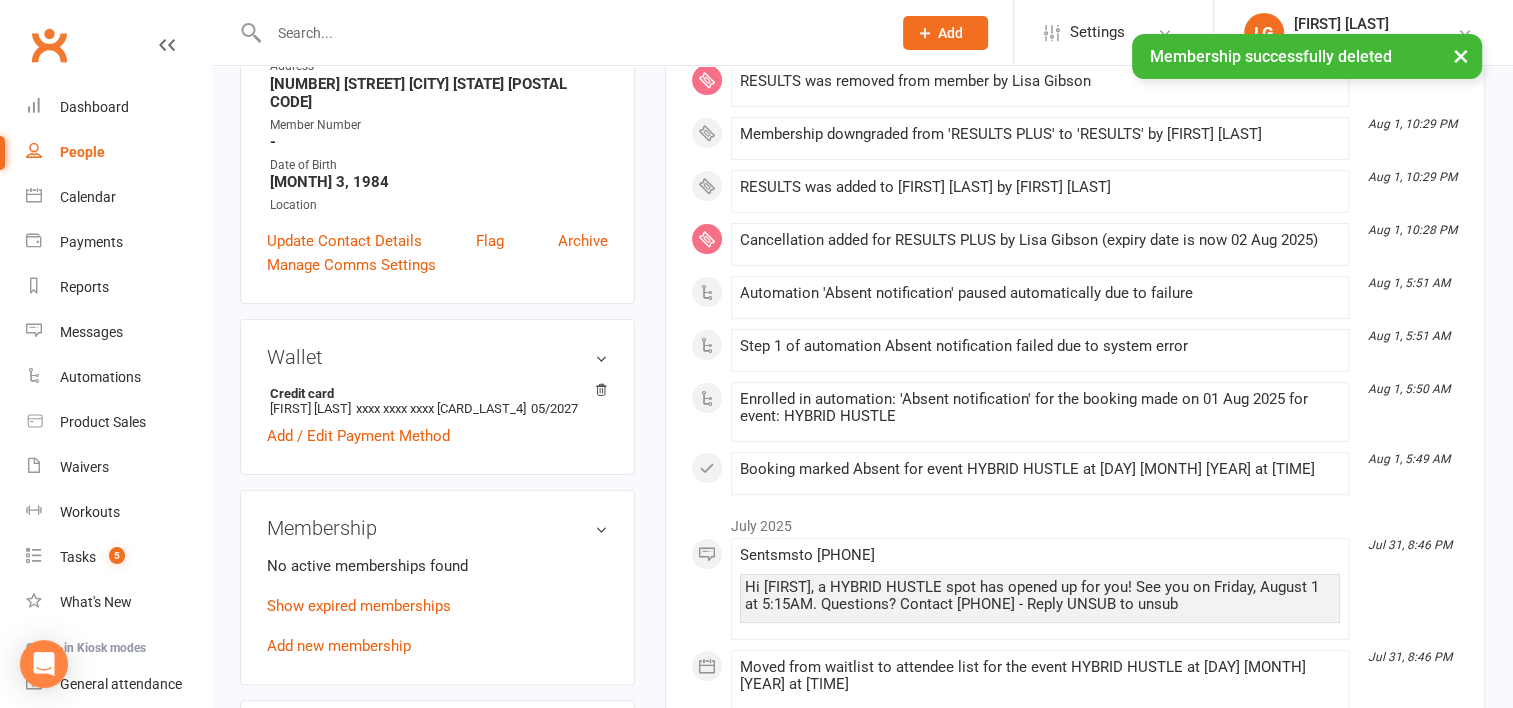 scroll, scrollTop: 408, scrollLeft: 0, axis: vertical 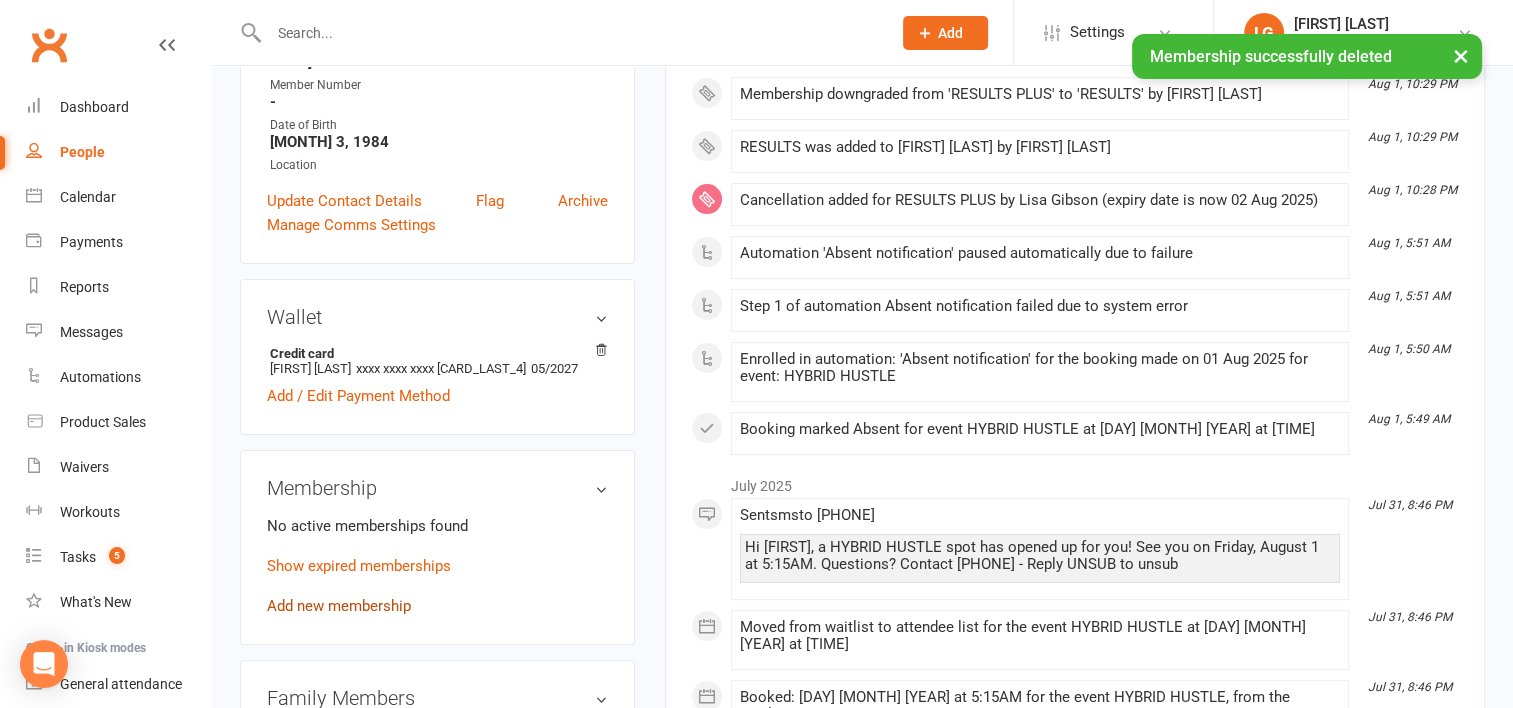 click on "Add new membership" at bounding box center (339, 606) 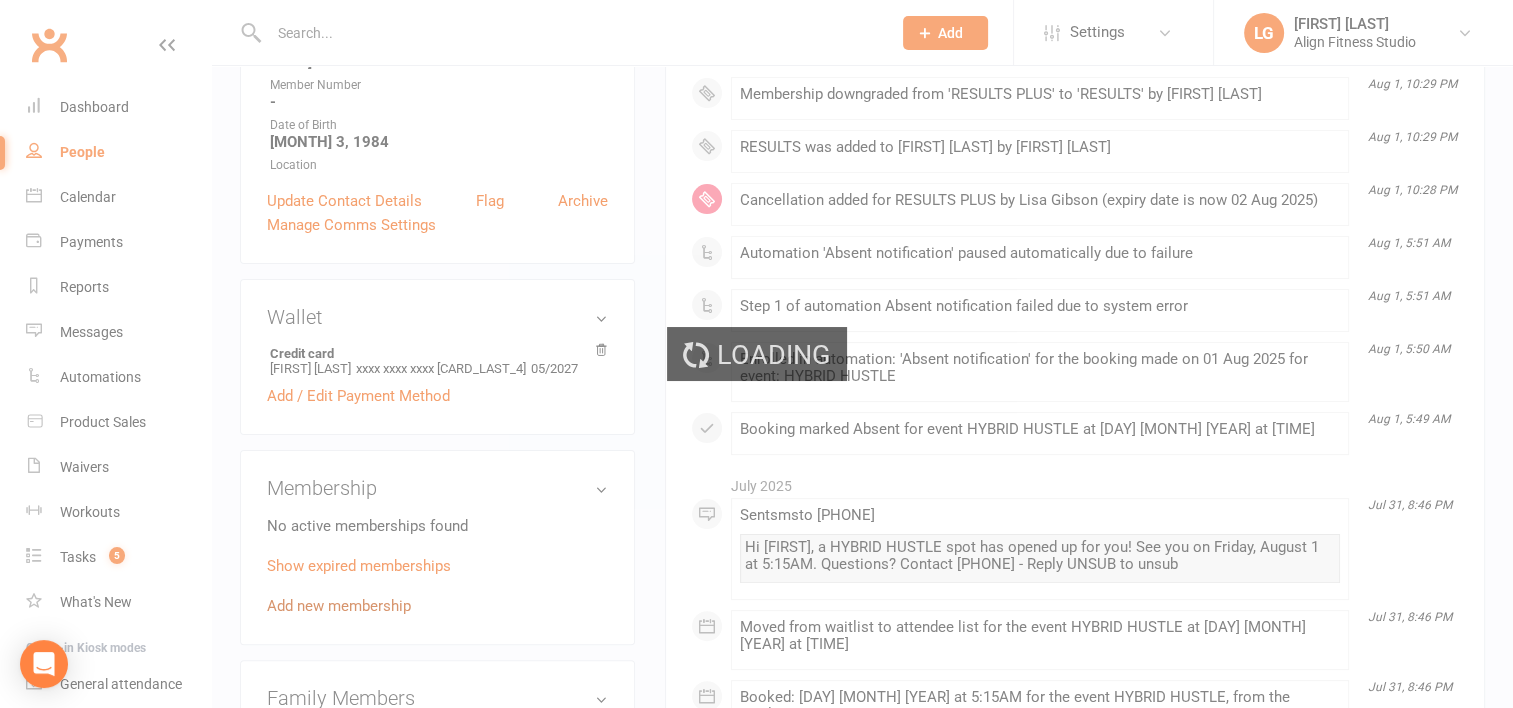 scroll, scrollTop: 0, scrollLeft: 0, axis: both 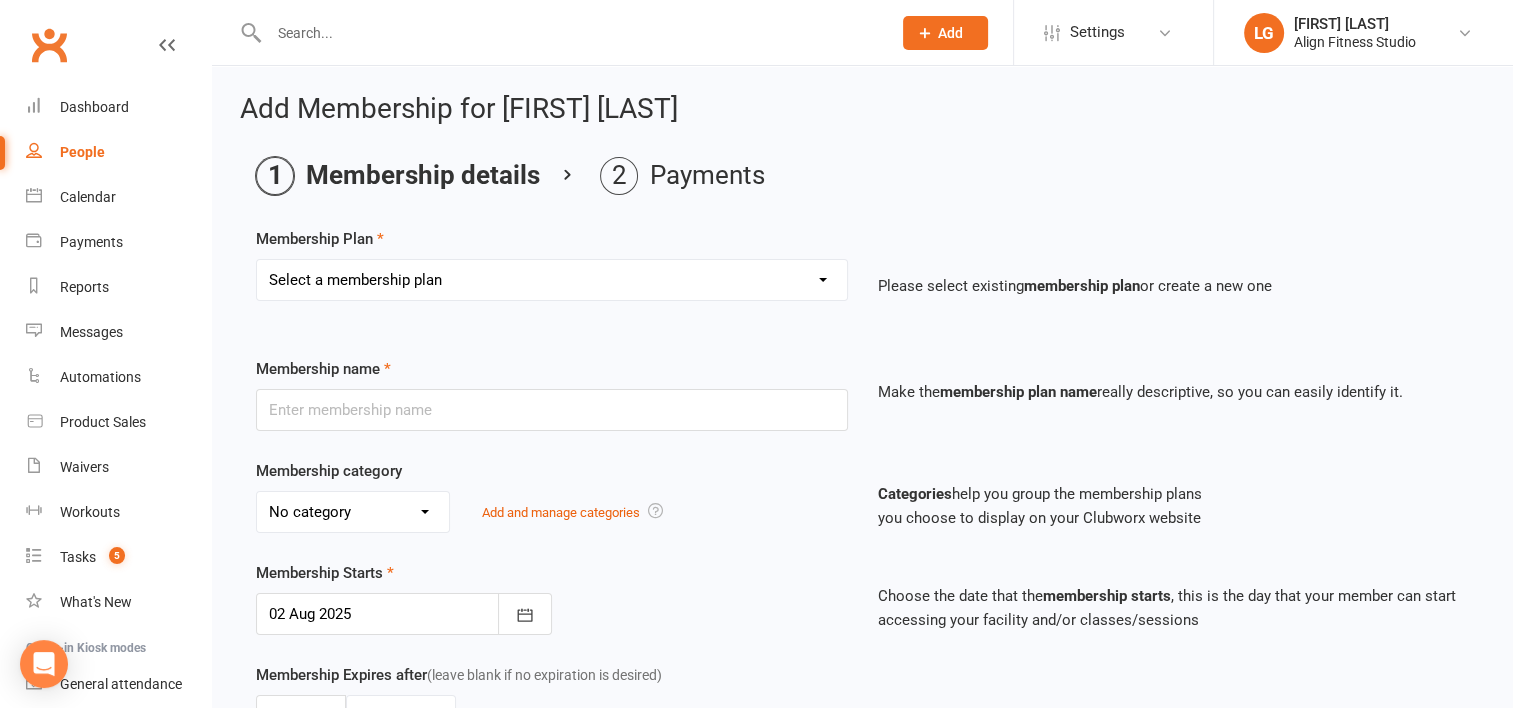 click on "Select a membership plan Create new Membership Plan RESULTS RESULTS FIFO RESULTS PLUS RESULTS PLUS FIFO RESULTS PLUS - PROMO 10 x classes 5 x Personal Training Pass 1x Personal Training Session 5 x 2:1 Personal Training Pass 2:1 Personal Training Kids Club (RP) 1:1 Pilates 5 x Pilates Pass Casual 7 Day Trial 12 Month UPFRONT - RP 12 Month UPFRONT - R KIDS Club (R) Weekly Pilates 6 Week Challenge (members only) New Waiver - No new membership 6 week challenge - Payment plan 6 Week Challenge Staff Nutritional support 4 Weeks $99 3 month special (weekly) 3 Month Special (upfront) Hospital- RP Pilates Membership Teen Gym - 6 x classes Teen Gym - 10 x classes 4 x Teen Gym Pass Casual Teen Gym Open sessions pass (Solo work out) 1 Casual class 15 x classes 10 x Personal Training sessions Hospital RESULTS 1 week unlimited classes 1 month free membership (competition winner) RESULTS PLUS - EOFY 6 Week Challenge 2025" at bounding box center [552, 280] 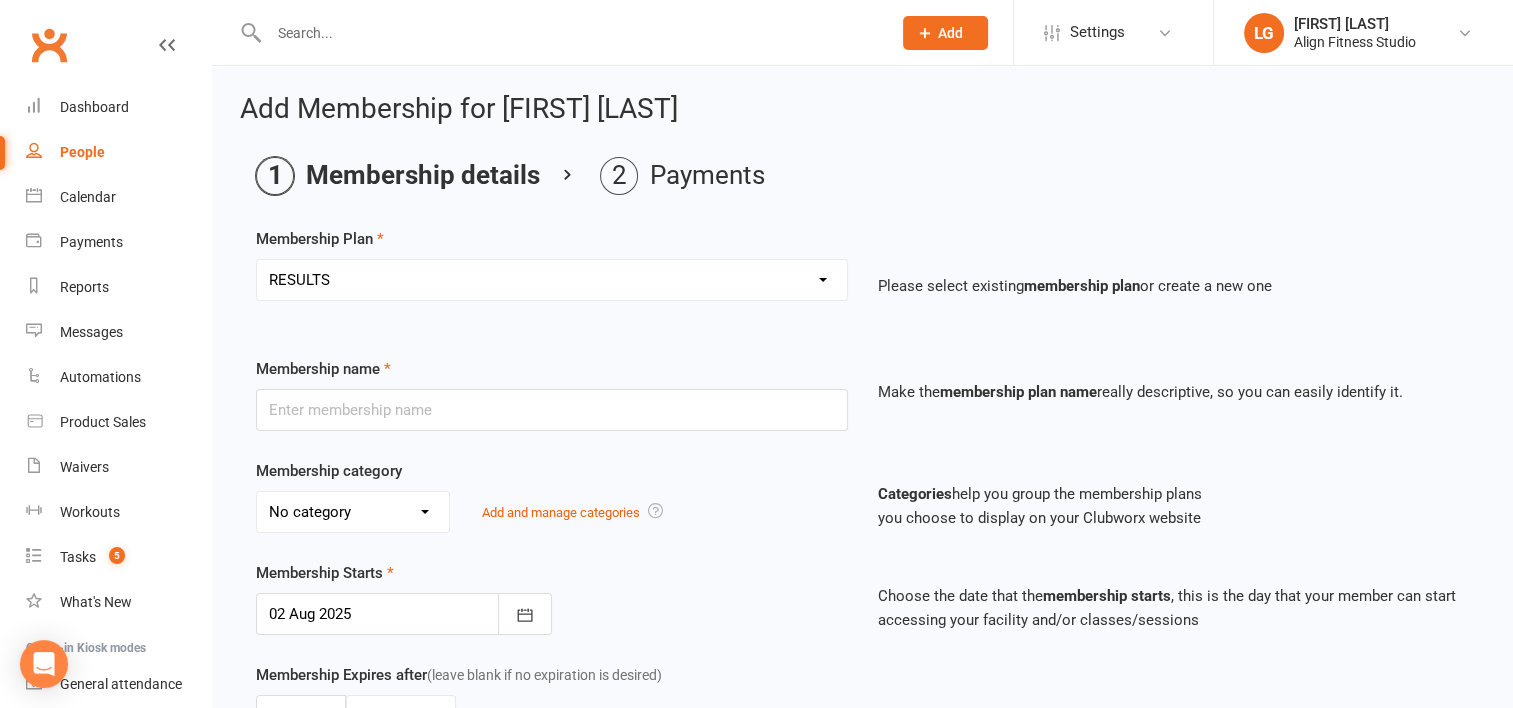 click on "Select a membership plan Create new Membership Plan RESULTS RESULTS FIFO RESULTS PLUS RESULTS PLUS FIFO RESULTS PLUS - PROMO 10 x classes 5 x Personal Training Pass 1x Personal Training Session 5 x 2:1 Personal Training Pass 2:1 Personal Training Kids Club (RP) 1:1 Pilates 5 x Pilates Pass Casual 7 Day Trial 12 Month UPFRONT - RP 12 Month UPFRONT - R KIDS Club (R) Weekly Pilates 6 Week Challenge (members only) New Waiver - No new membership 6 week challenge - Payment plan 6 Week Challenge Staff Nutritional support 4 Weeks $99 3 month special (weekly) 3 Month Special (upfront) Hospital- RP Pilates Membership Teen Gym - 6 x classes Teen Gym - 10 x classes 4 x Teen Gym Pass Casual Teen Gym Open sessions pass (Solo work out) 1 Casual class 15 x classes 10 x Personal Training sessions Hospital RESULTS 1 week unlimited classes 1 month free membership (competition winner) RESULTS PLUS - EOFY 6 Week Challenge 2025" at bounding box center [552, 280] 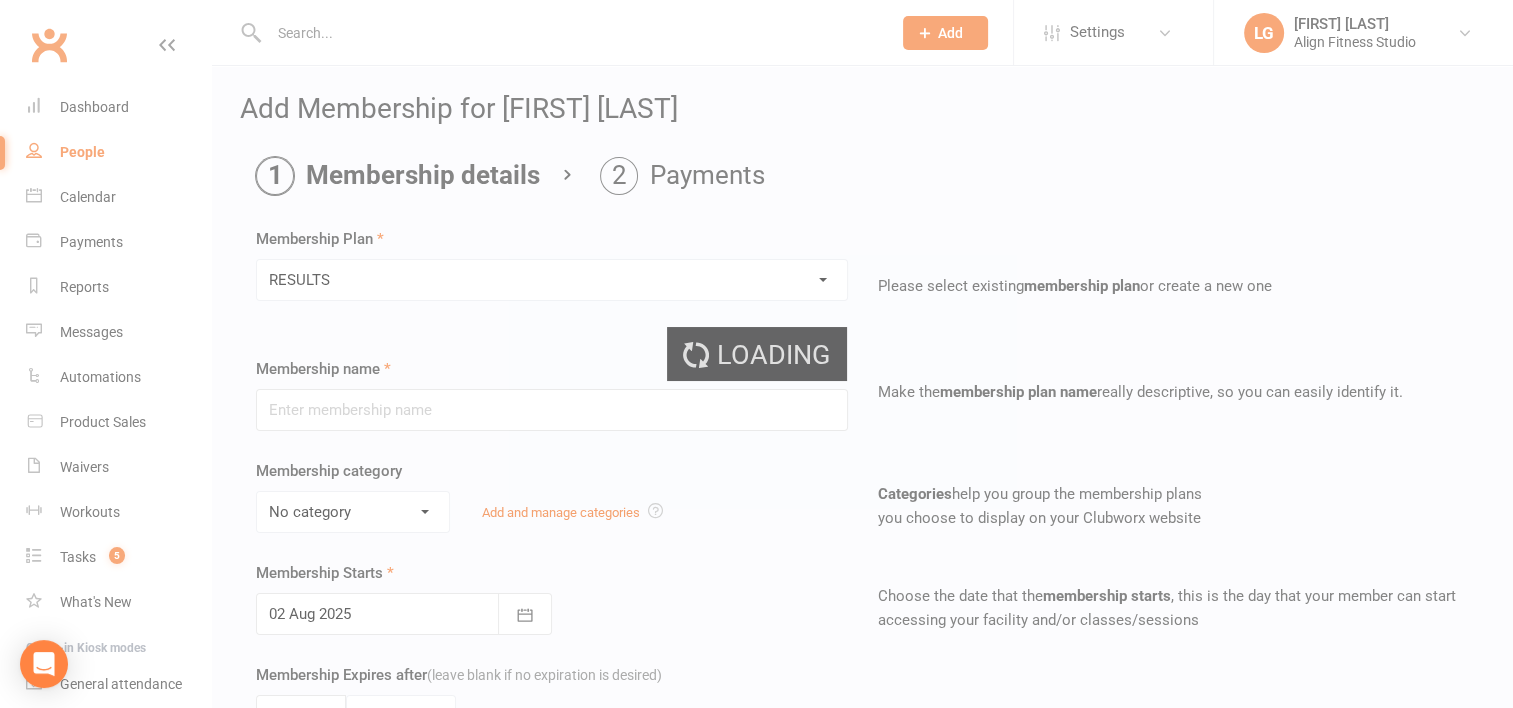 type on "RESULTS" 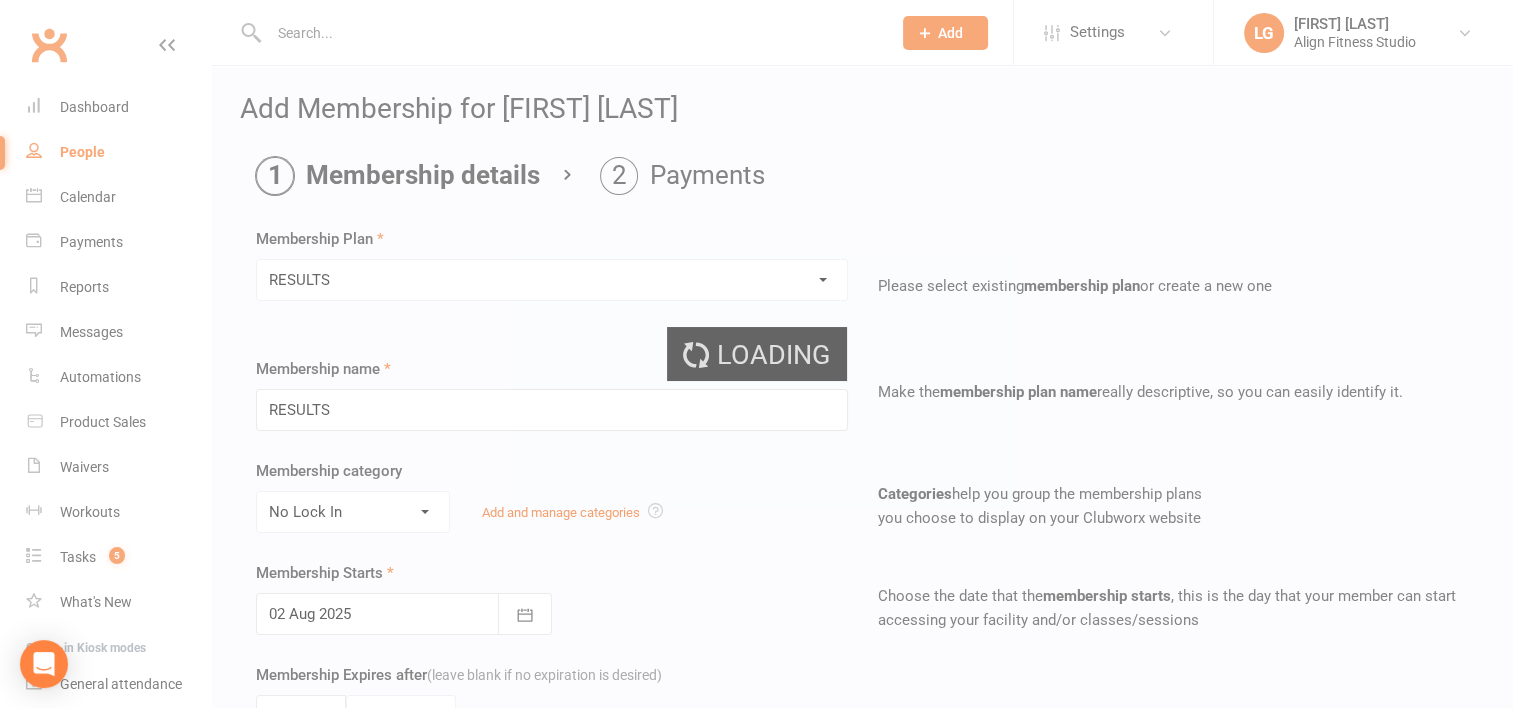 type on "3" 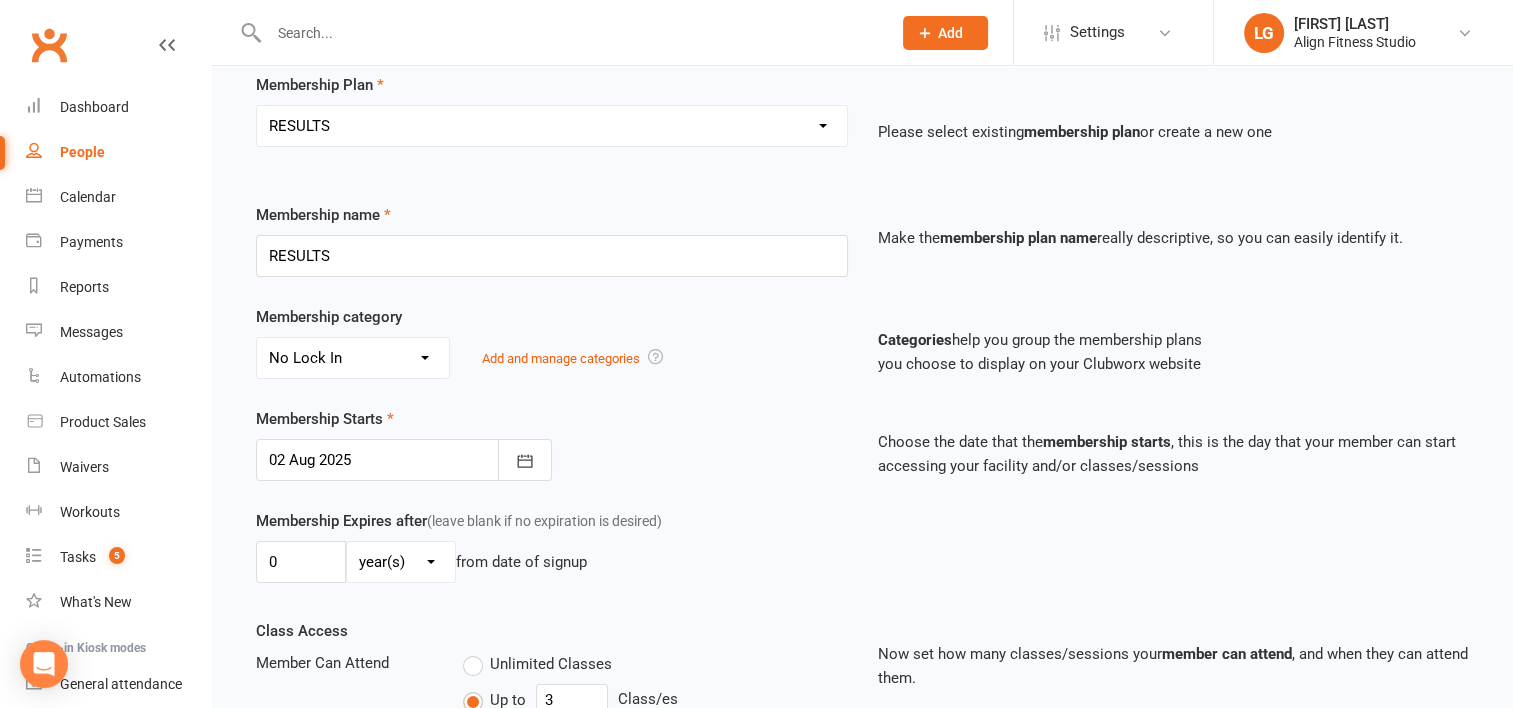 scroll, scrollTop: 155, scrollLeft: 0, axis: vertical 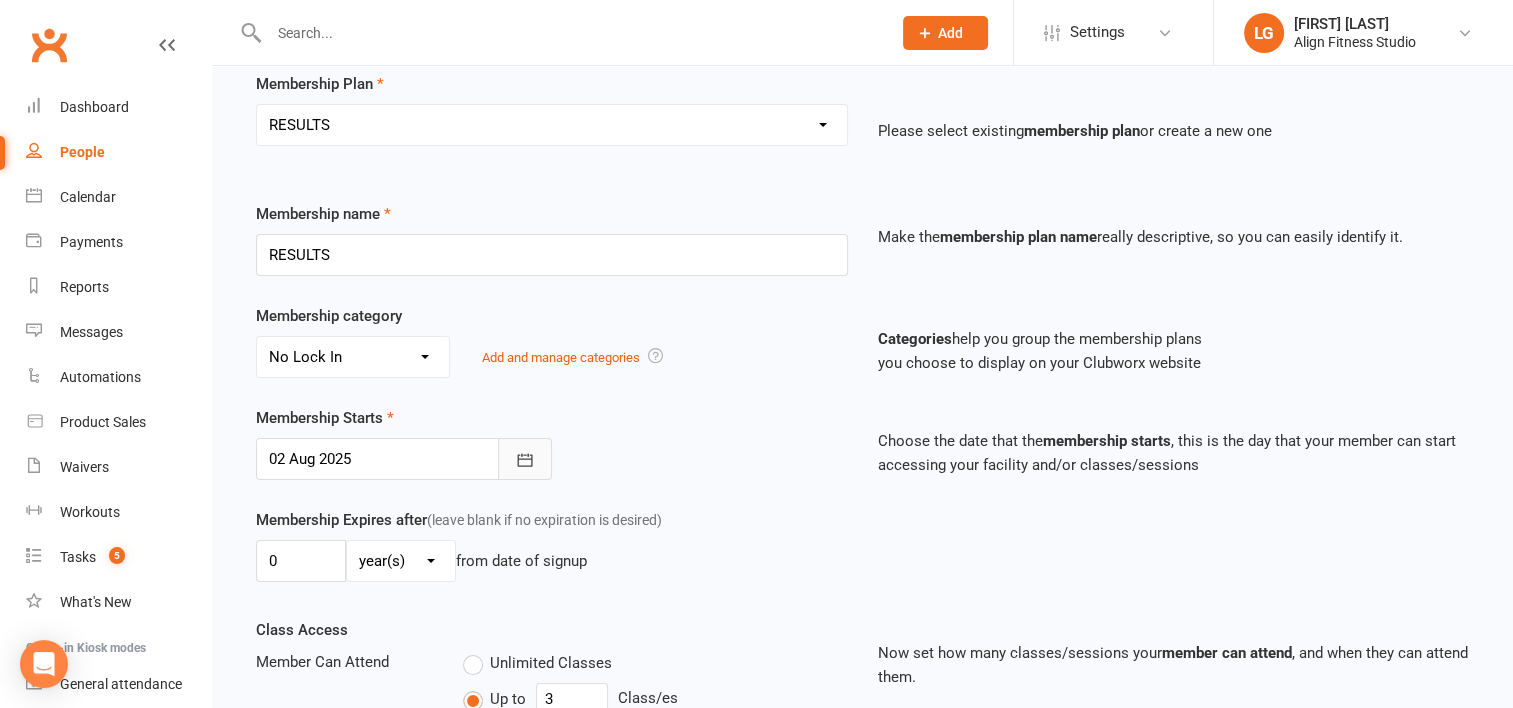 click 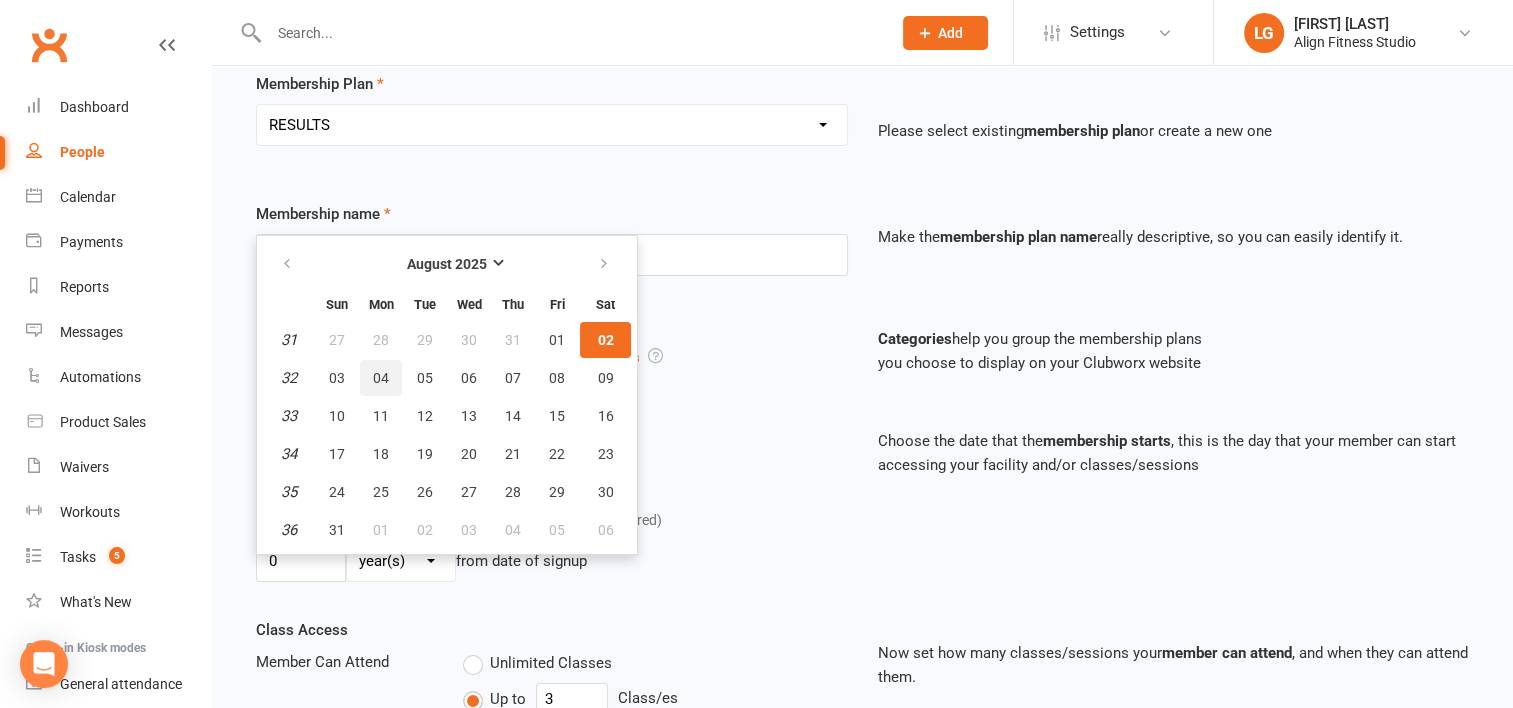 click on "04" at bounding box center (381, 378) 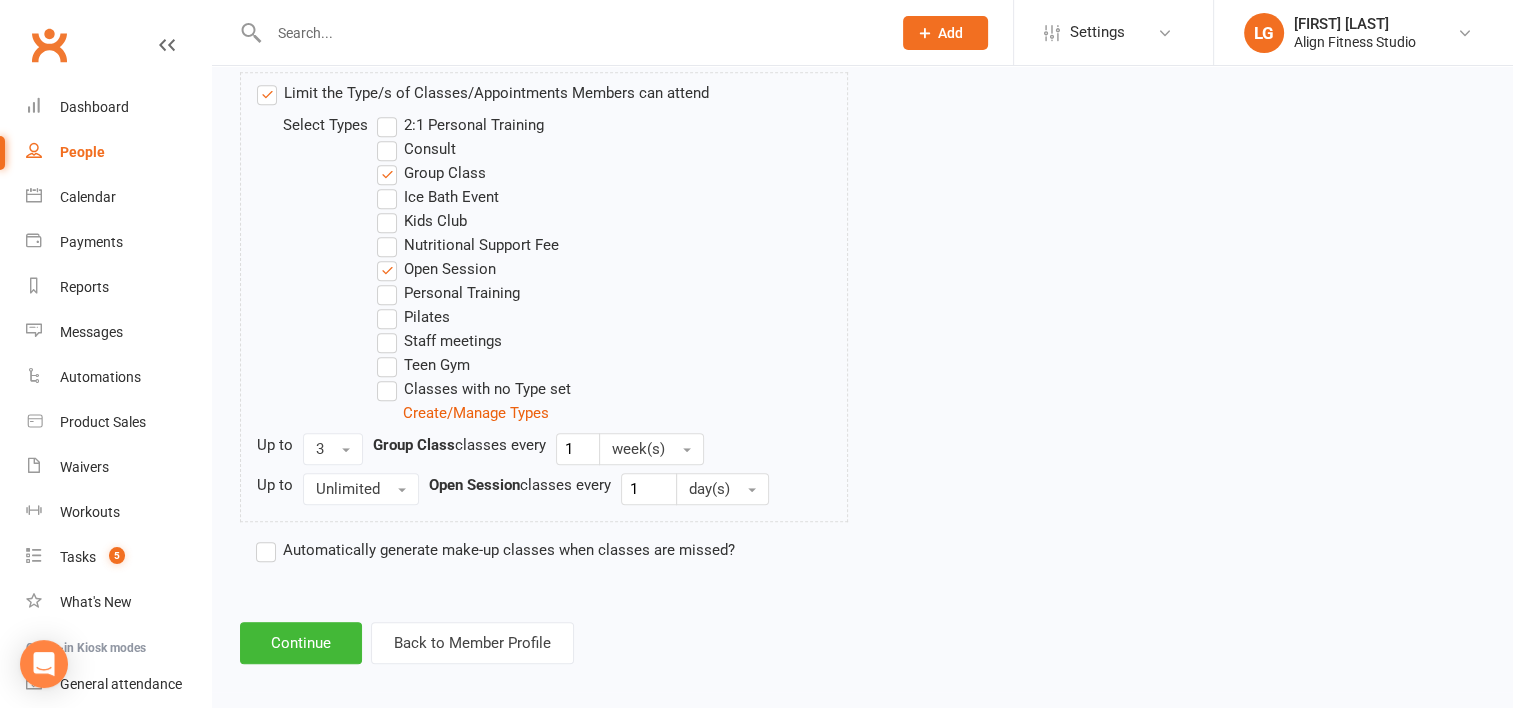 scroll, scrollTop: 1012, scrollLeft: 0, axis: vertical 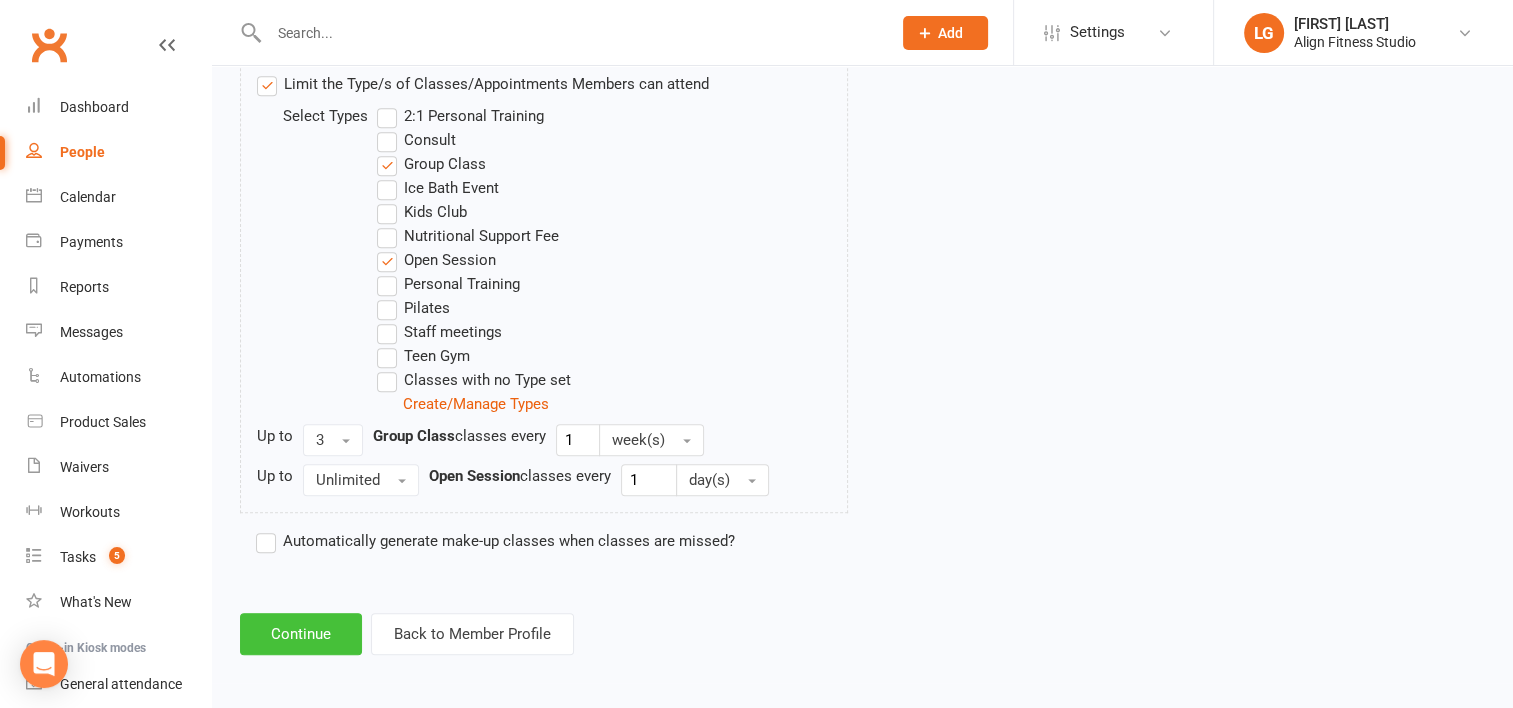 click on "Continue" at bounding box center (301, 634) 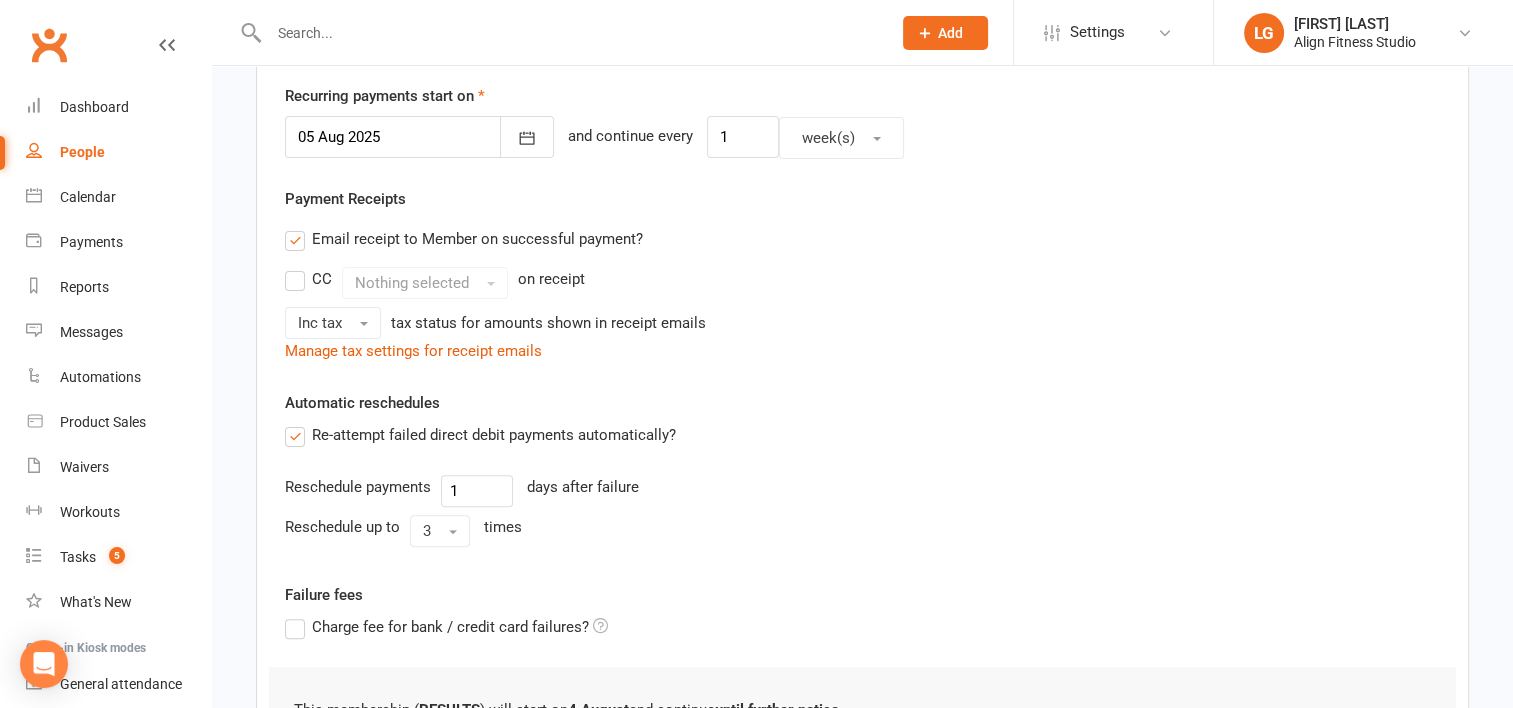 scroll, scrollTop: 742, scrollLeft: 0, axis: vertical 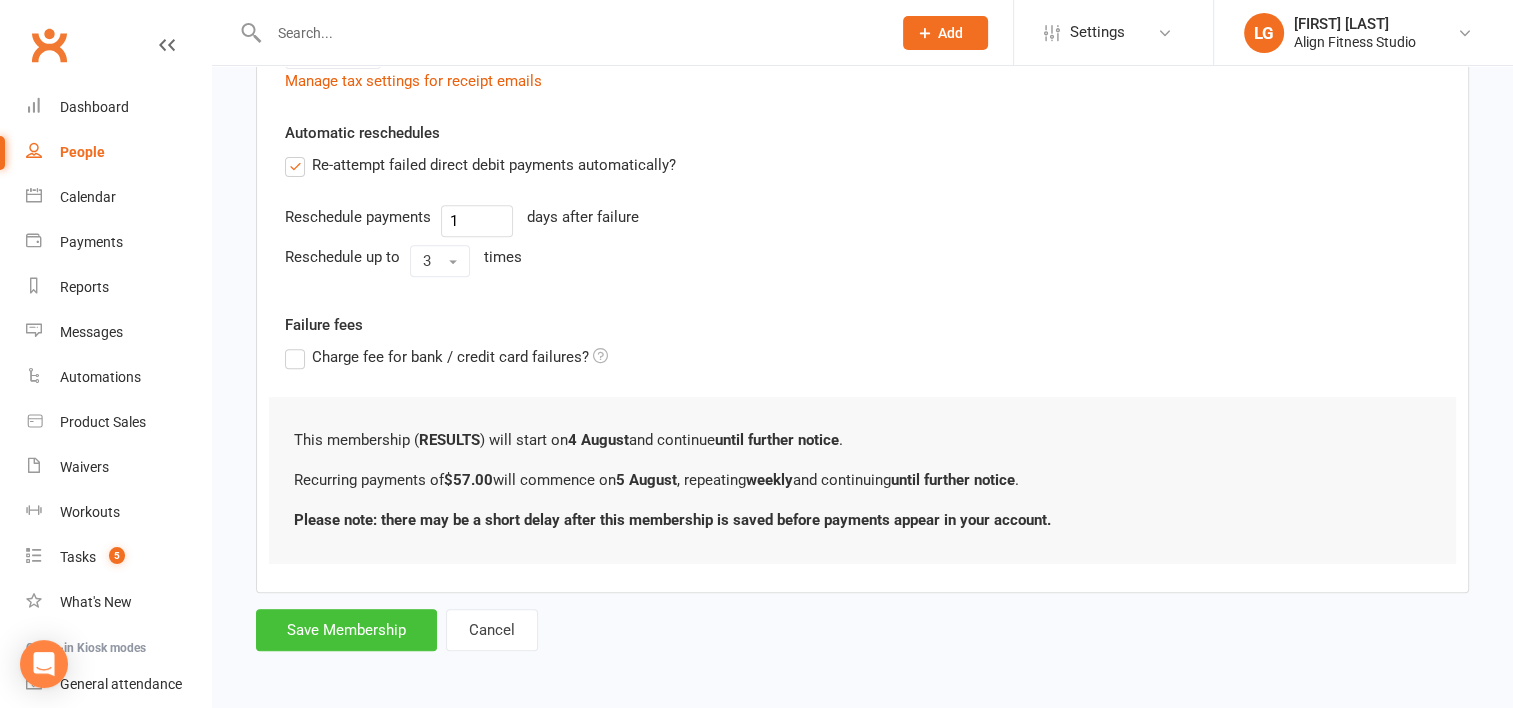 click on "Save Membership" at bounding box center [346, 630] 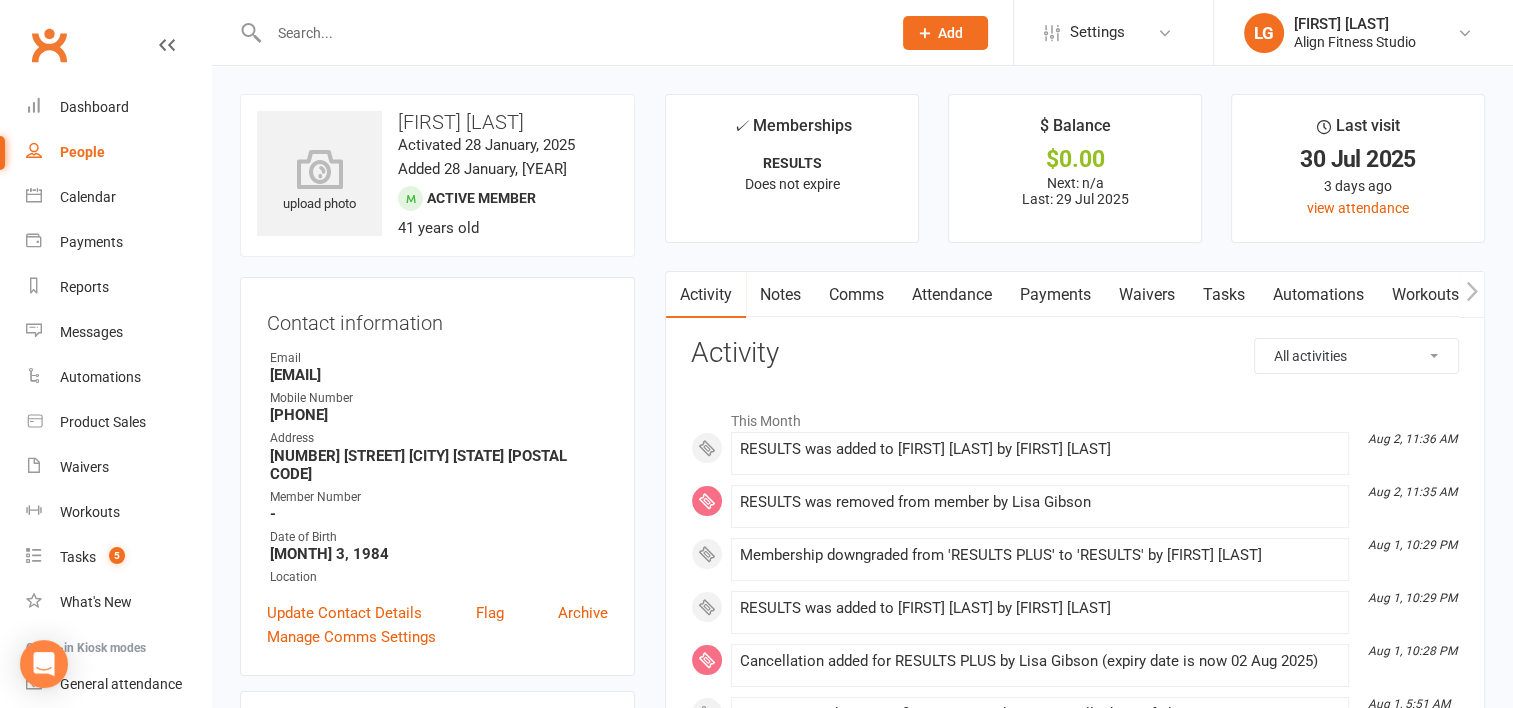scroll, scrollTop: 182, scrollLeft: 0, axis: vertical 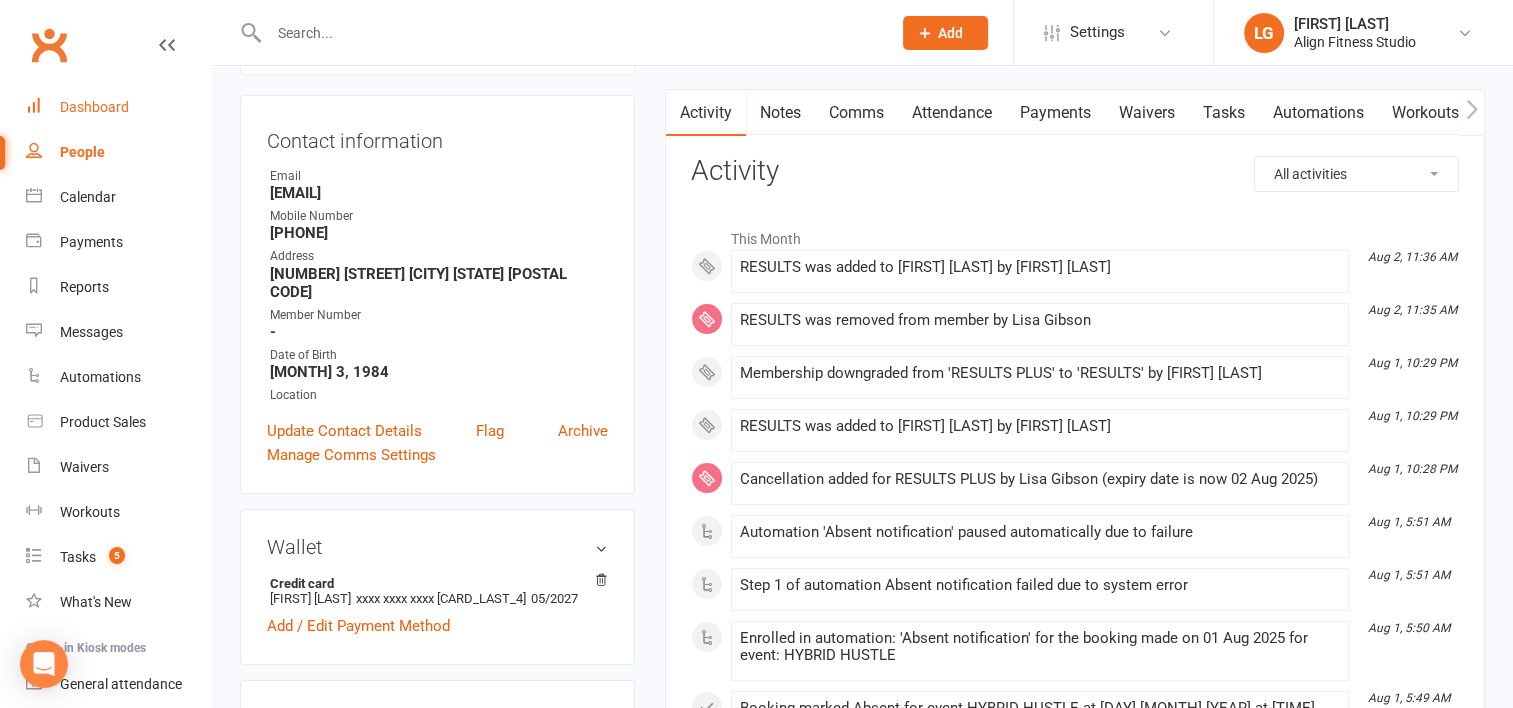 click on "Dashboard" at bounding box center (94, 107) 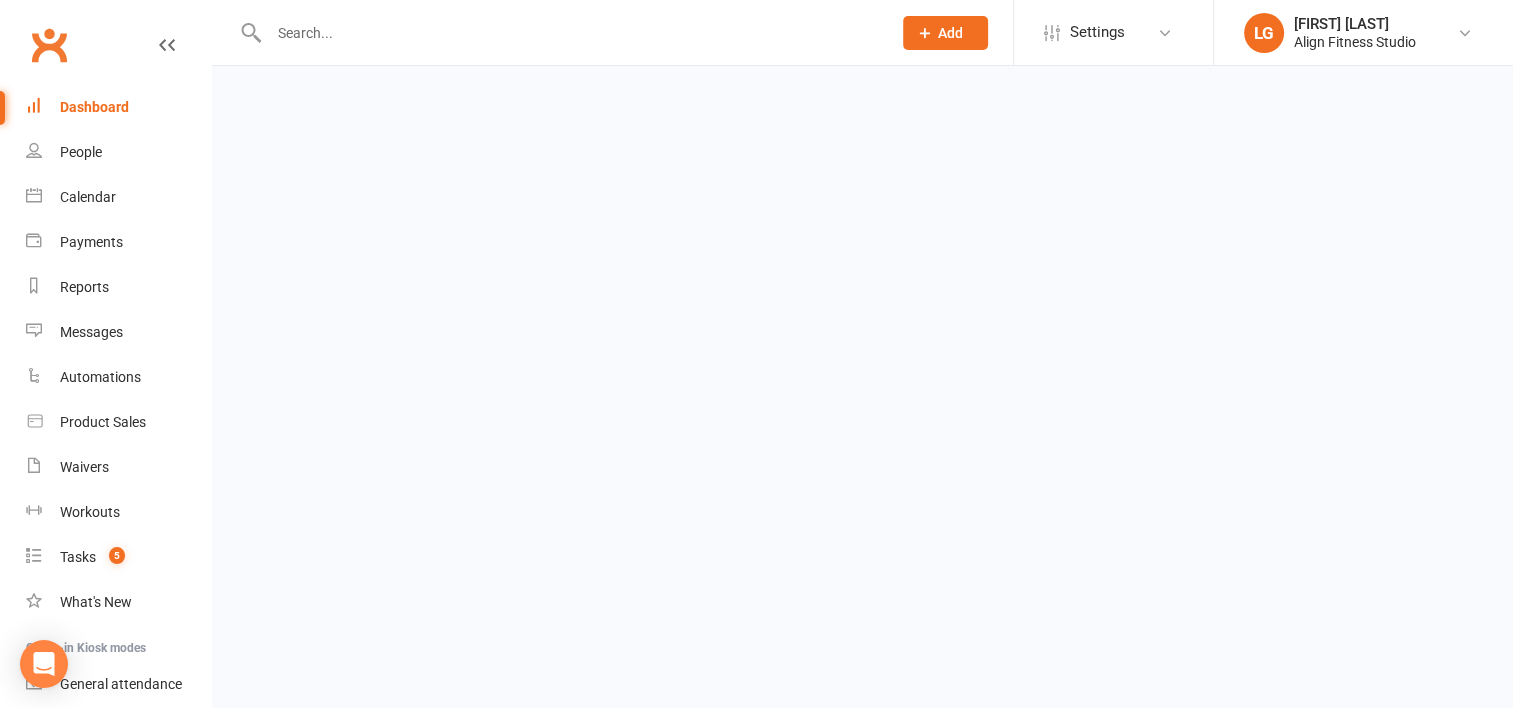 scroll, scrollTop: 0, scrollLeft: 0, axis: both 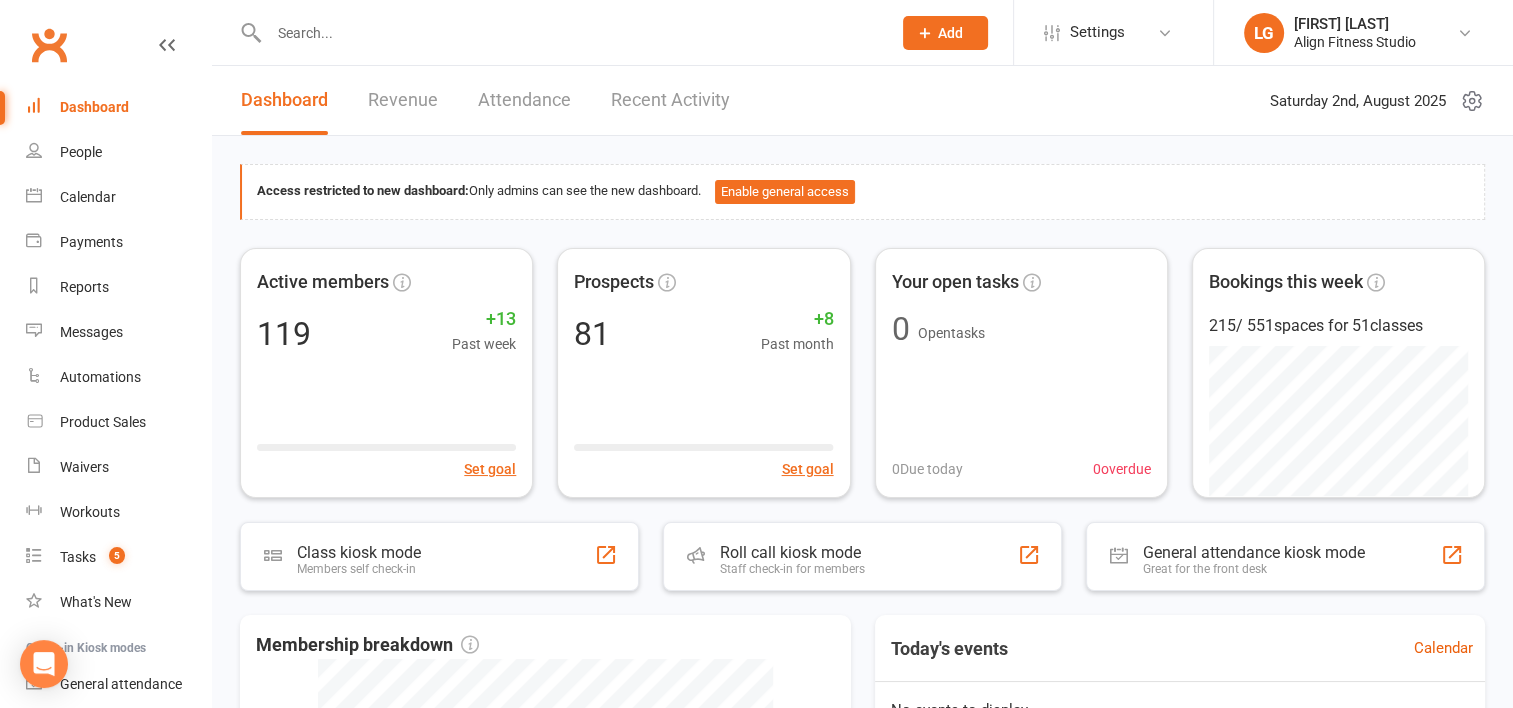 click on "Revenue" at bounding box center (403, 100) 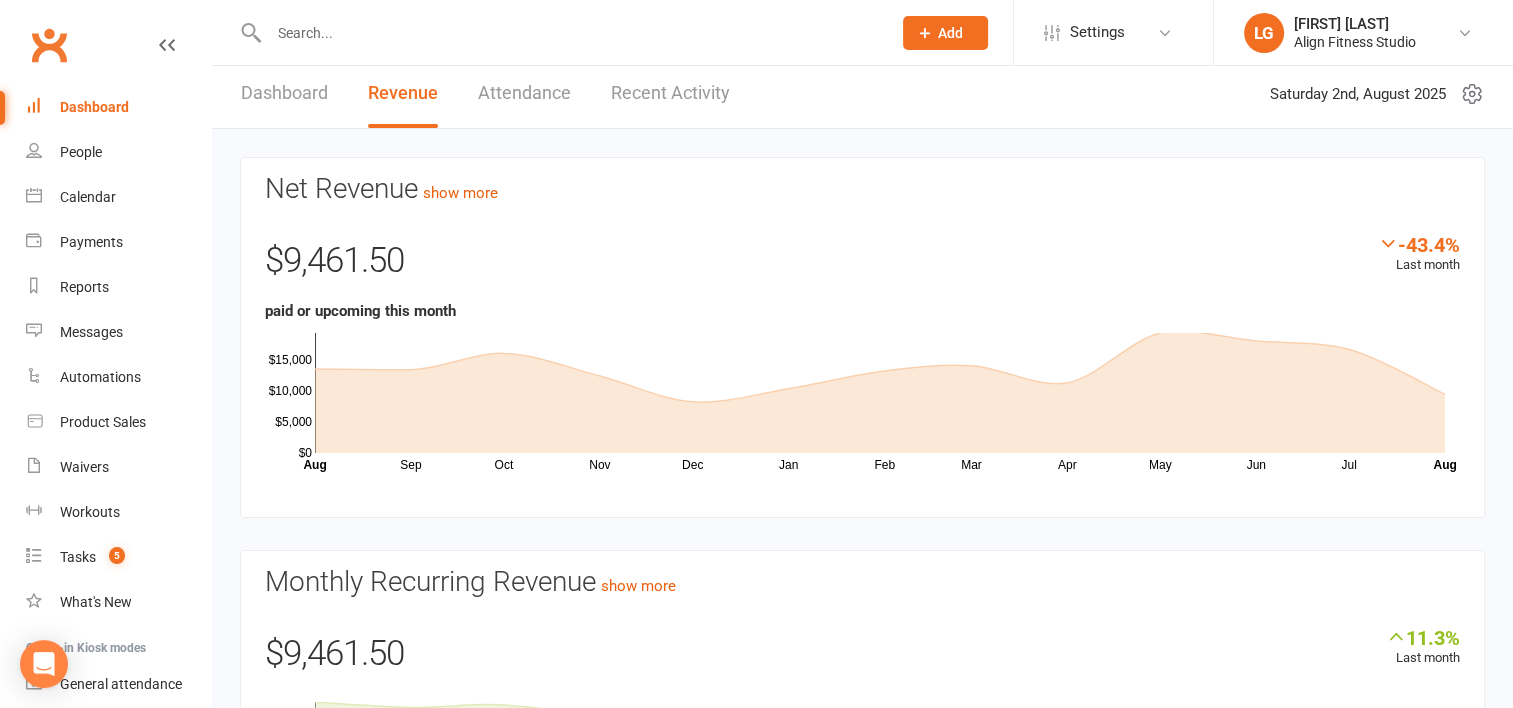 scroll, scrollTop: 4, scrollLeft: 0, axis: vertical 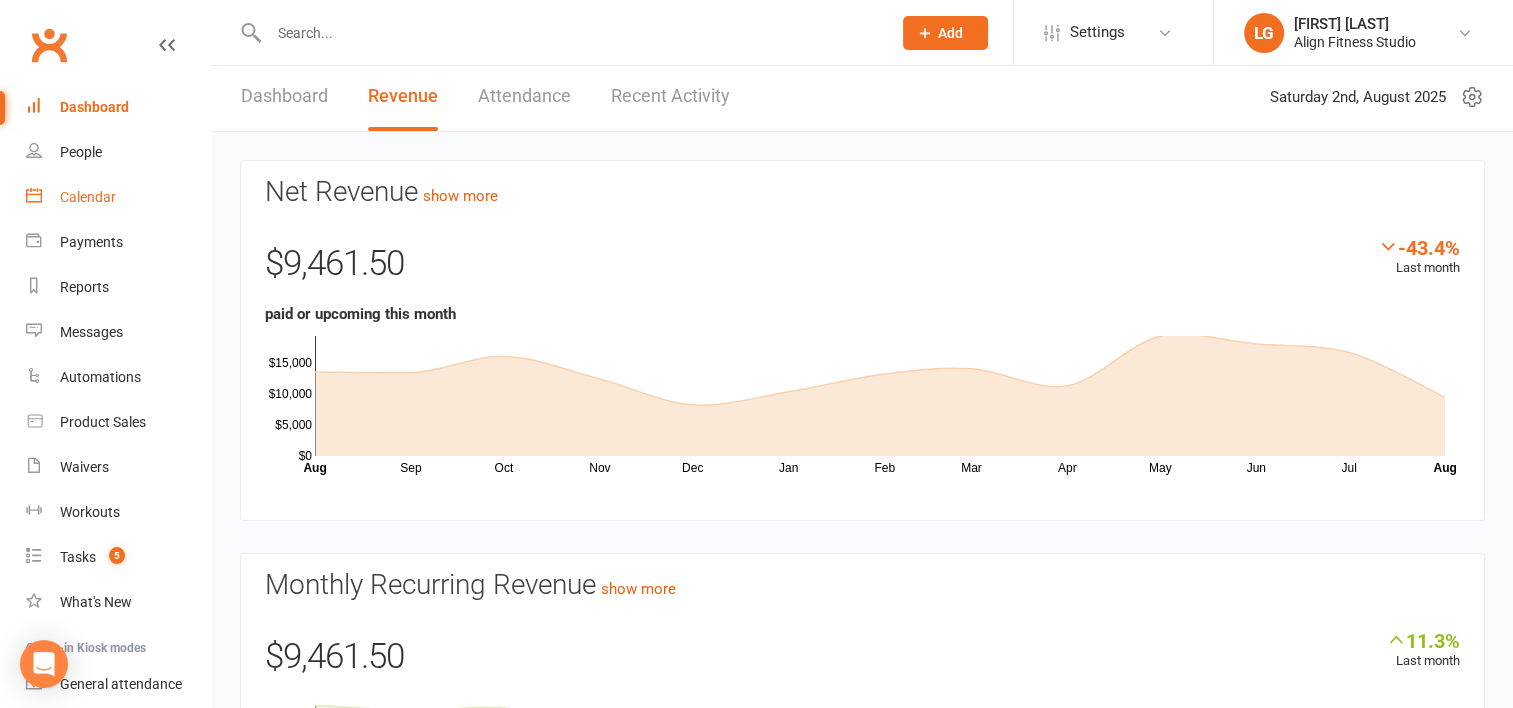 click on "Calendar" at bounding box center (88, 197) 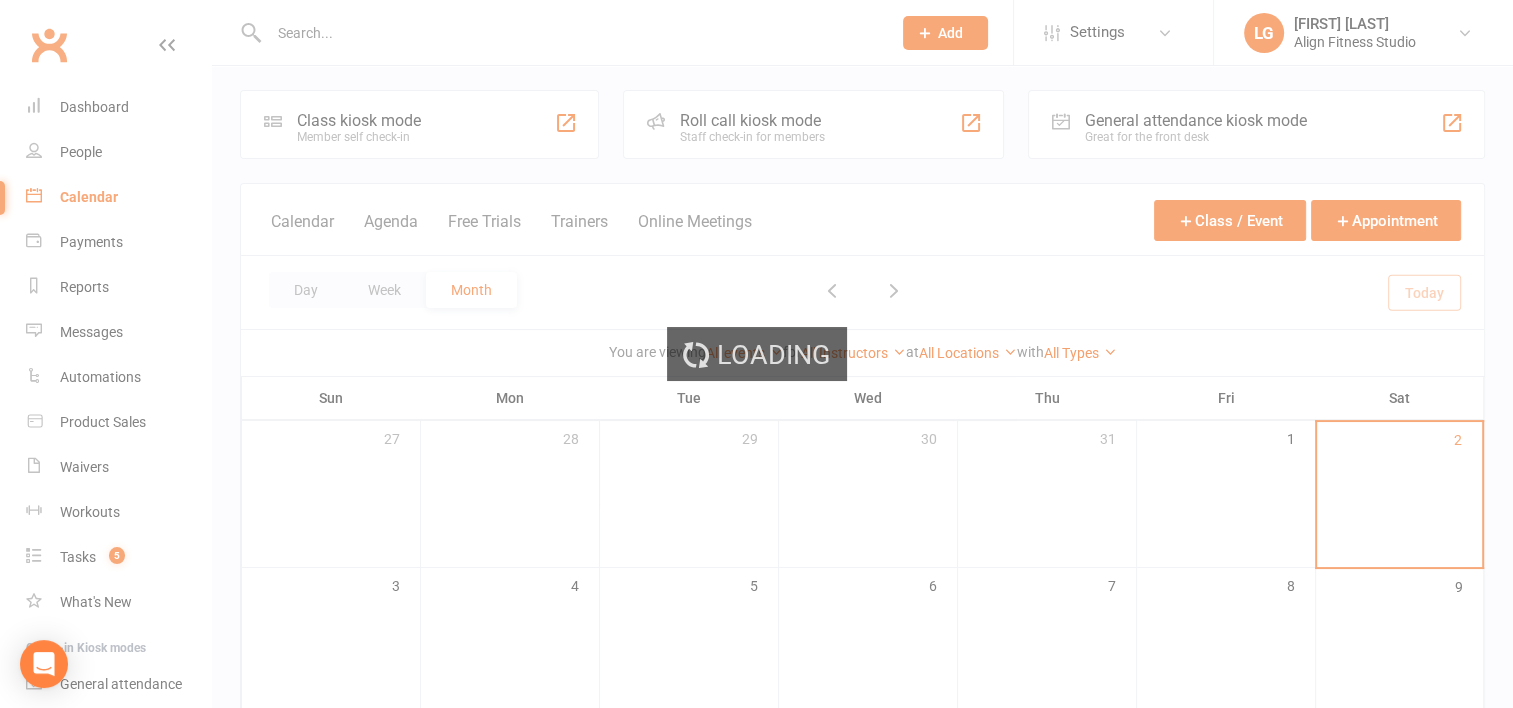 scroll, scrollTop: 0, scrollLeft: 0, axis: both 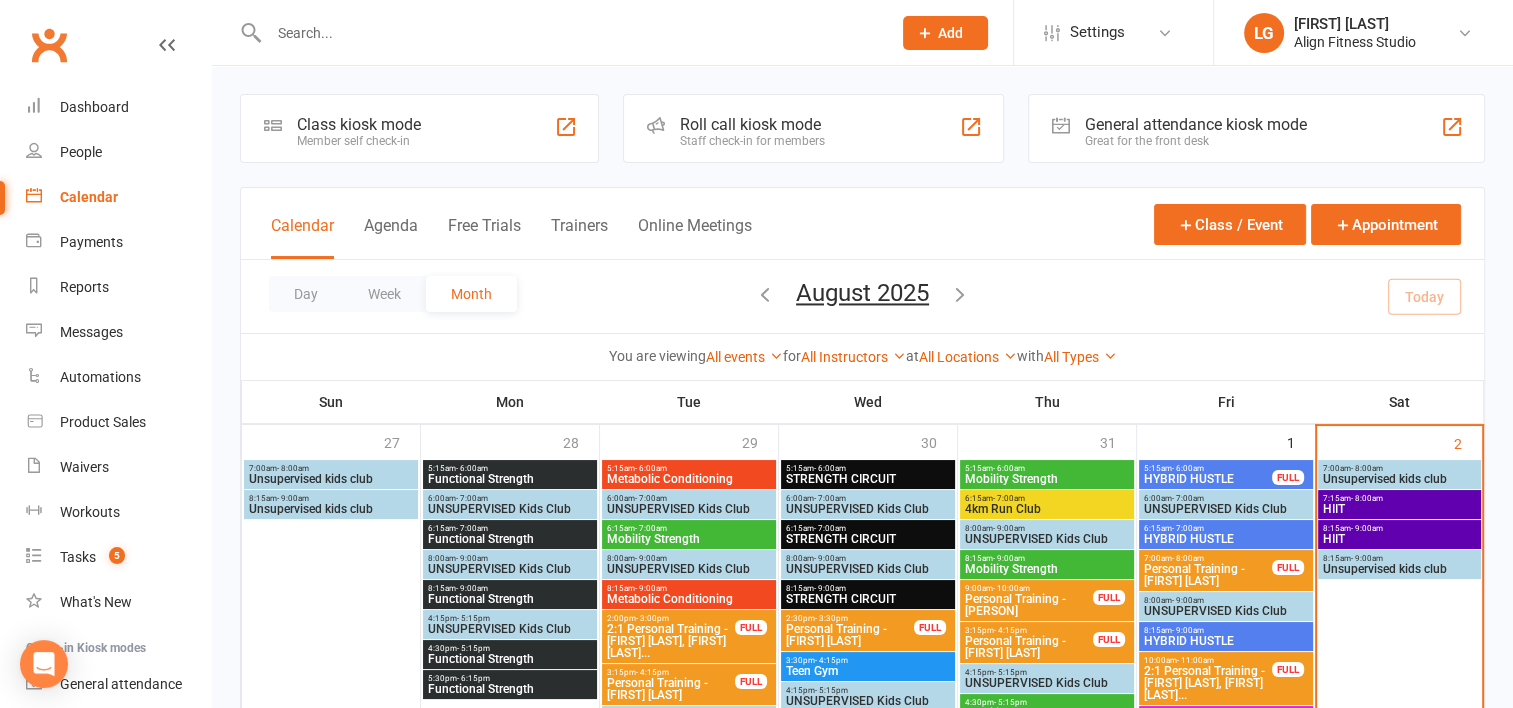 click at bounding box center (570, 33) 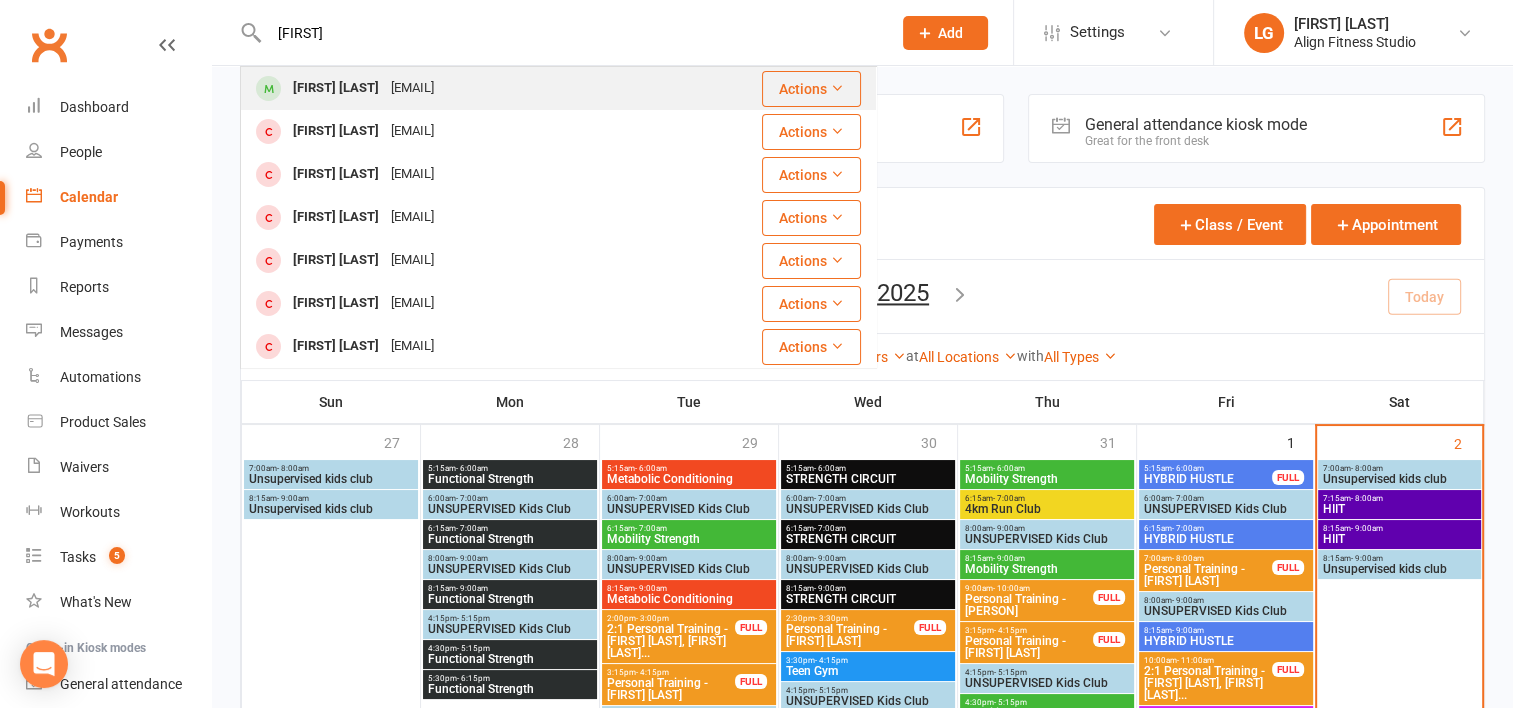 type on "[FIRST]" 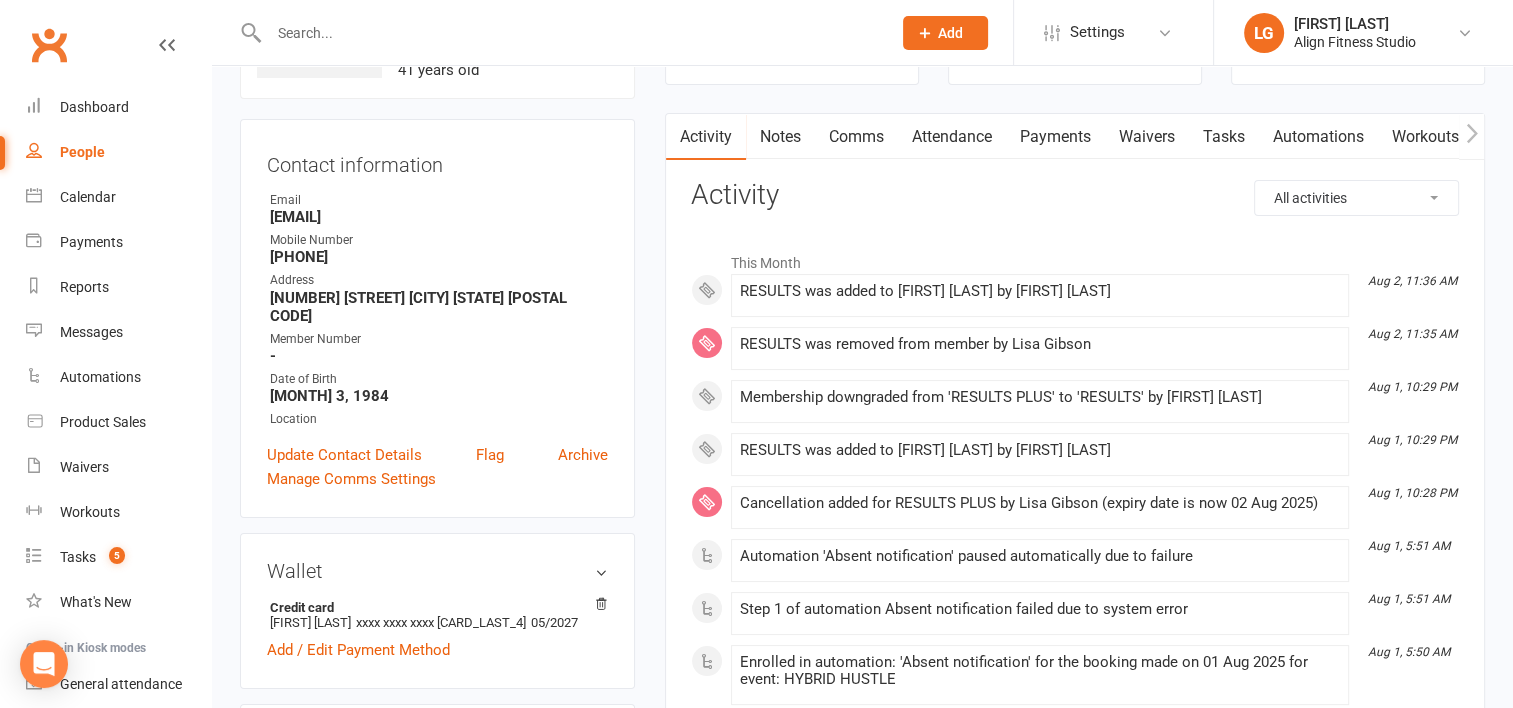 scroll, scrollTop: 0, scrollLeft: 0, axis: both 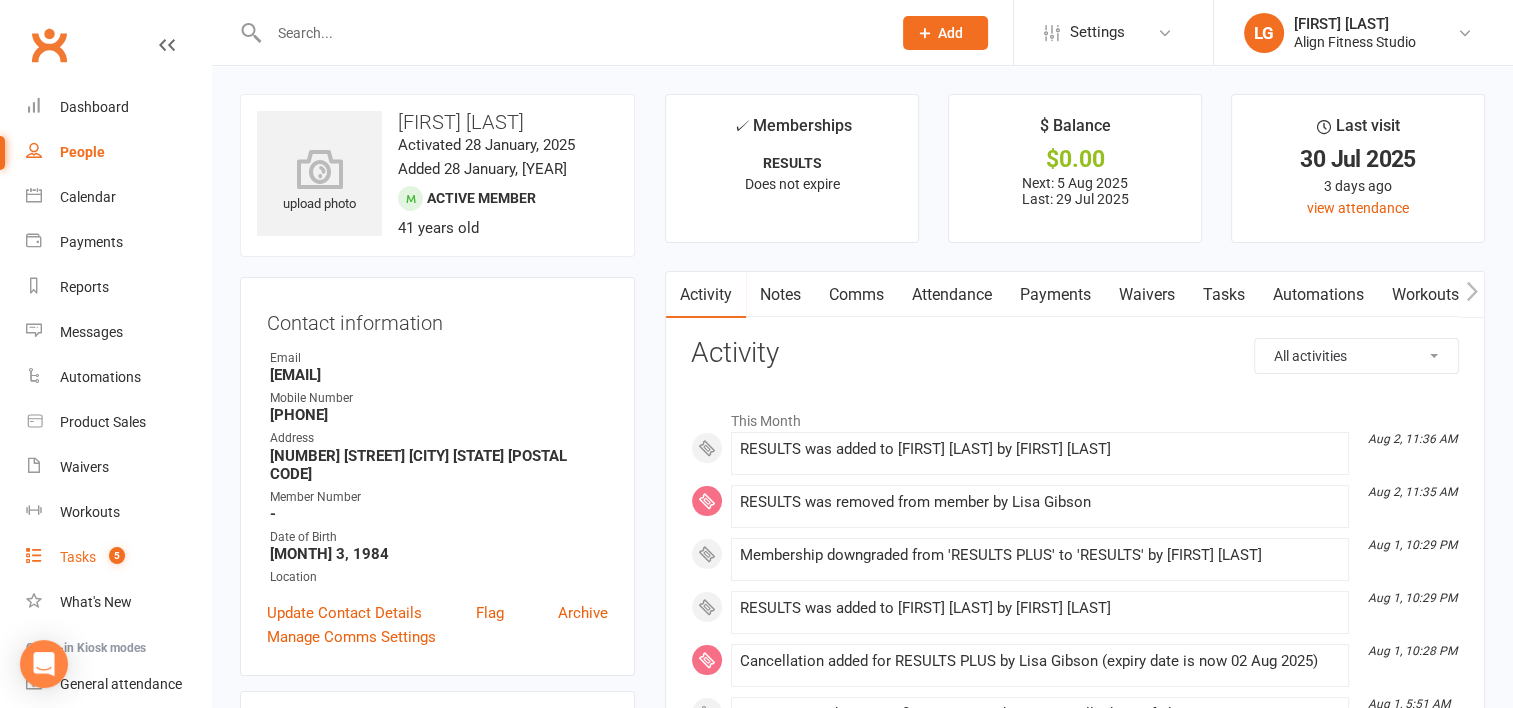 click on "Tasks" at bounding box center (78, 557) 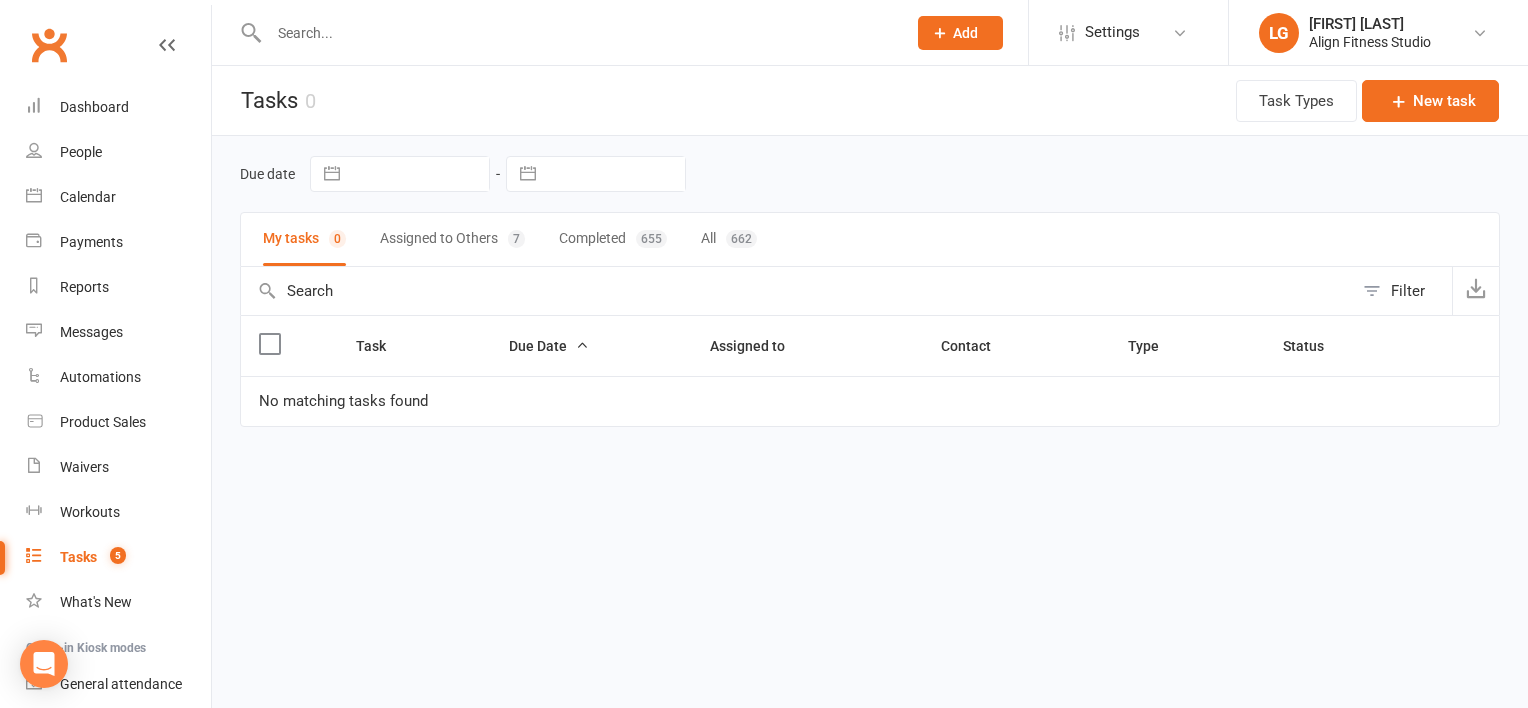 click on "Assigned to Others 7" at bounding box center [452, 239] 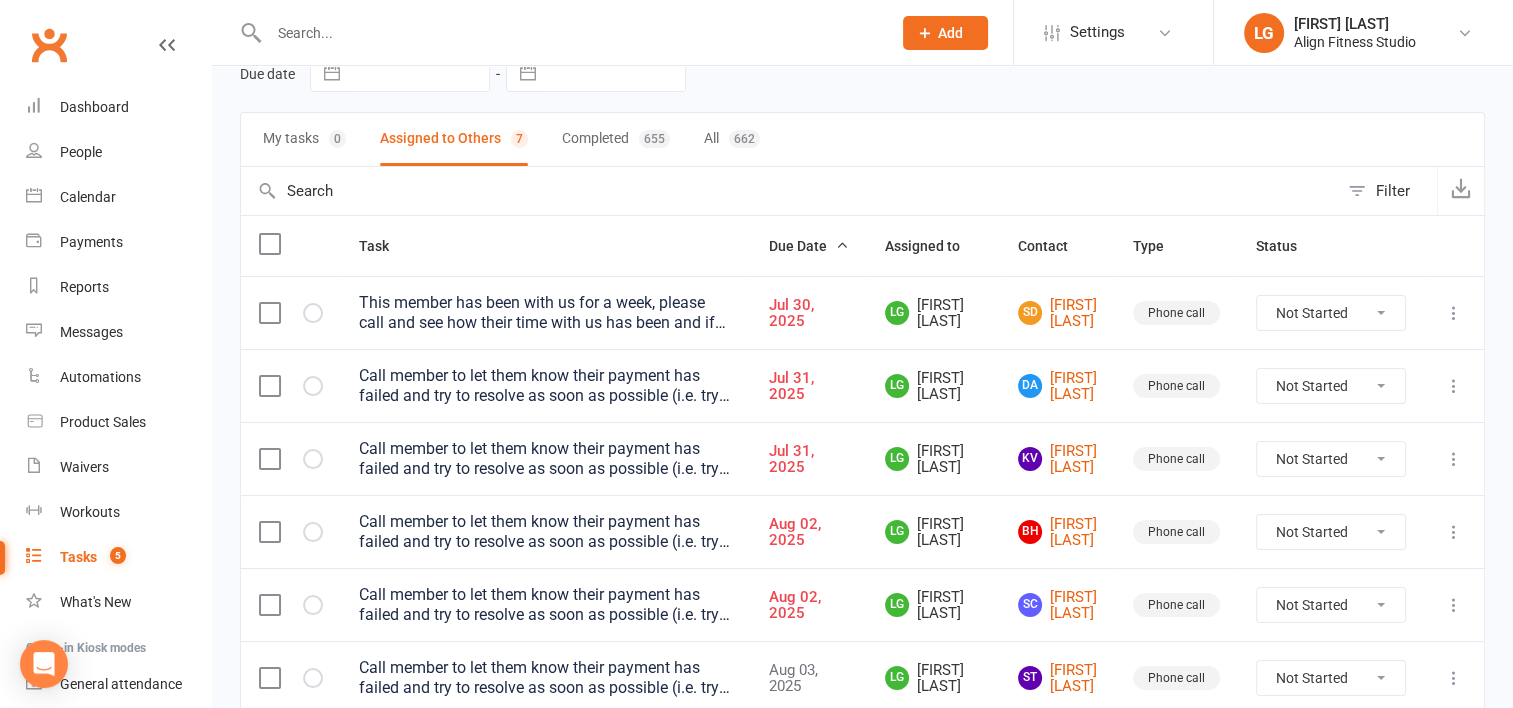 scroll, scrollTop: 112, scrollLeft: 0, axis: vertical 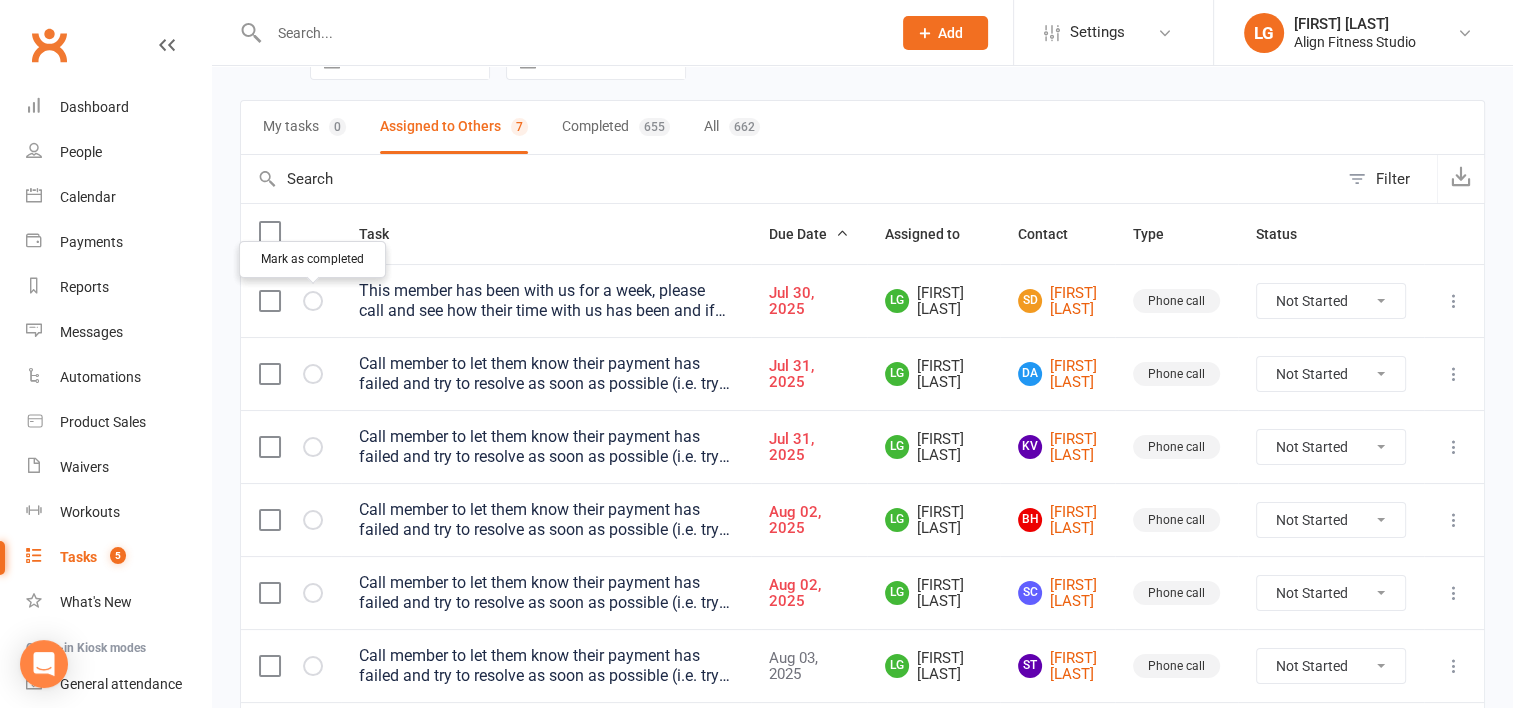 click at bounding box center [0, 0] 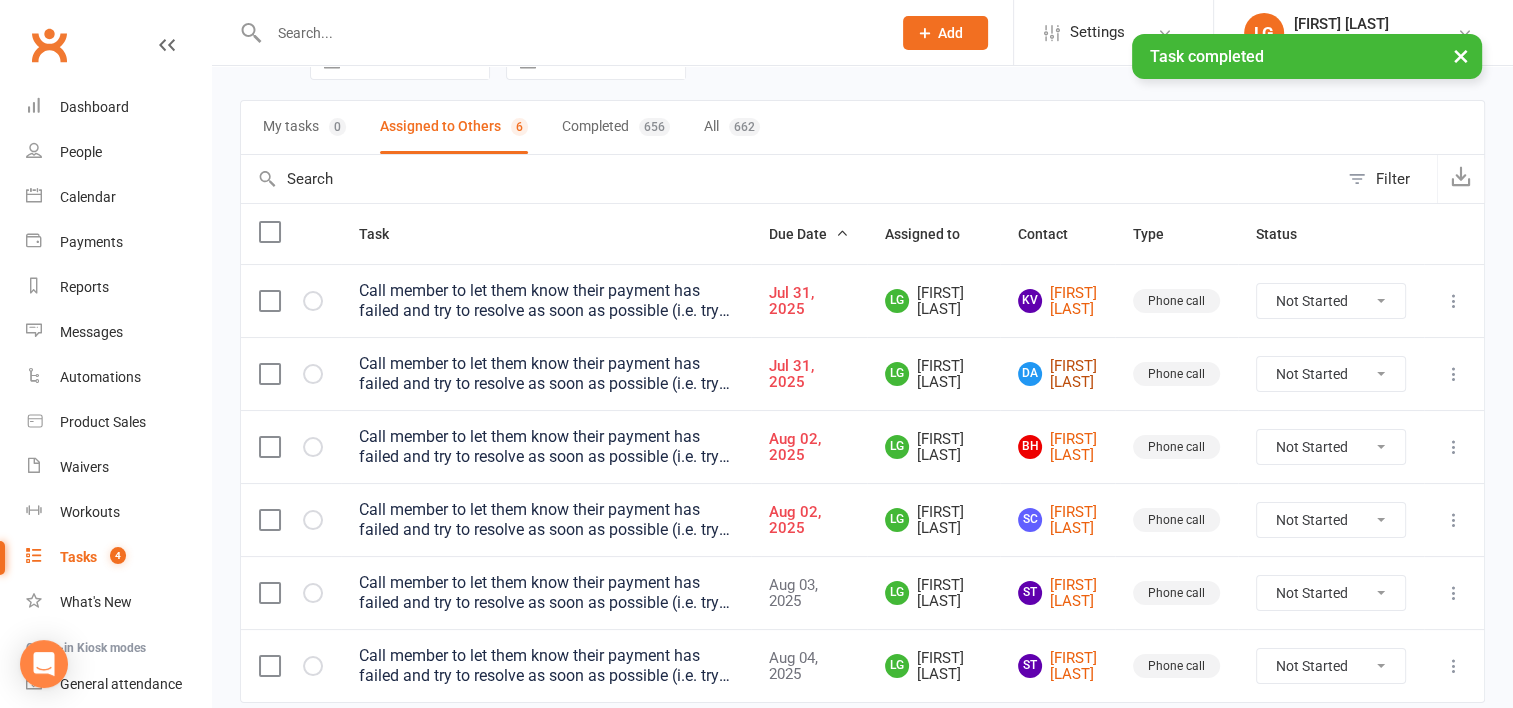 click on "[FIRST] [LAST]" at bounding box center (1057, 374) 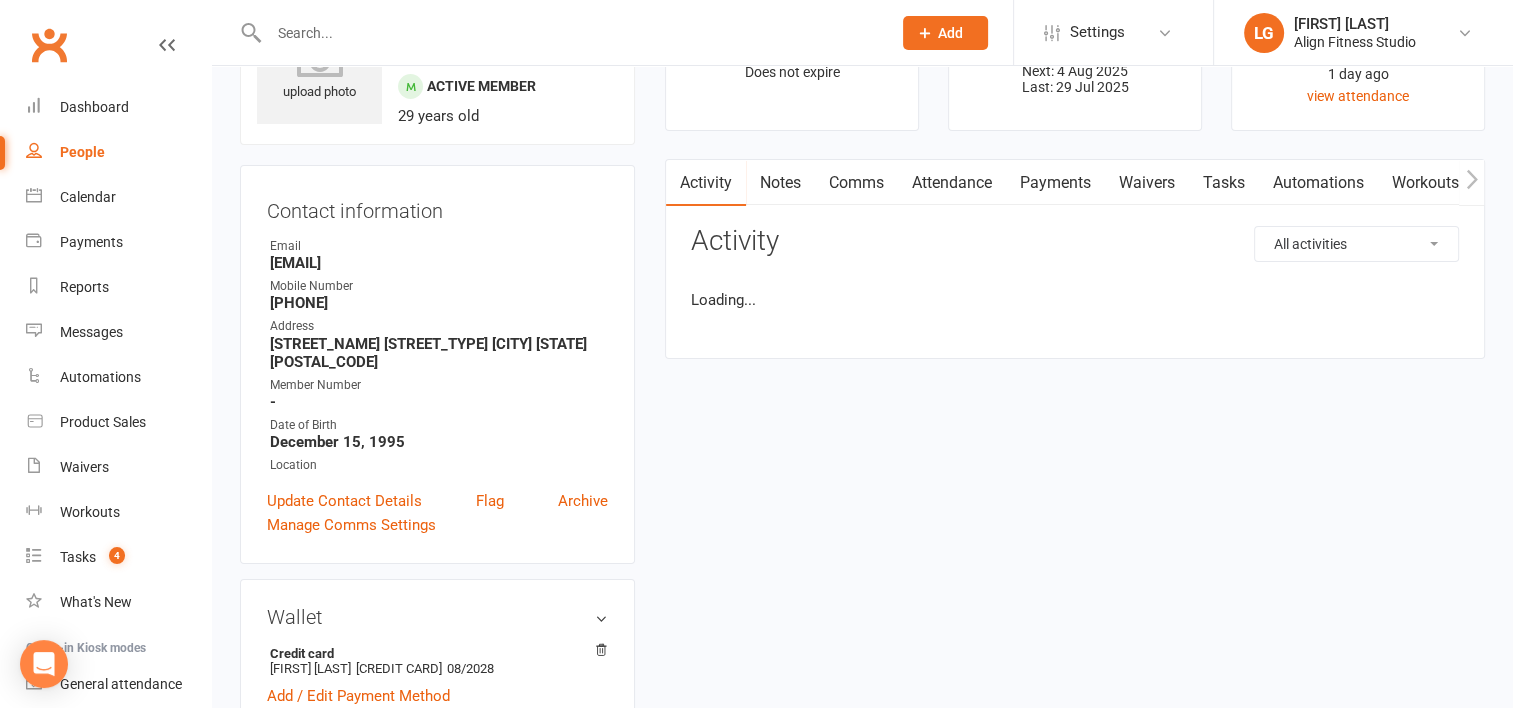 scroll, scrollTop: 0, scrollLeft: 0, axis: both 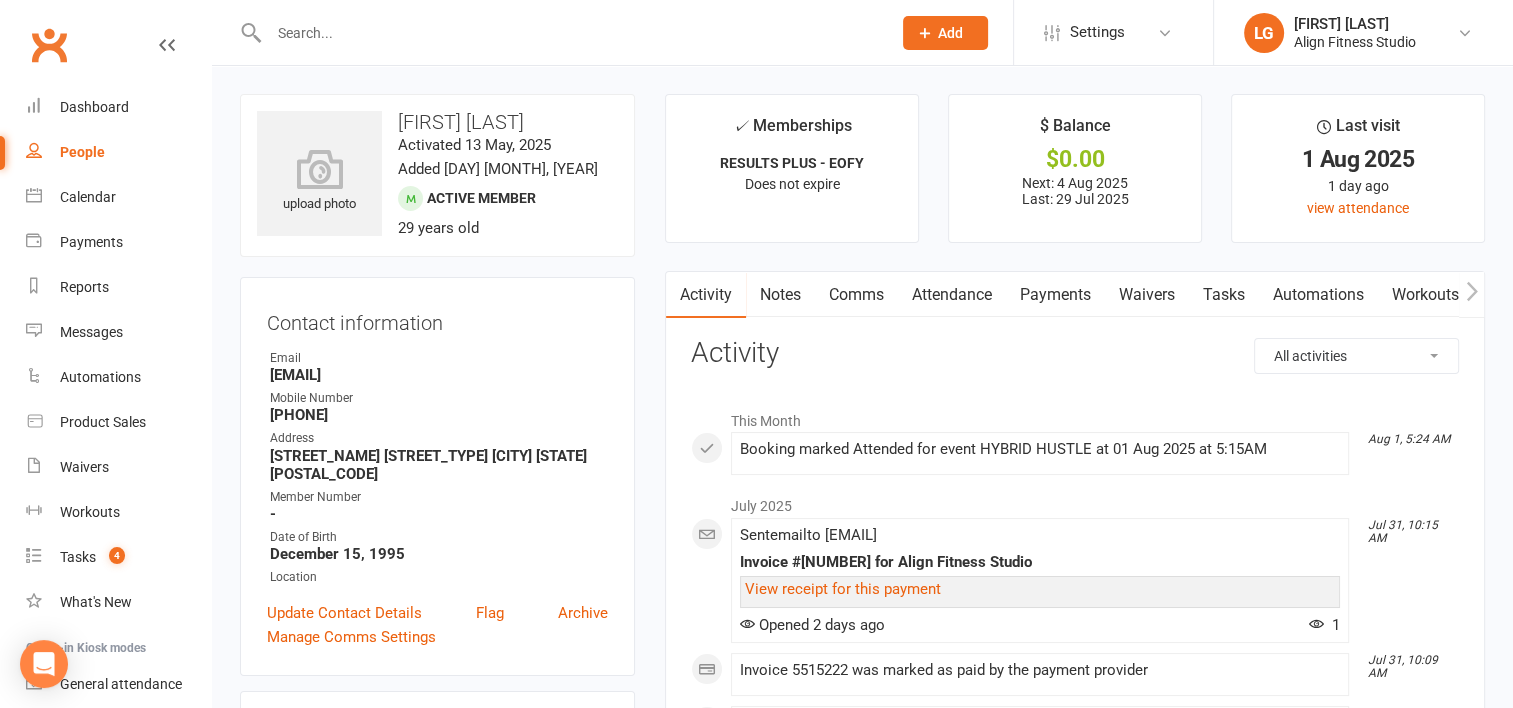 click on "✓ Memberships RESULTS PLUS - EOFY Does not expire $ Balance $0.00 Next: [DAY] [MONTH] [YEAR] Last: [DAY] [MONTH] [YEAR] Last visit [DAY] [MONTH] [YEAR] [DAY] days ago view attendance
Activity Notes Comms Attendance Payments Waivers Tasks Automations Workouts Mobile App Assessments Credit balance
All activities Bookings / Attendances Communications Notes Failed SMSes Gradings Members Memberships Mobile App POS Sales Payments Credit Vouchers Prospects Reports Automations Tasks Waivers Workouts Kiosk Mode Consent Assessments Contact Flags Family Relationships Activity This Month [MONTH] [DAY], [TIME] Booking marked Attended for event HYBRID HUSTLE at [DAY] [MONTH] [YEAR] at [TIME]   [MONTH] [YEAR] [MONTH] [DAY], [TIME]   Sent  email  to   [EMAIL]   Invoice #[NUMBER] for Align Fitness Studio View receipt for this payment Opened   [DAY] days ago   [DAY] [MONTH] [DAY], [TIME] Invoice [NUMBER] was marked as paid by the payment provider   [MONTH] [DAY], [TIME]   Sent  email  to   [EMAIL]   Event reminder for Align Fitness Studio Hi  [FIRST] , show" at bounding box center (1075, 1906) 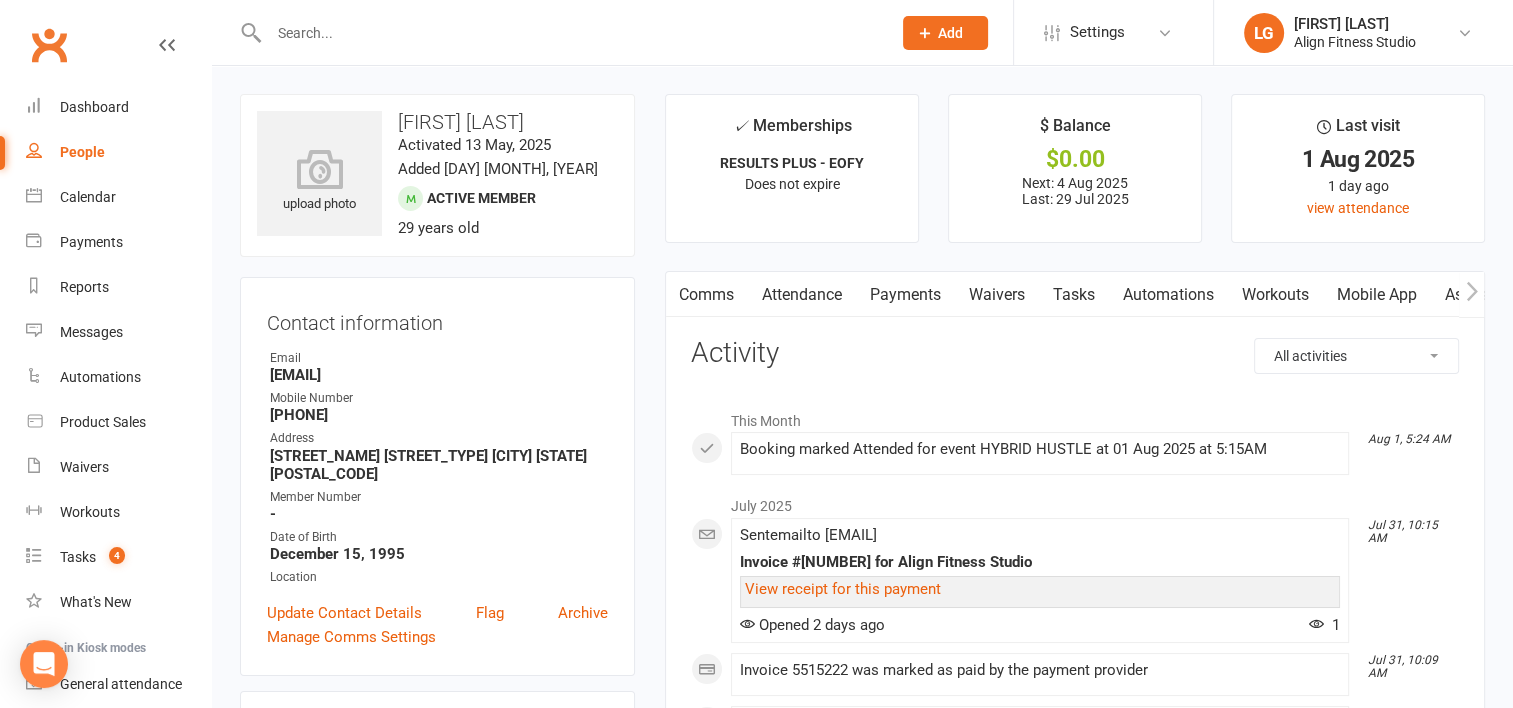 scroll, scrollTop: 0, scrollLeft: 150, axis: horizontal 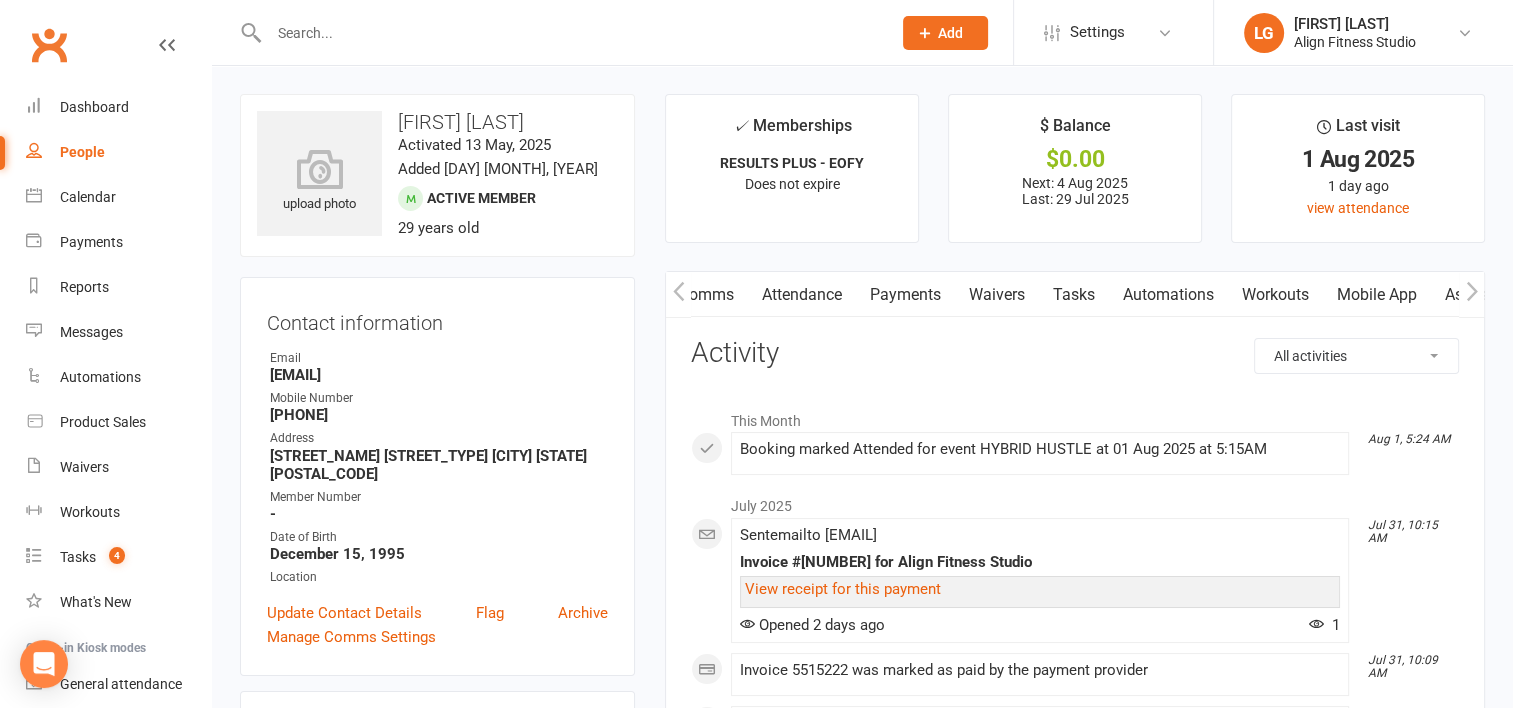 click on "Payments" at bounding box center [905, 295] 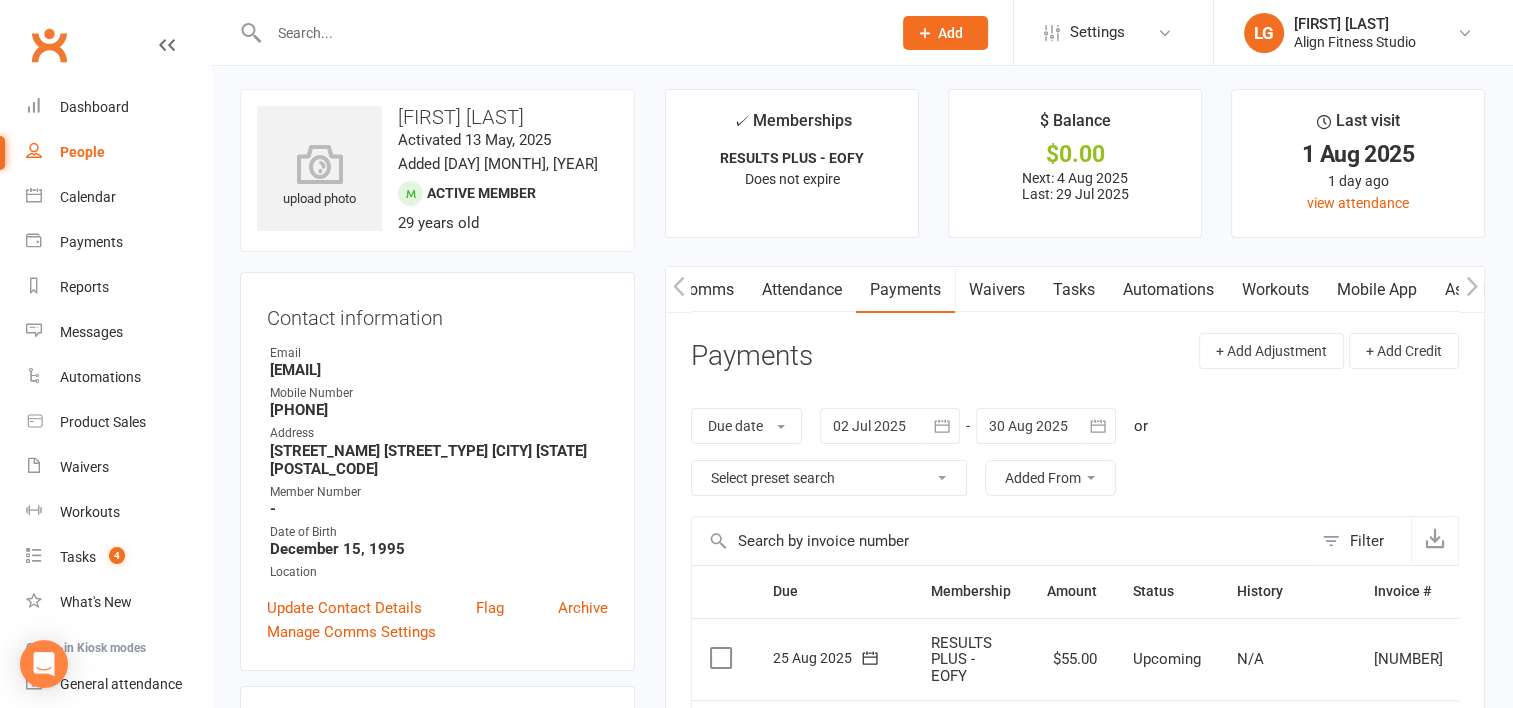 scroll, scrollTop: 4, scrollLeft: 0, axis: vertical 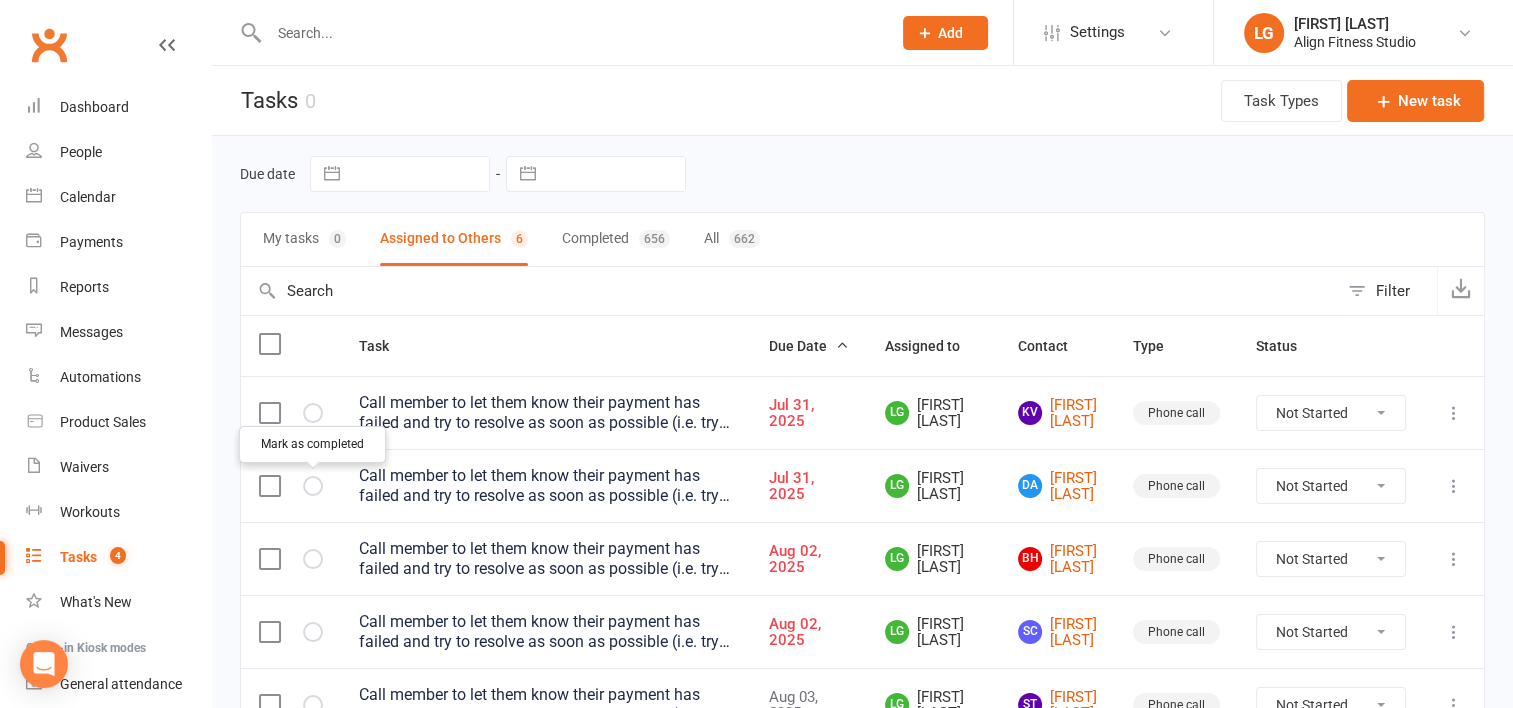 click at bounding box center (0, 0) 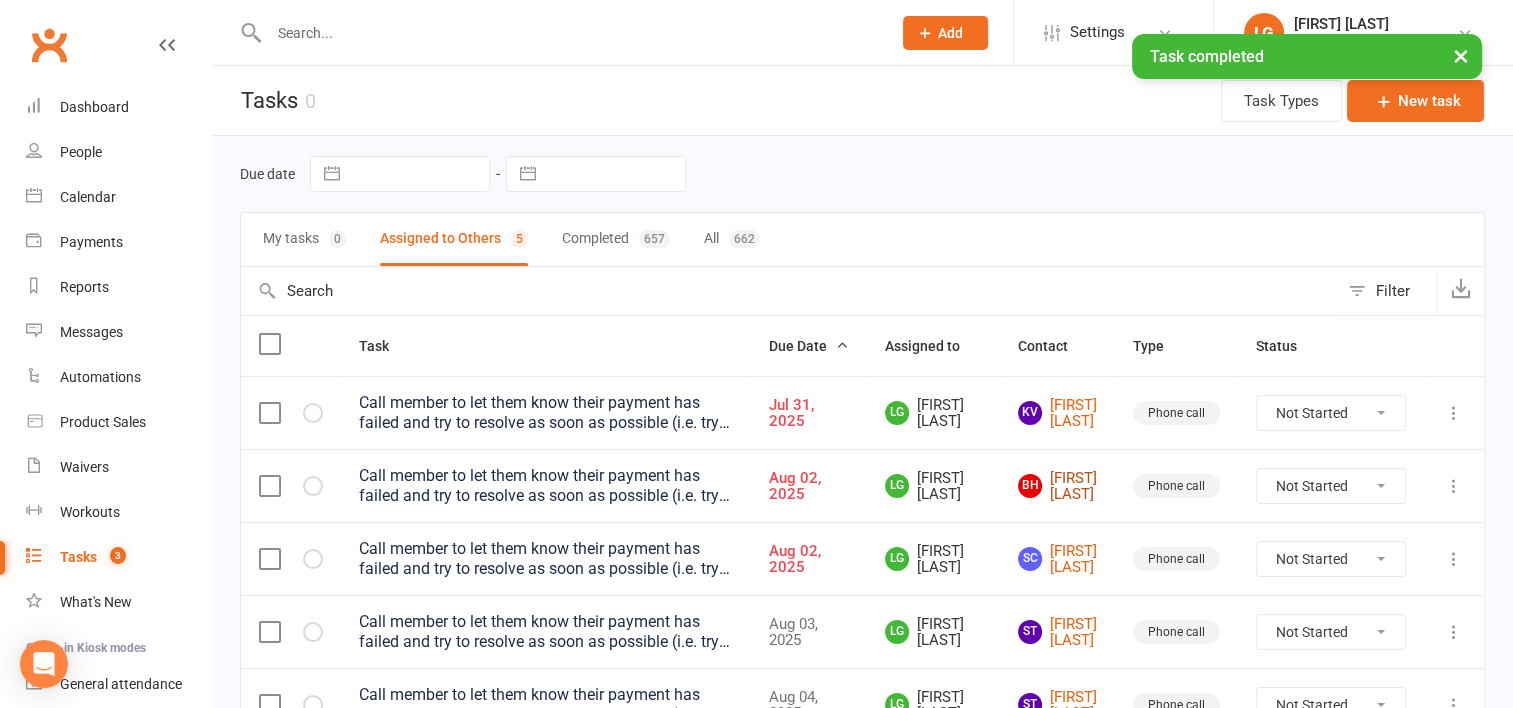 click on "[FIRST] [LAST]" at bounding box center (1057, 486) 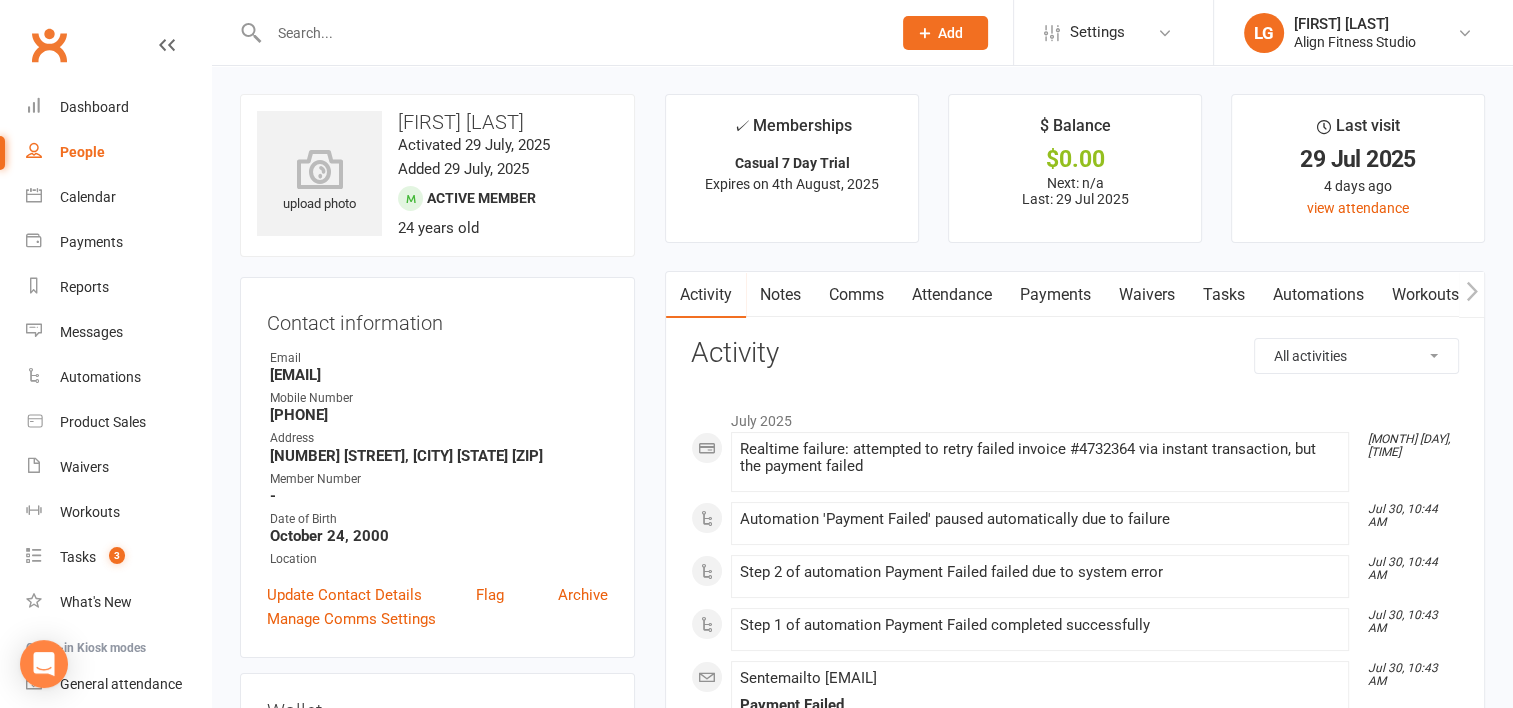 click on "Payments" at bounding box center (1055, 295) 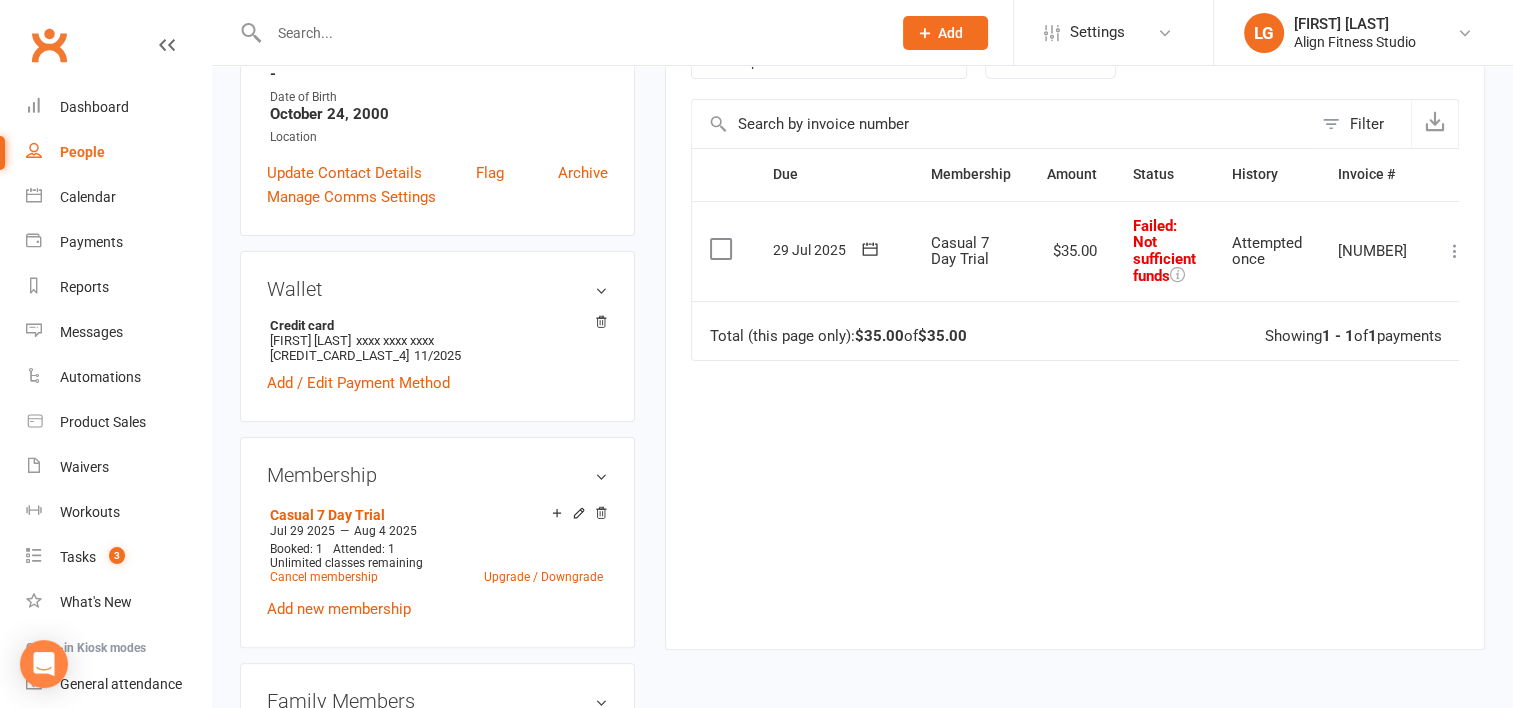 scroll, scrollTop: 424, scrollLeft: 0, axis: vertical 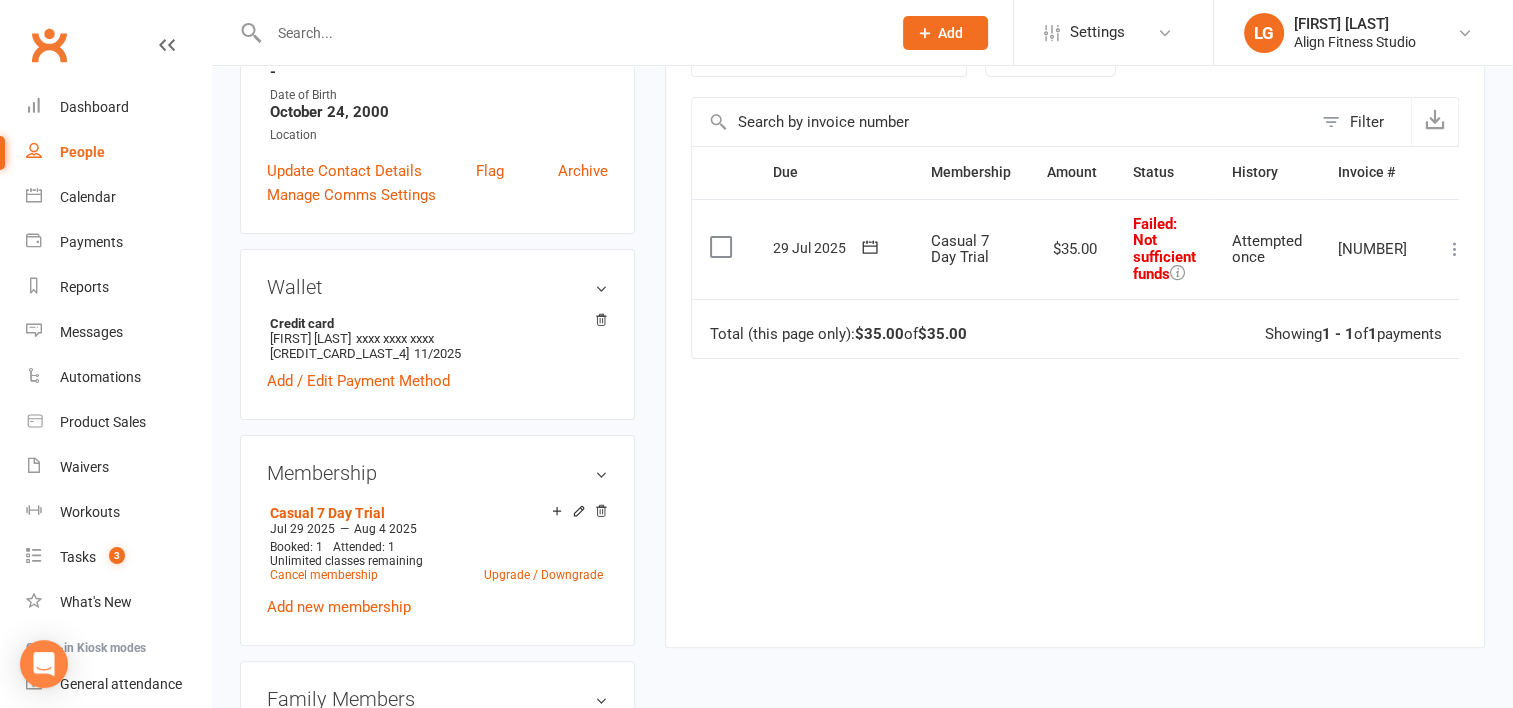 click at bounding box center (1177, 272) 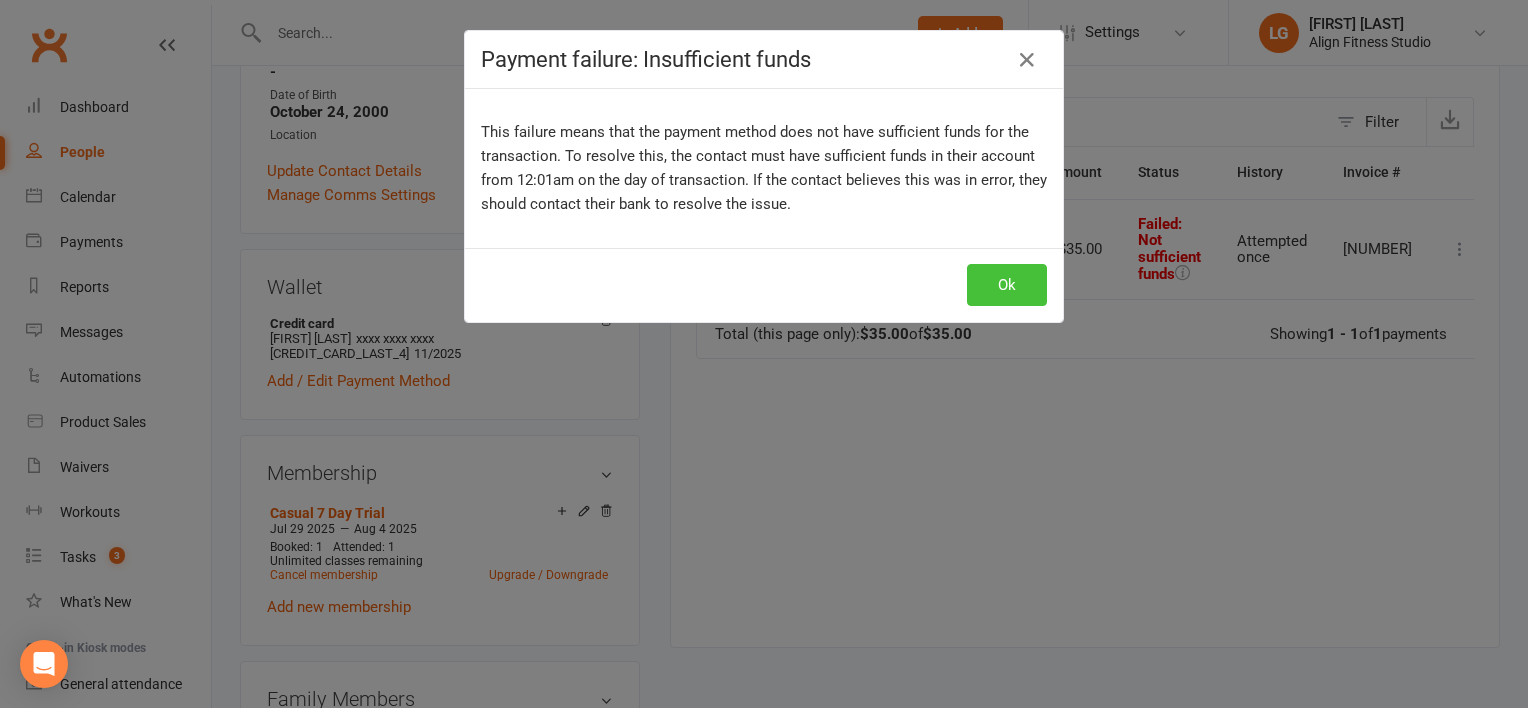 click on "Ok" at bounding box center [1007, 285] 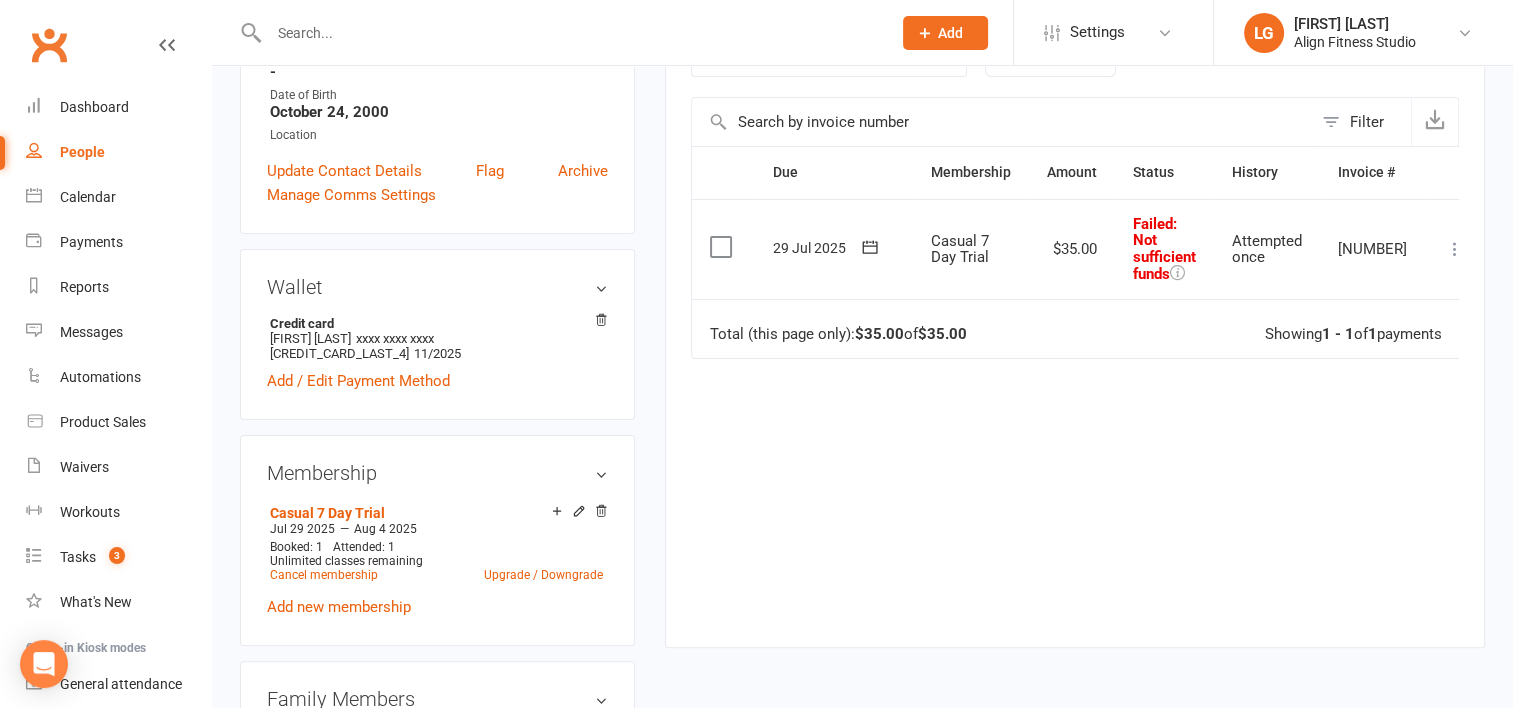 click at bounding box center [1455, 249] 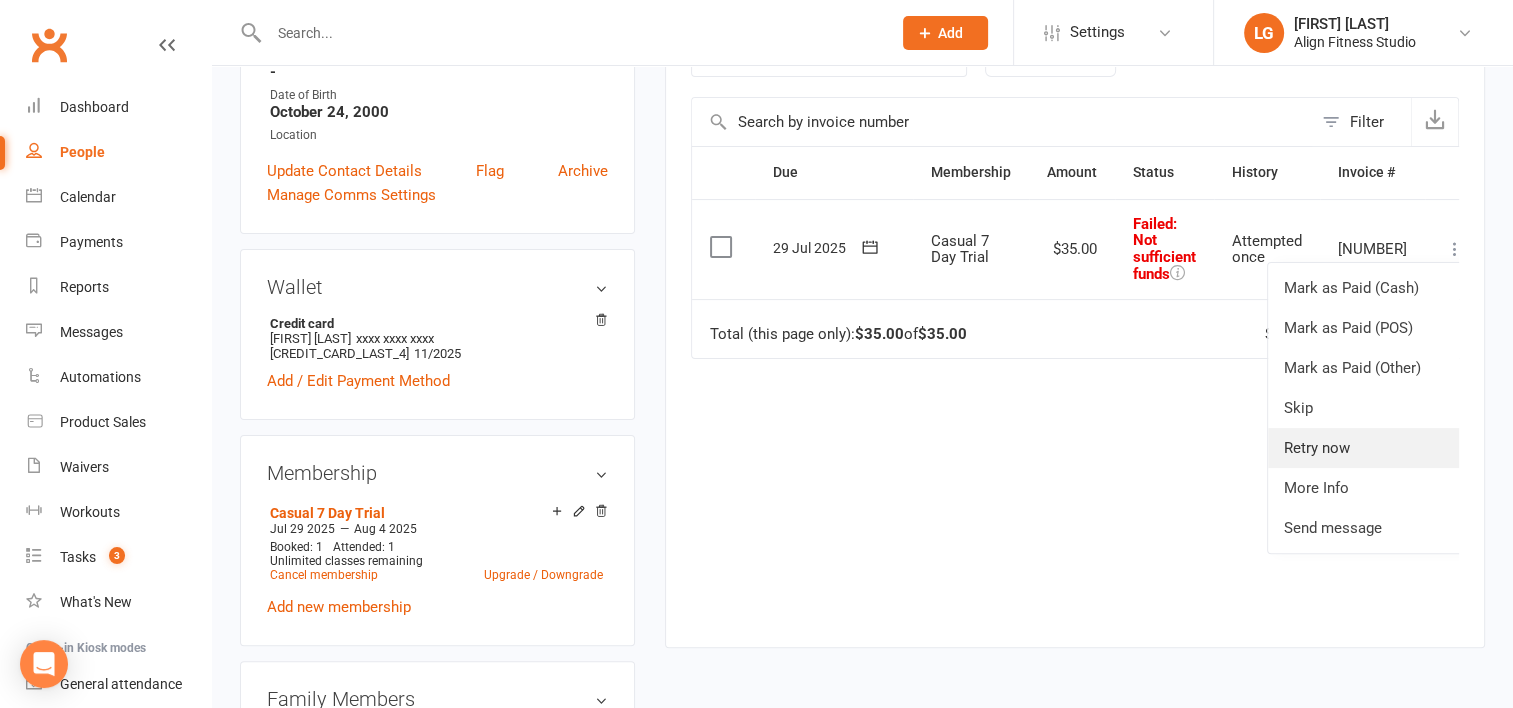 click on "Retry now" at bounding box center [1367, 448] 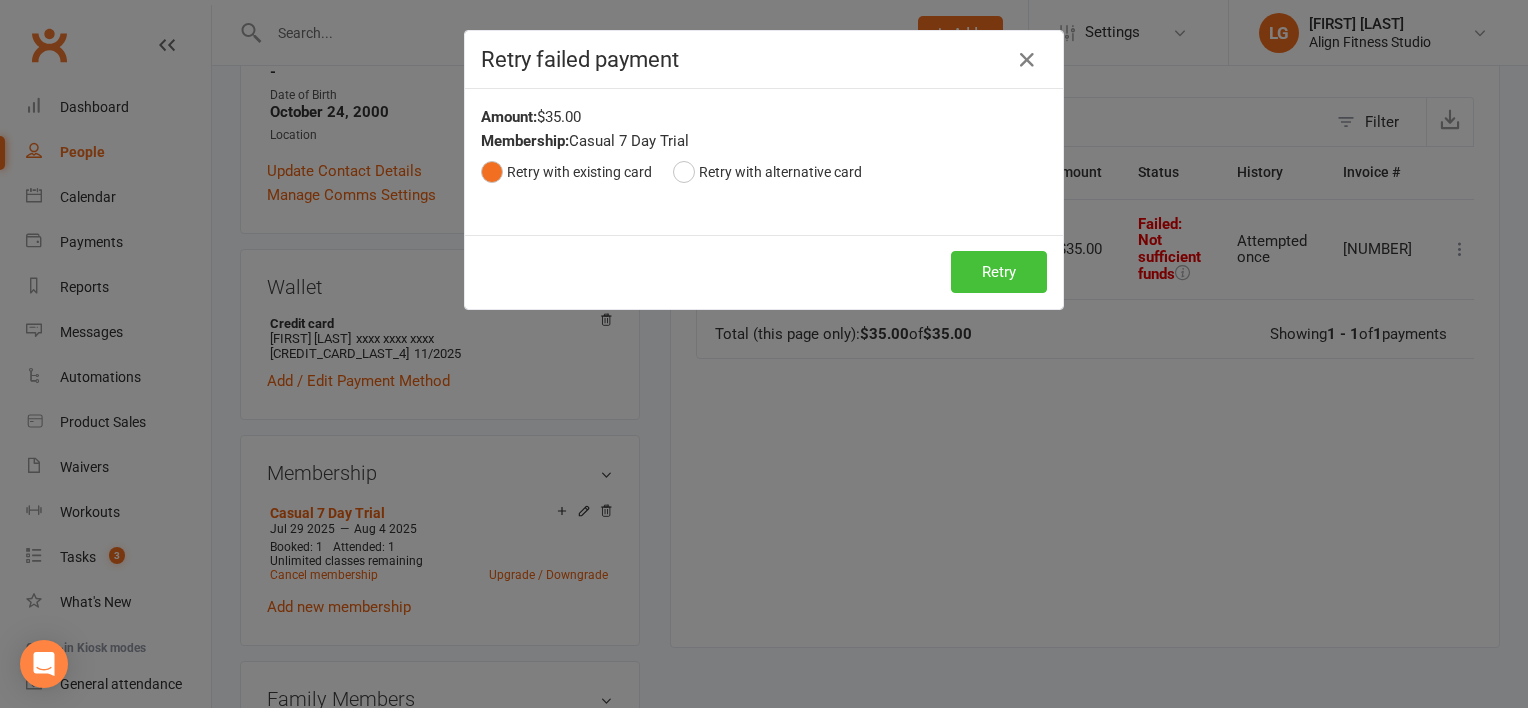 click on "Retry" at bounding box center [999, 272] 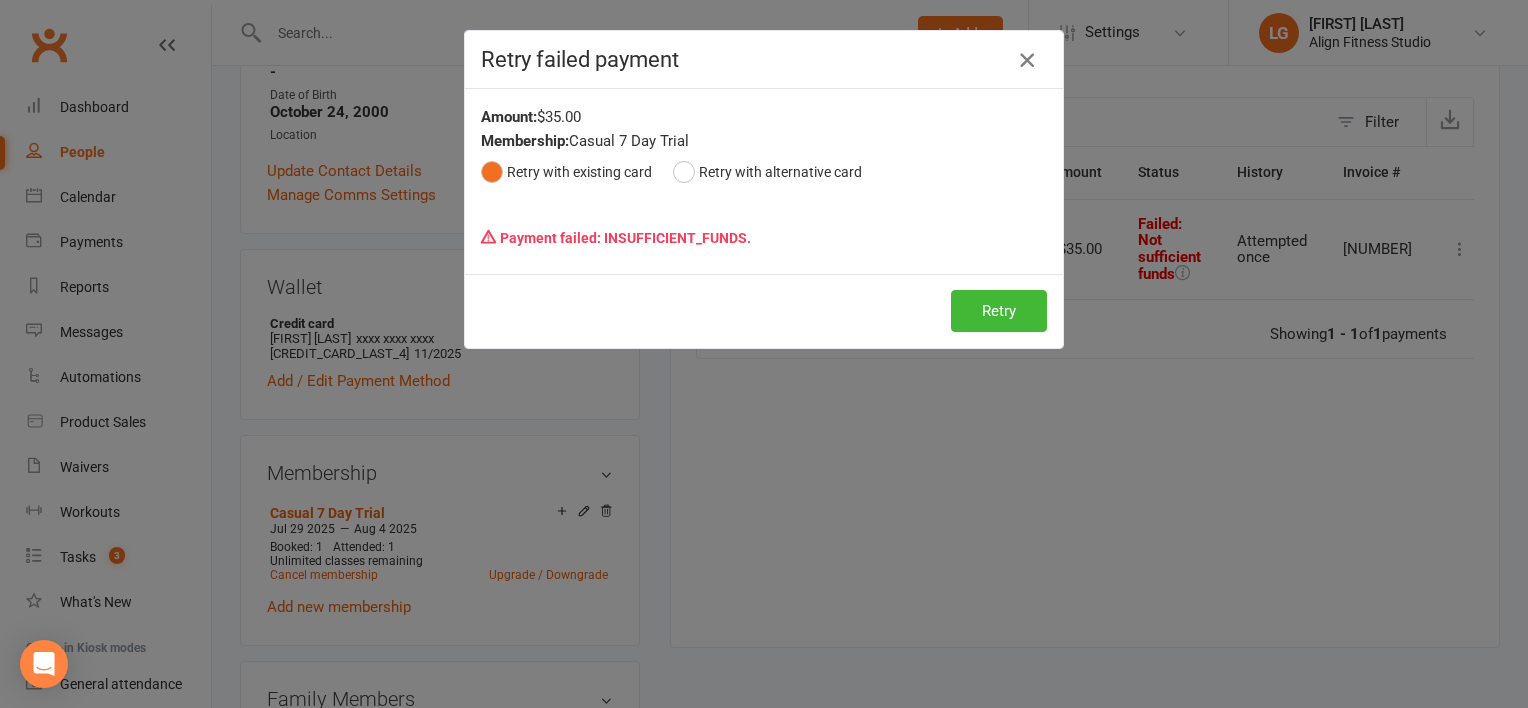 click at bounding box center [1027, 60] 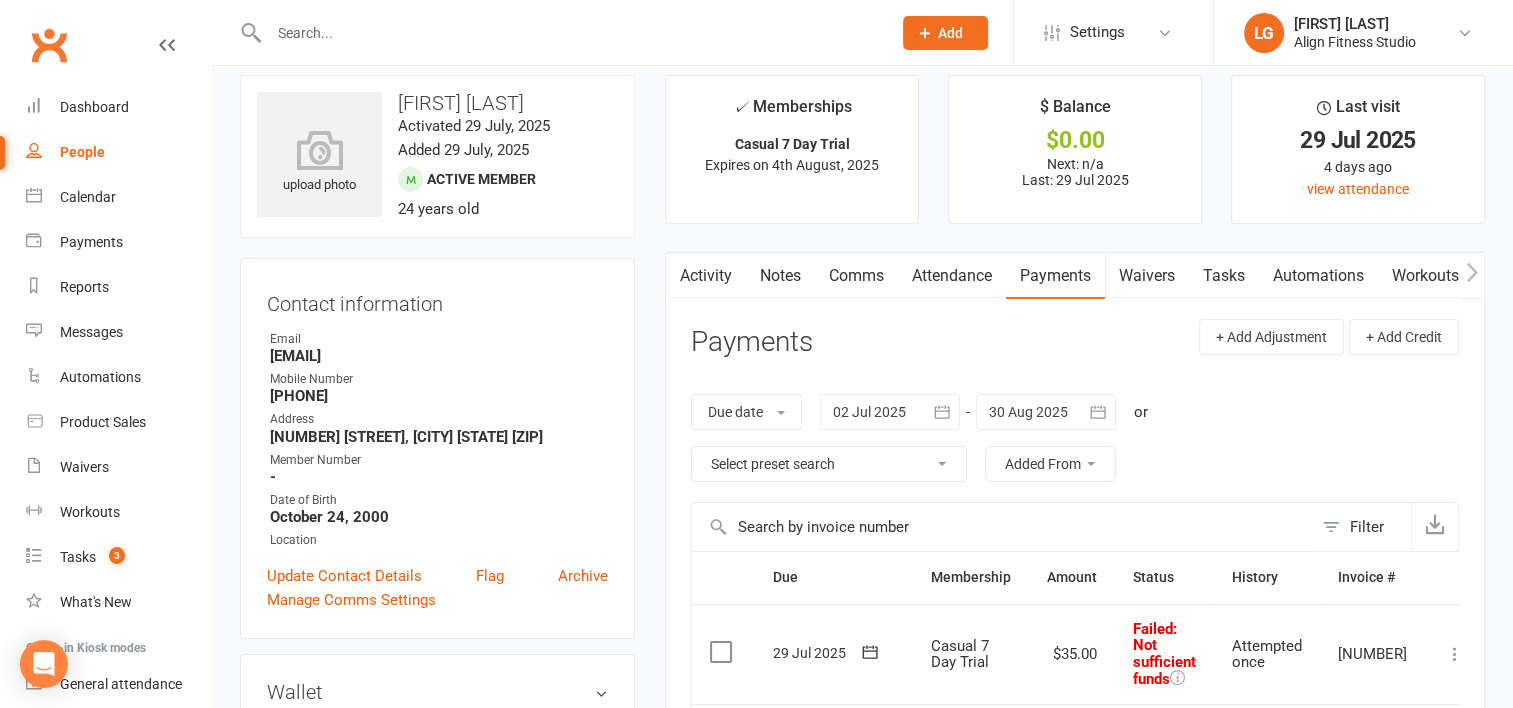 scroll, scrollTop: 0, scrollLeft: 0, axis: both 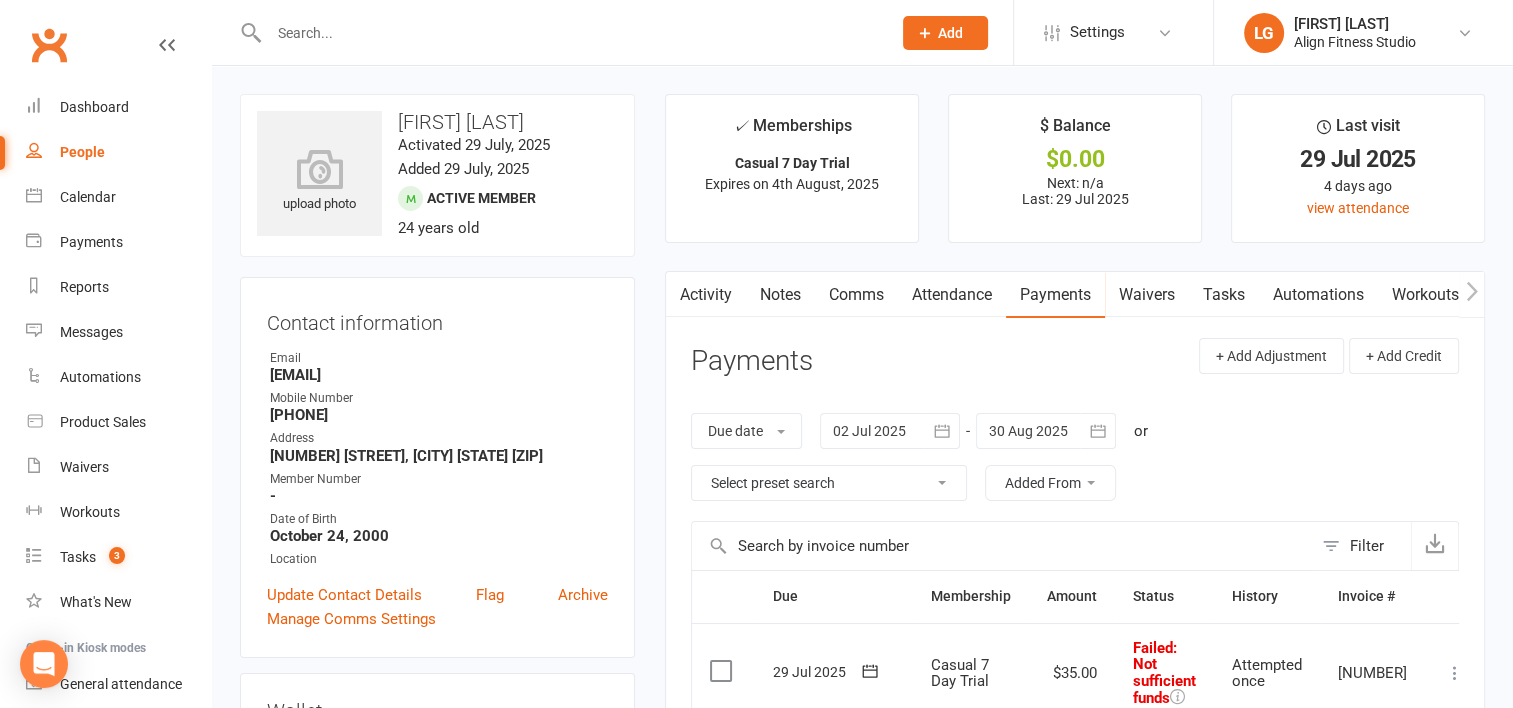 click on "Activity" at bounding box center (706, 295) 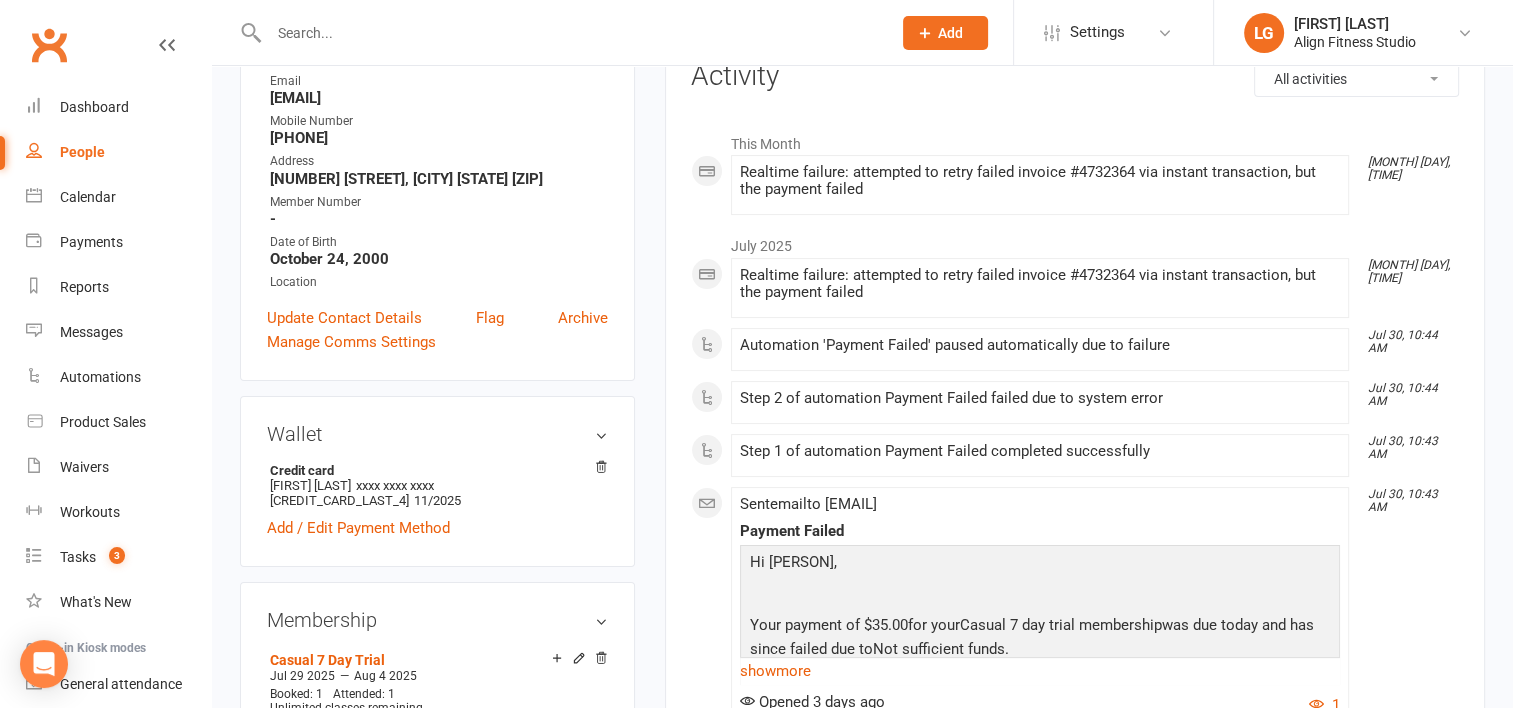 scroll, scrollTop: 0, scrollLeft: 0, axis: both 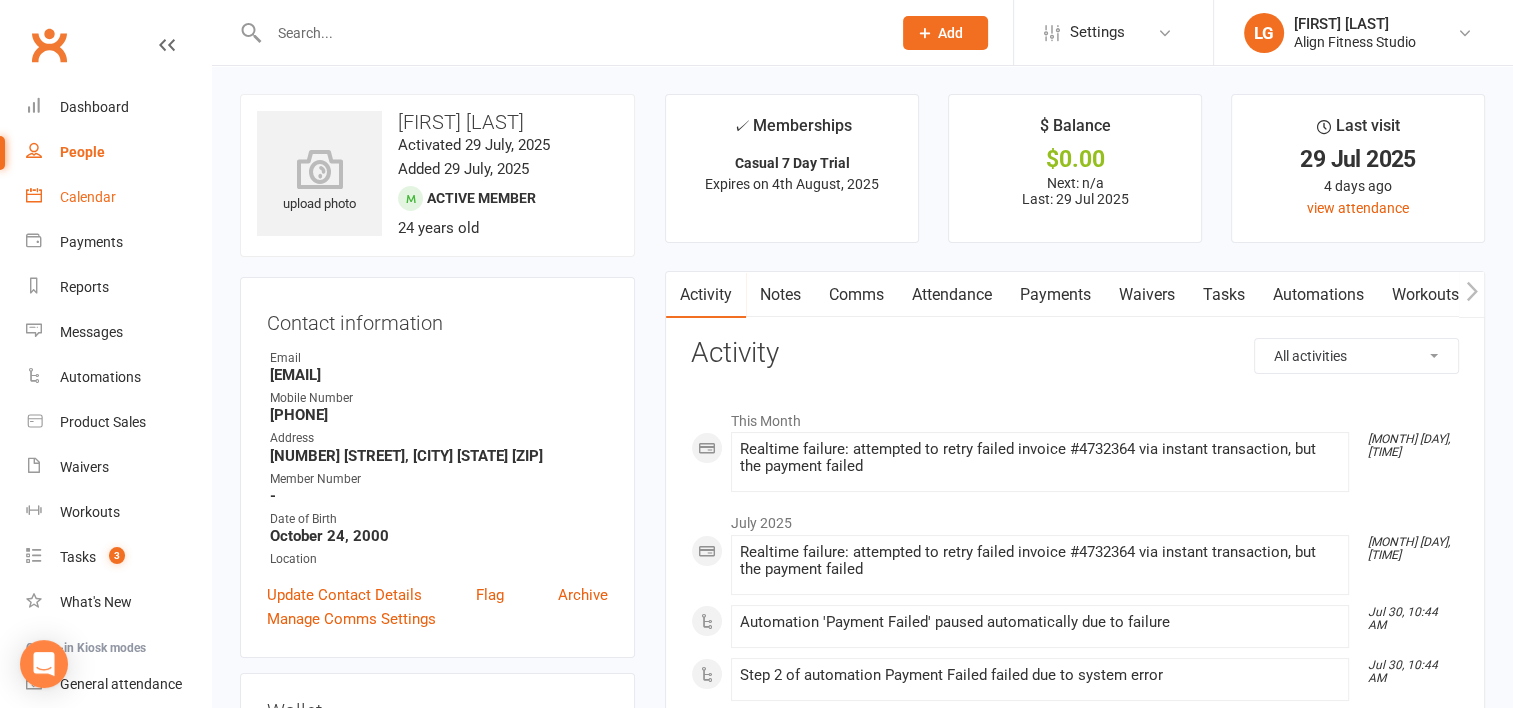 click on "Calendar" at bounding box center [88, 197] 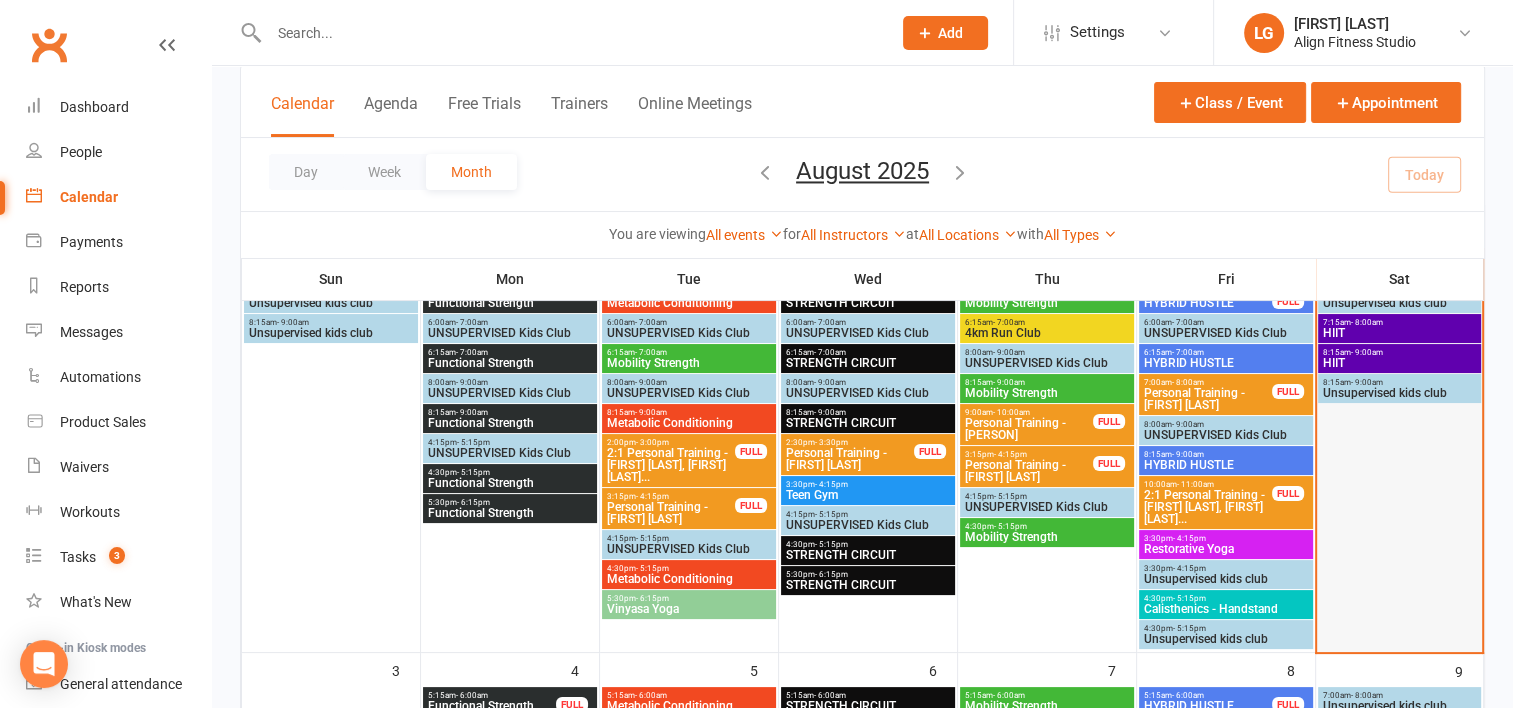 scroll, scrollTop: 176, scrollLeft: 0, axis: vertical 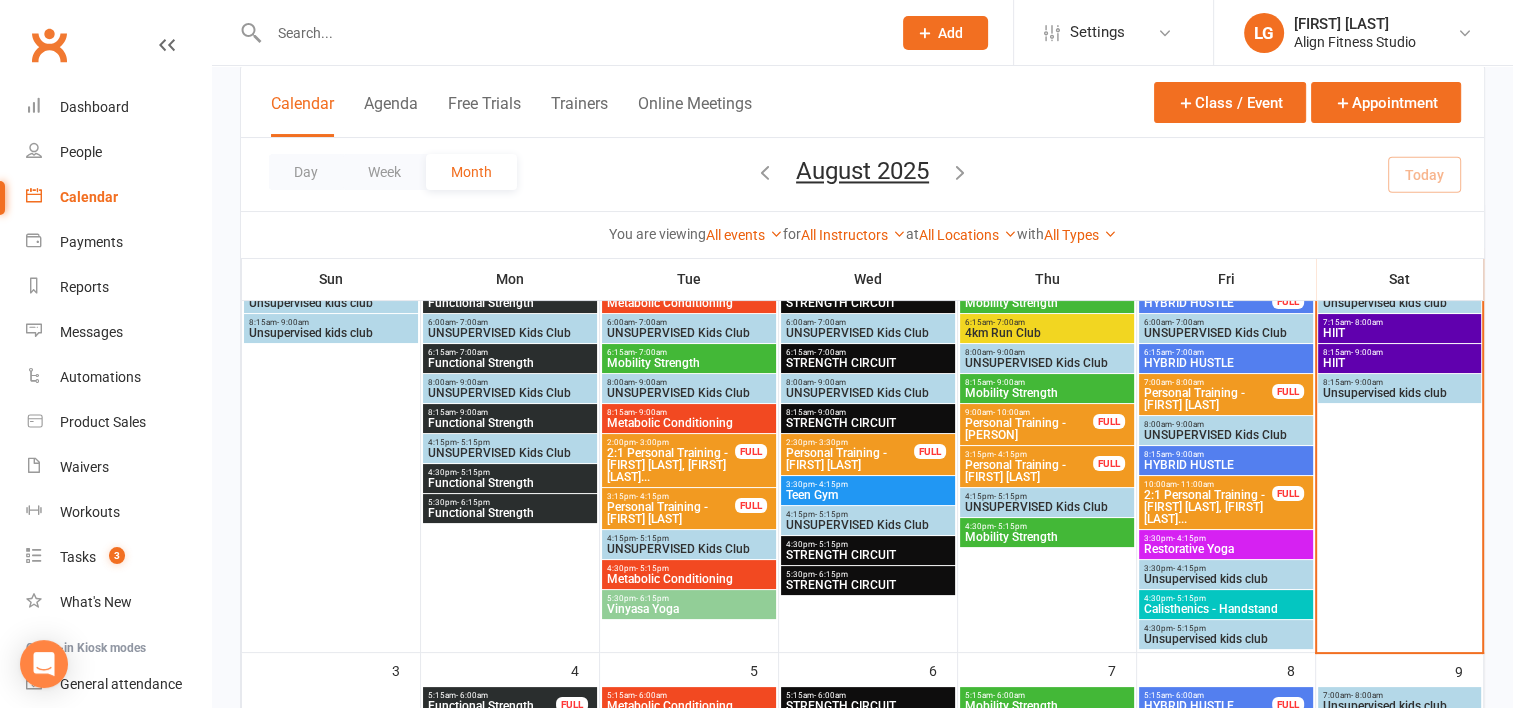 click on "Calisthenics - Handstand" at bounding box center (1226, 609) 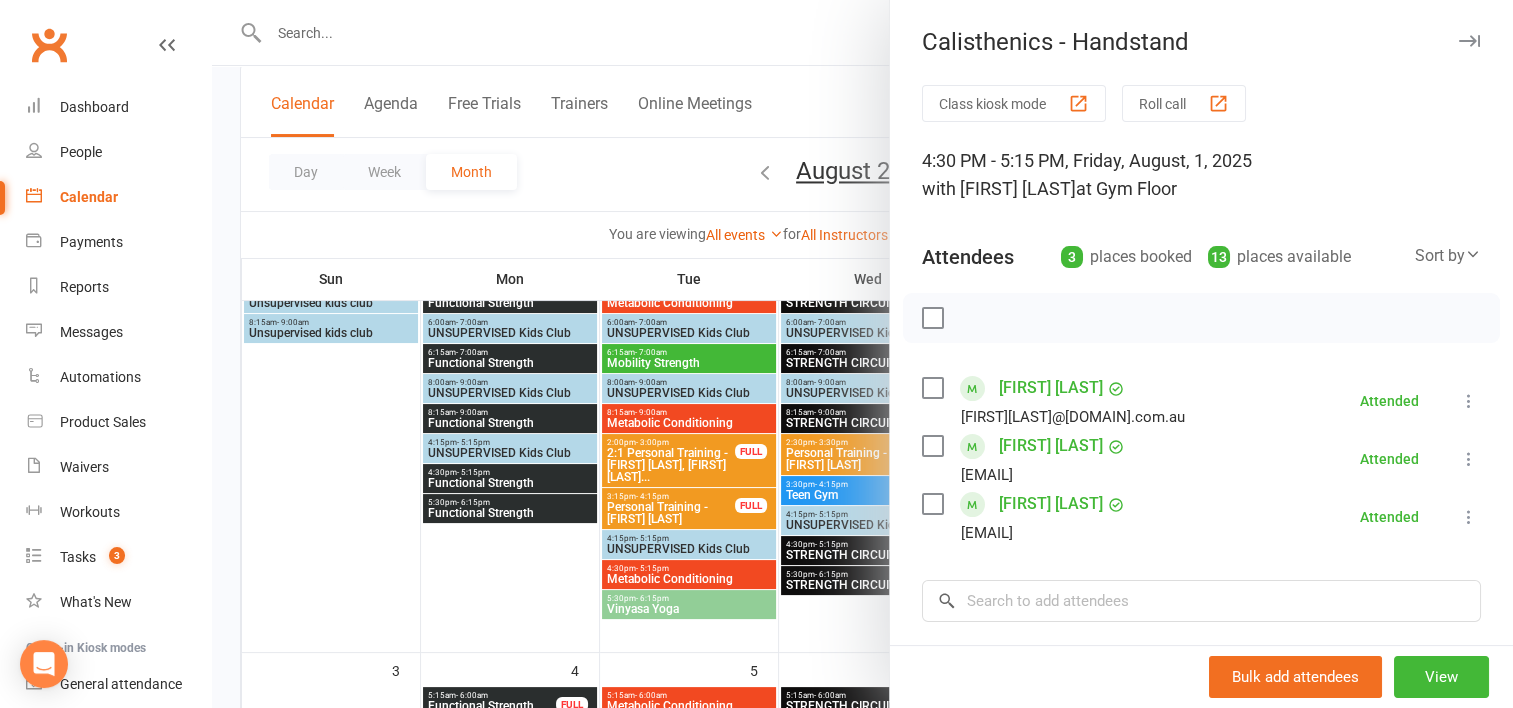 click at bounding box center [862, 354] 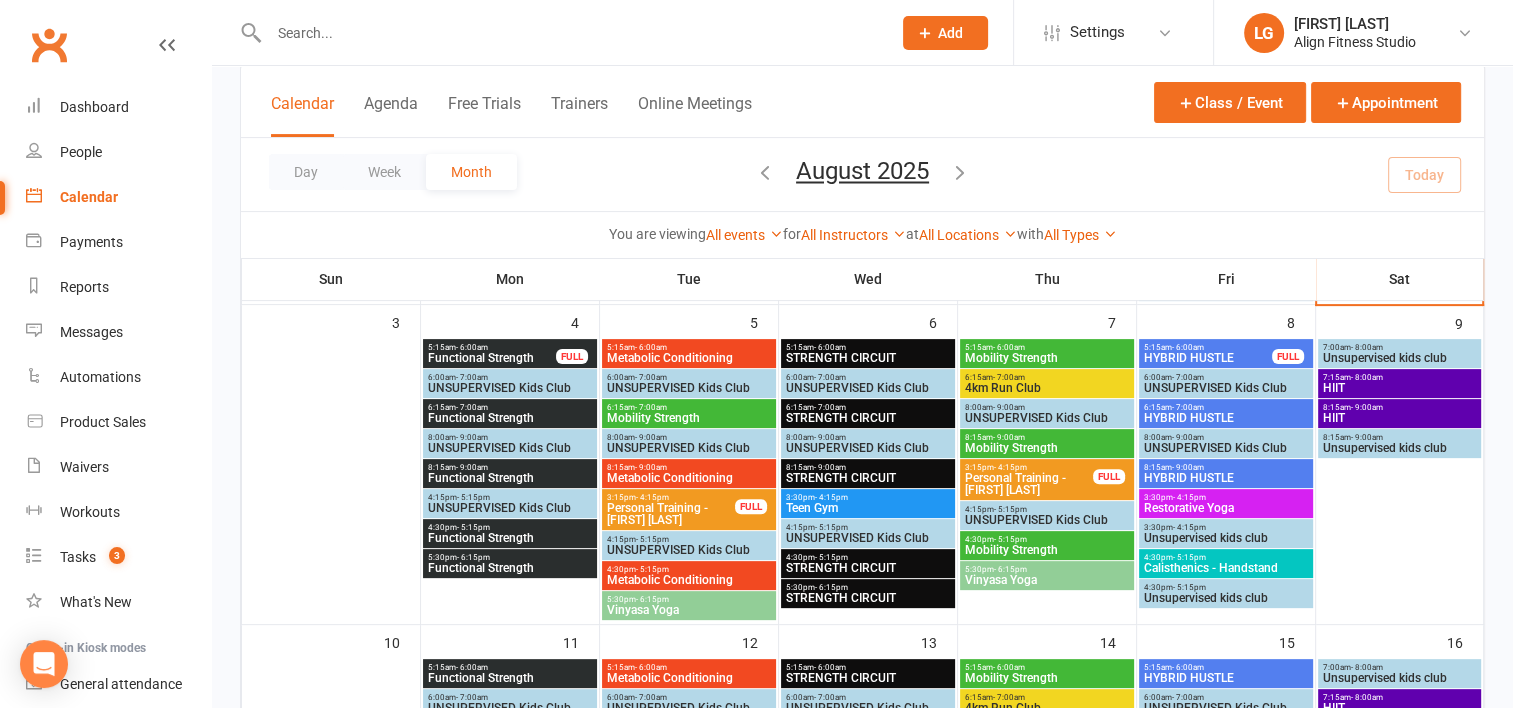 scroll, scrollTop: 495, scrollLeft: 0, axis: vertical 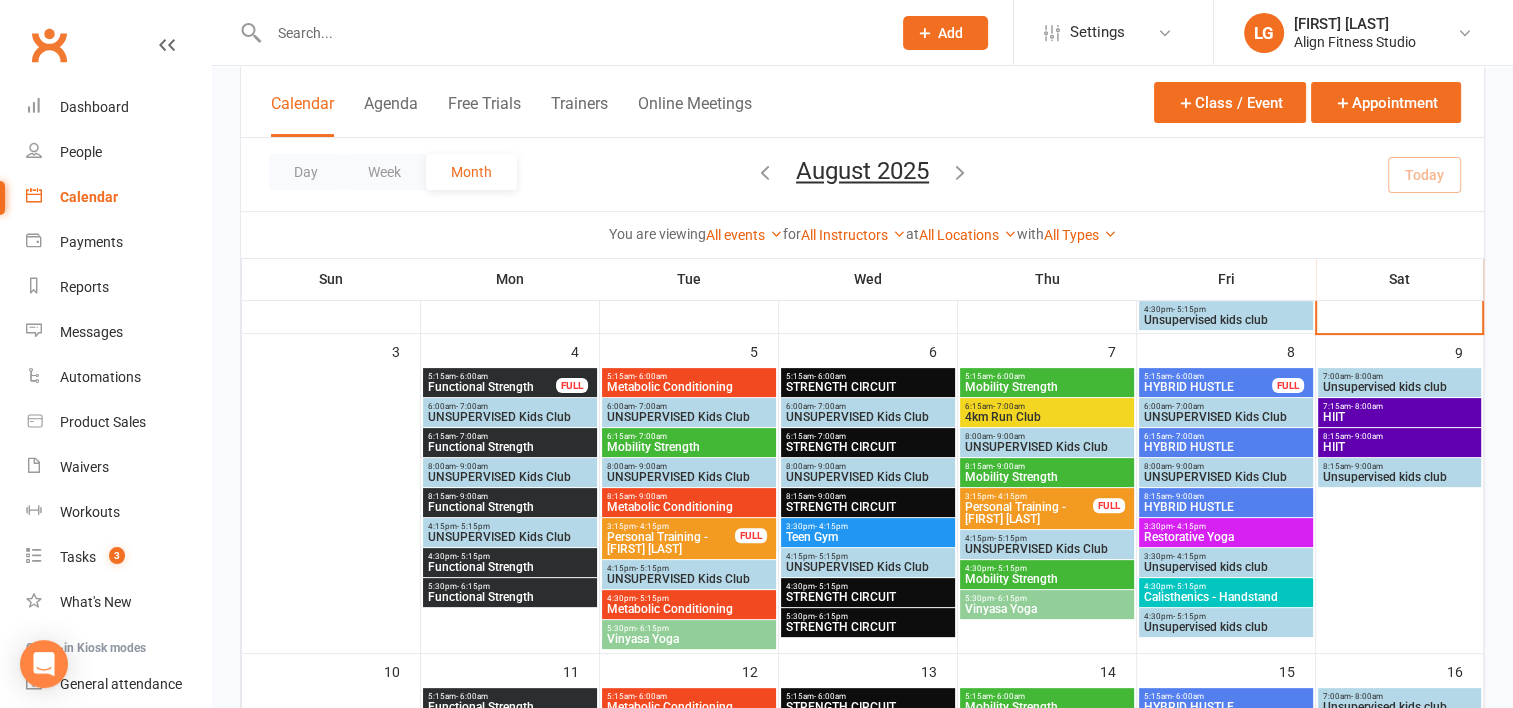 click on "Functional Strength" at bounding box center [492, 387] 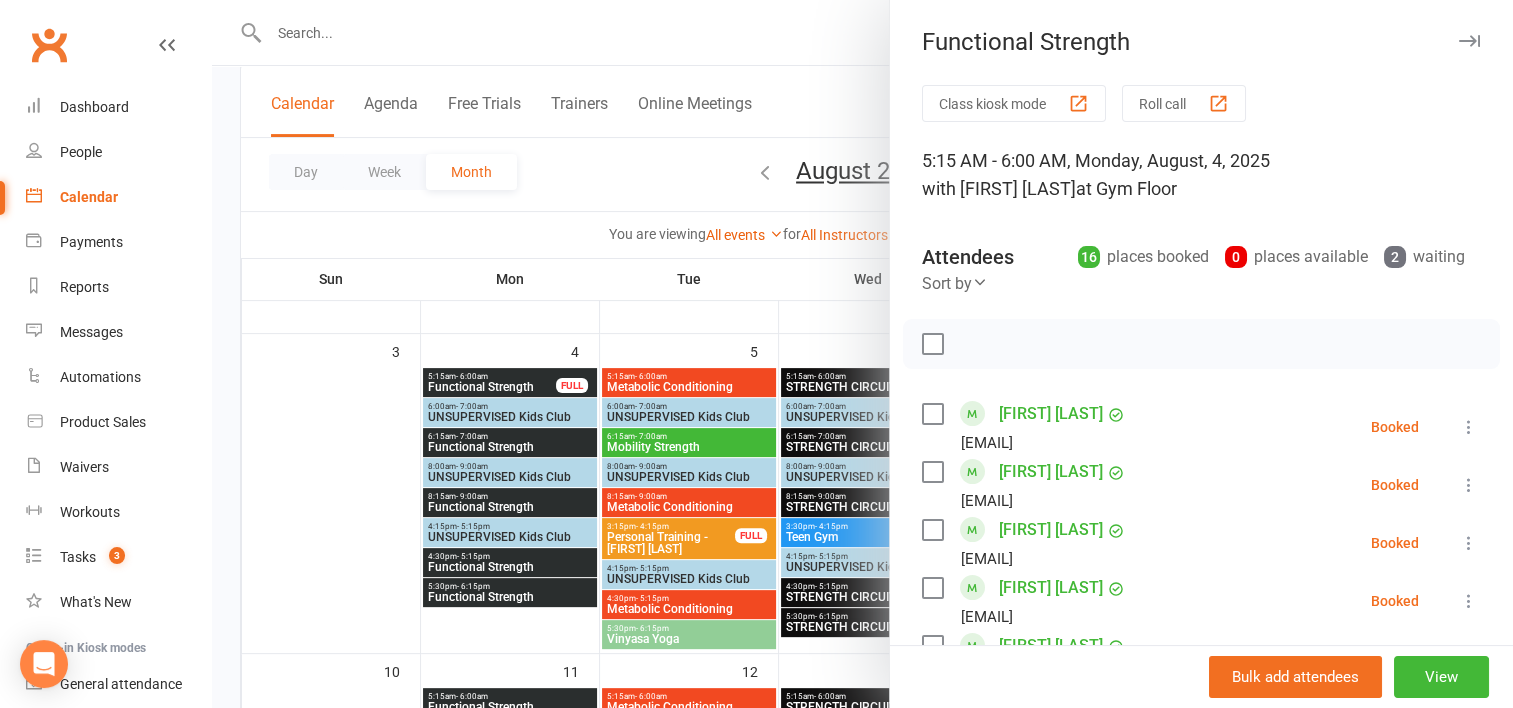 click at bounding box center [862, 354] 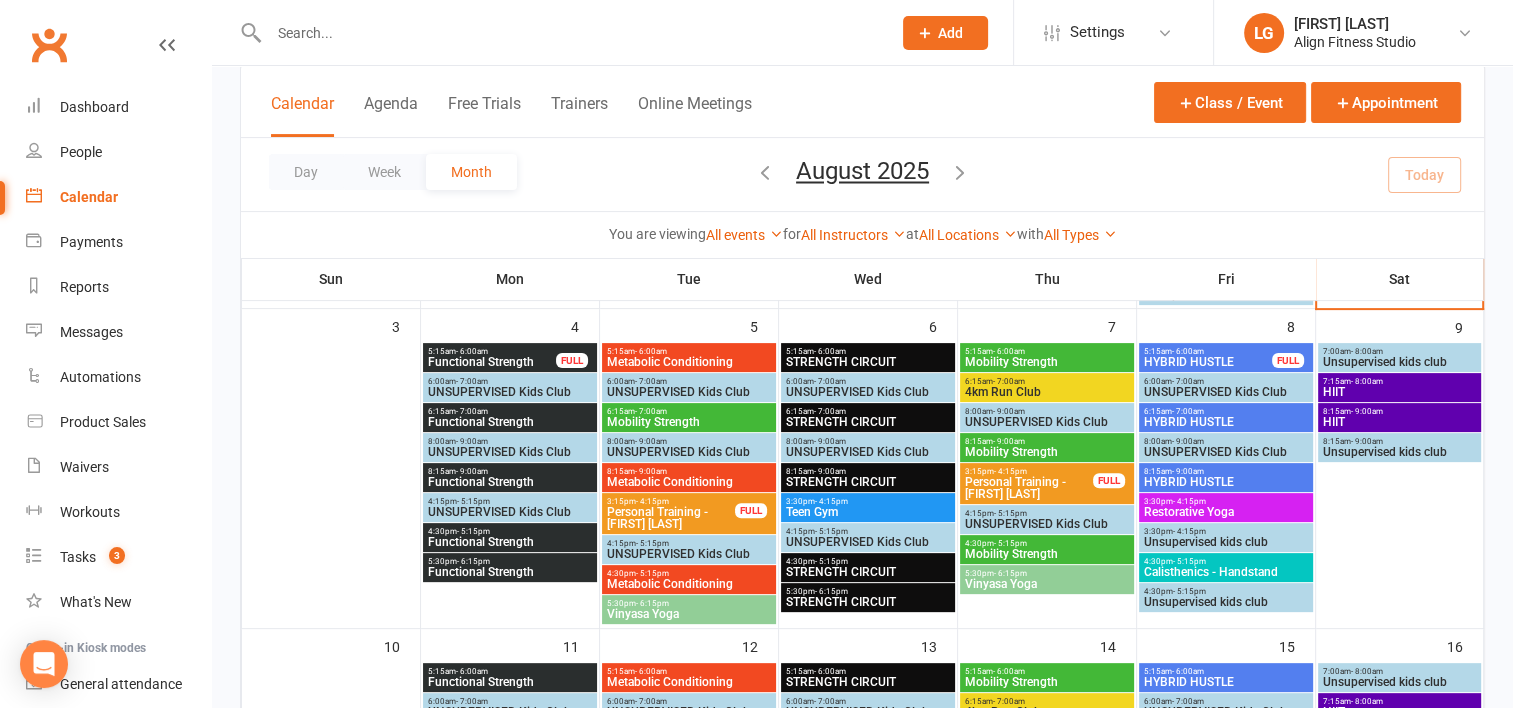 scroll, scrollTop: 515, scrollLeft: 0, axis: vertical 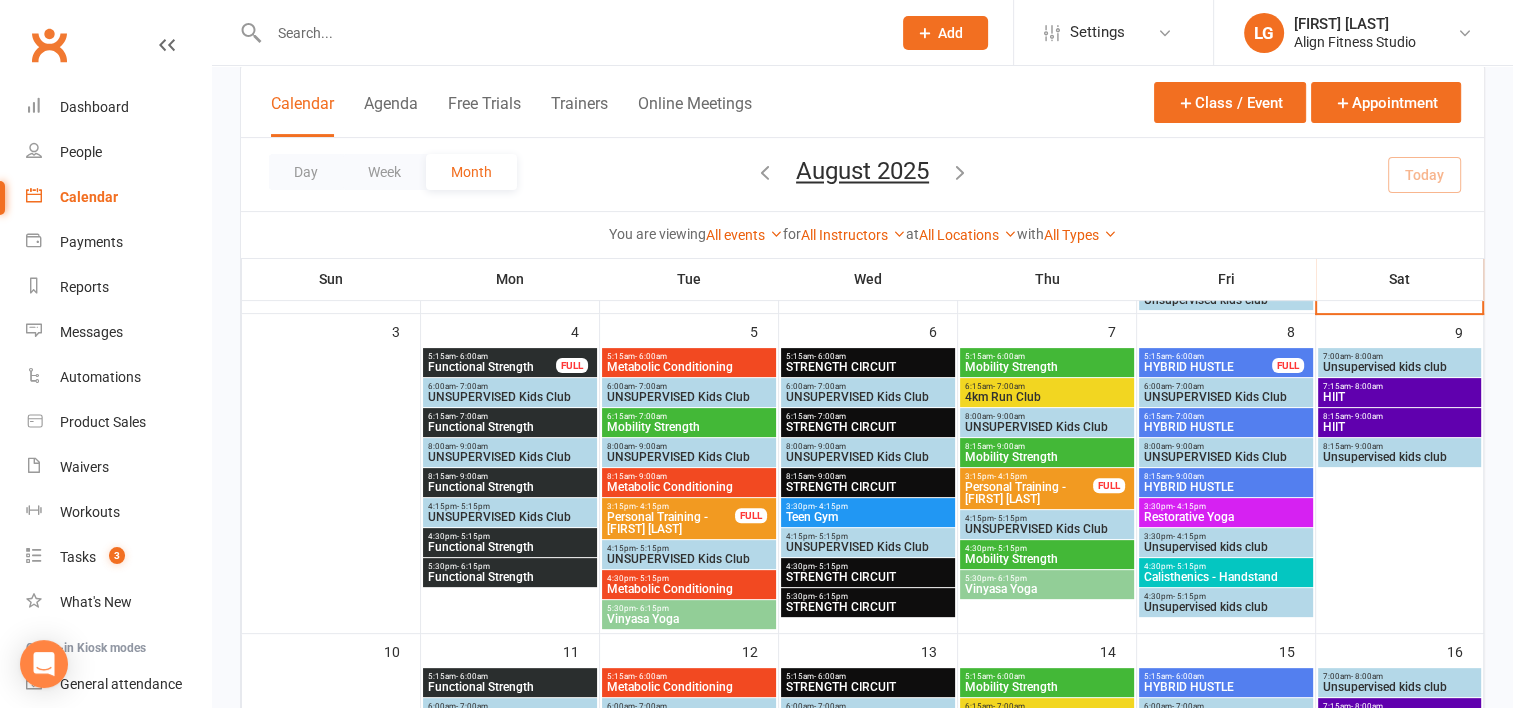 click on "Vinyasa Yoga" at bounding box center (1047, 589) 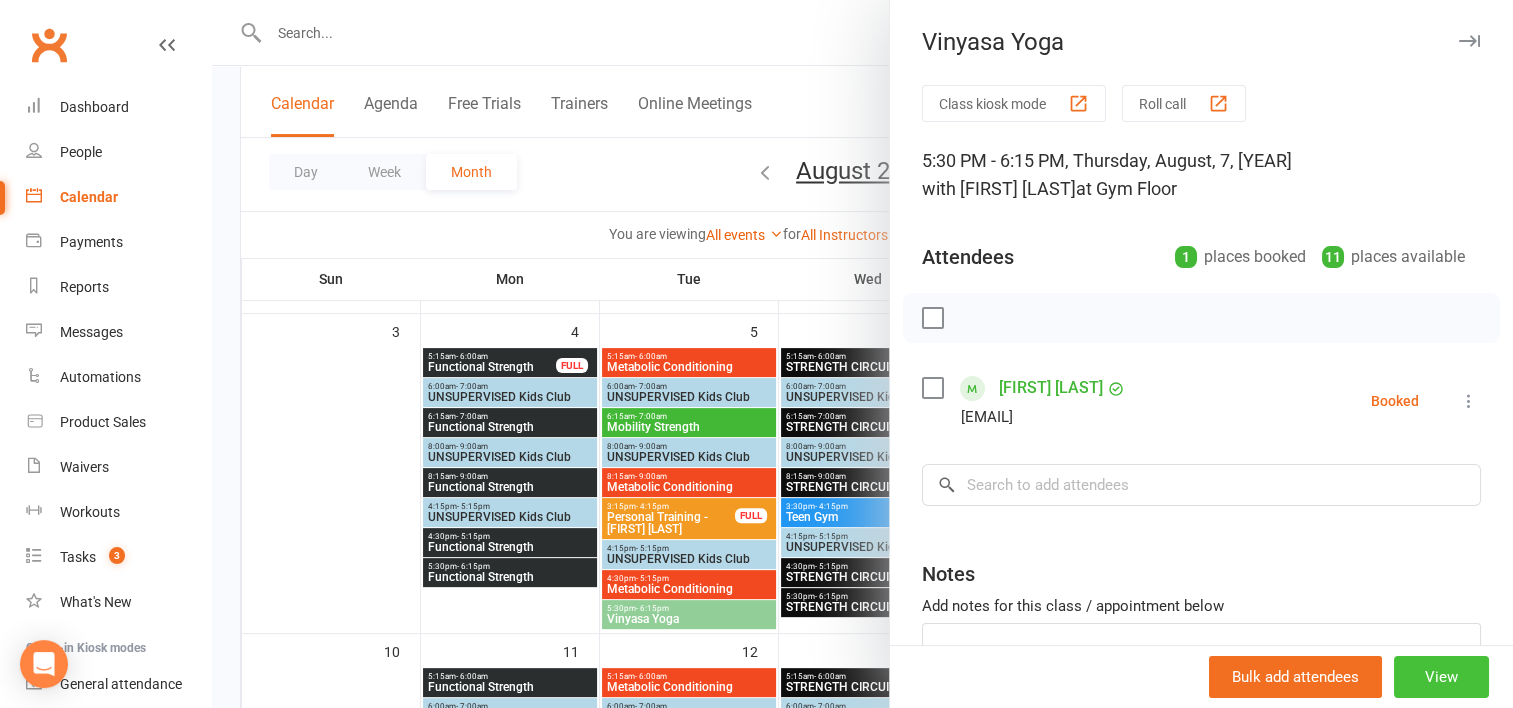 click on "View" at bounding box center (1441, 677) 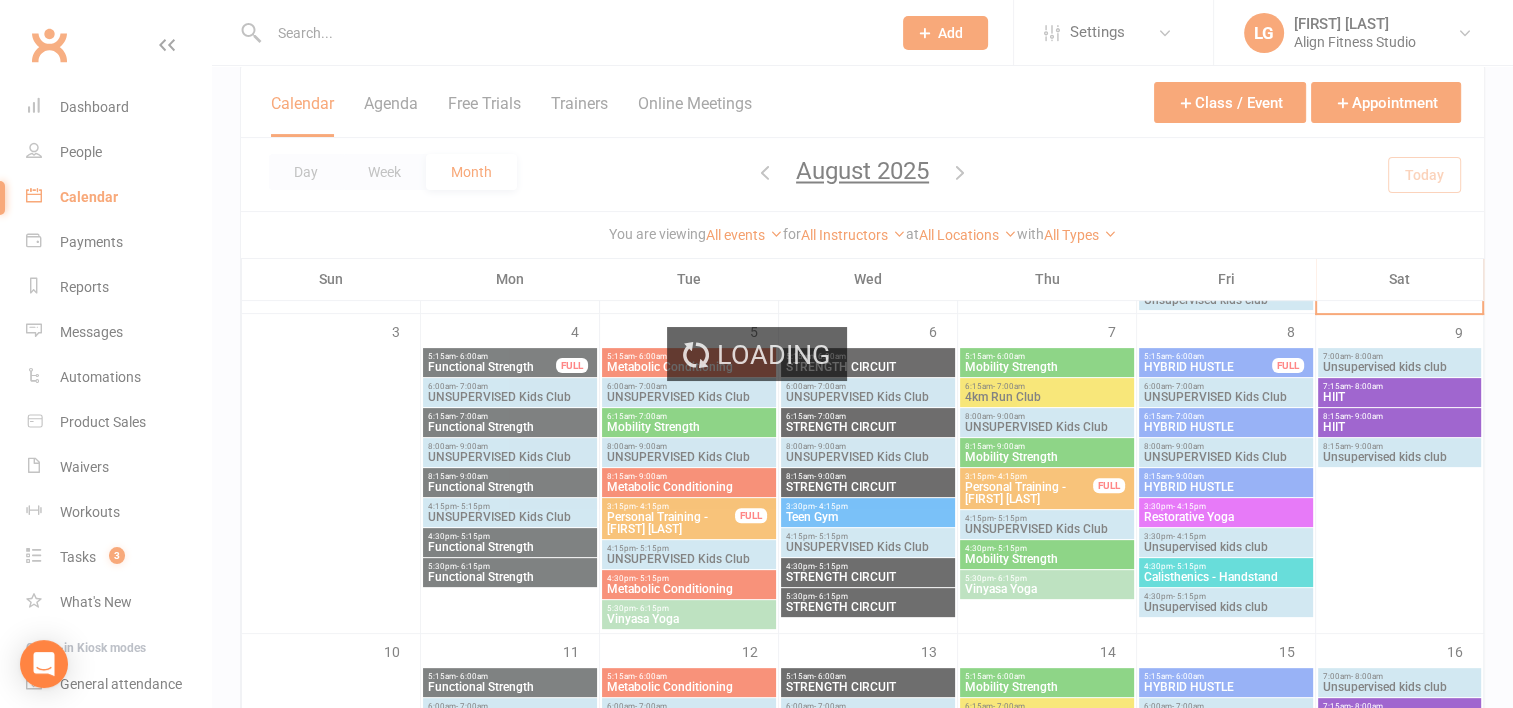 scroll, scrollTop: 0, scrollLeft: 0, axis: both 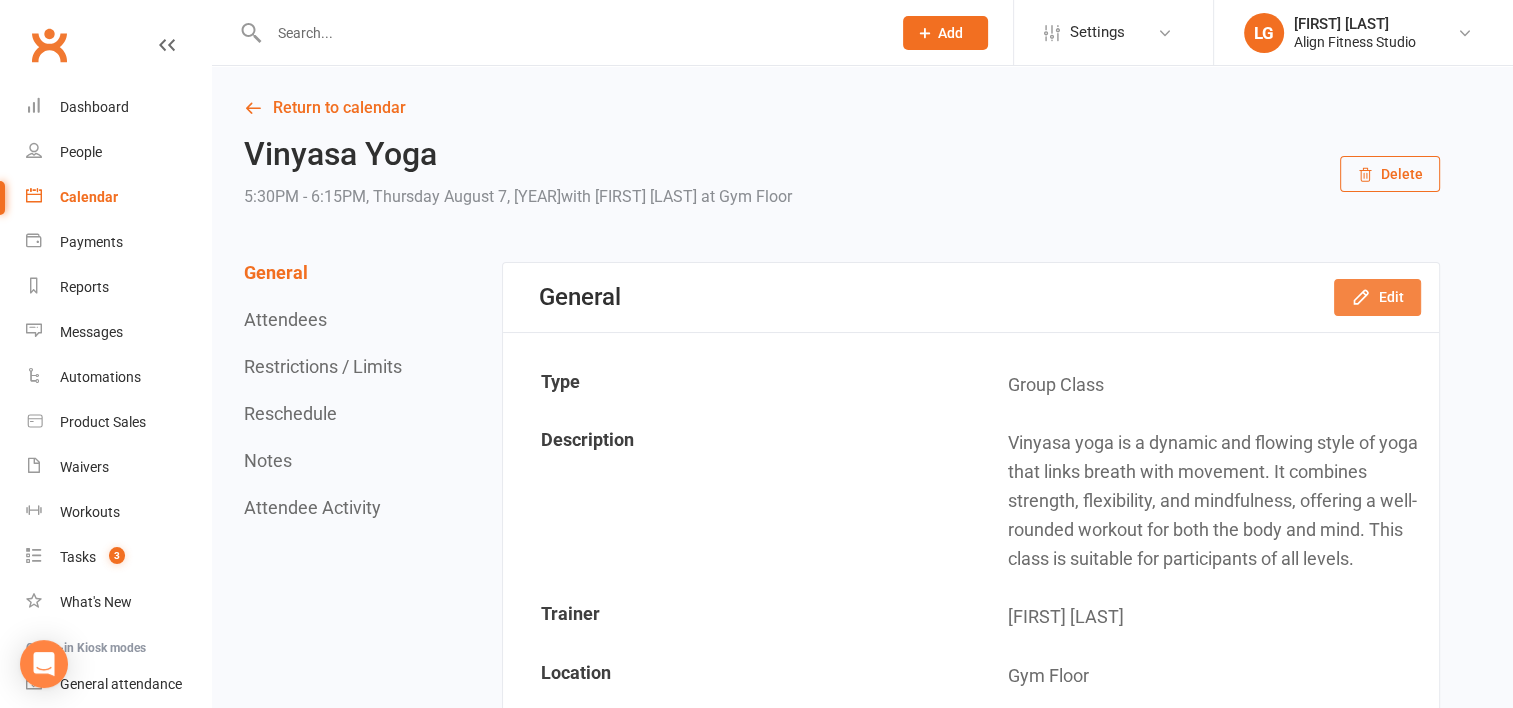 click on "Edit" at bounding box center [1377, 297] 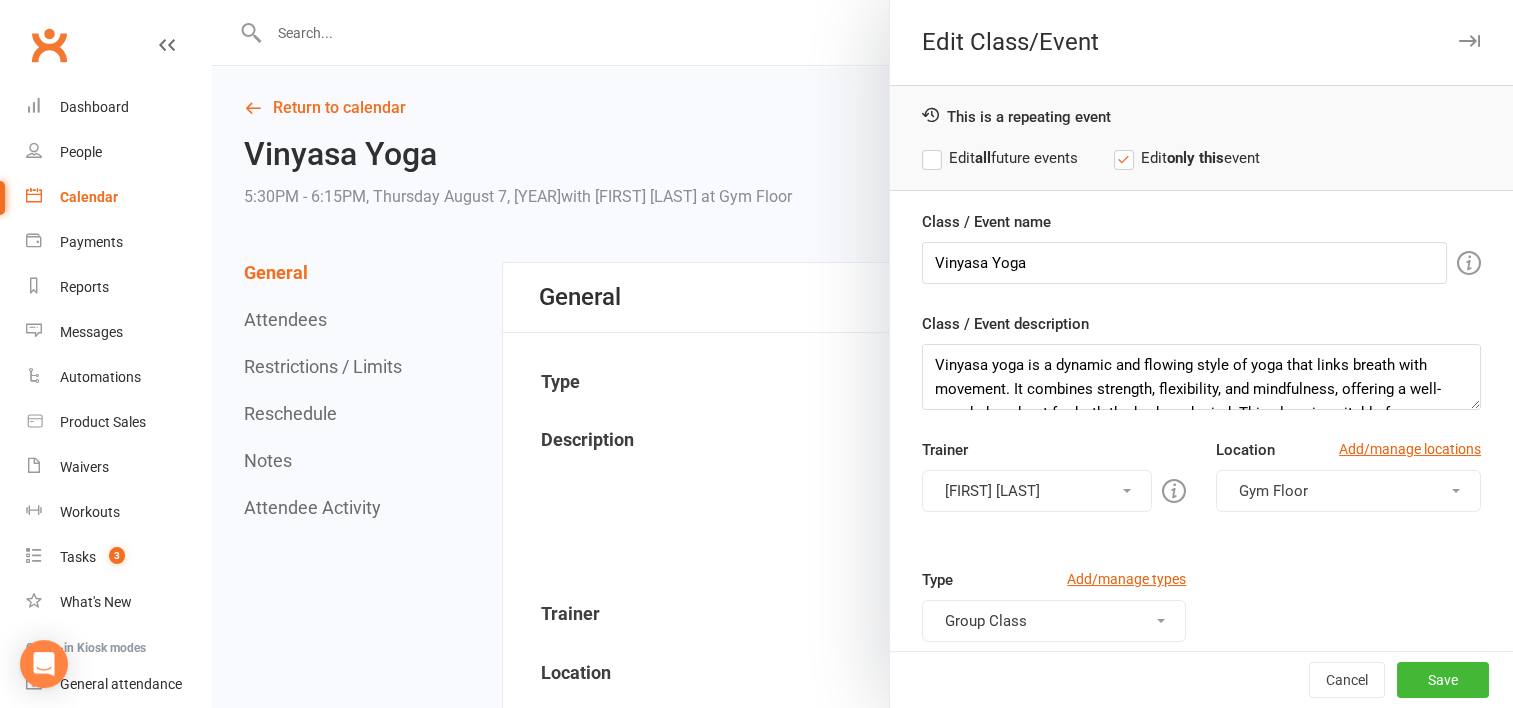 click on "[FIRST] [LAST]" at bounding box center (1037, 491) 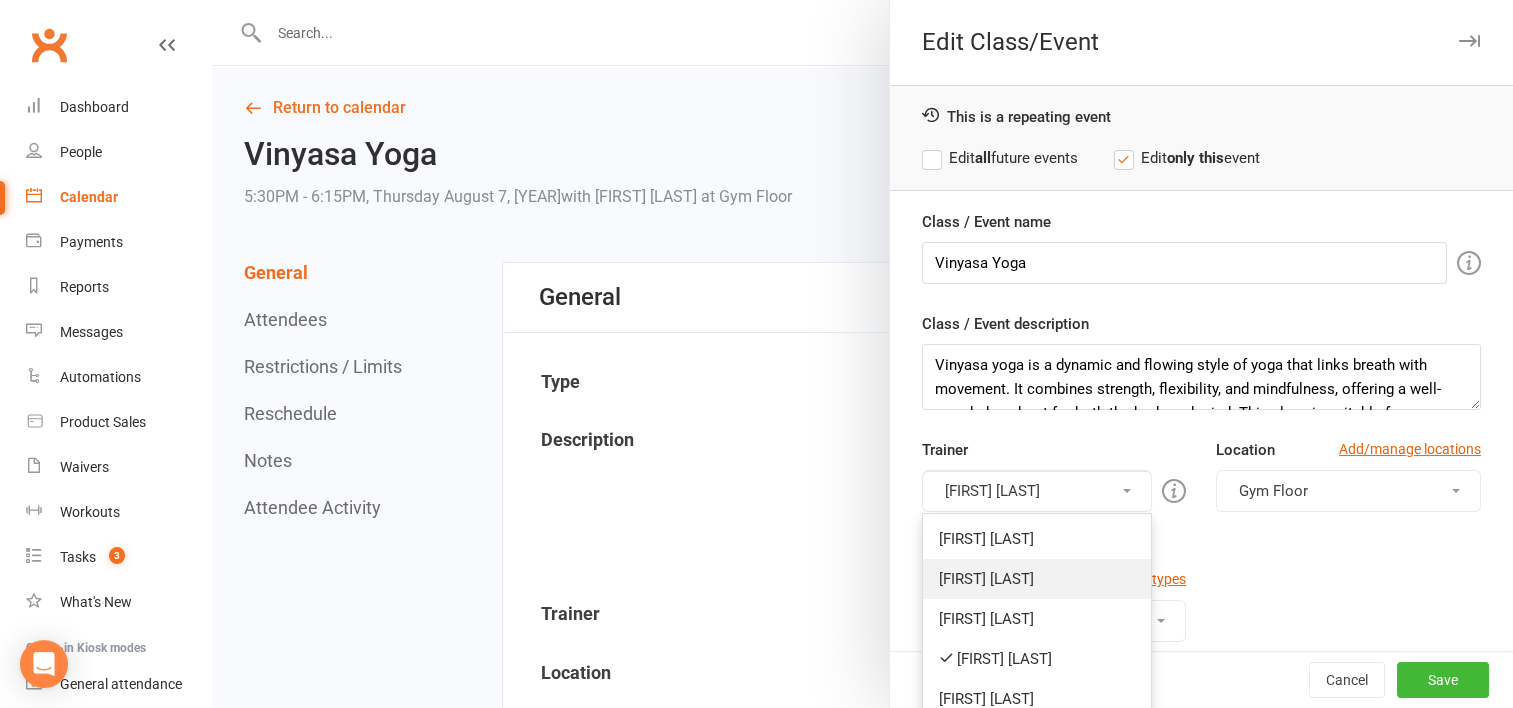 click on "[FIRST] [LAST]" at bounding box center [1037, 579] 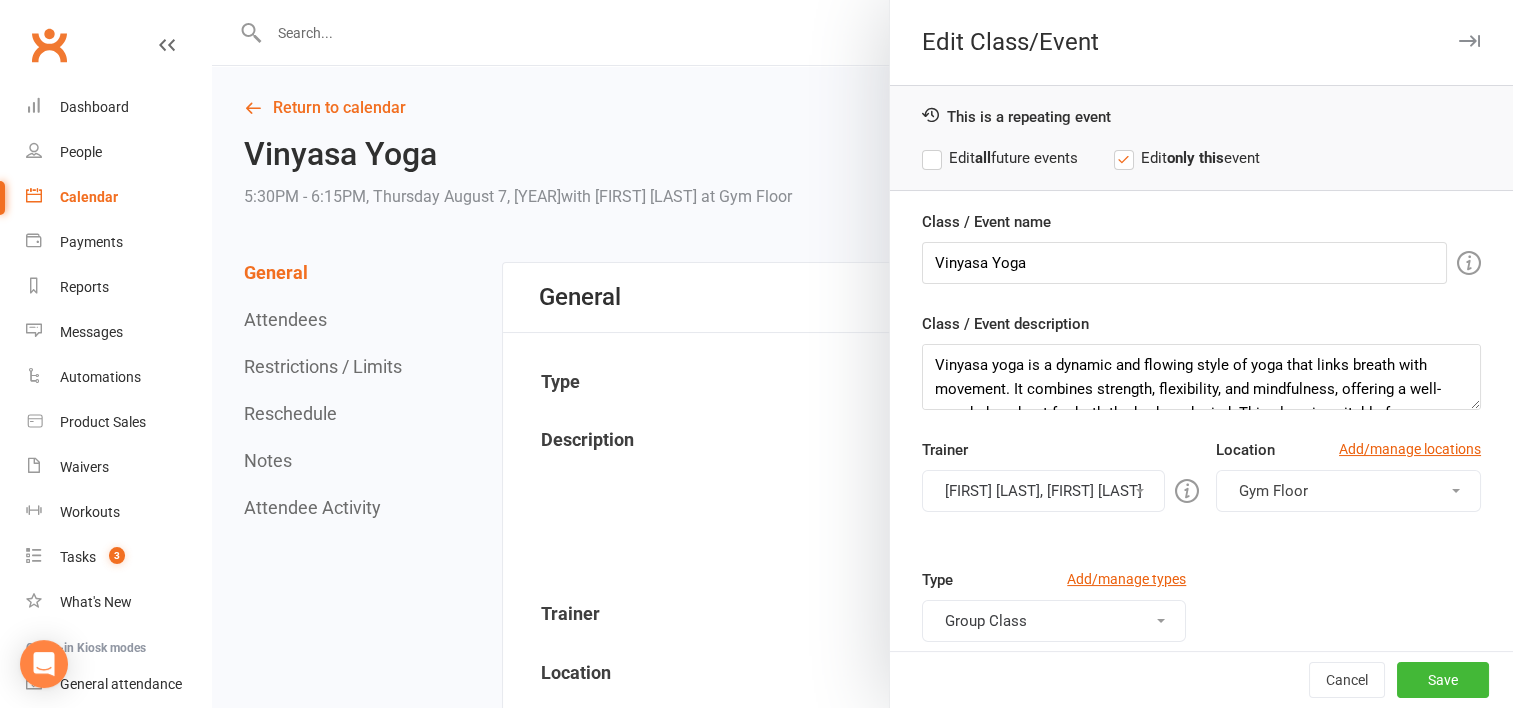 click on "[FIRST] [LAST], [FIRST] [LAST]" at bounding box center [1043, 491] 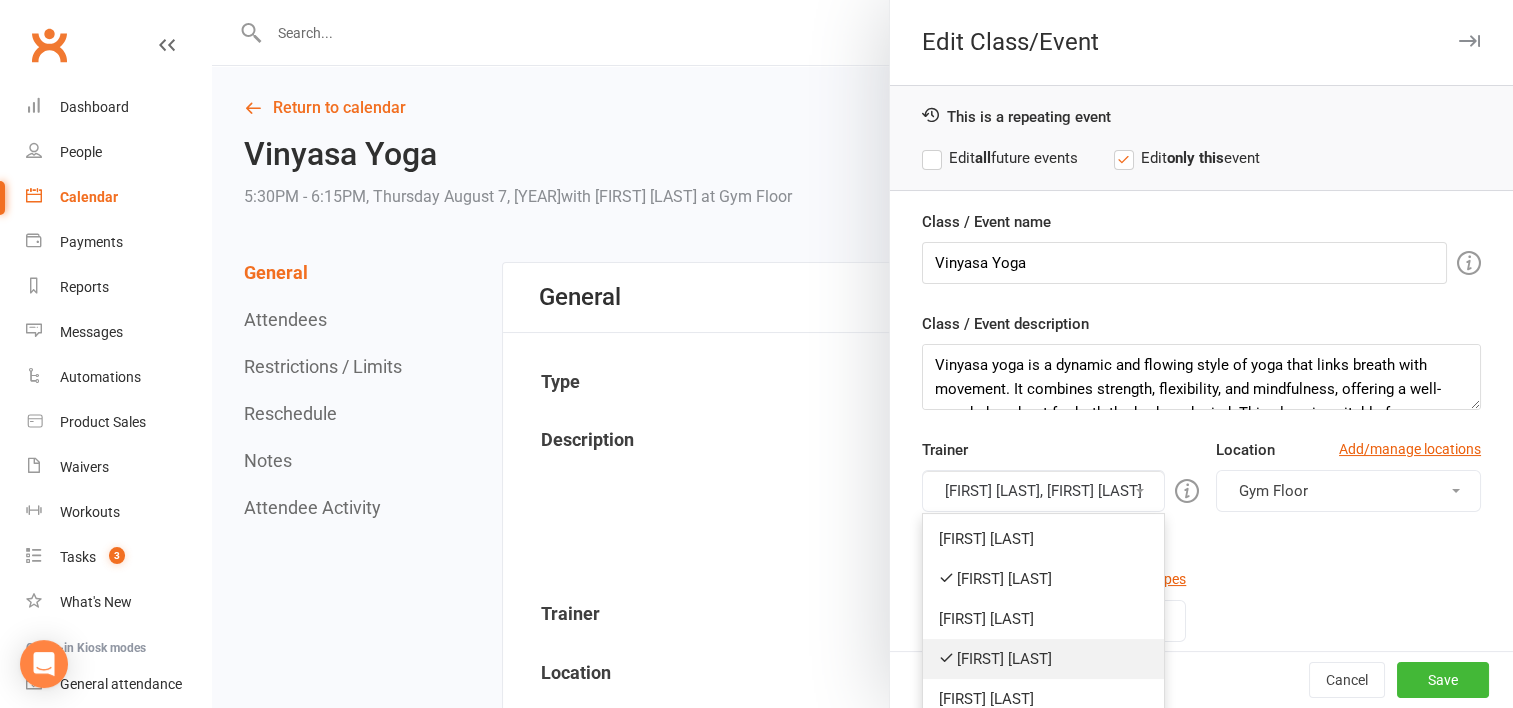 click on "[FIRST] [LAST]" at bounding box center [1043, 659] 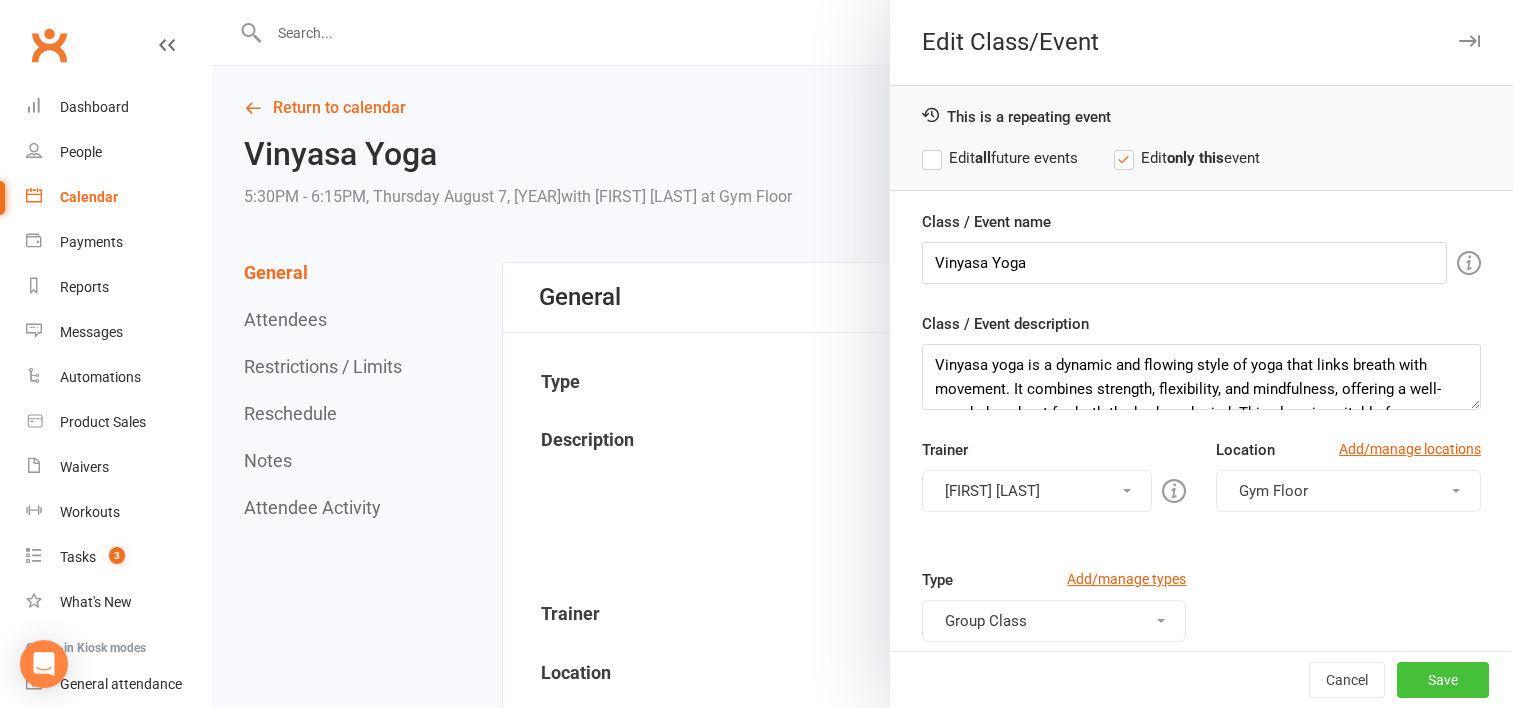 click on "Save" at bounding box center (1443, 680) 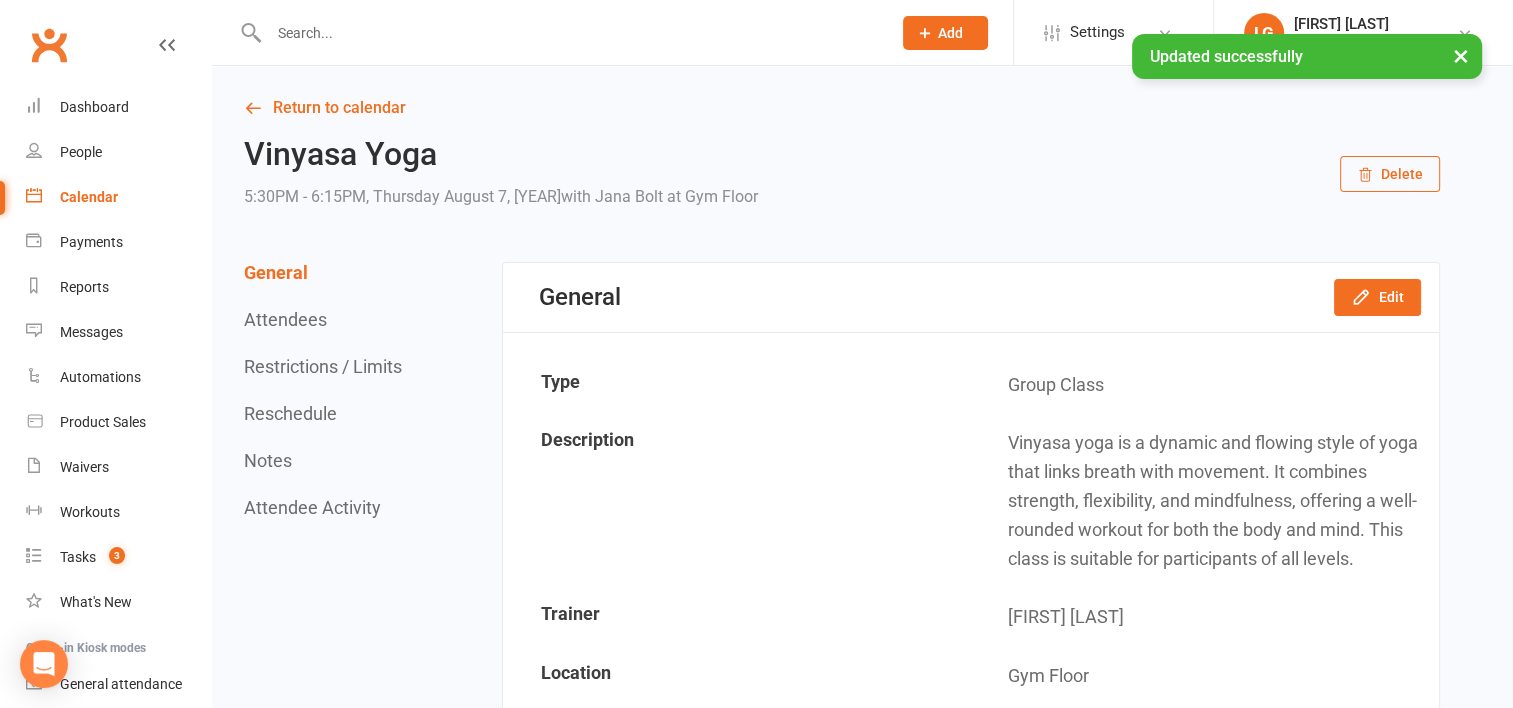 click on "Calendar" at bounding box center (89, 197) 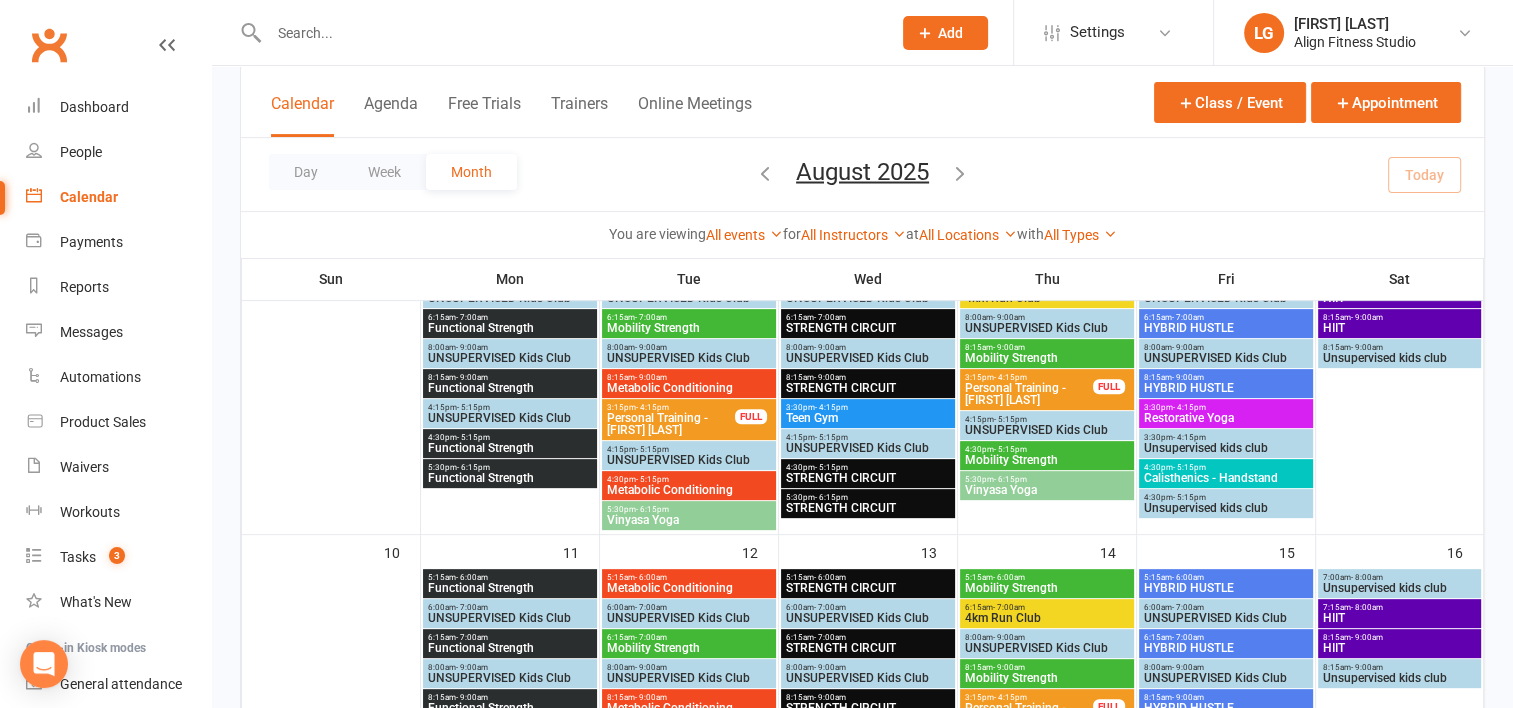 scroll, scrollTop: 907, scrollLeft: 0, axis: vertical 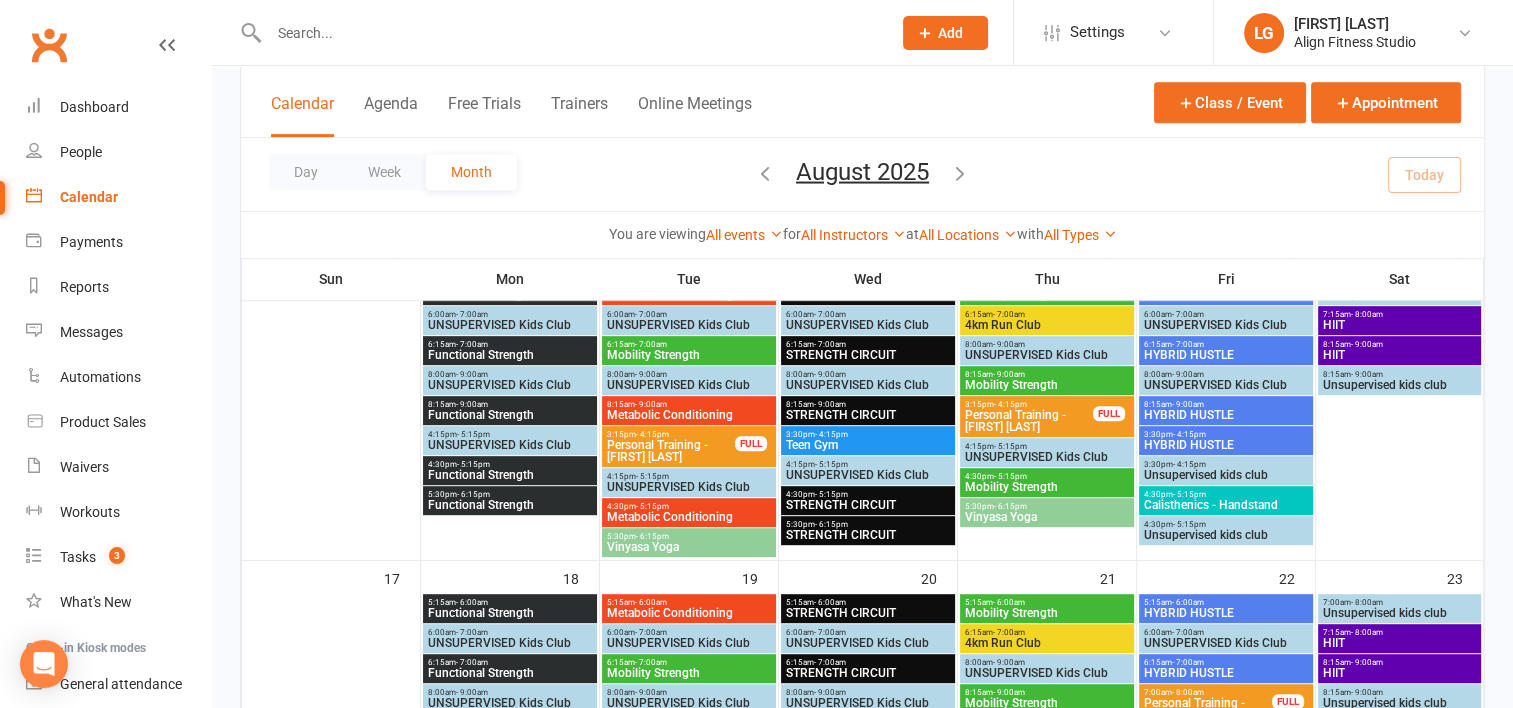 click on "8:15am - 9:00am STRENGTH CIRCUIT" at bounding box center (868, 410) 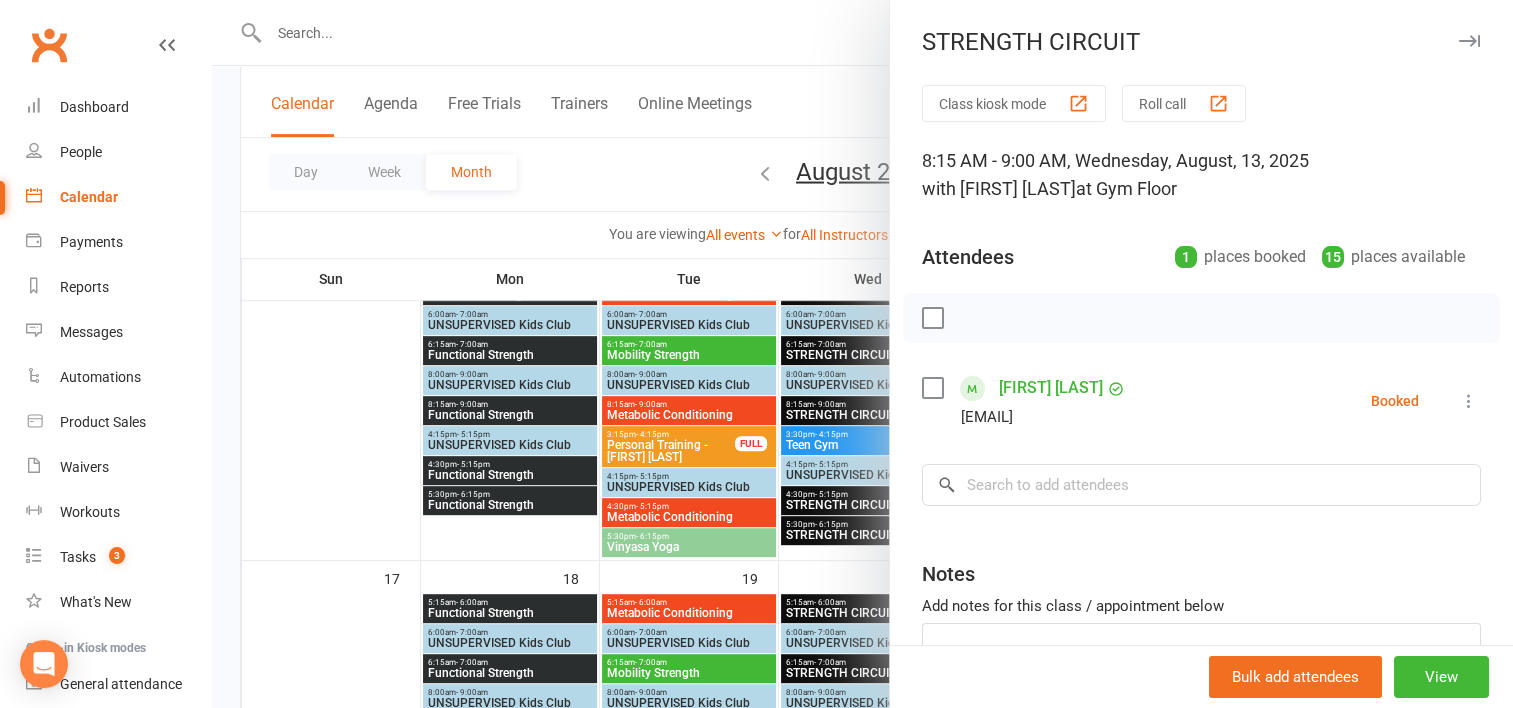 click at bounding box center (862, 354) 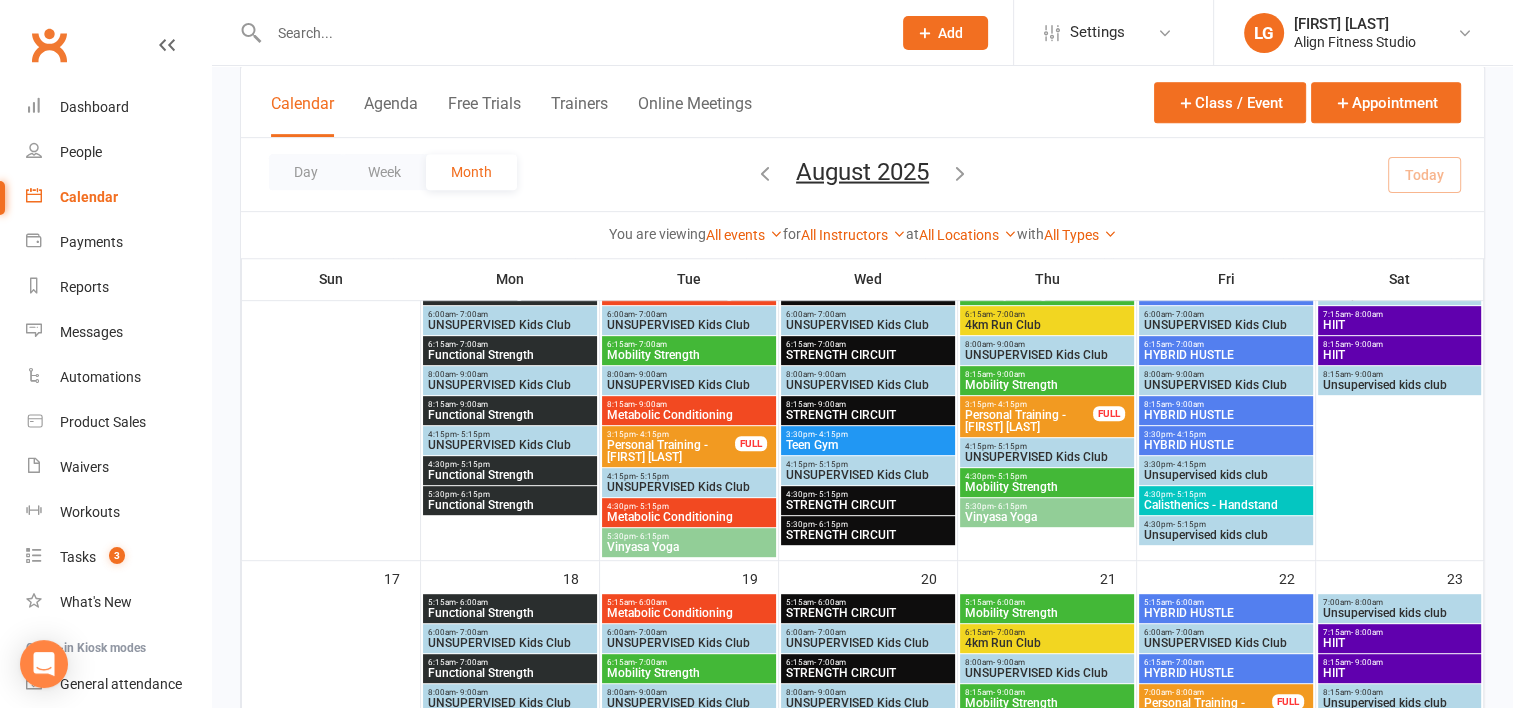 click on "Vinyasa Yoga" at bounding box center [1047, 517] 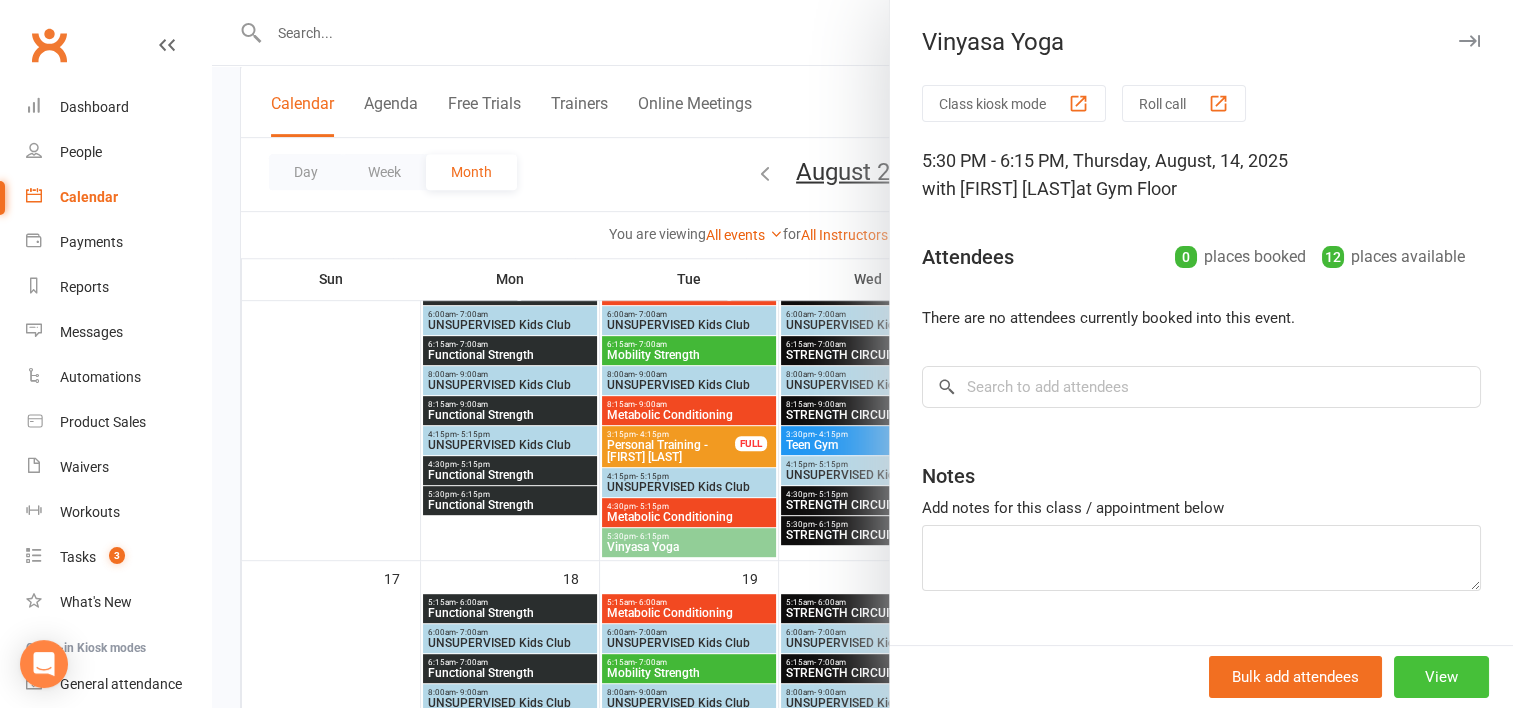 click on "View" at bounding box center [1441, 677] 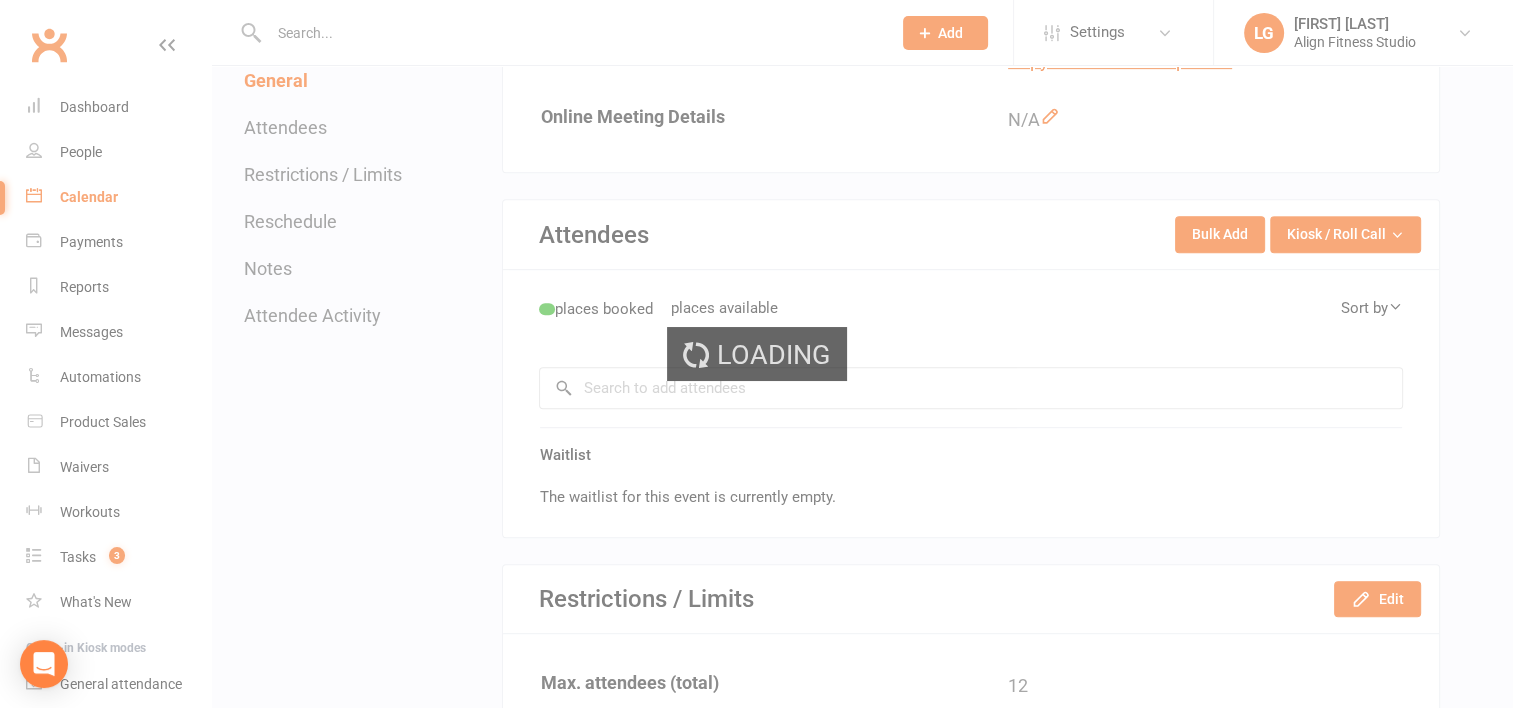 scroll, scrollTop: 0, scrollLeft: 0, axis: both 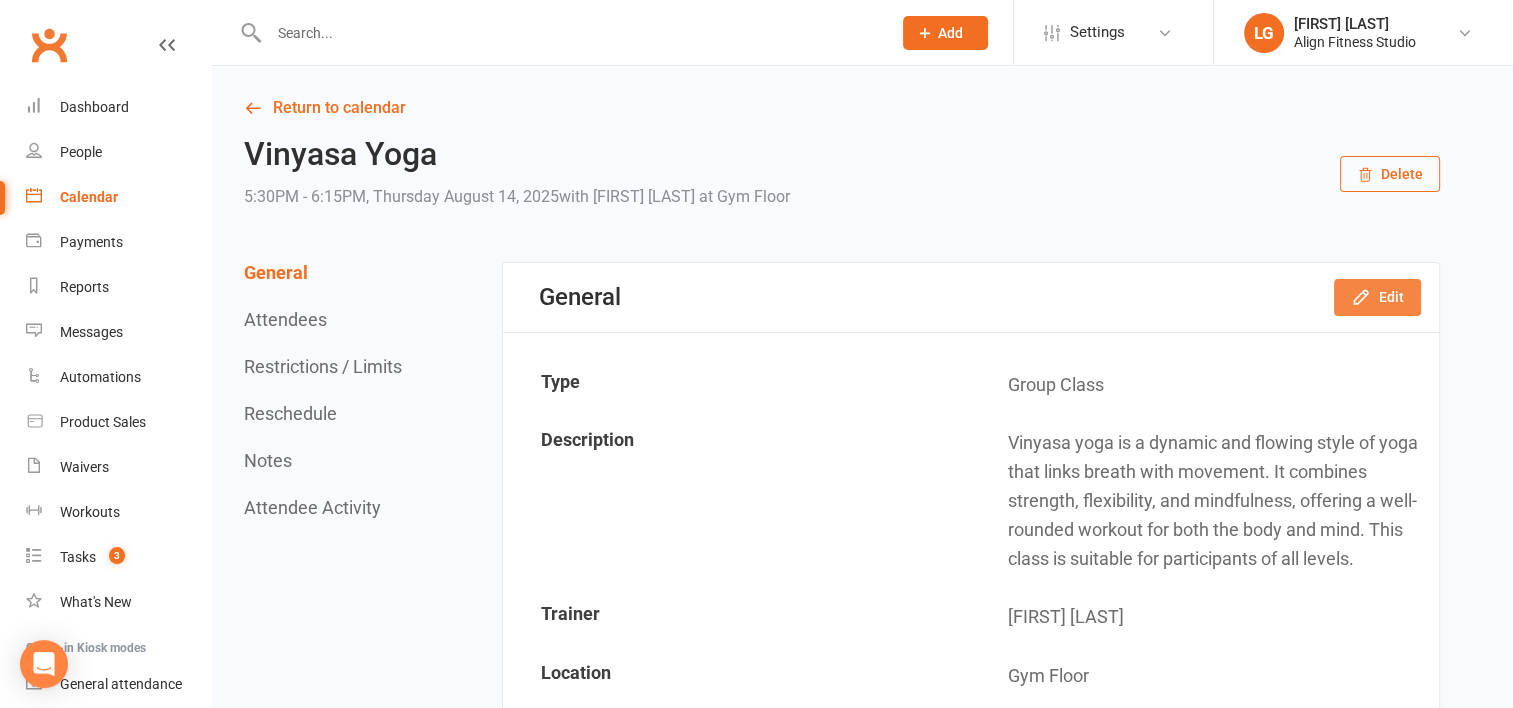 click on "Edit" at bounding box center (1377, 297) 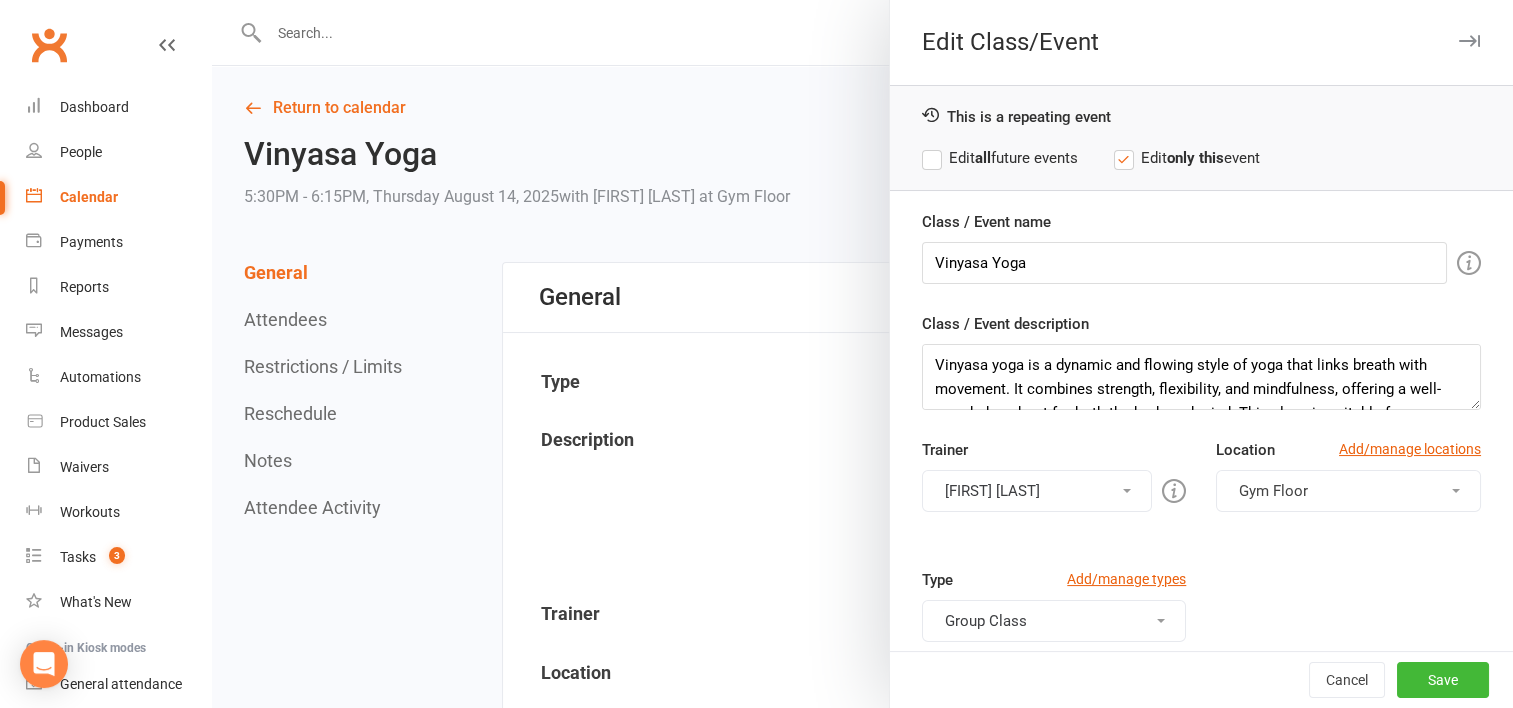 click on "[FIRST] [LAST]" at bounding box center (1037, 491) 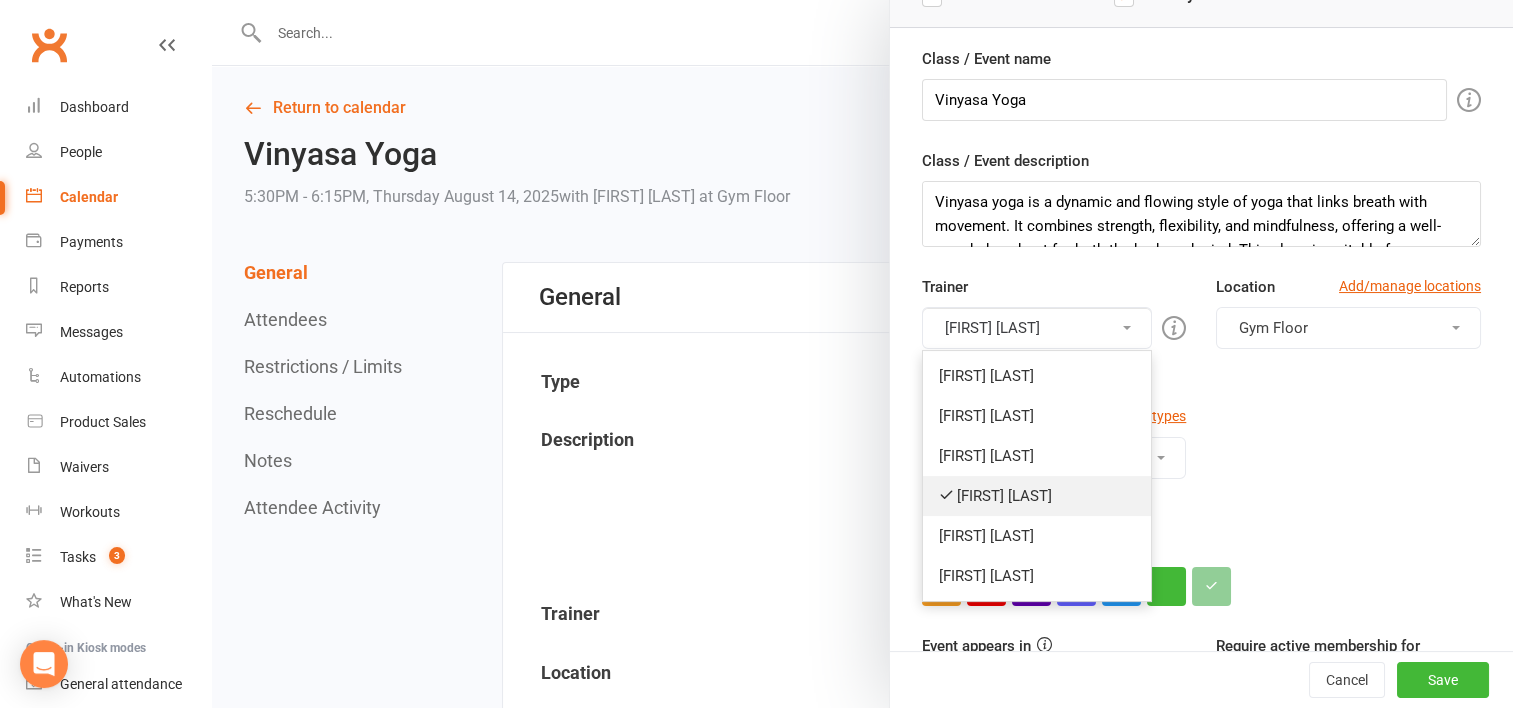 scroll, scrollTop: 164, scrollLeft: 0, axis: vertical 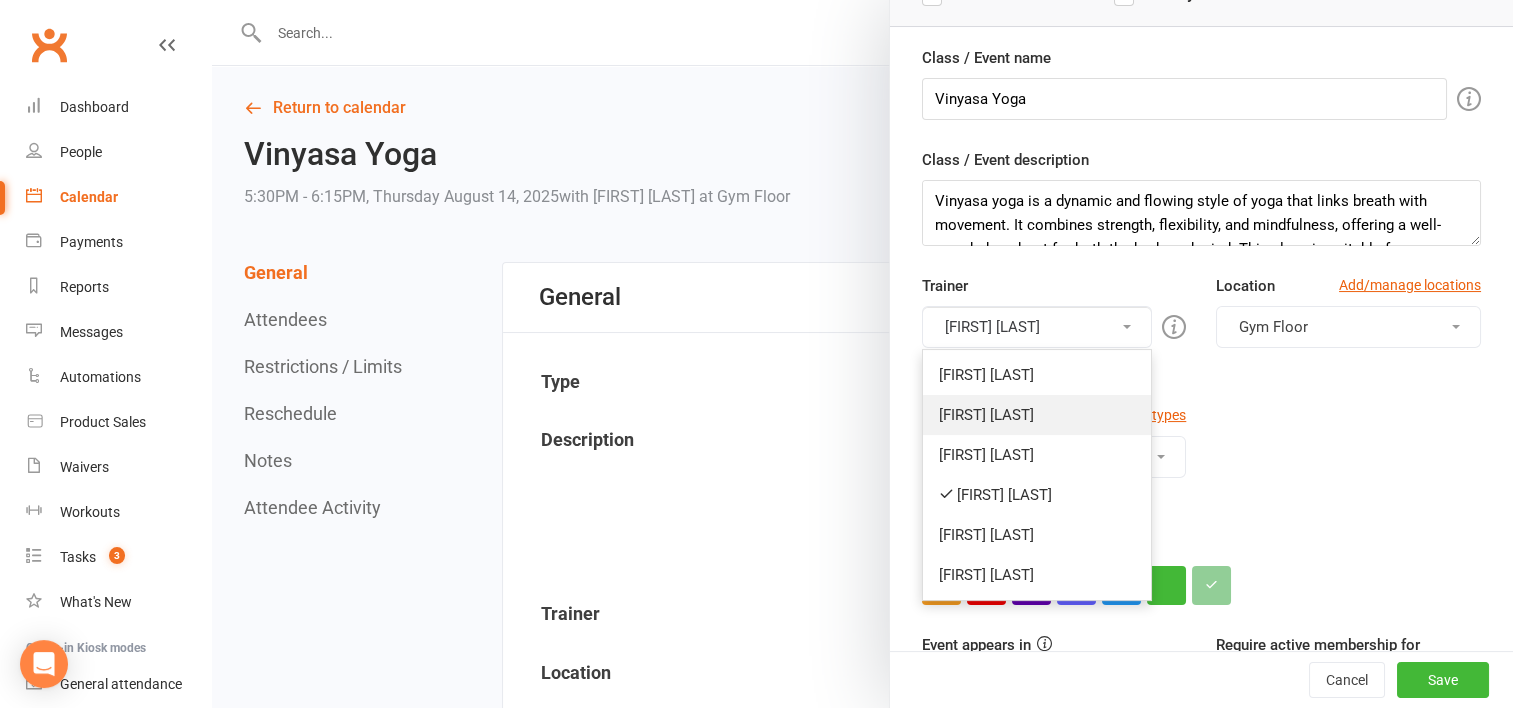 click on "[FIRST] [LAST]" at bounding box center [1037, 415] 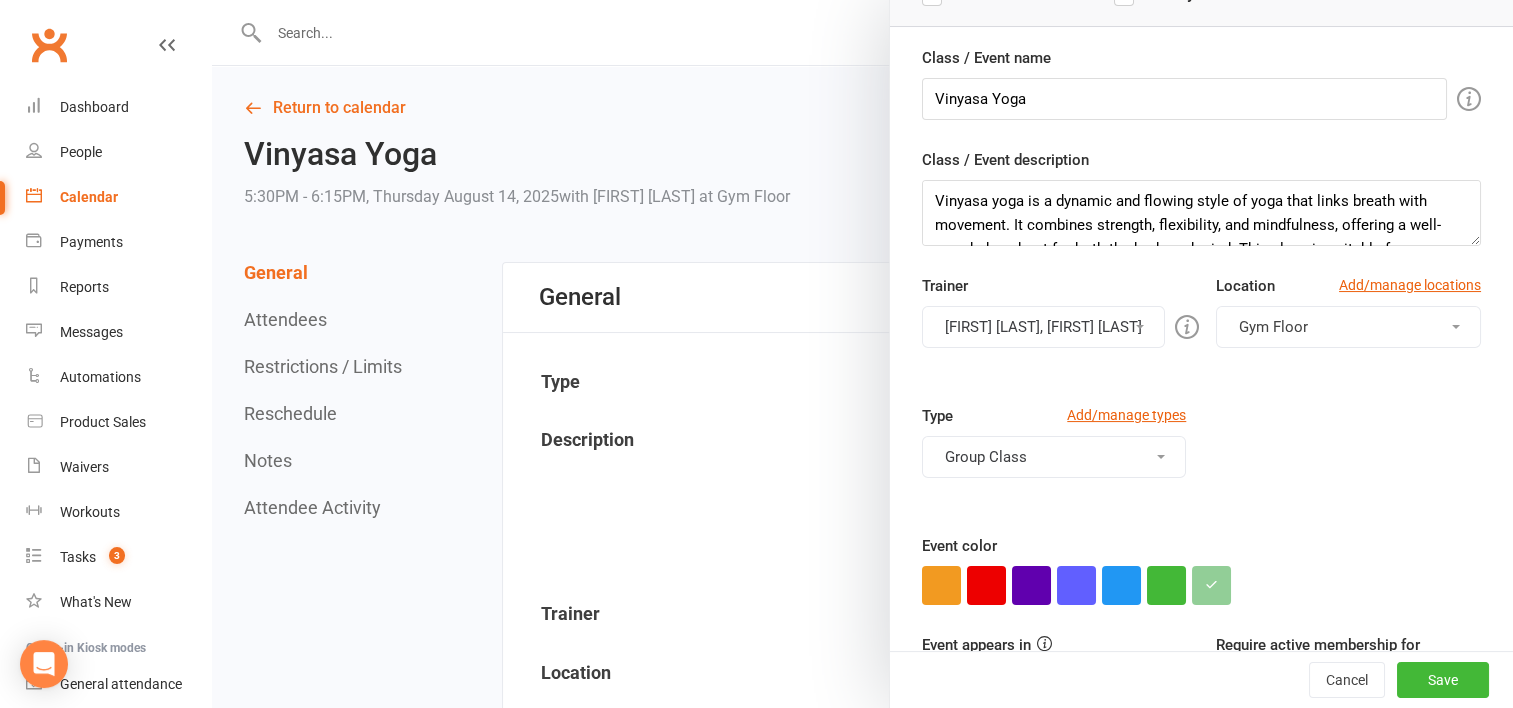 click on "[FIRST] [LAST], [FIRST] [LAST]" at bounding box center [1043, 327] 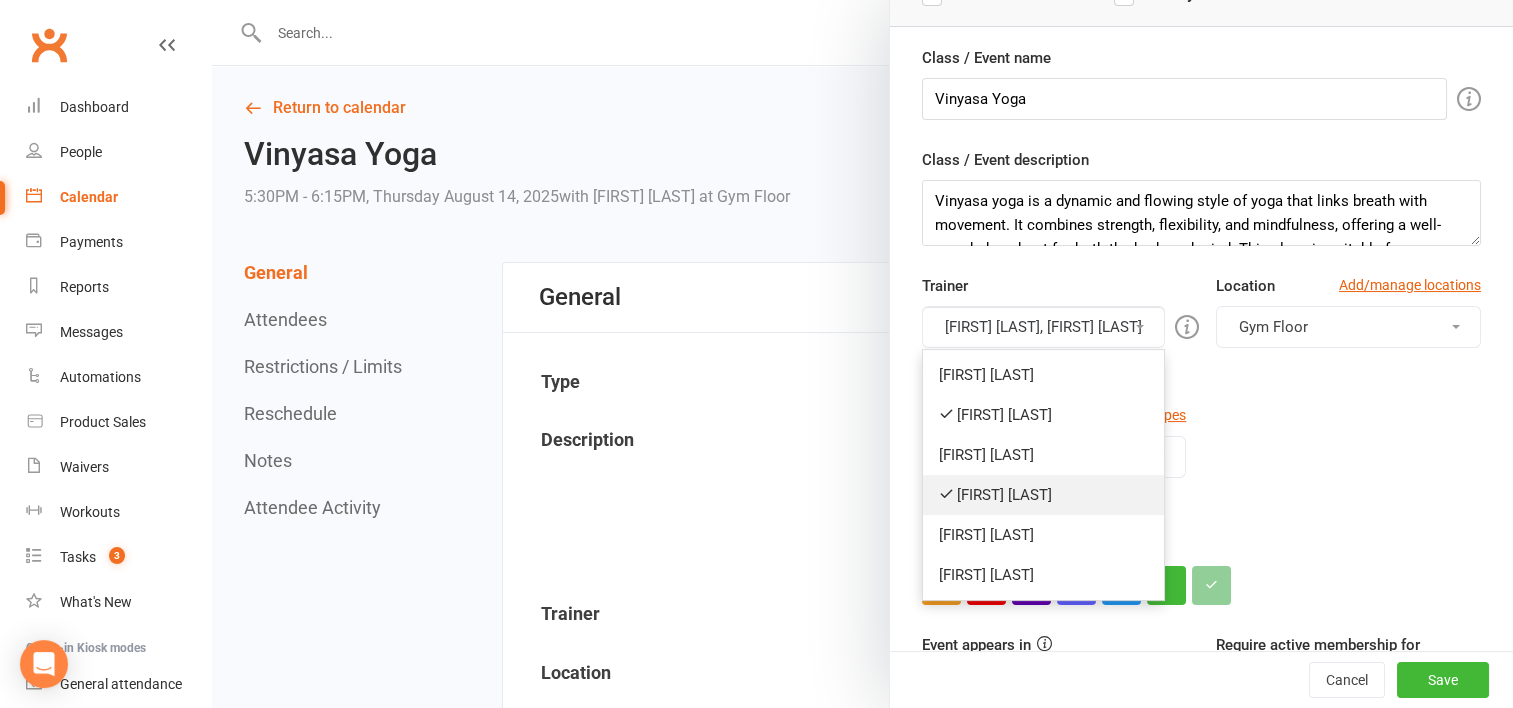 click on "[FIRST] [LAST]" at bounding box center (1043, 495) 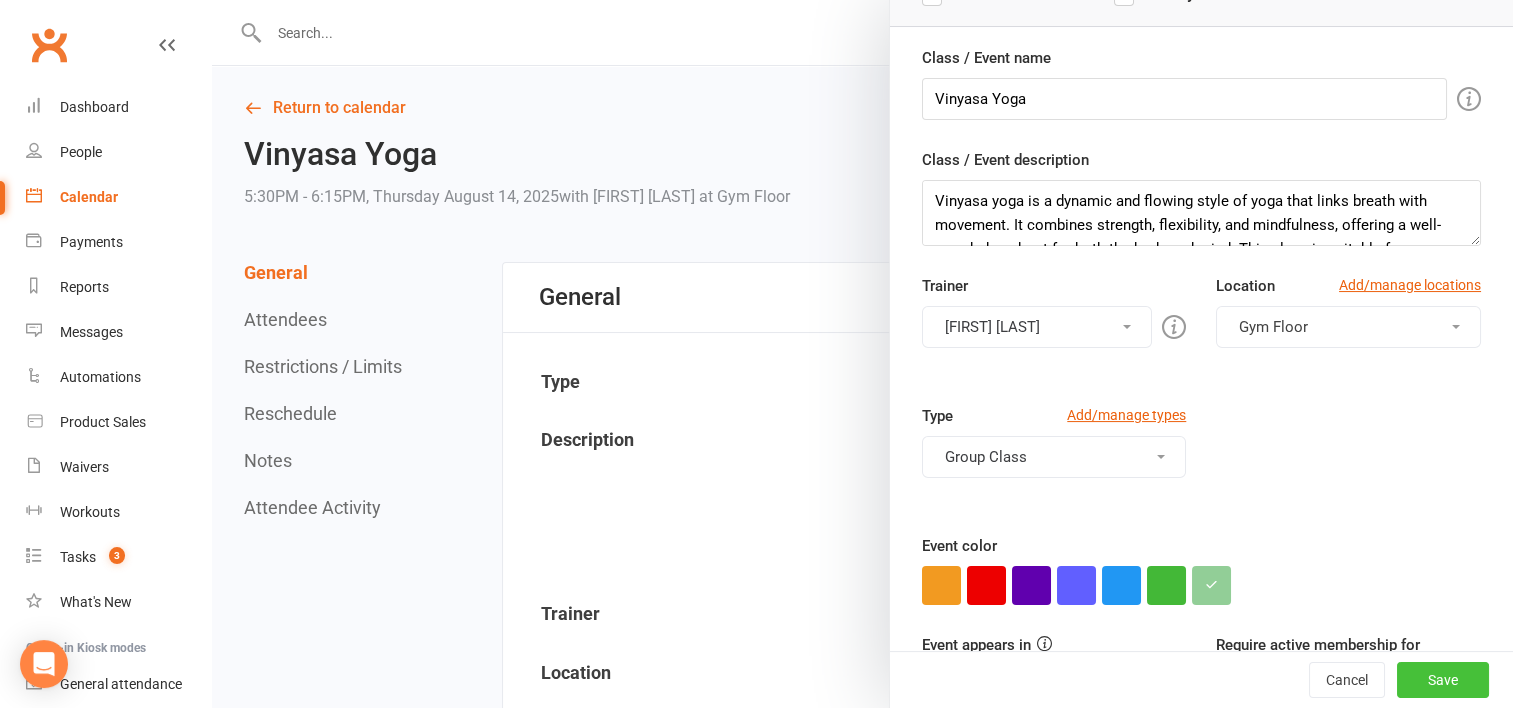 click on "Save" at bounding box center [1443, 680] 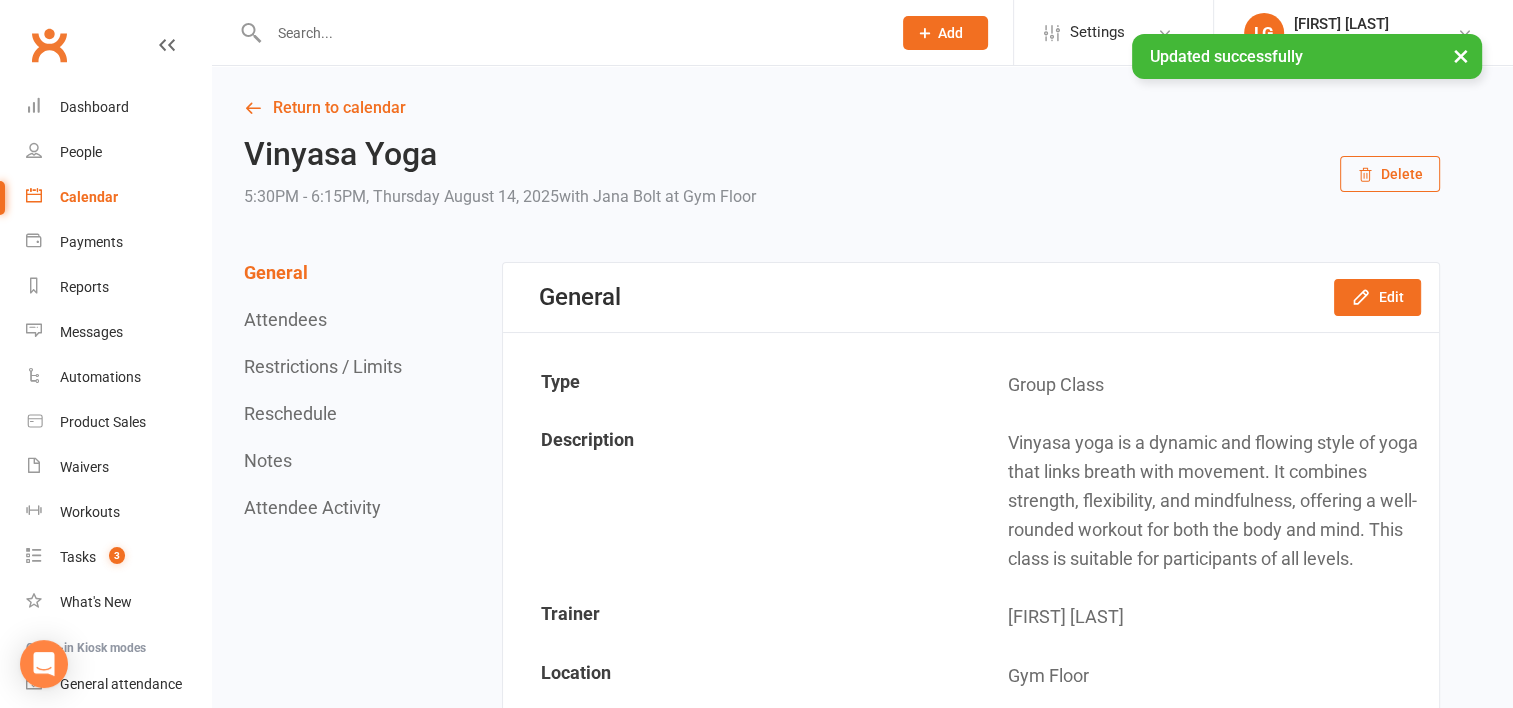 click on "Calendar" at bounding box center [89, 197] 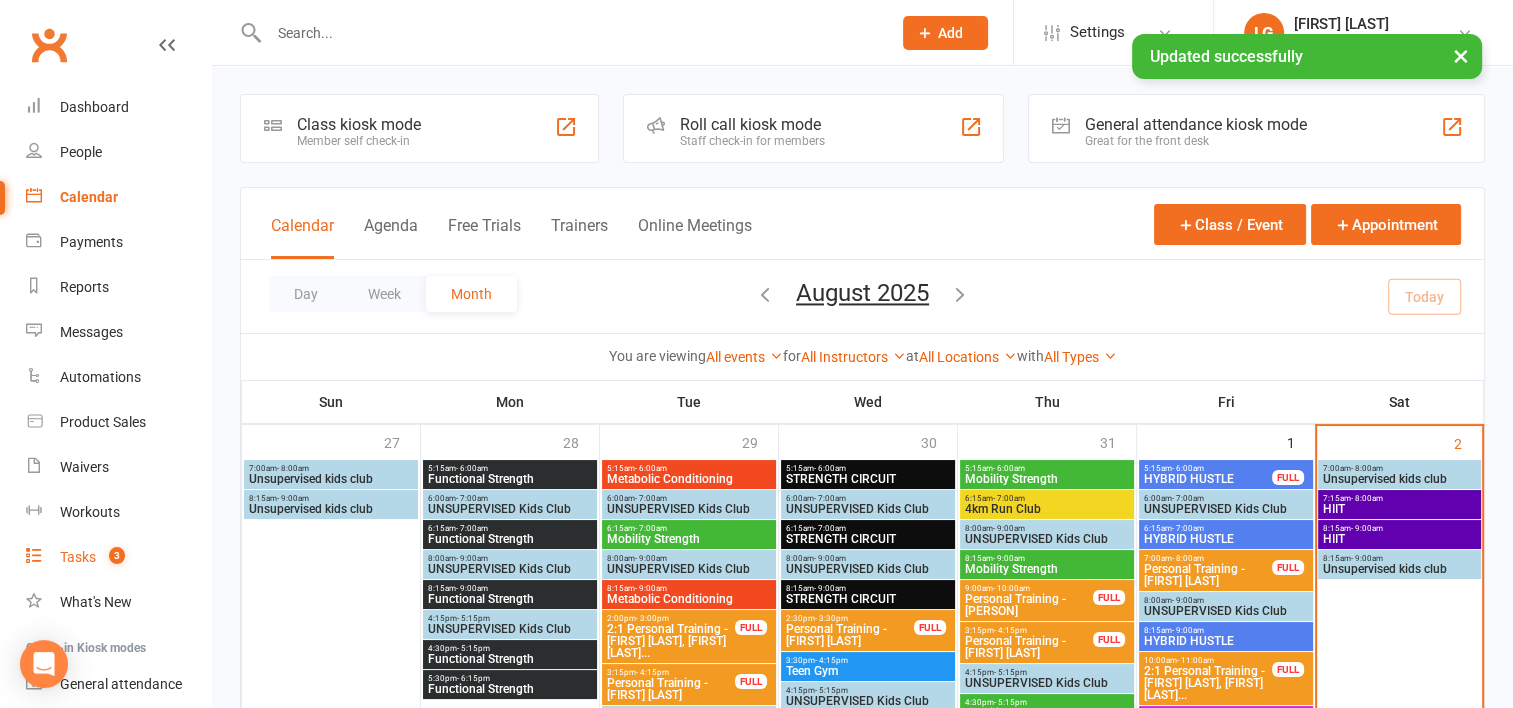 click on "Tasks" at bounding box center (78, 557) 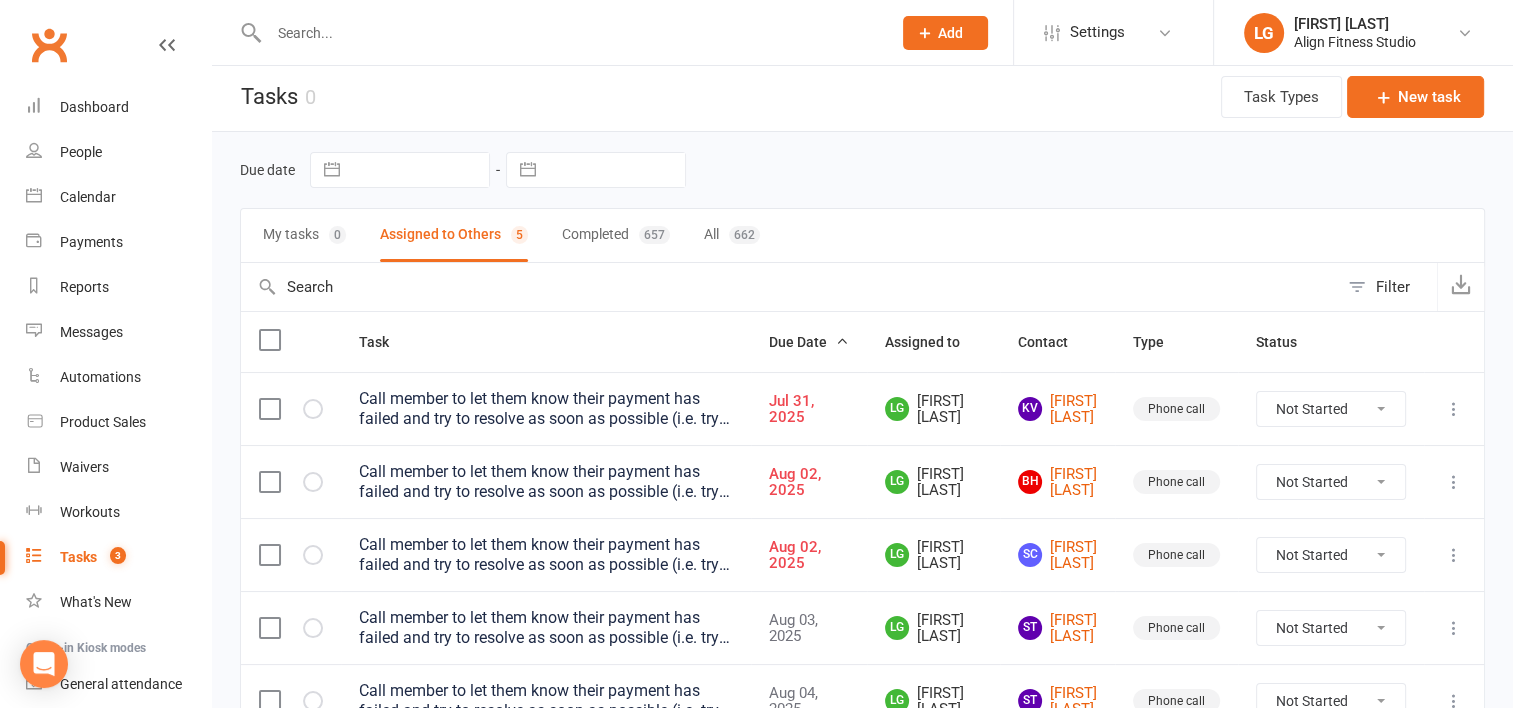 scroll, scrollTop: 116, scrollLeft: 0, axis: vertical 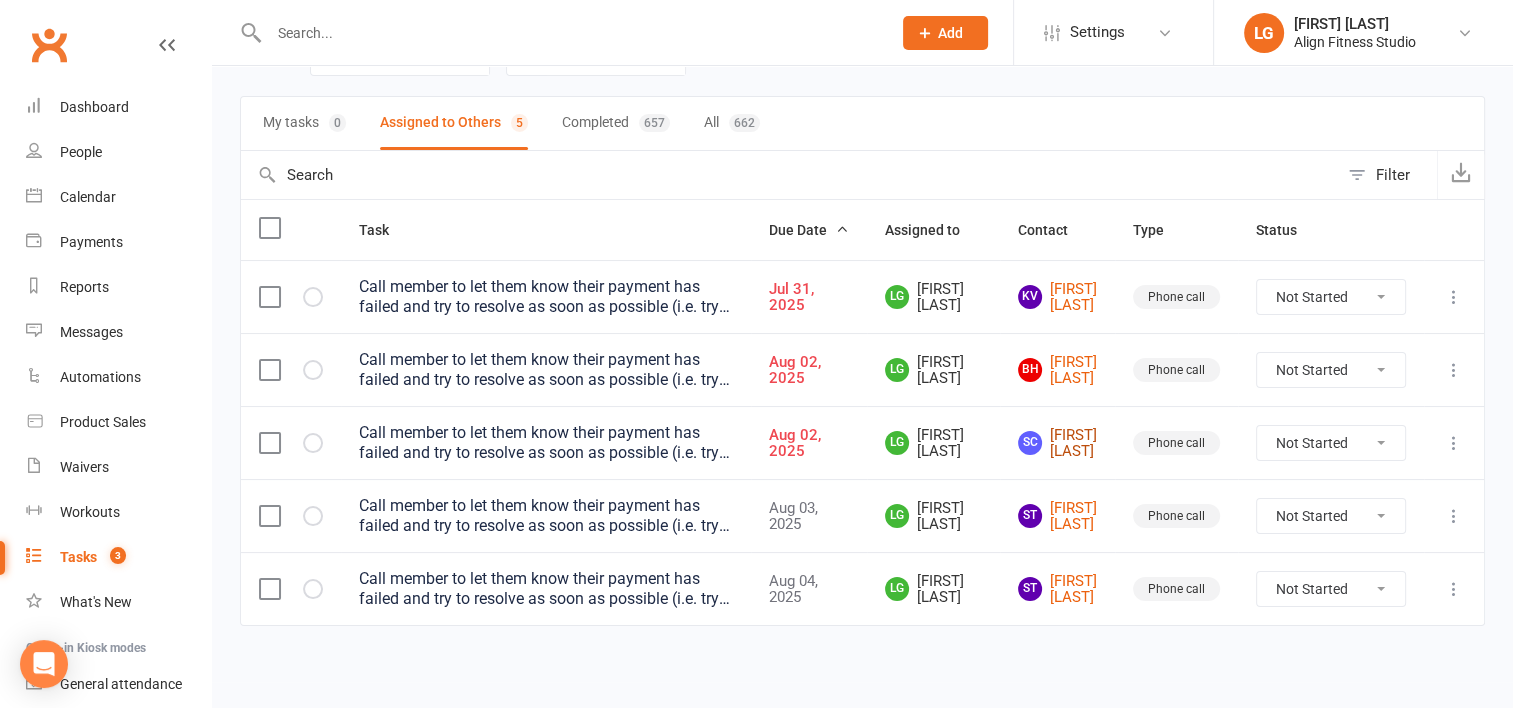 click on "[FIRST] [LAST]" at bounding box center [1057, 443] 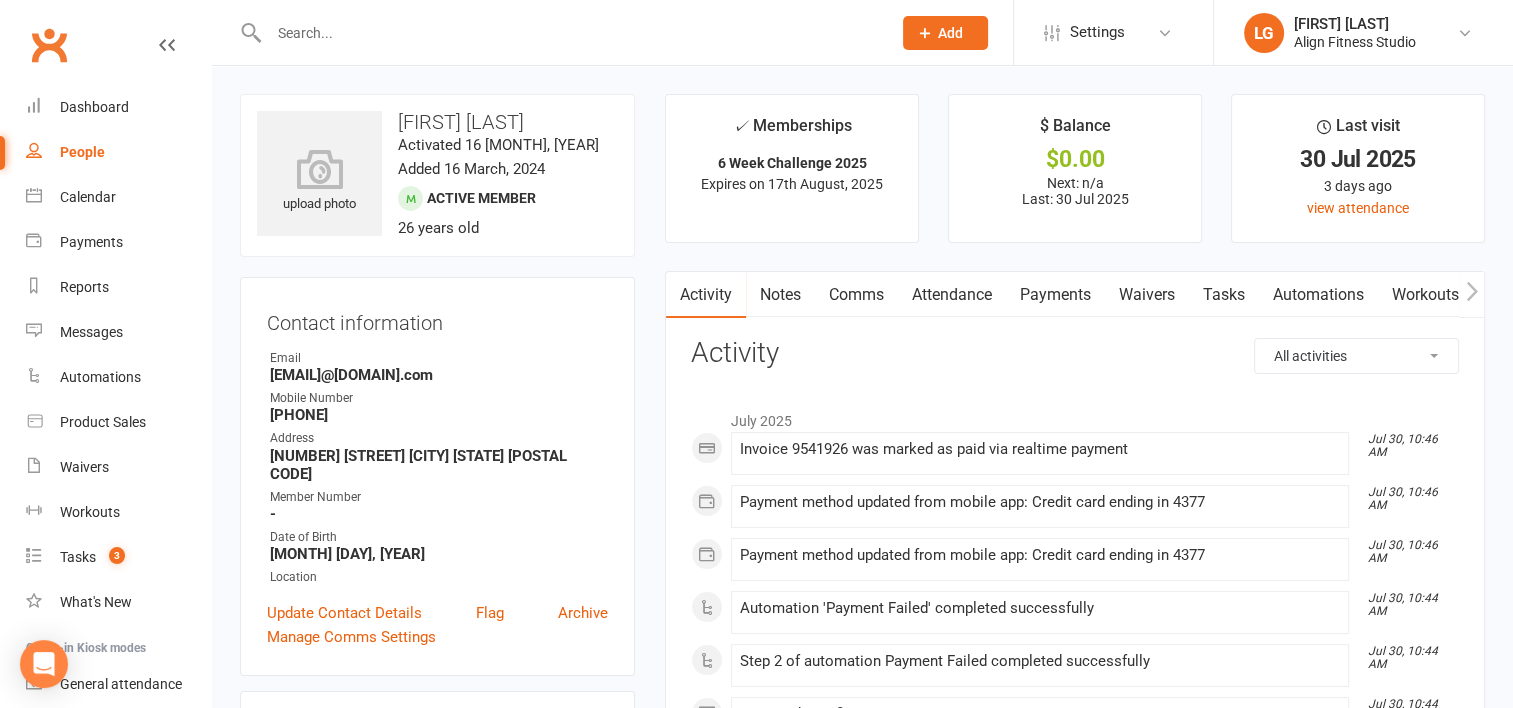 scroll, scrollTop: 23, scrollLeft: 0, axis: vertical 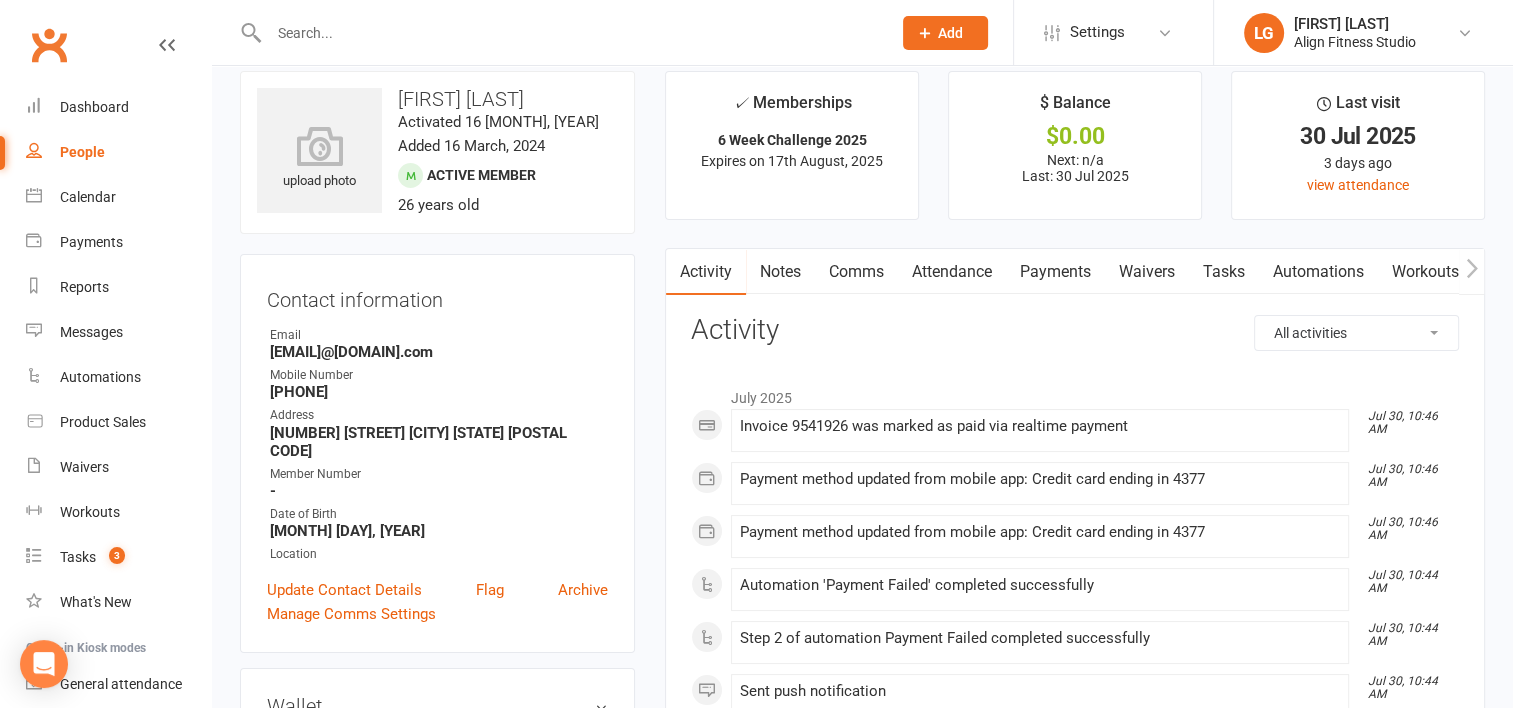 click on "Payments" at bounding box center [1055, 272] 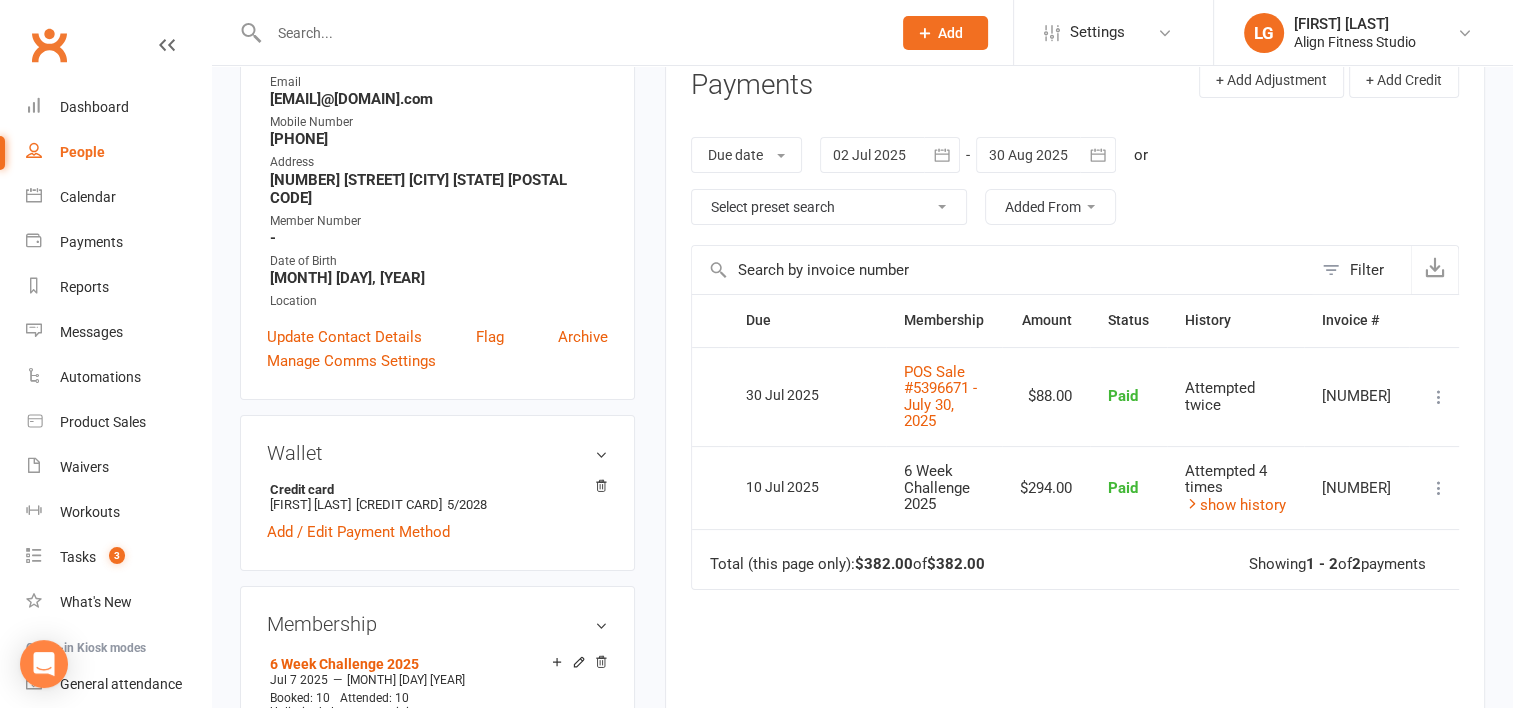scroll, scrollTop: 336, scrollLeft: 0, axis: vertical 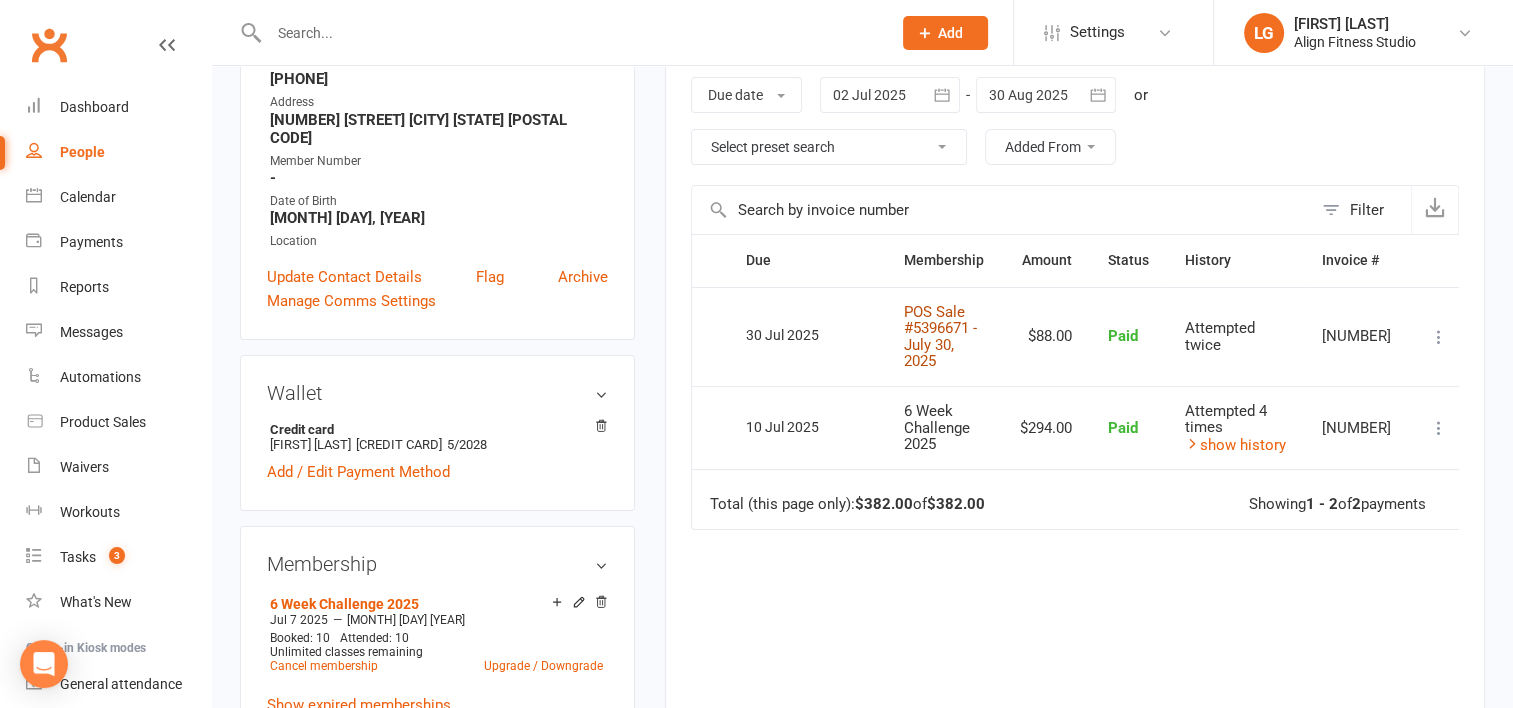 click on "POS Sale #5396671 - July 30, 2025" at bounding box center (940, 337) 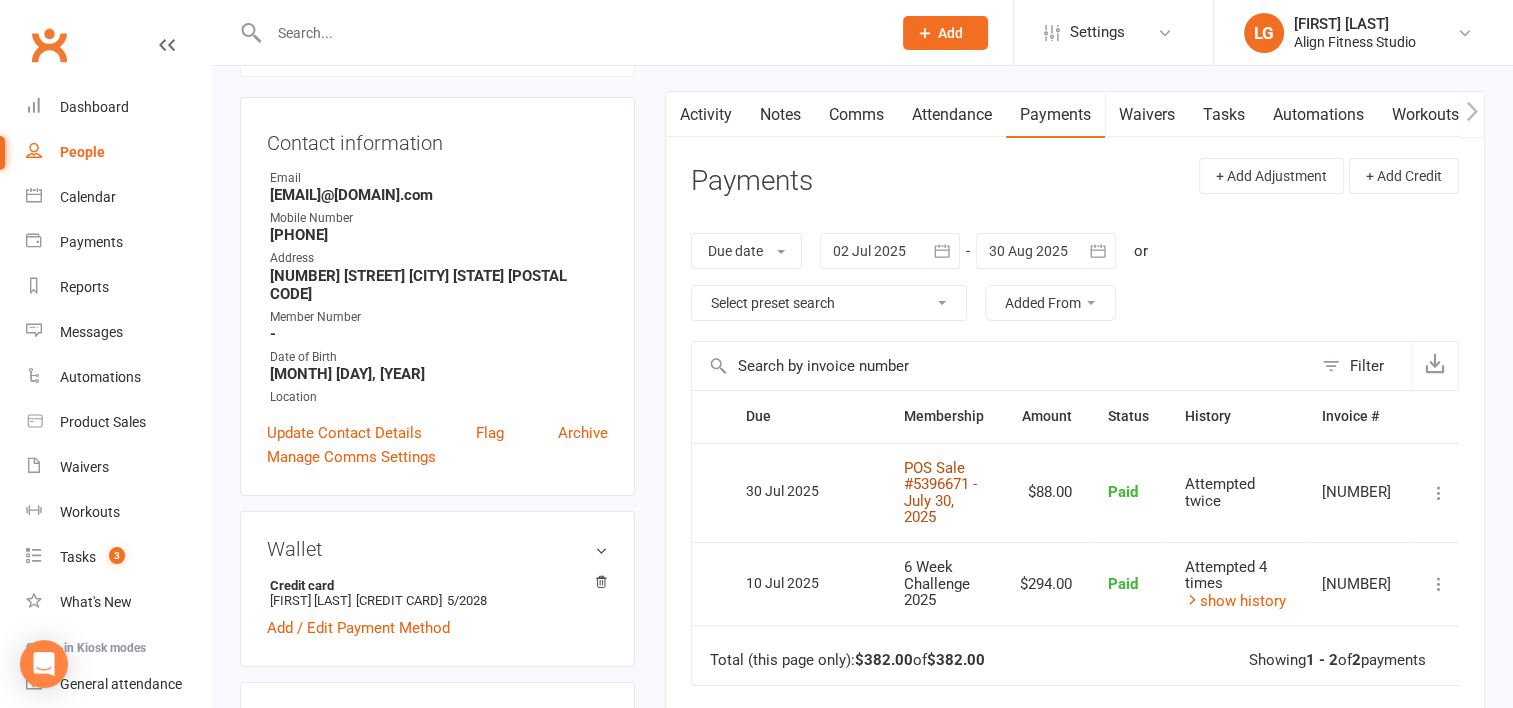scroll, scrollTop: 0, scrollLeft: 0, axis: both 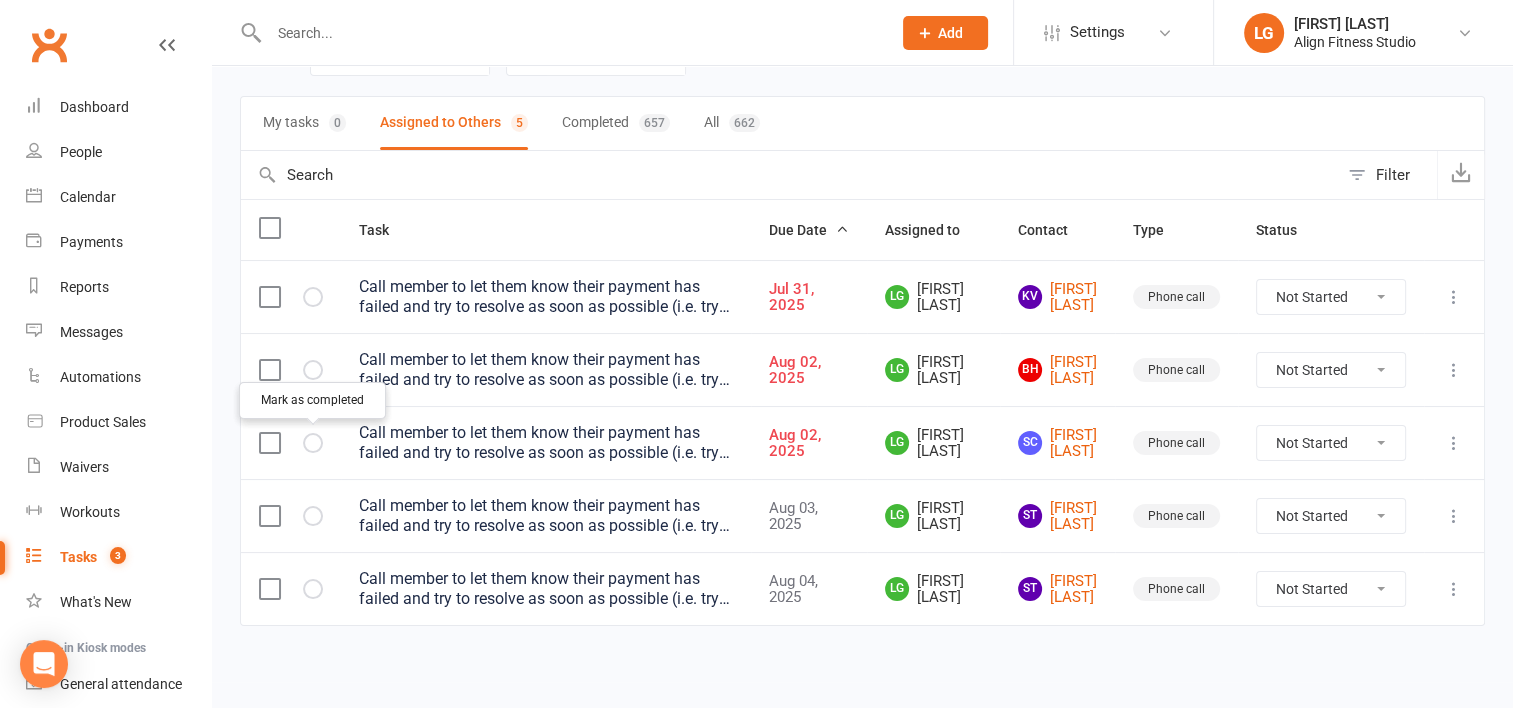 click at bounding box center [0, 0] 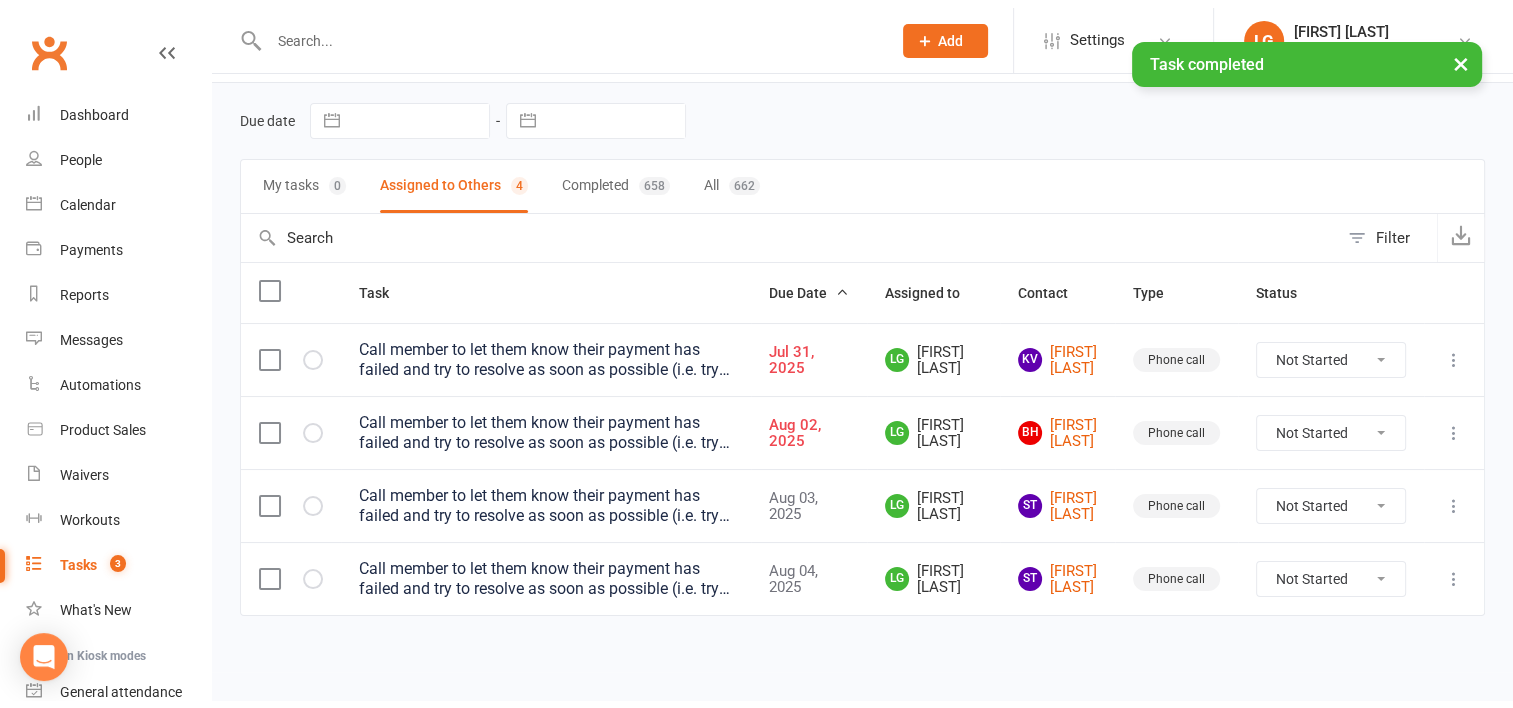 scroll, scrollTop: 44, scrollLeft: 0, axis: vertical 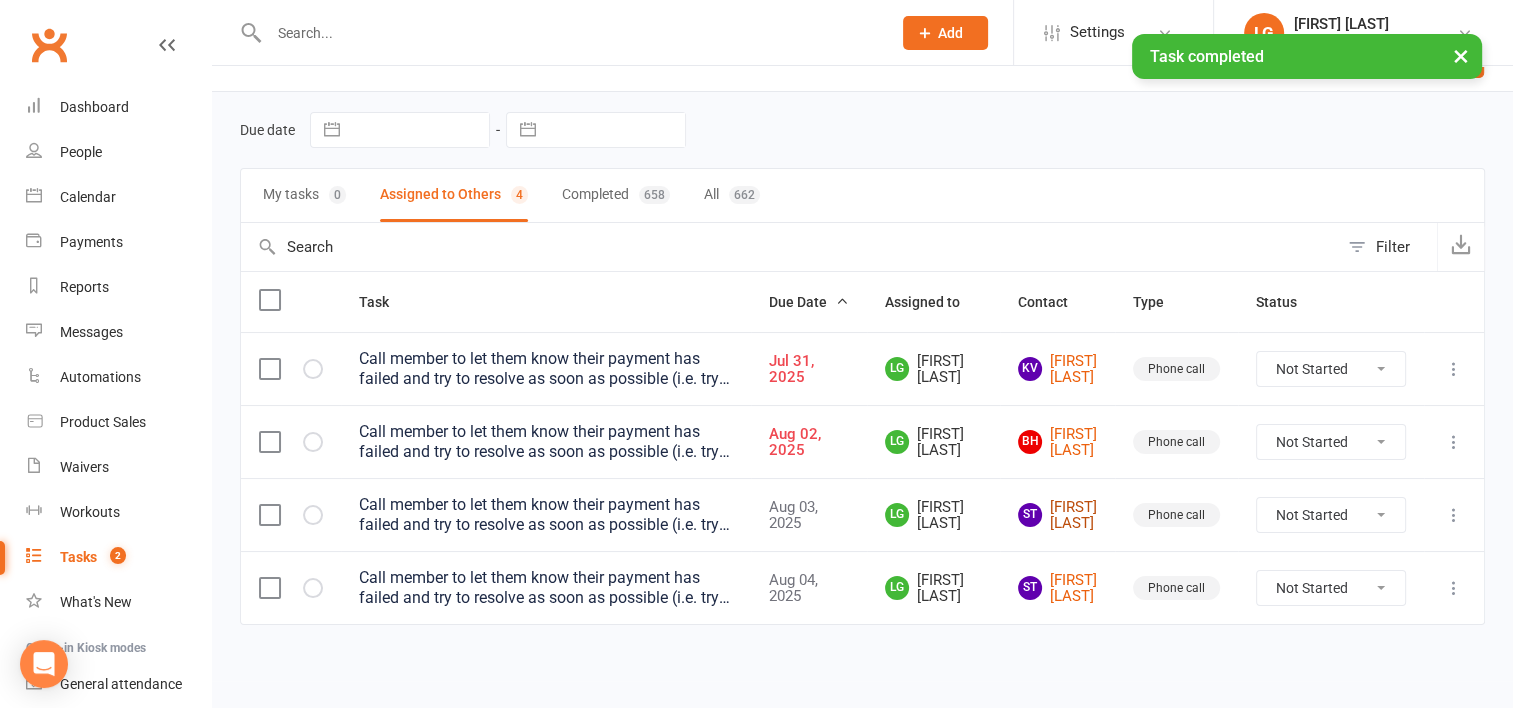 click on "[FIRST] [LAST]" at bounding box center (1057, 515) 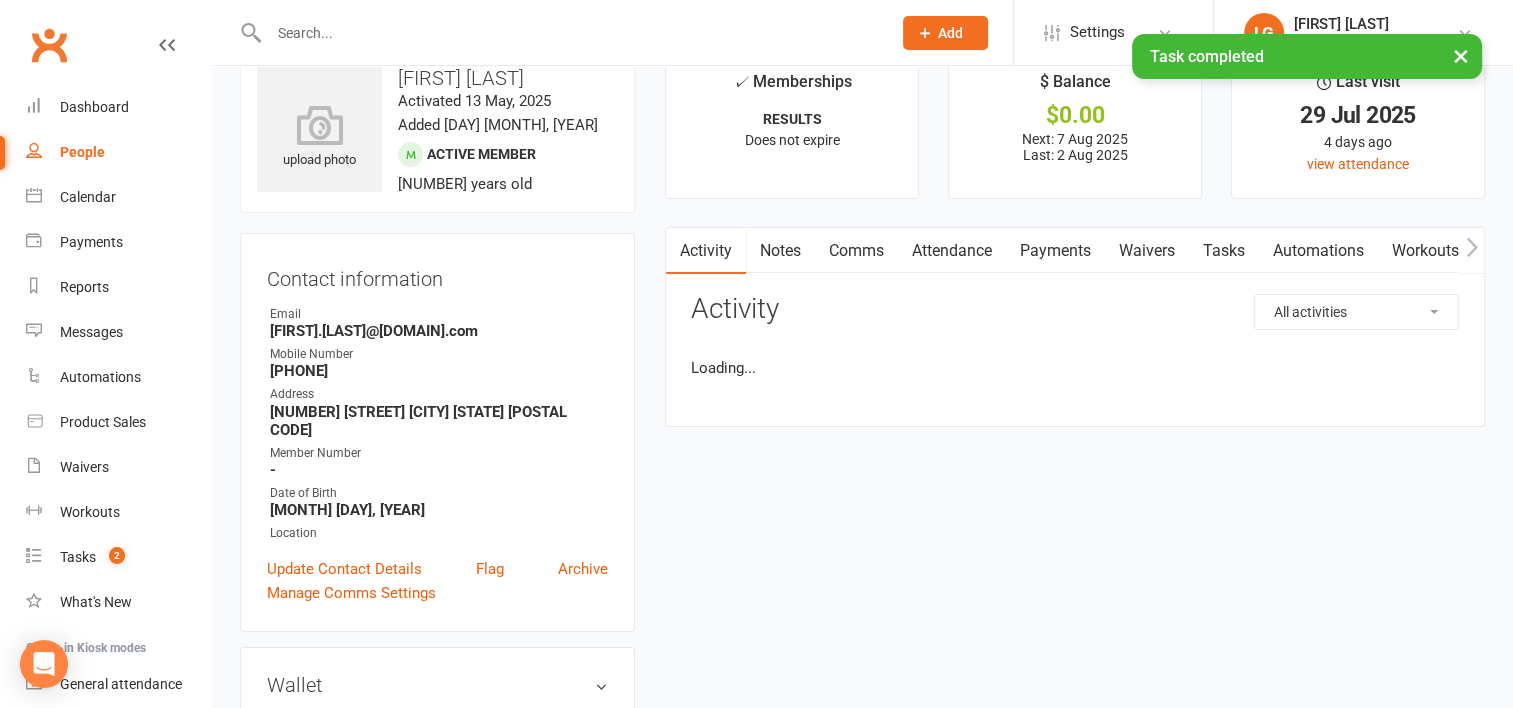 scroll, scrollTop: 0, scrollLeft: 0, axis: both 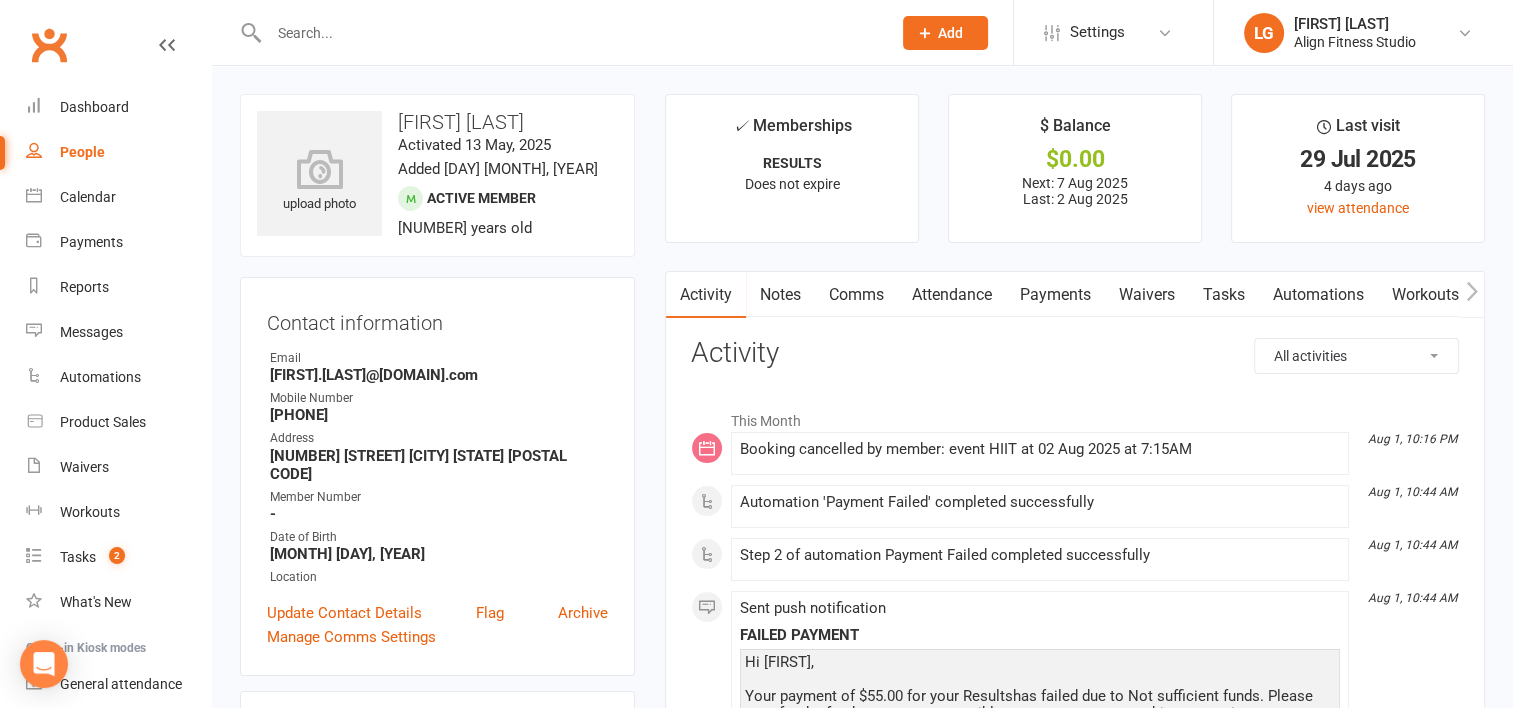click on "Payments" at bounding box center (1055, 295) 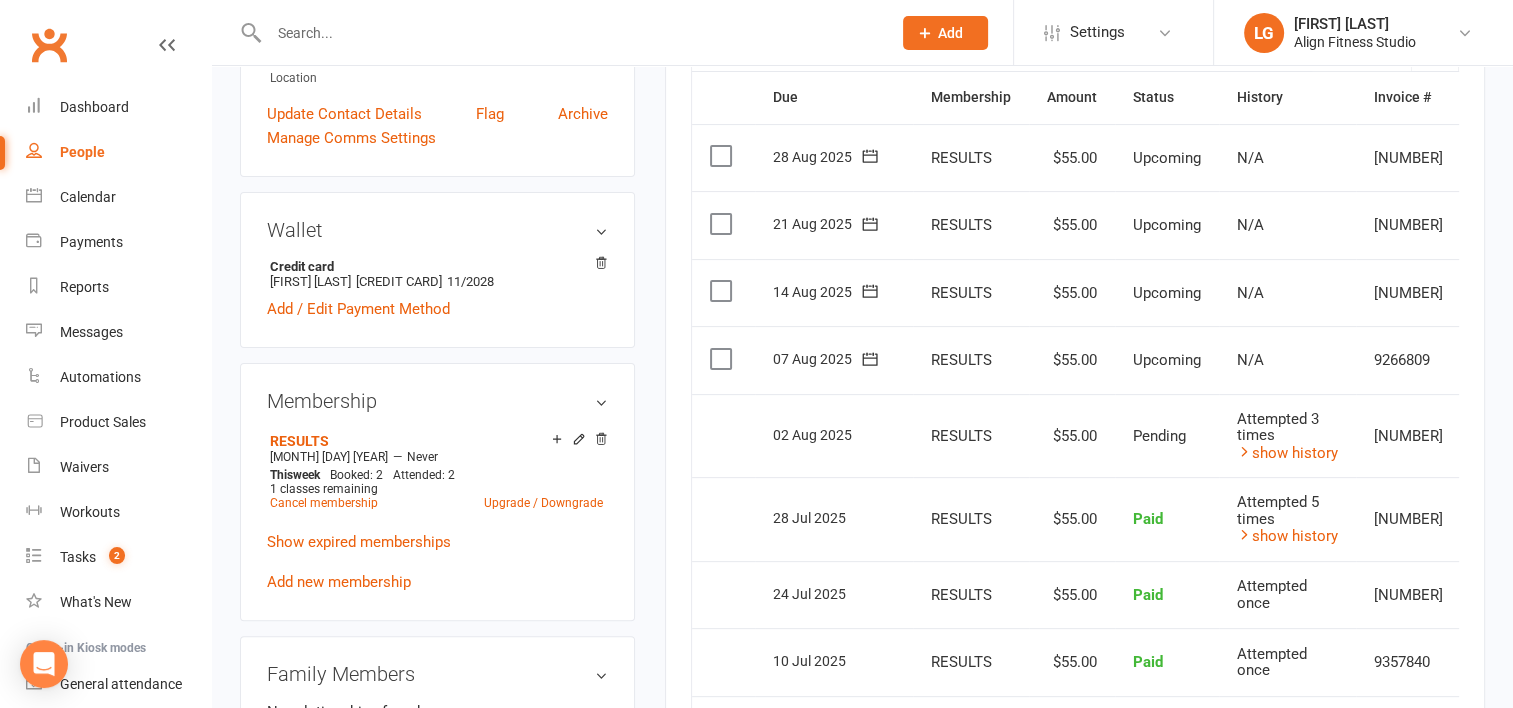 scroll, scrollTop: 530, scrollLeft: 0, axis: vertical 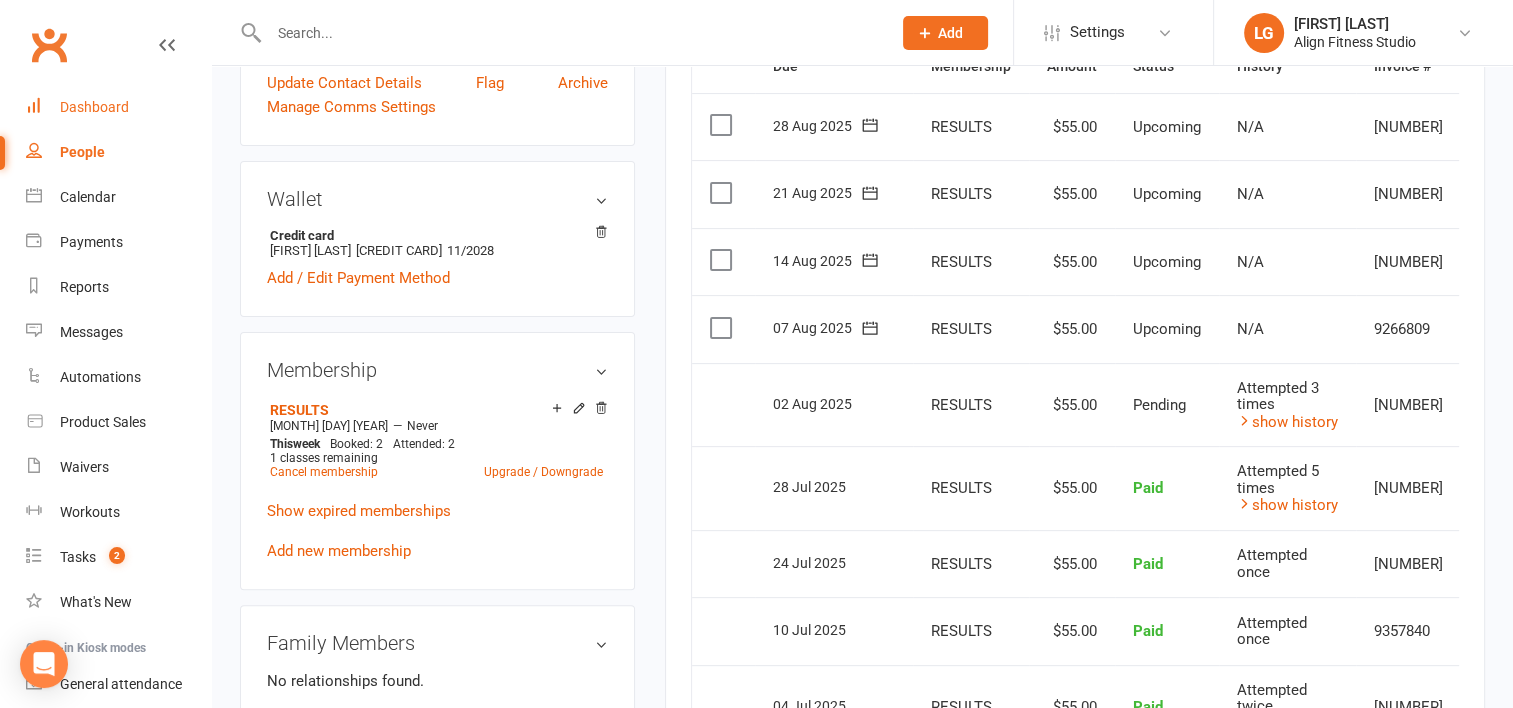 click on "Dashboard" at bounding box center [94, 107] 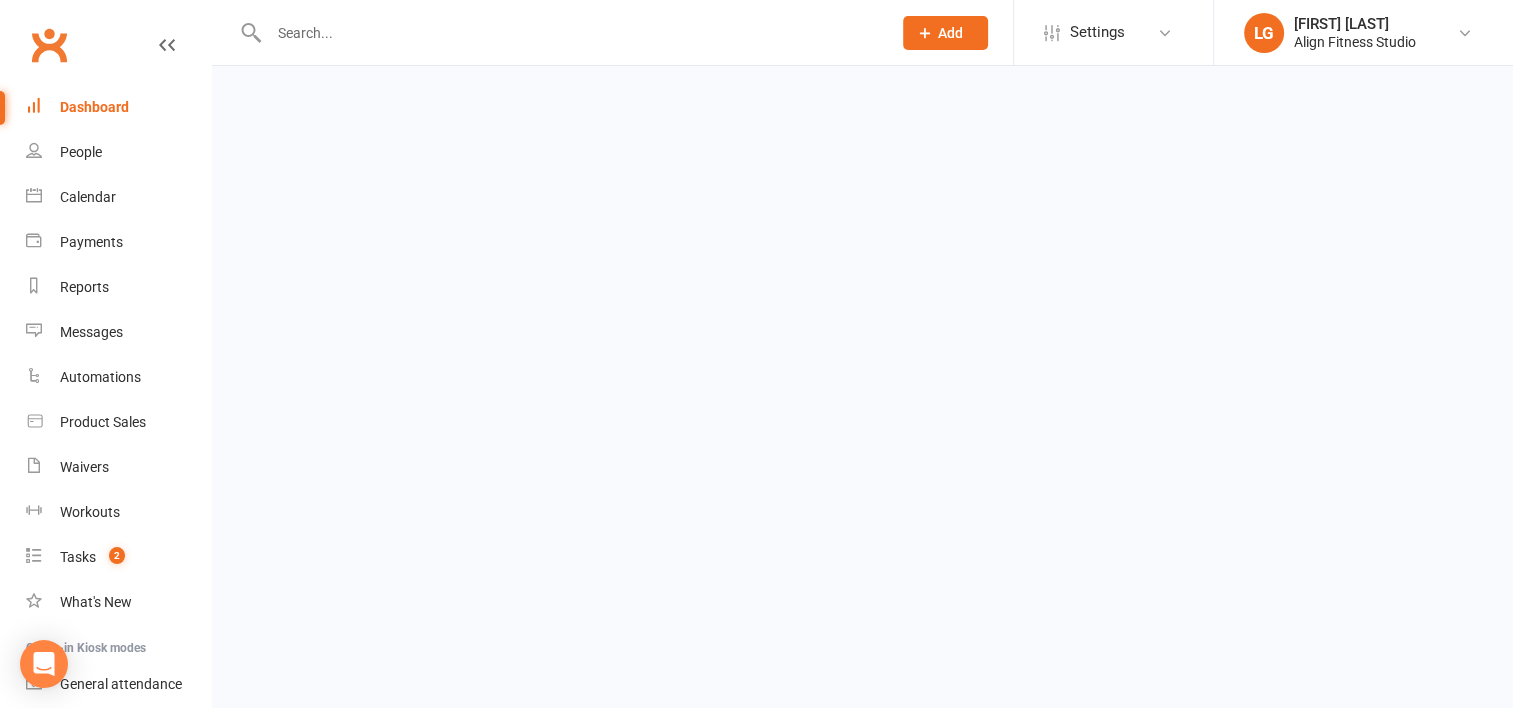 scroll, scrollTop: 0, scrollLeft: 0, axis: both 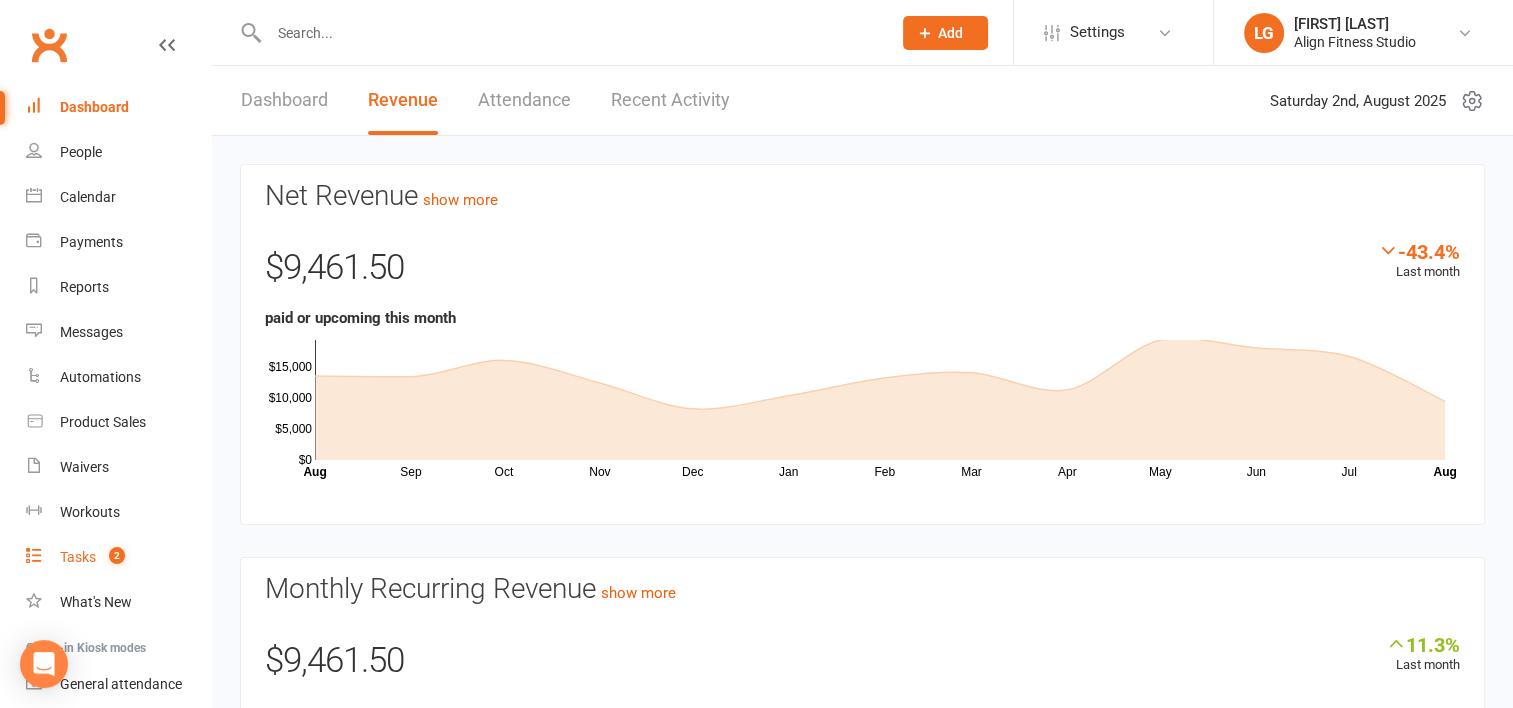 click on "Tasks" at bounding box center [78, 557] 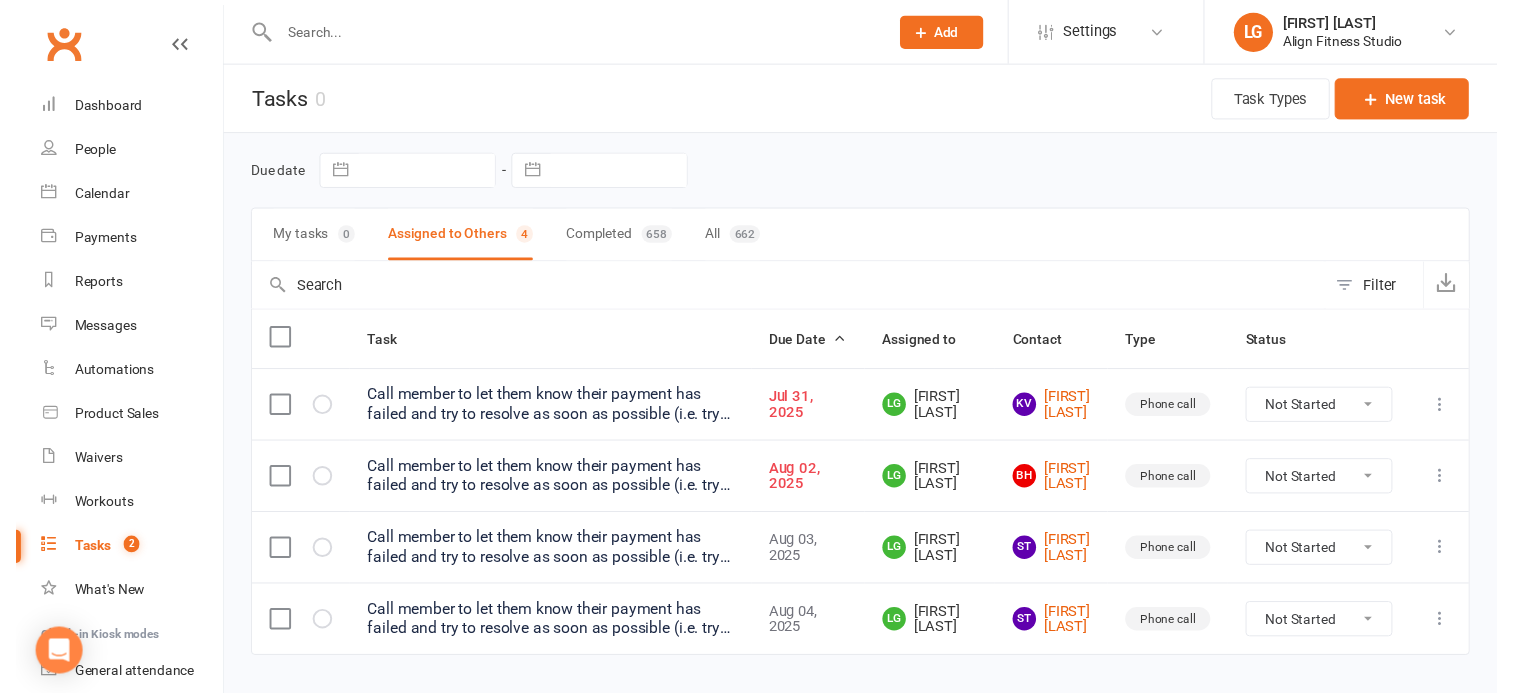 scroll, scrollTop: 44, scrollLeft: 0, axis: vertical 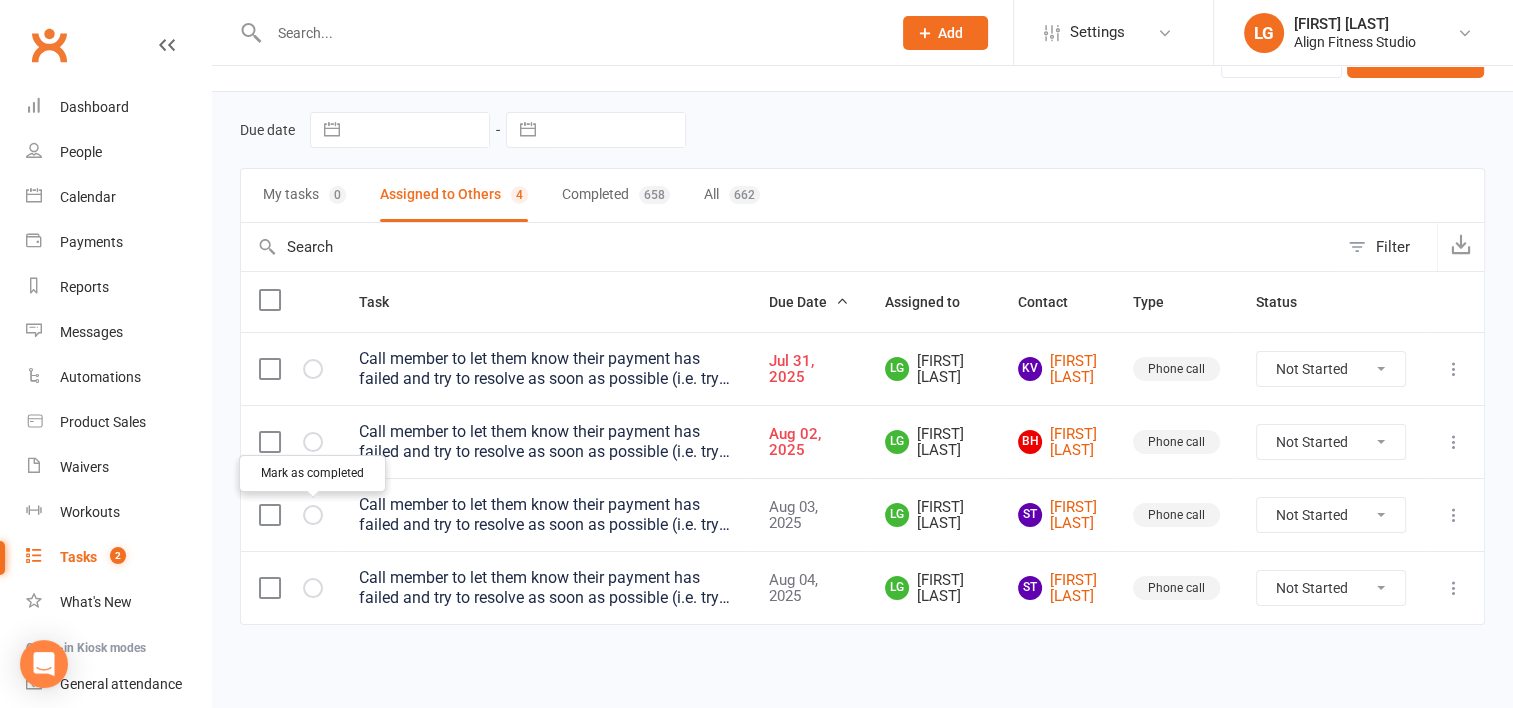 click at bounding box center (313, 515) 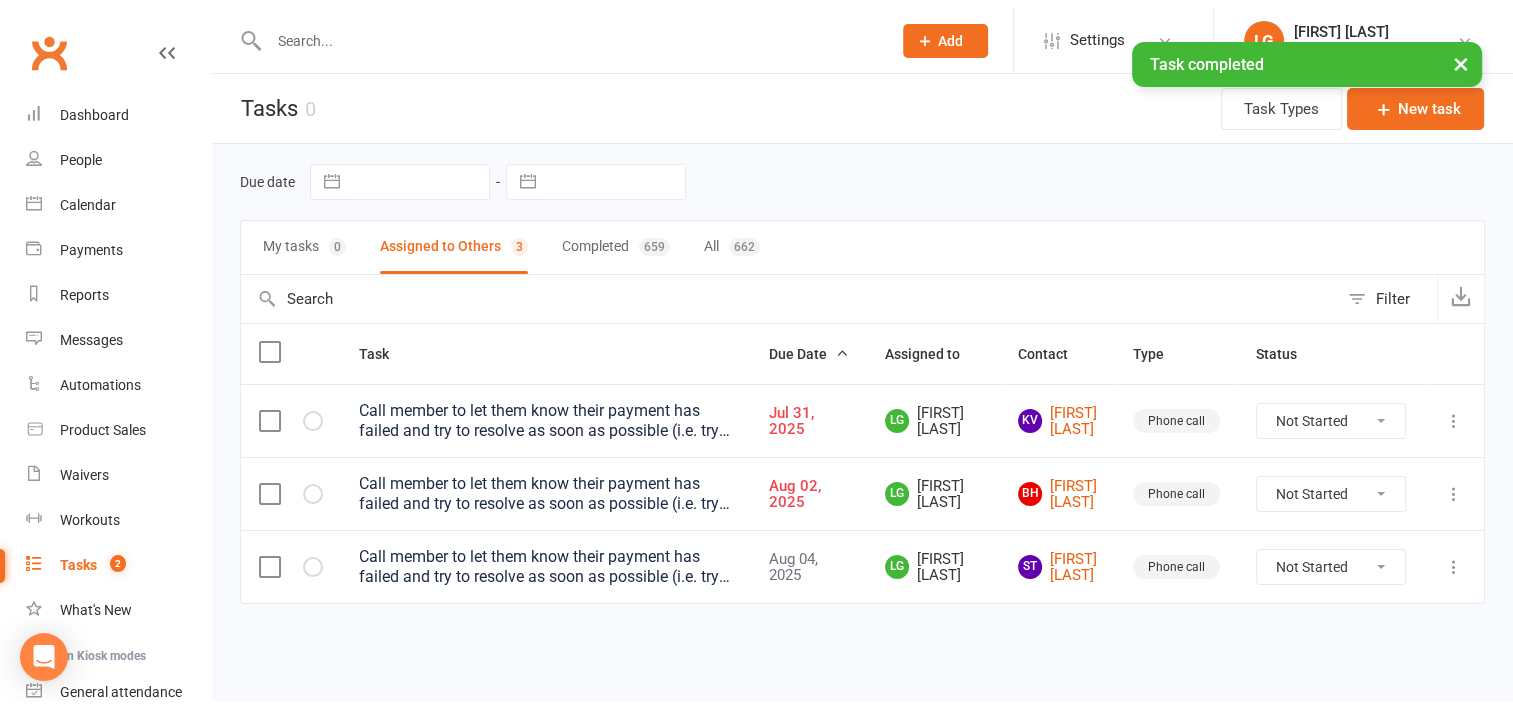 scroll, scrollTop: 0, scrollLeft: 0, axis: both 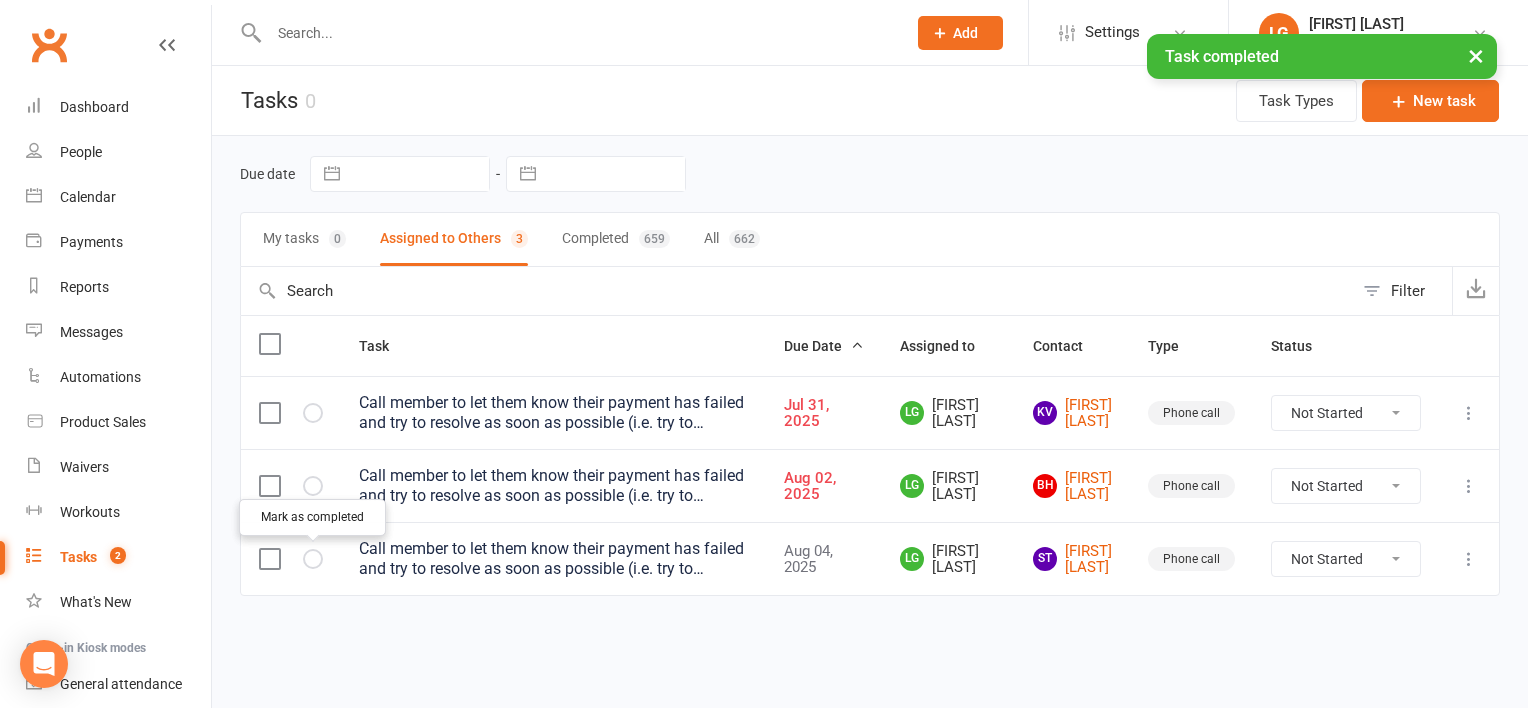 click at bounding box center (0, 0) 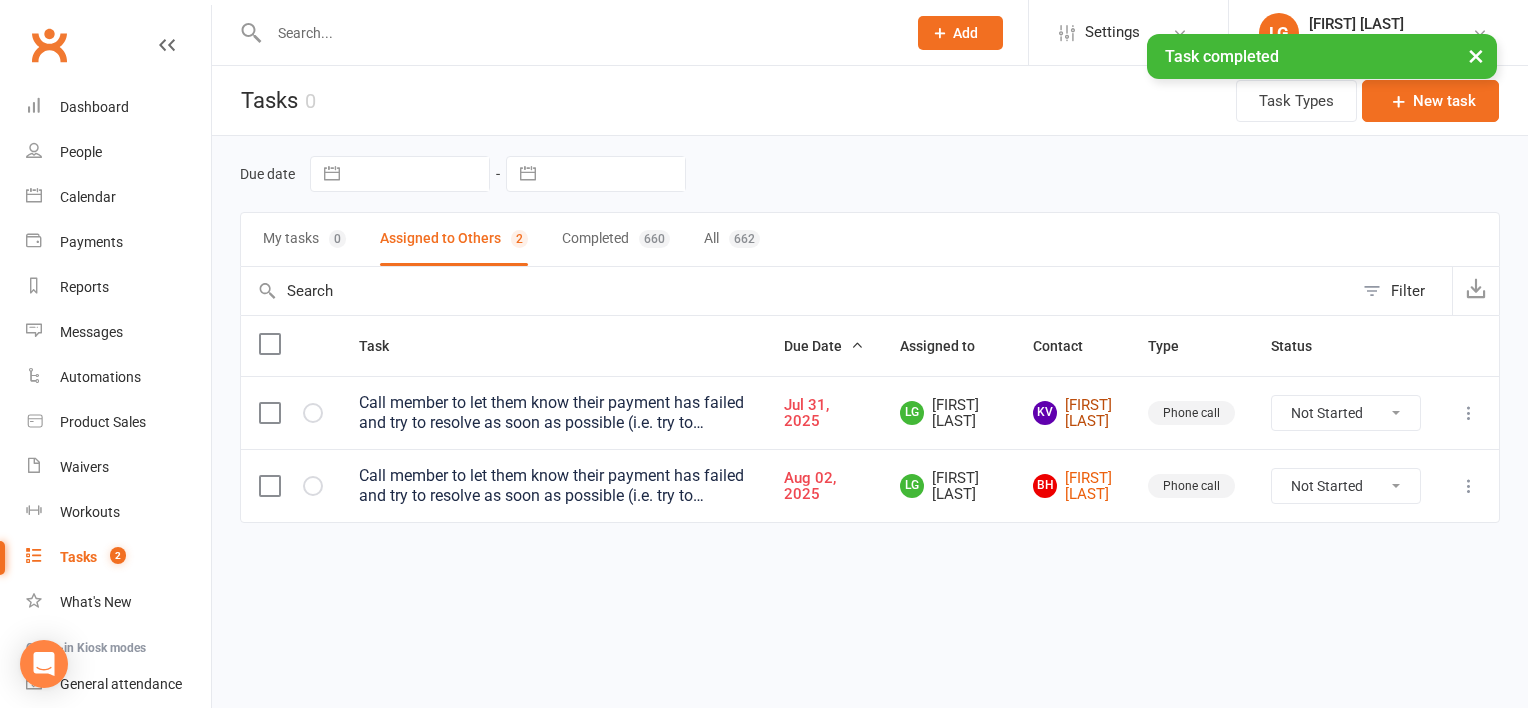 click on "[FIRST] [LAST]" at bounding box center [1072, 413] 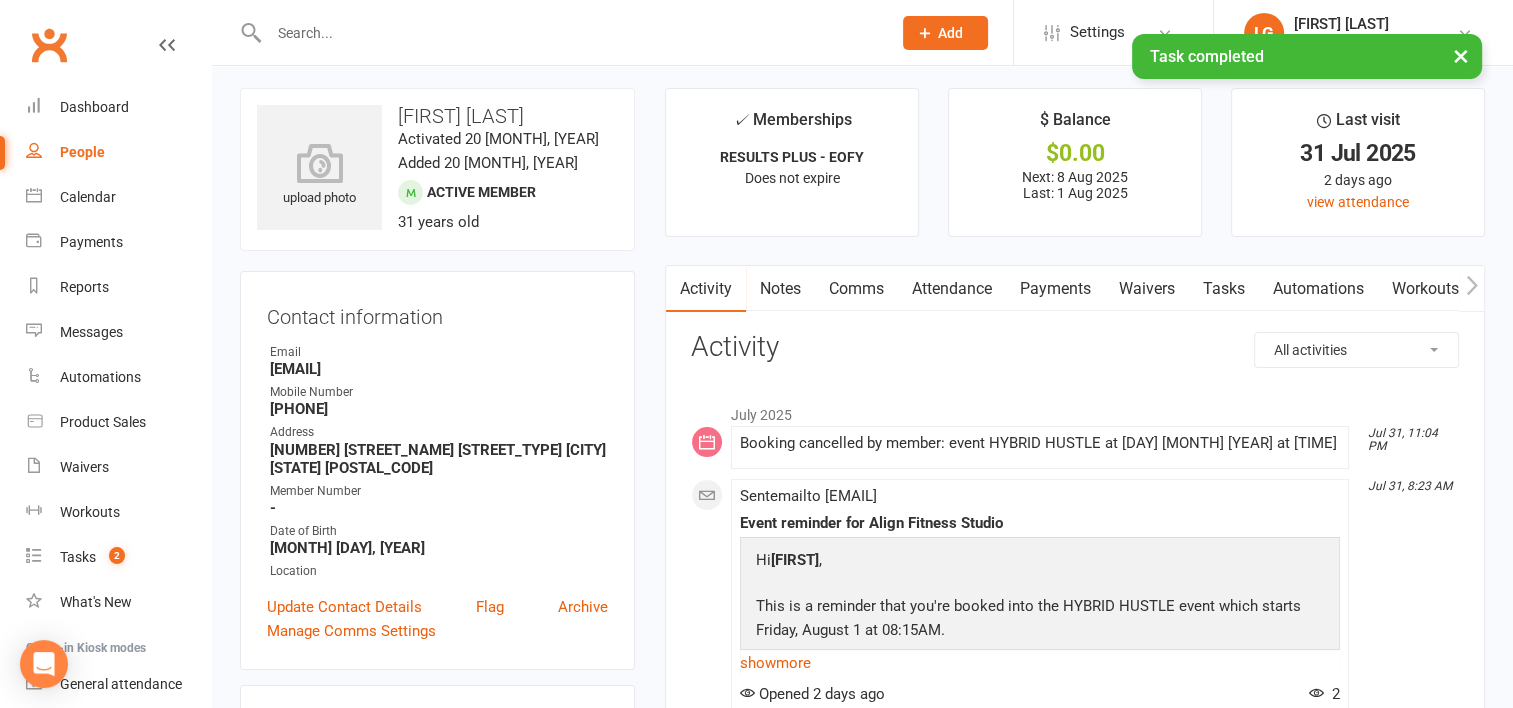 scroll, scrollTop: 8, scrollLeft: 0, axis: vertical 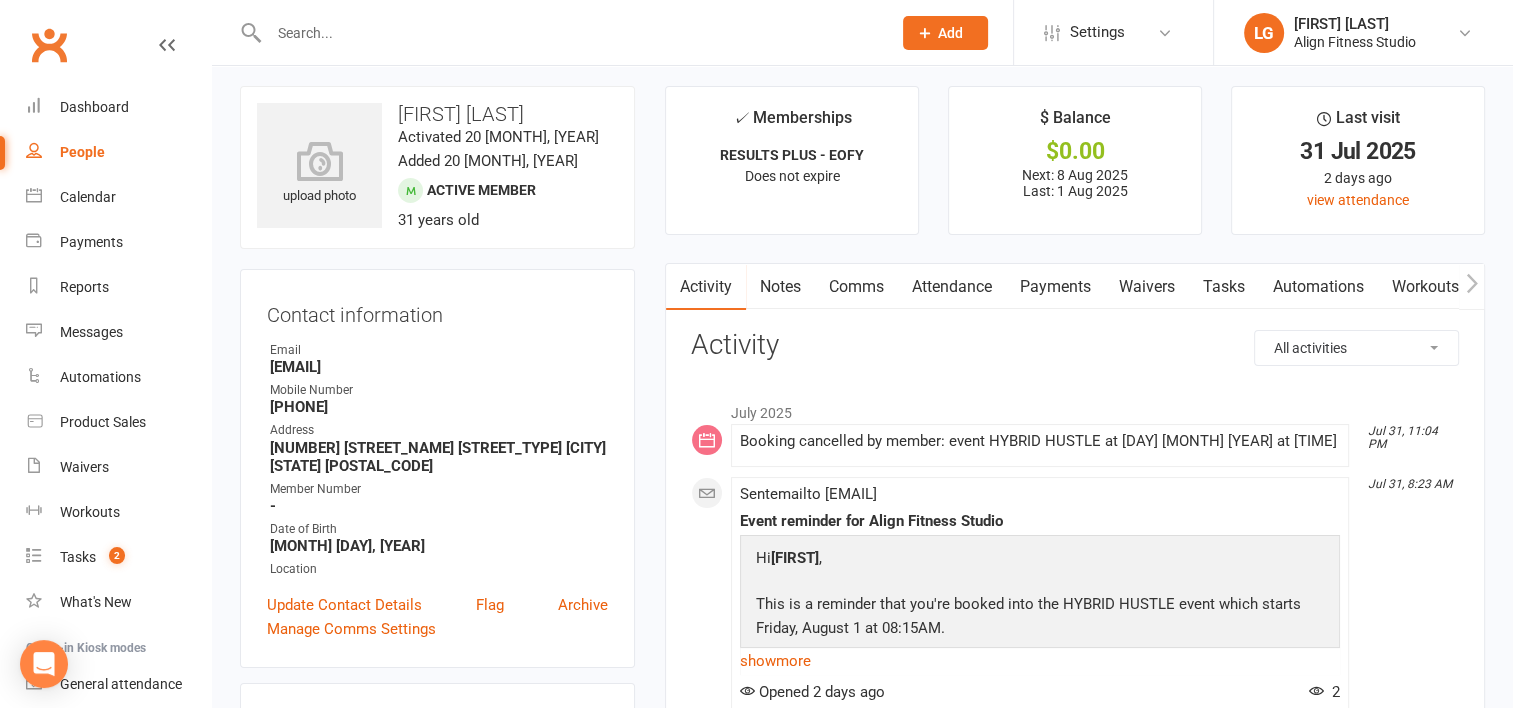 click on "Payments" at bounding box center (1055, 287) 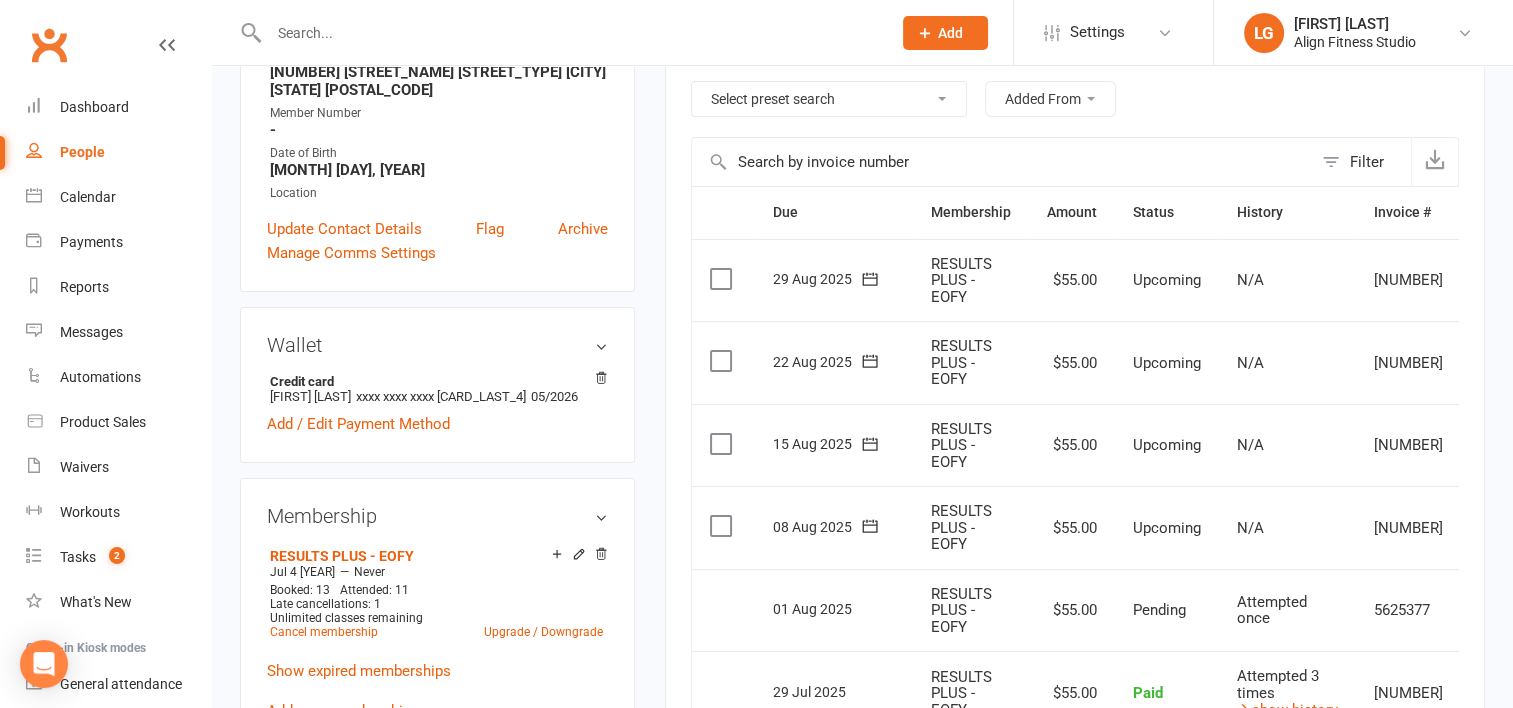 scroll, scrollTop: 420, scrollLeft: 0, axis: vertical 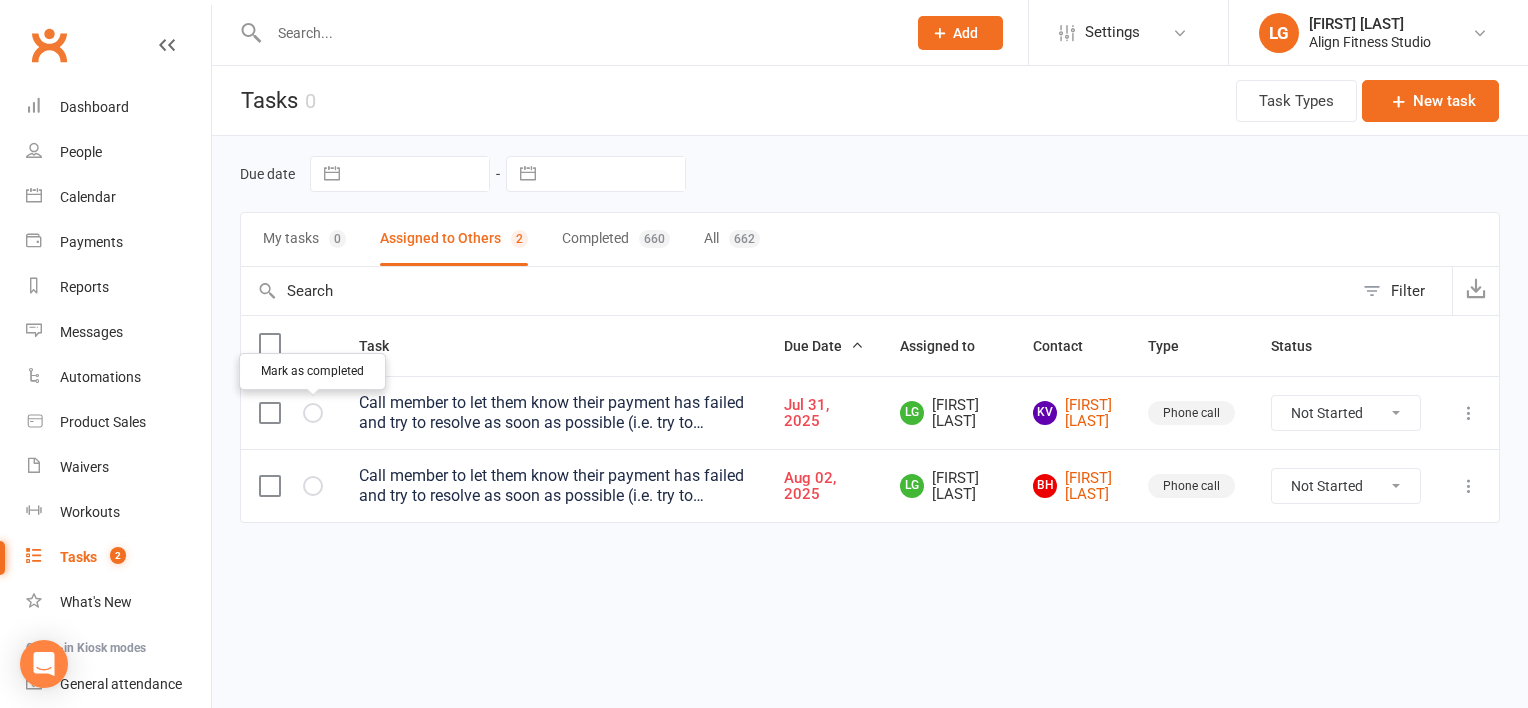 click at bounding box center (313, 413) 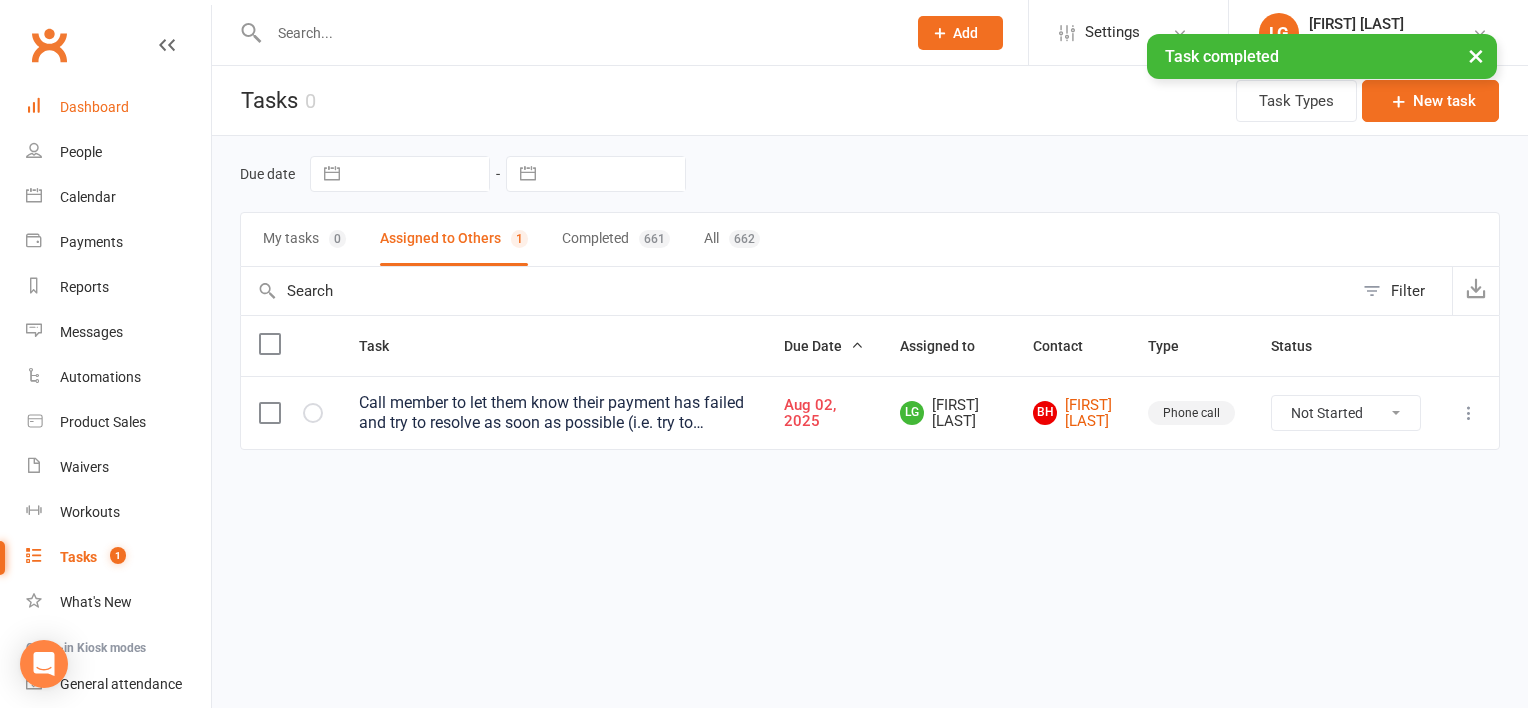 click on "Dashboard" at bounding box center (118, 107) 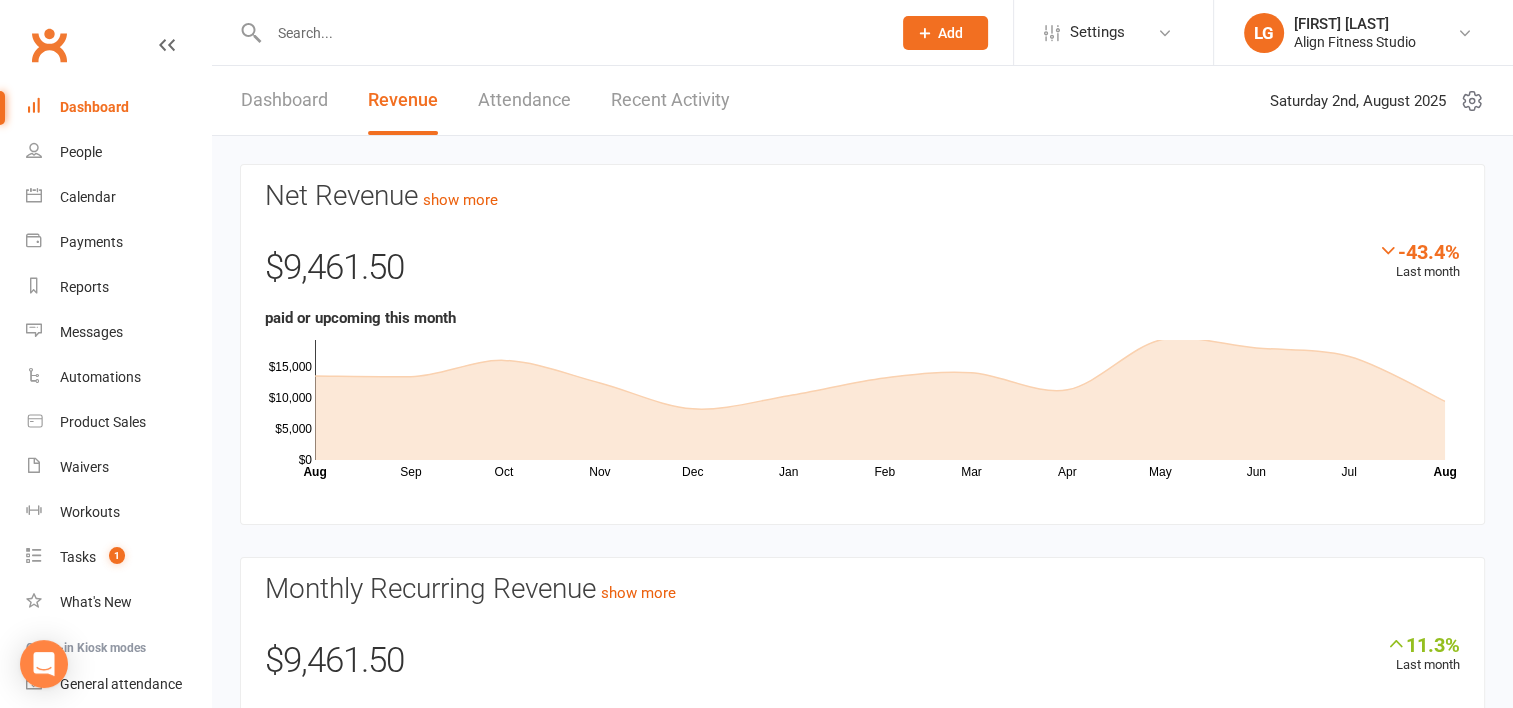 click on "Dashboard" at bounding box center (284, 100) 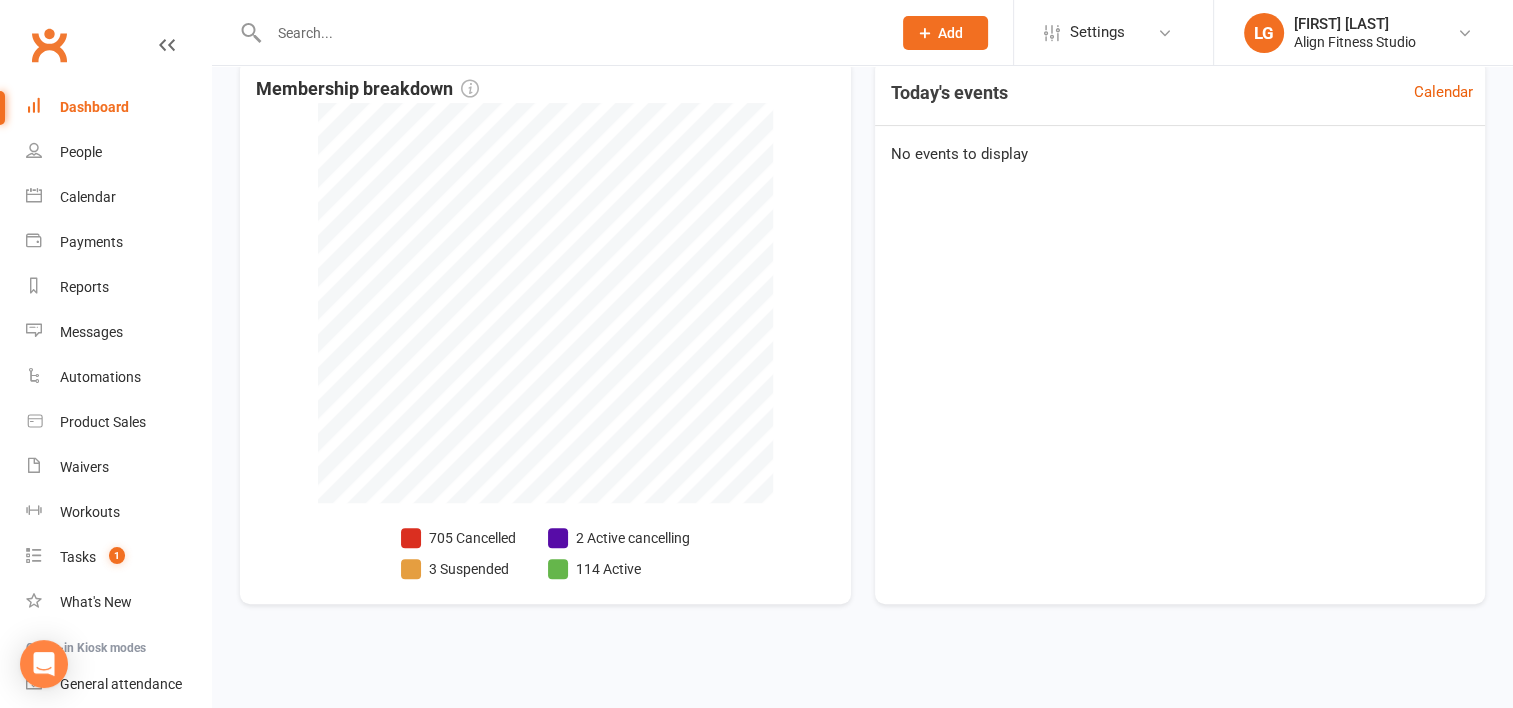 scroll, scrollTop: 0, scrollLeft: 0, axis: both 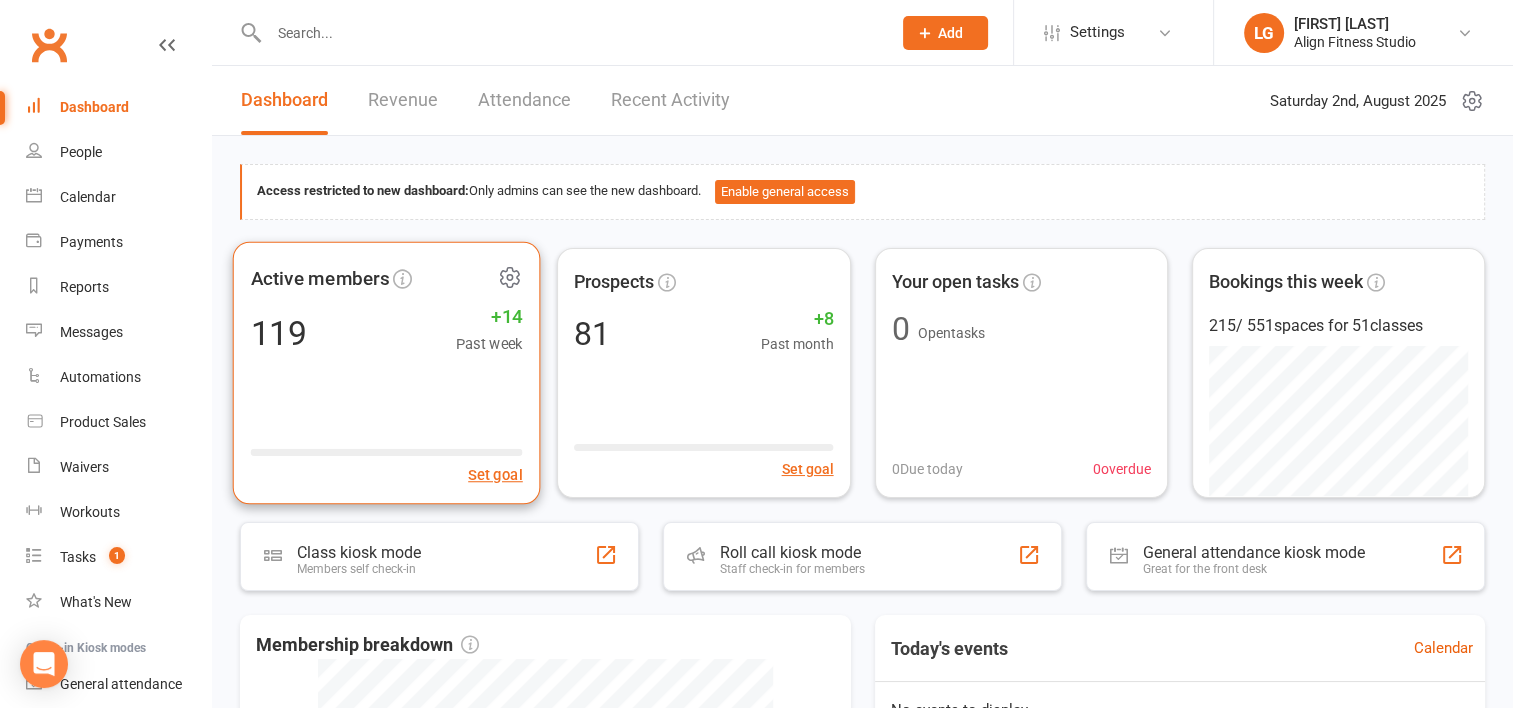 click on "119 +14 Past week" at bounding box center [387, 332] 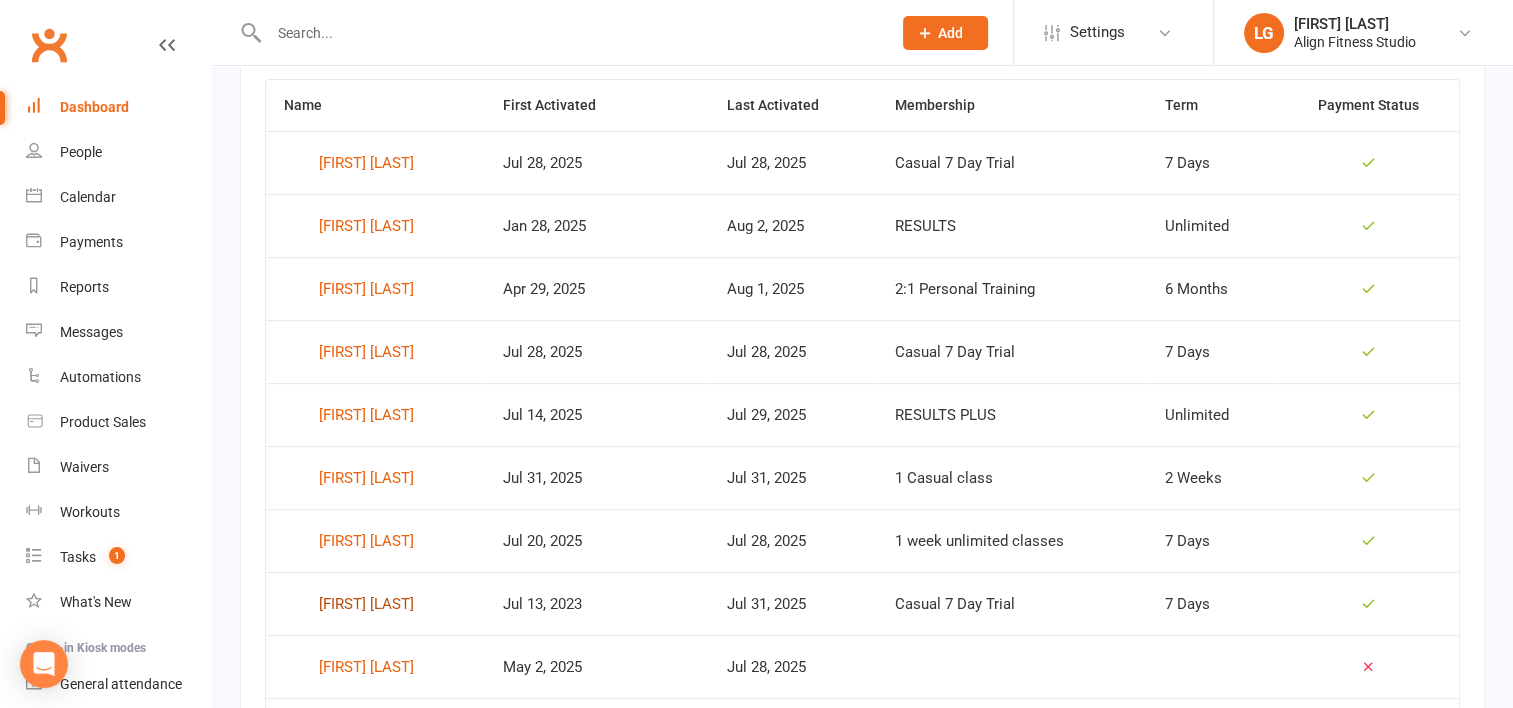 scroll, scrollTop: 840, scrollLeft: 0, axis: vertical 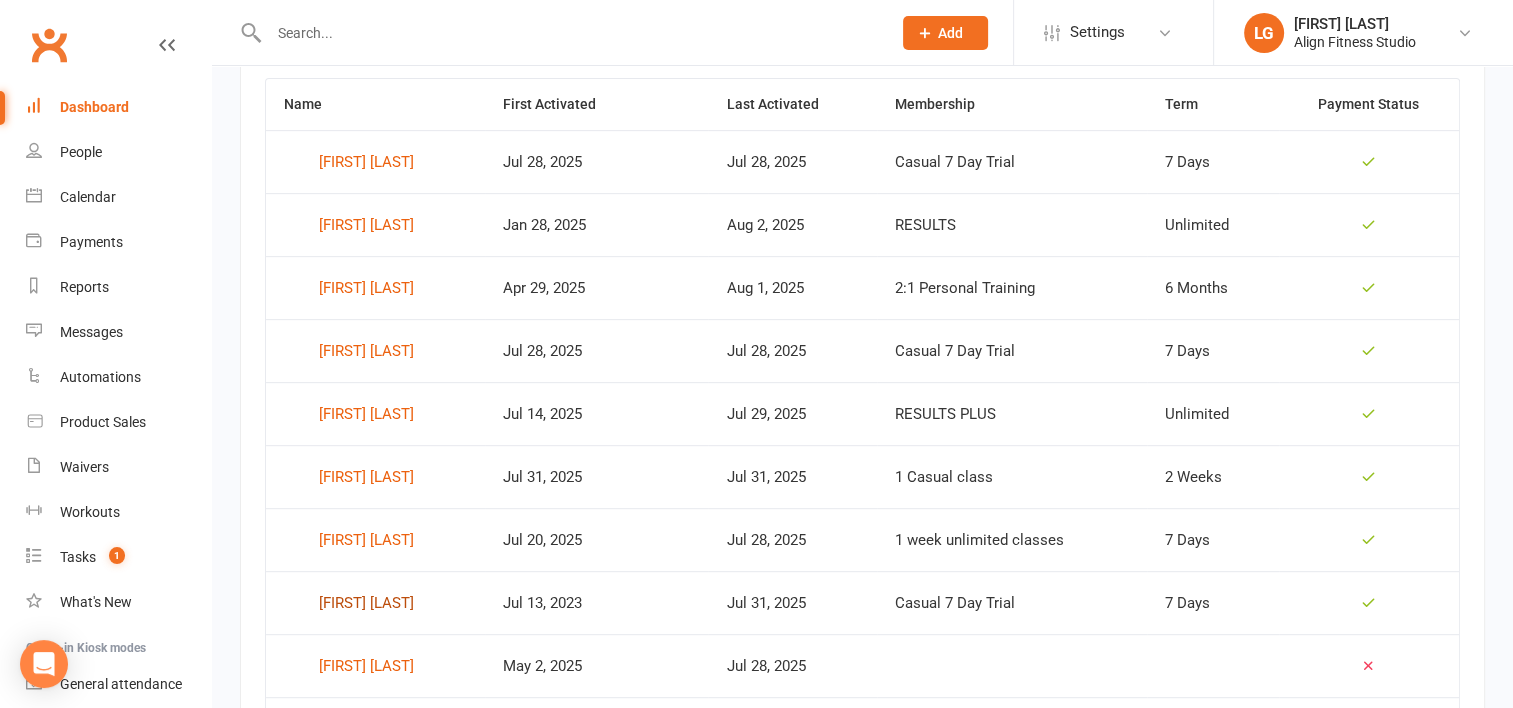 click on "[FIRST] [LAST]" at bounding box center (366, 603) 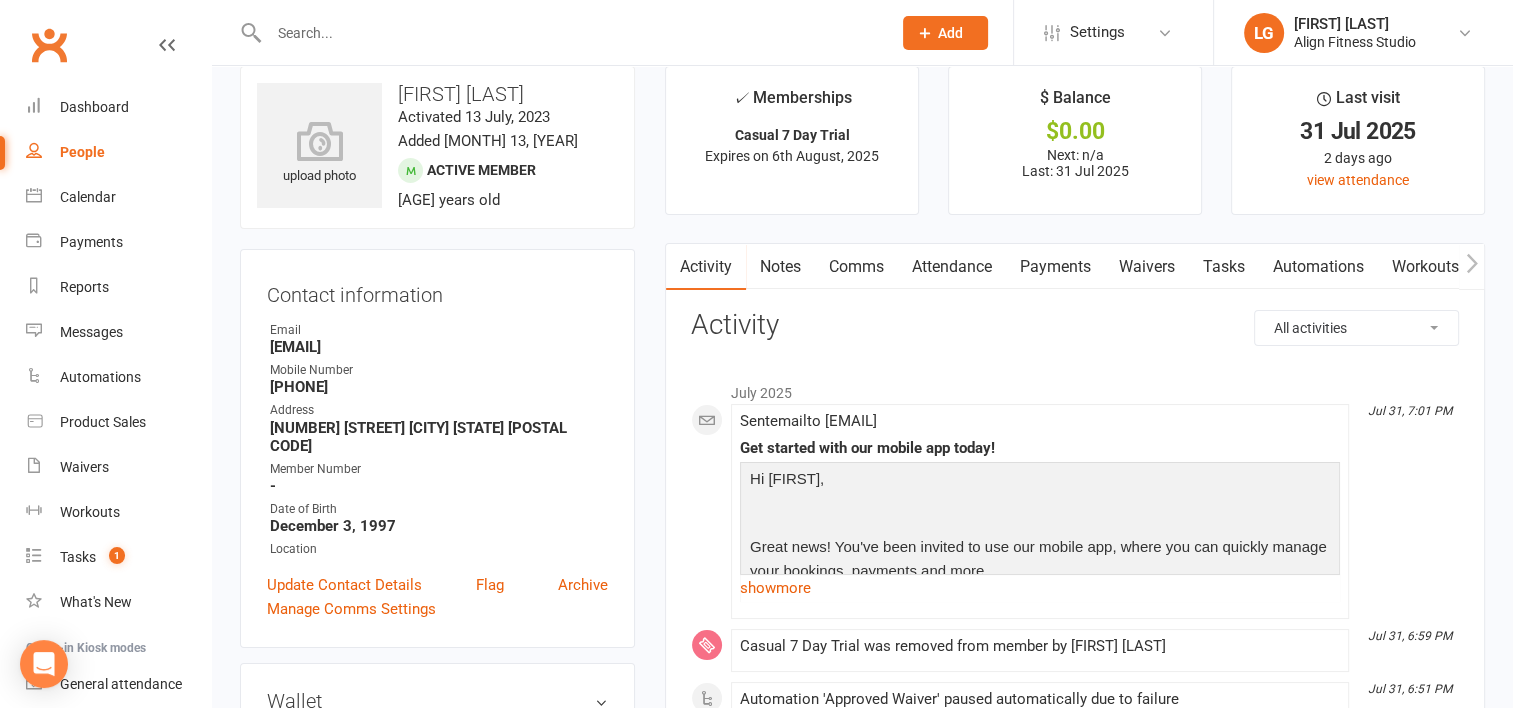 scroll, scrollTop: 0, scrollLeft: 0, axis: both 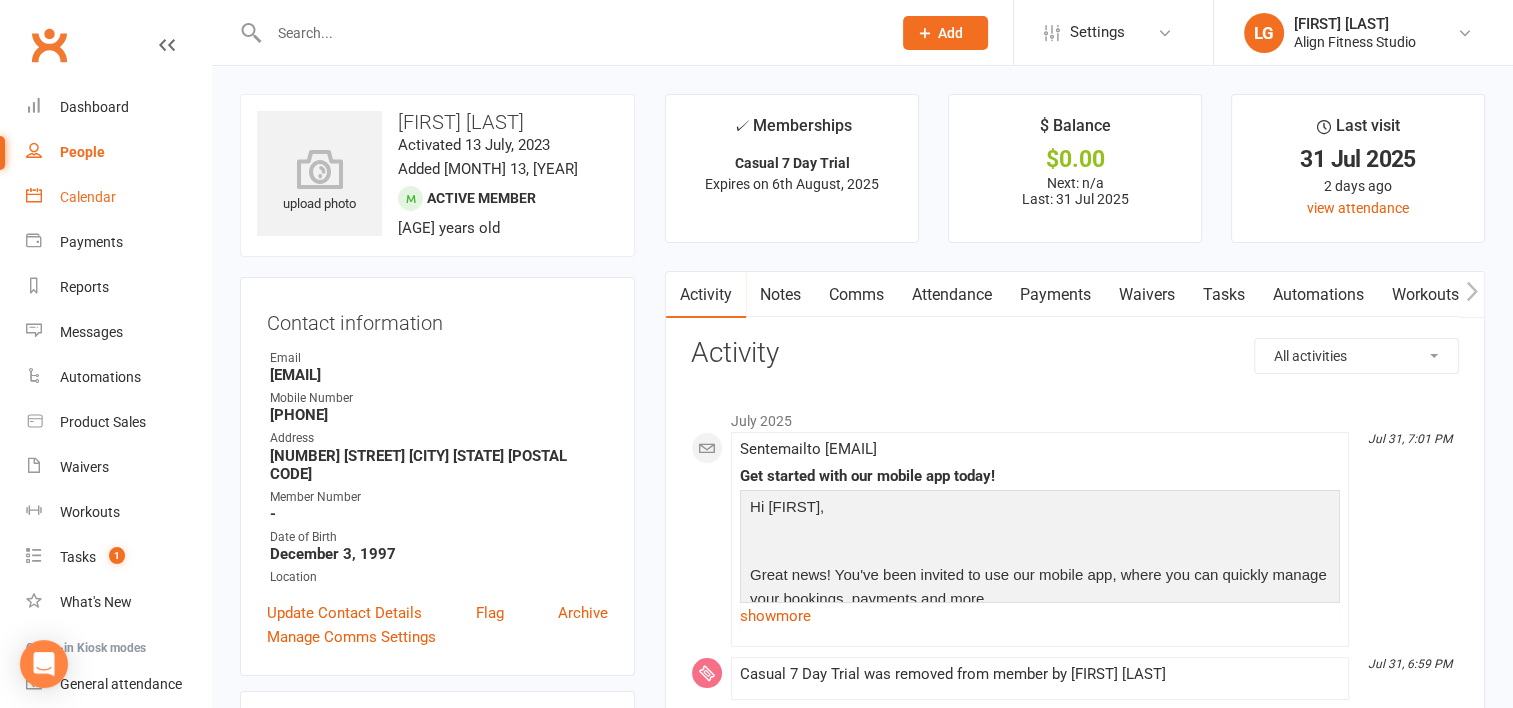 click on "Calendar" at bounding box center (88, 197) 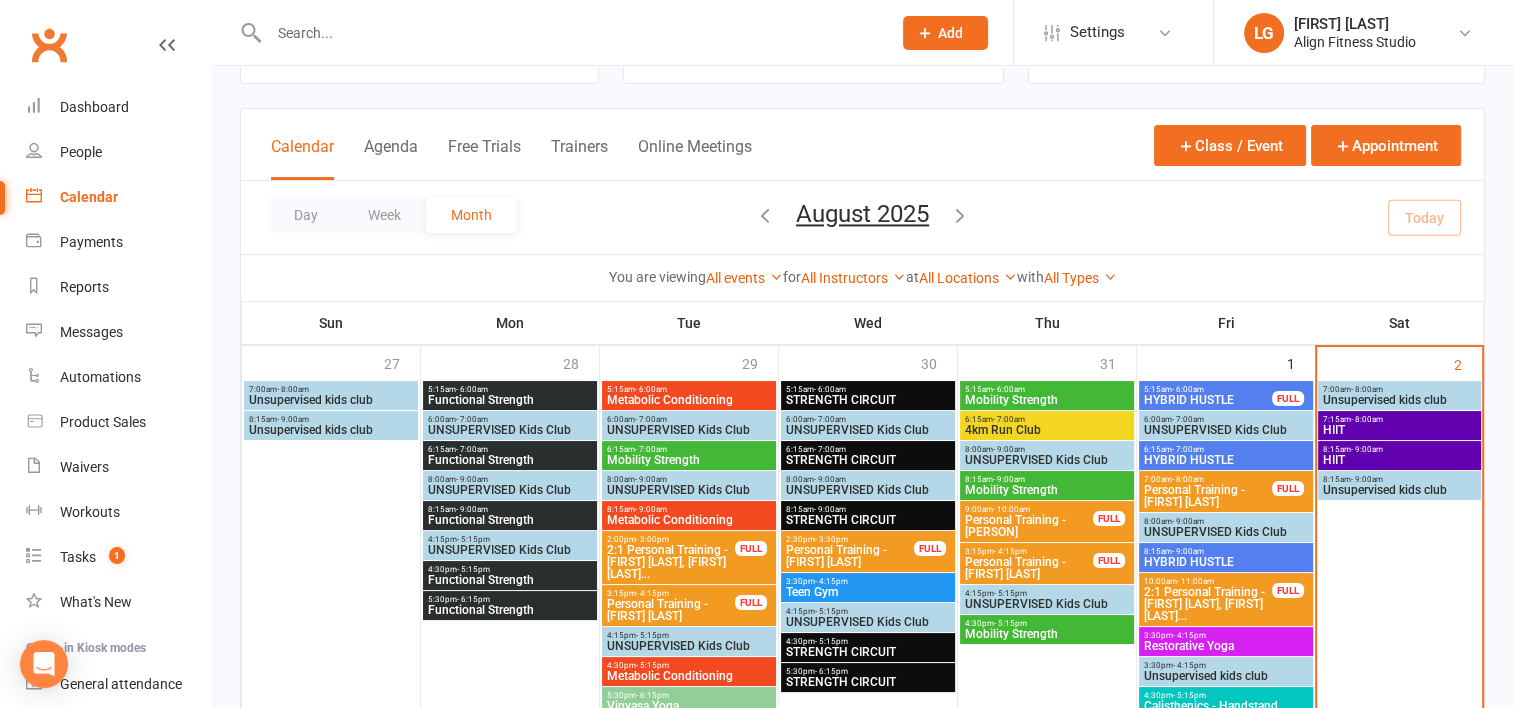 scroll, scrollTop: 80, scrollLeft: 0, axis: vertical 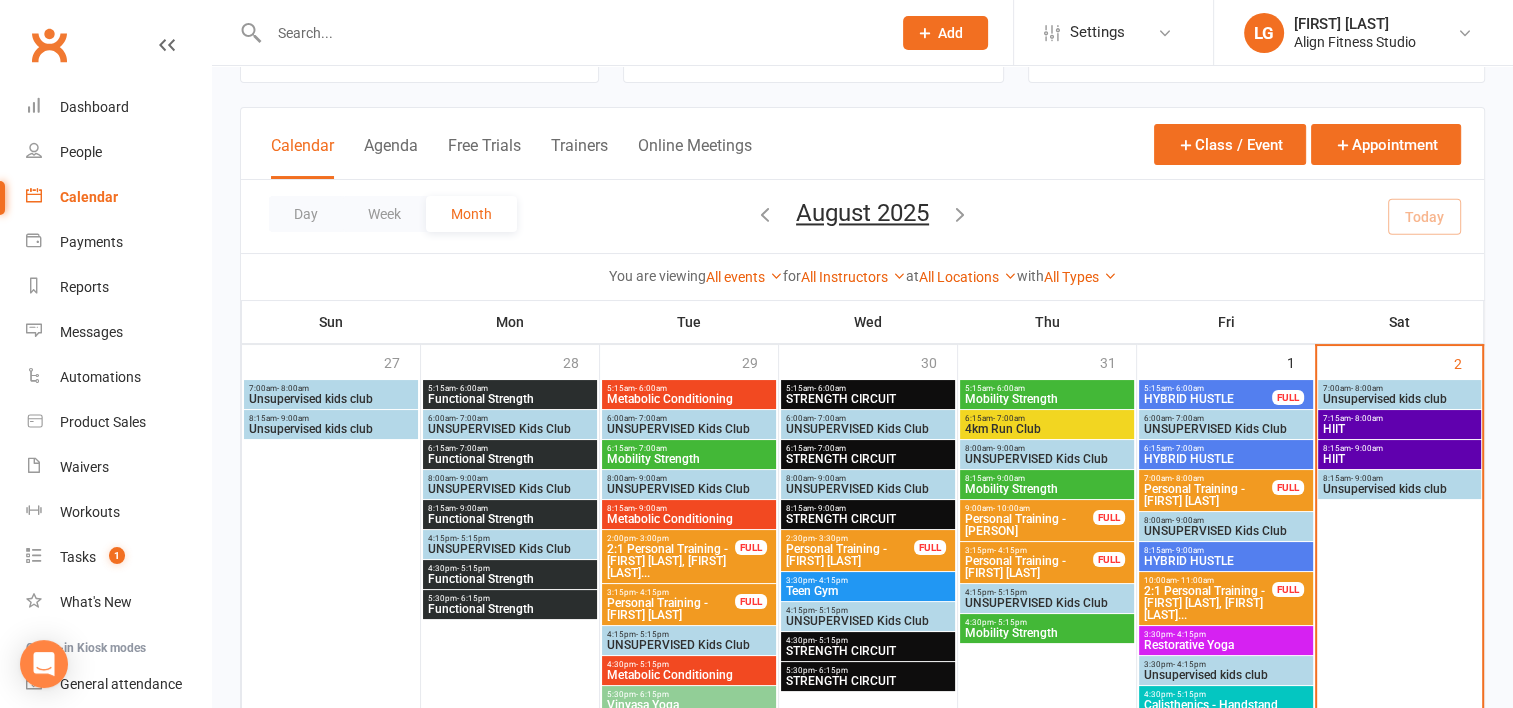 click on "Mobility Strength" at bounding box center [1047, 633] 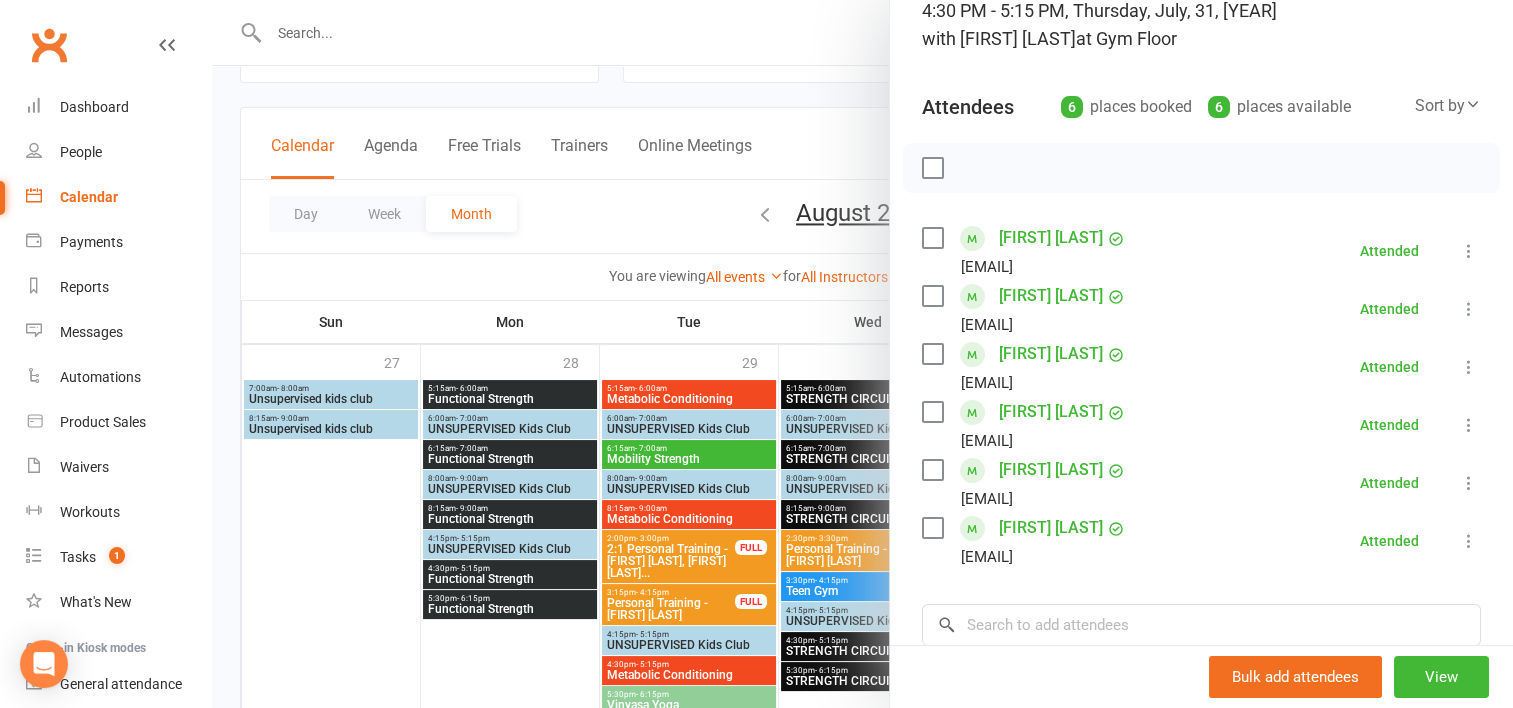 scroll, scrollTop: 172, scrollLeft: 0, axis: vertical 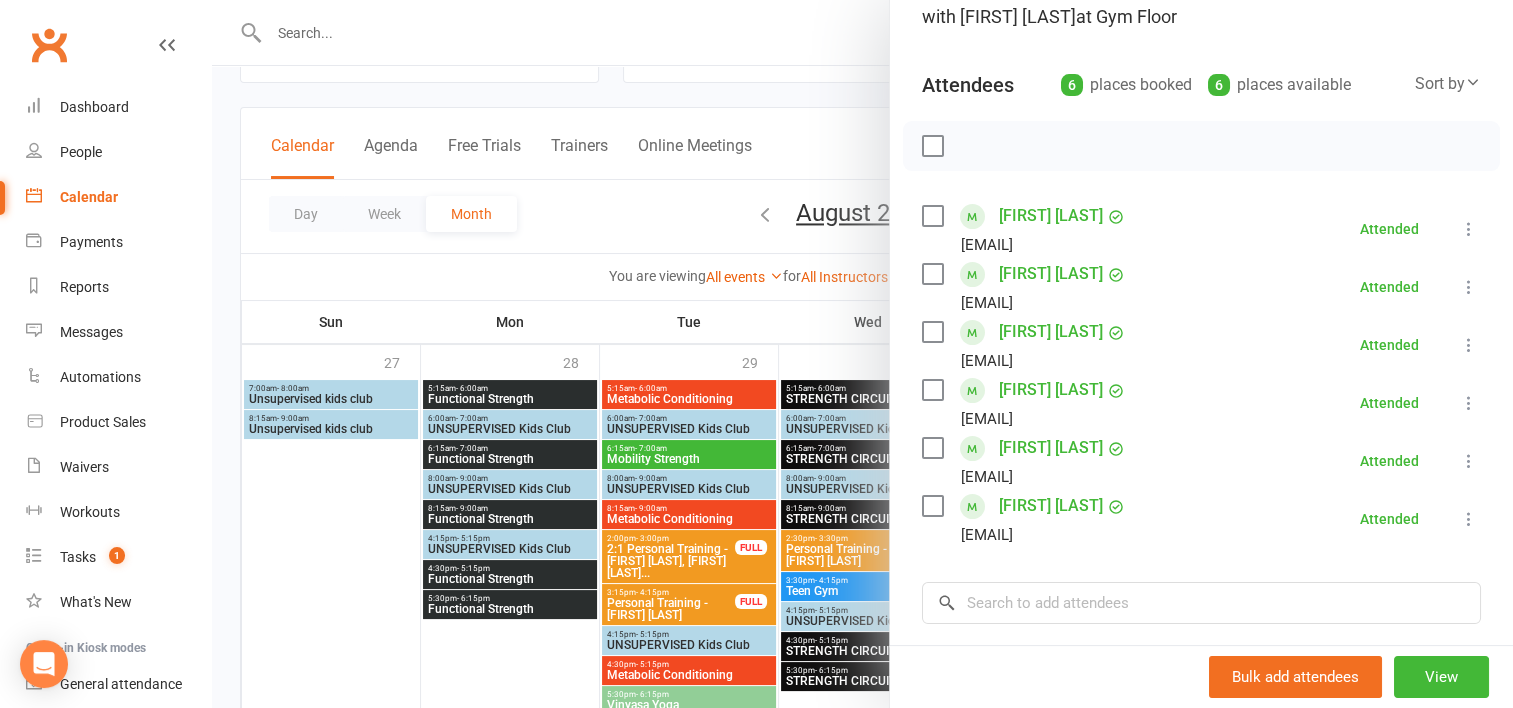 click on "[FIRST] [LAST]" at bounding box center (1051, 448) 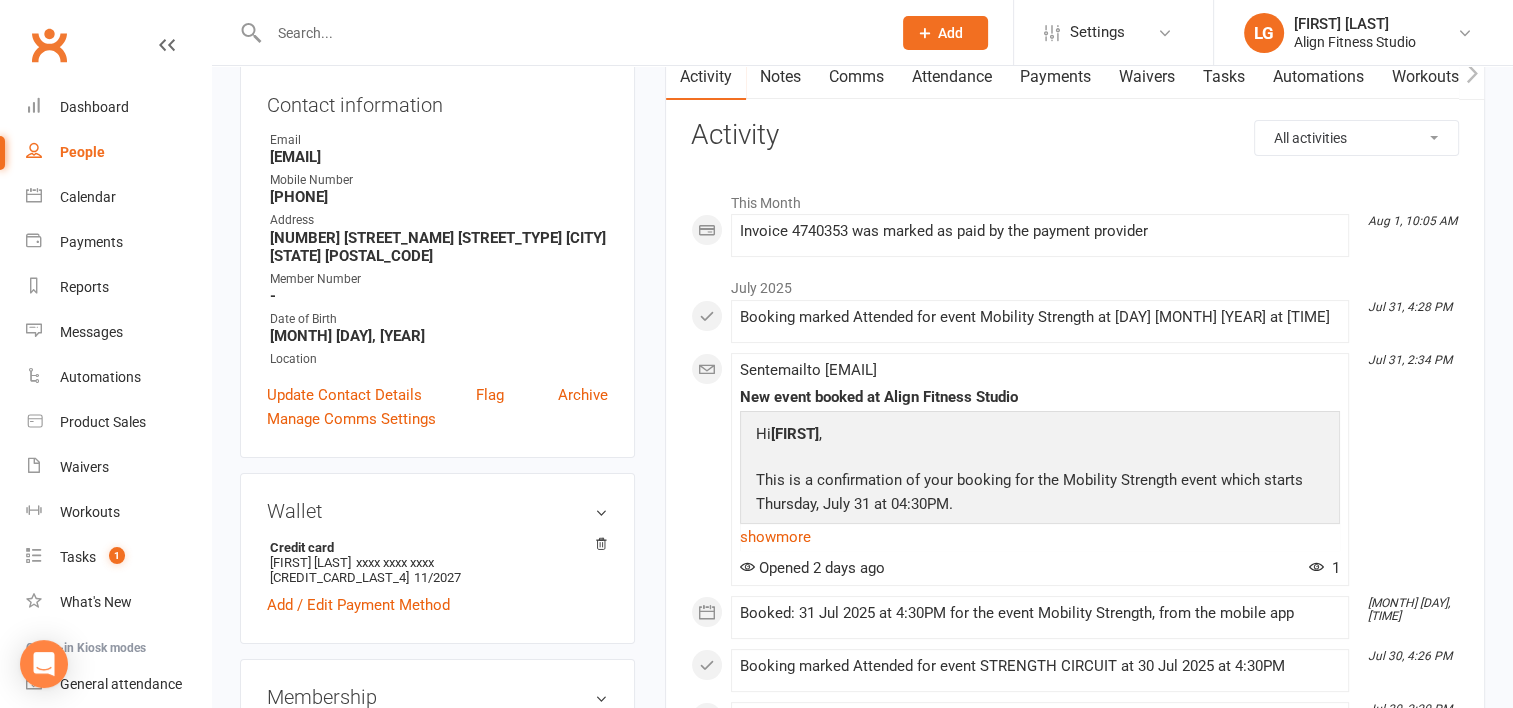 scroll, scrollTop: 0, scrollLeft: 0, axis: both 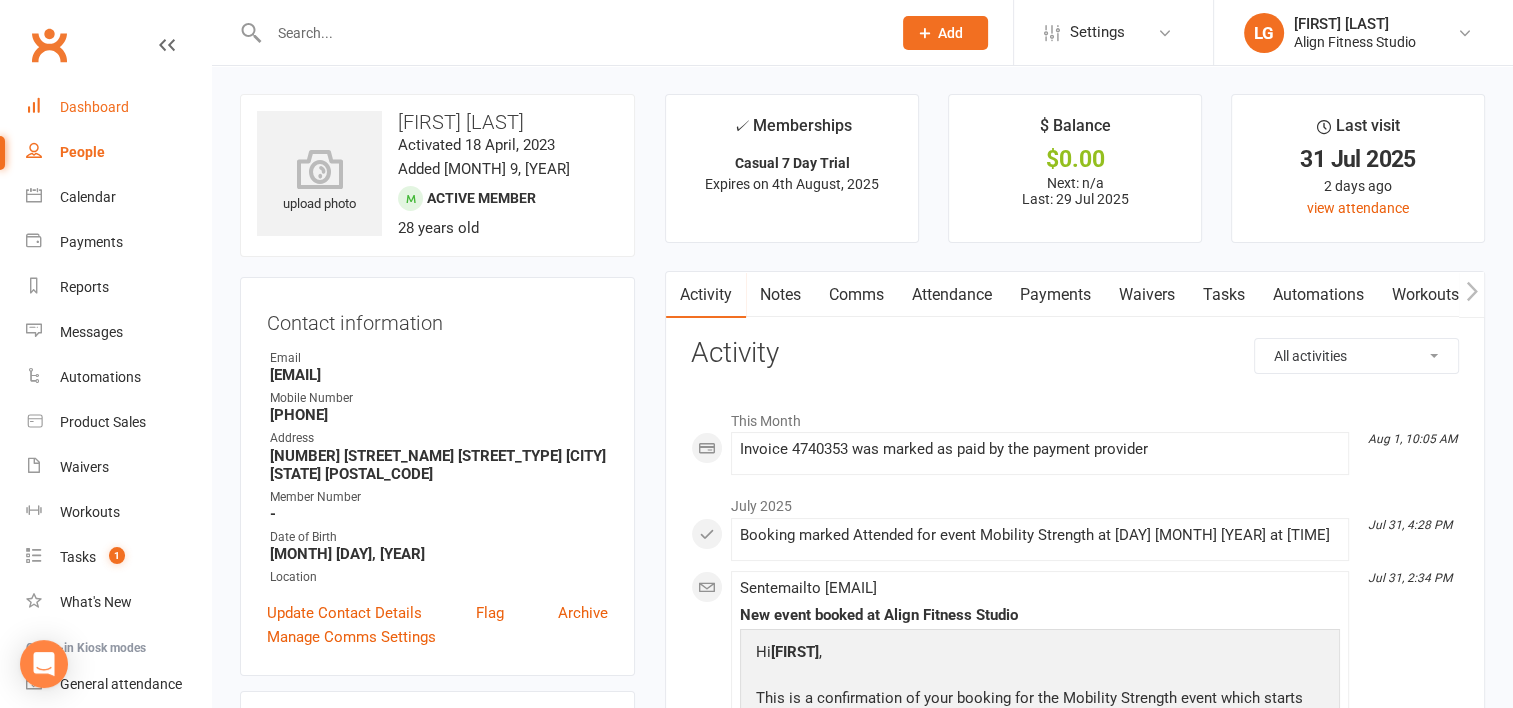 click on "Dashboard" at bounding box center [118, 107] 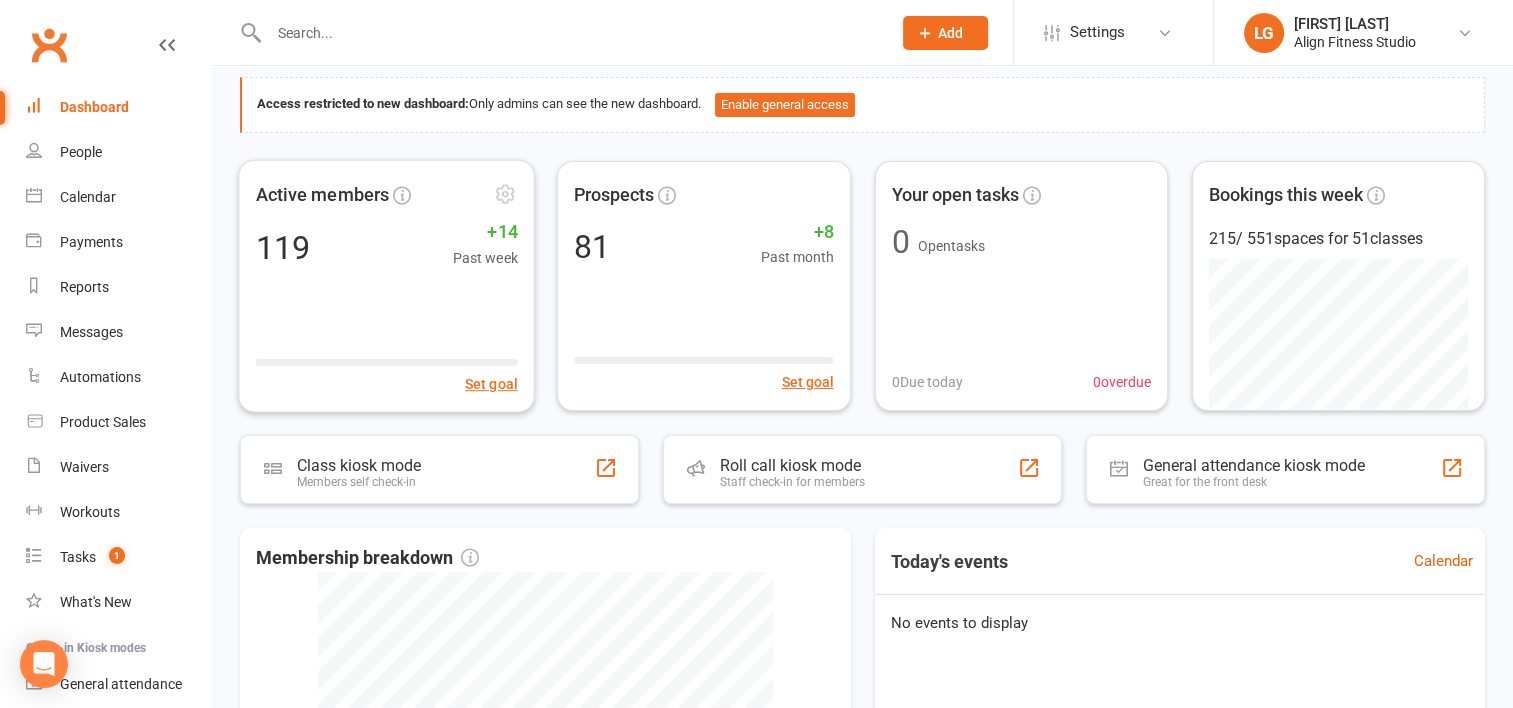 scroll, scrollTop: 0, scrollLeft: 0, axis: both 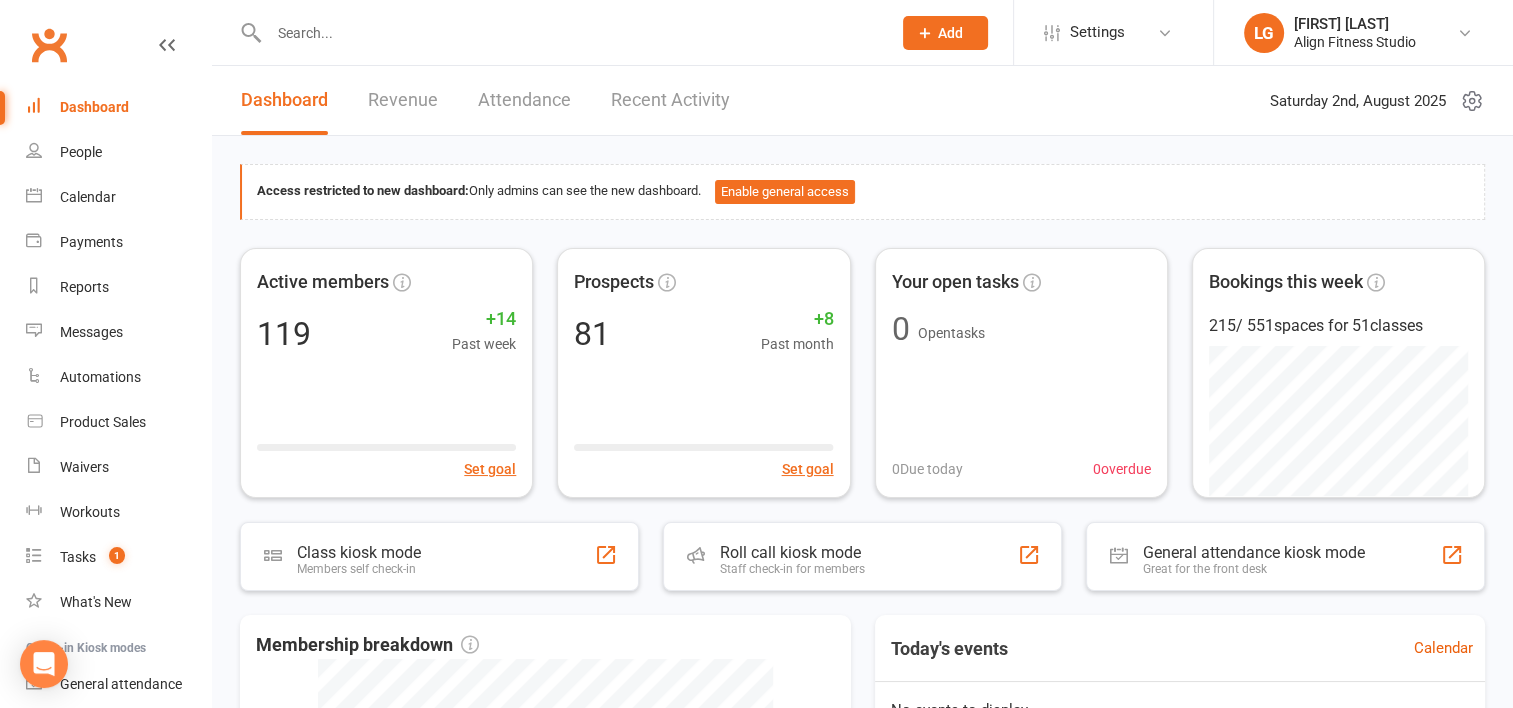 click on "Revenue" at bounding box center (403, 100) 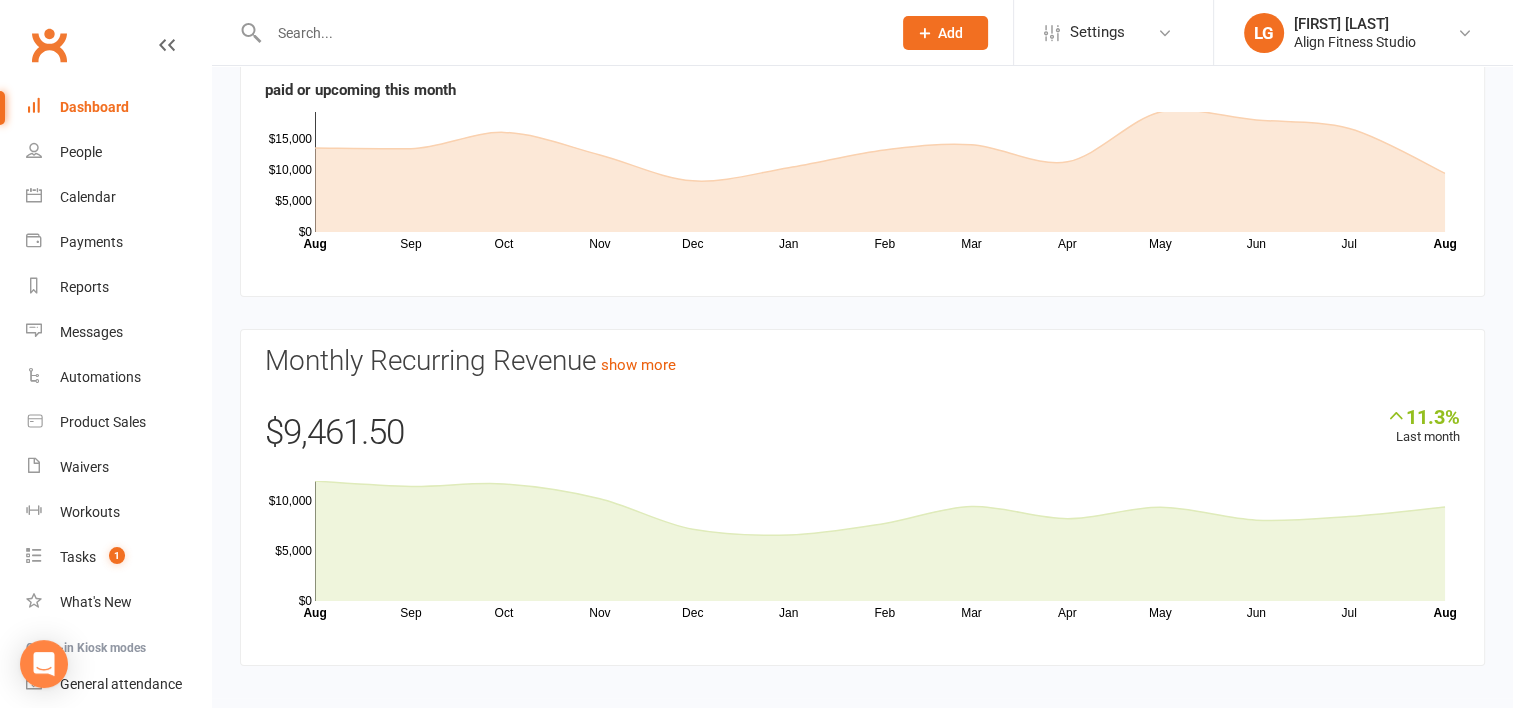 scroll, scrollTop: 0, scrollLeft: 0, axis: both 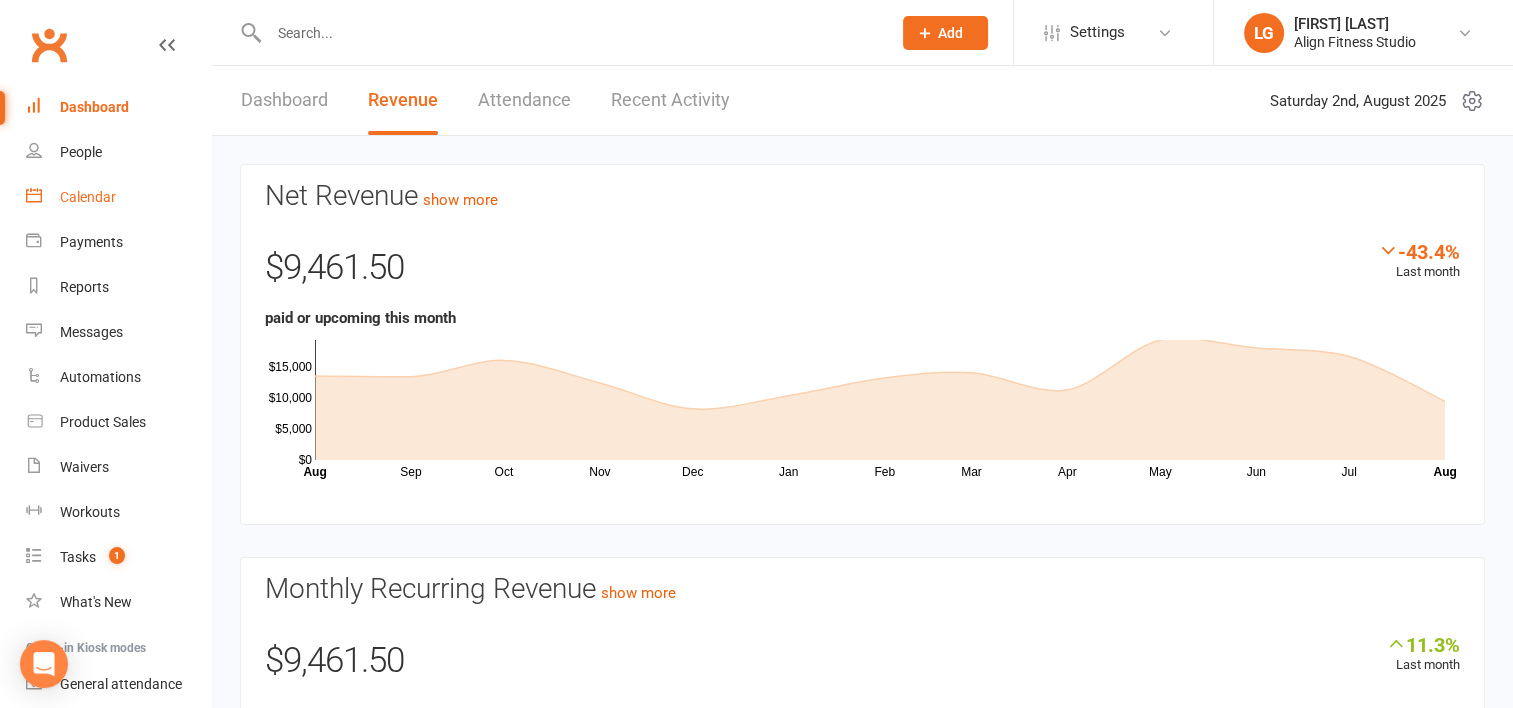 click on "Calendar" at bounding box center (88, 197) 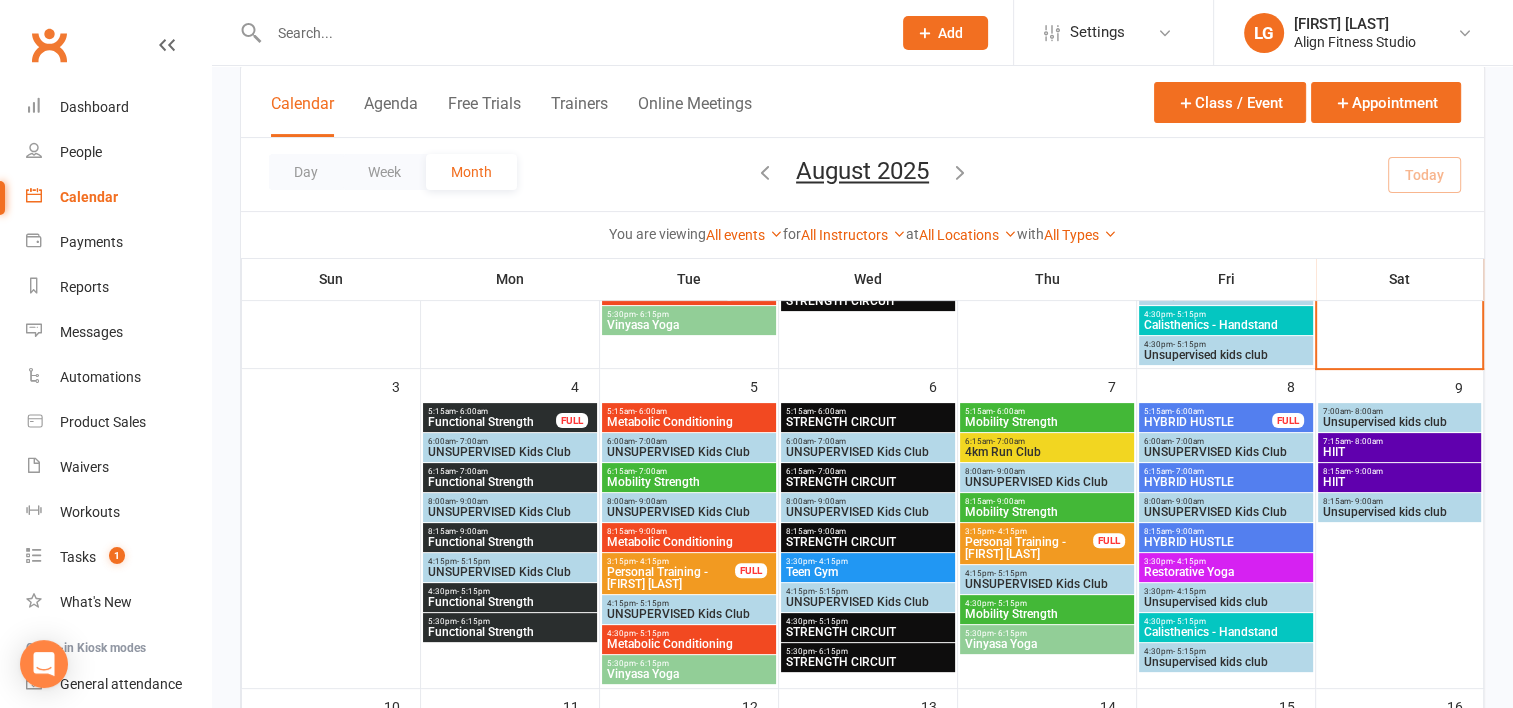 scroll, scrollTop: 416, scrollLeft: 0, axis: vertical 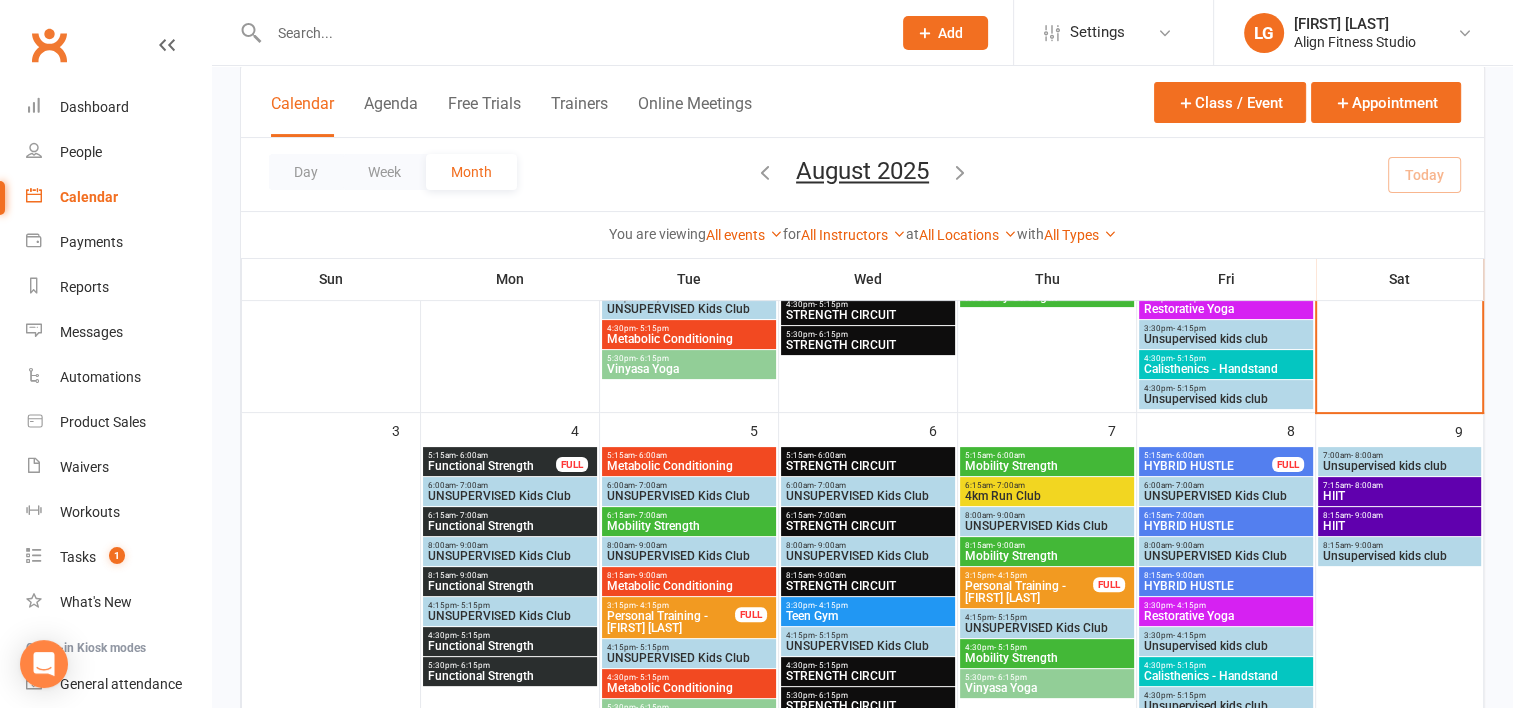 click on "Functional Strength" at bounding box center [492, 466] 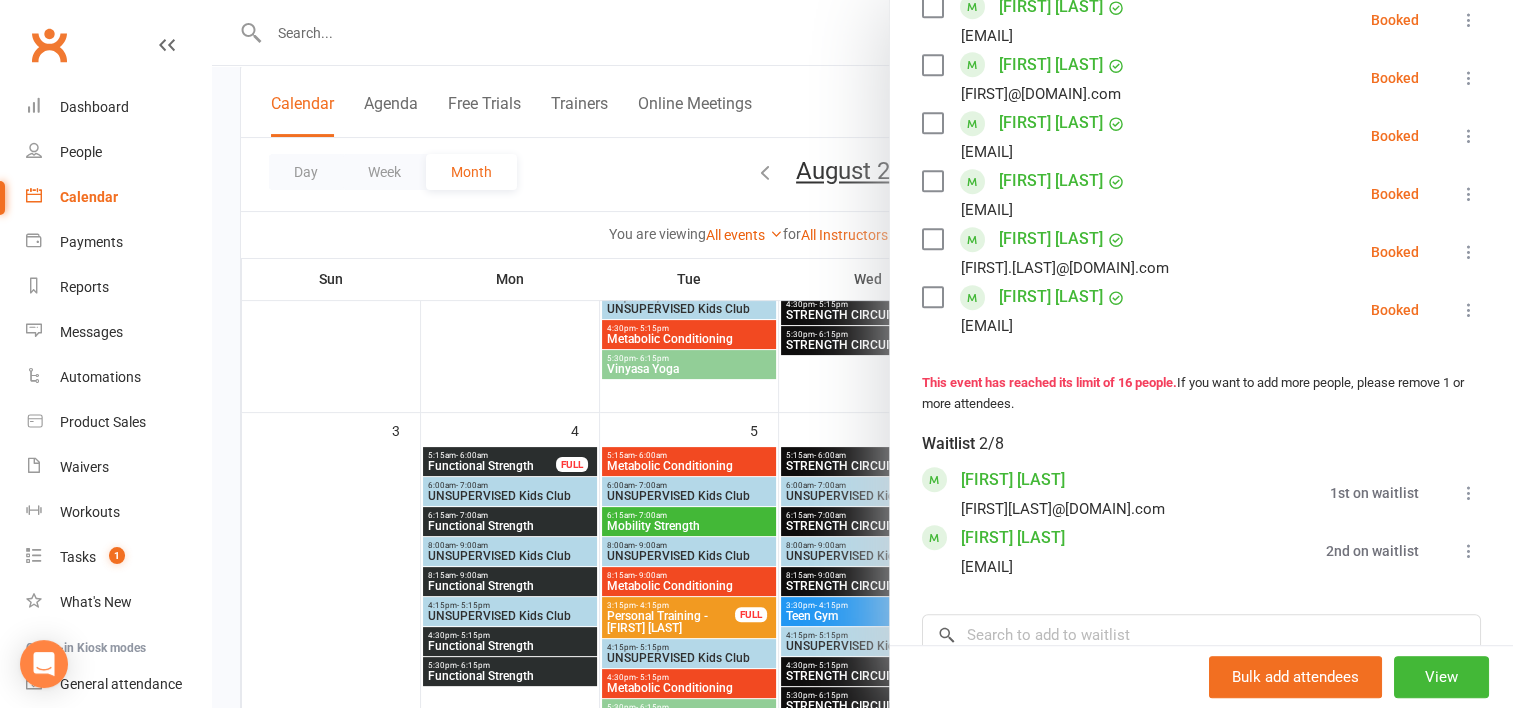 scroll, scrollTop: 988, scrollLeft: 0, axis: vertical 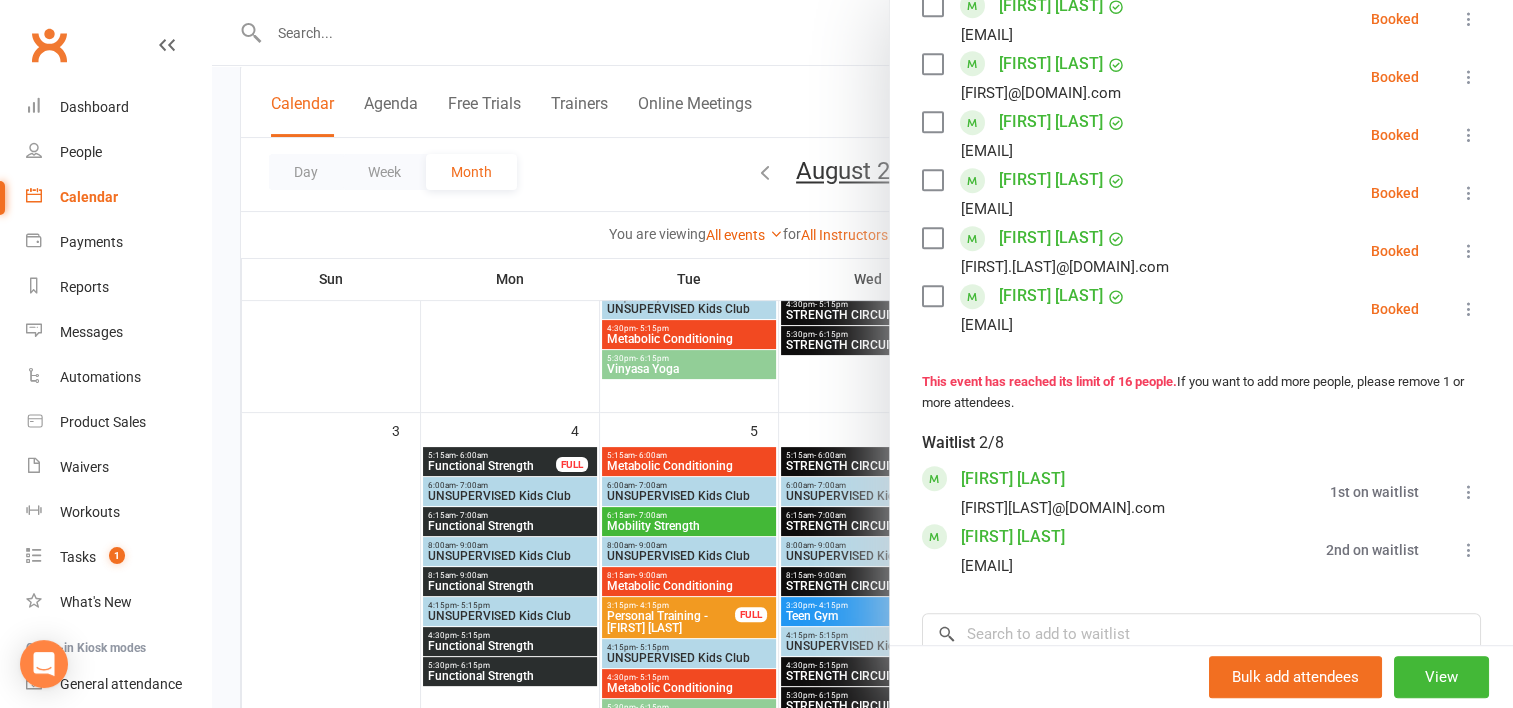 click at bounding box center [862, 354] 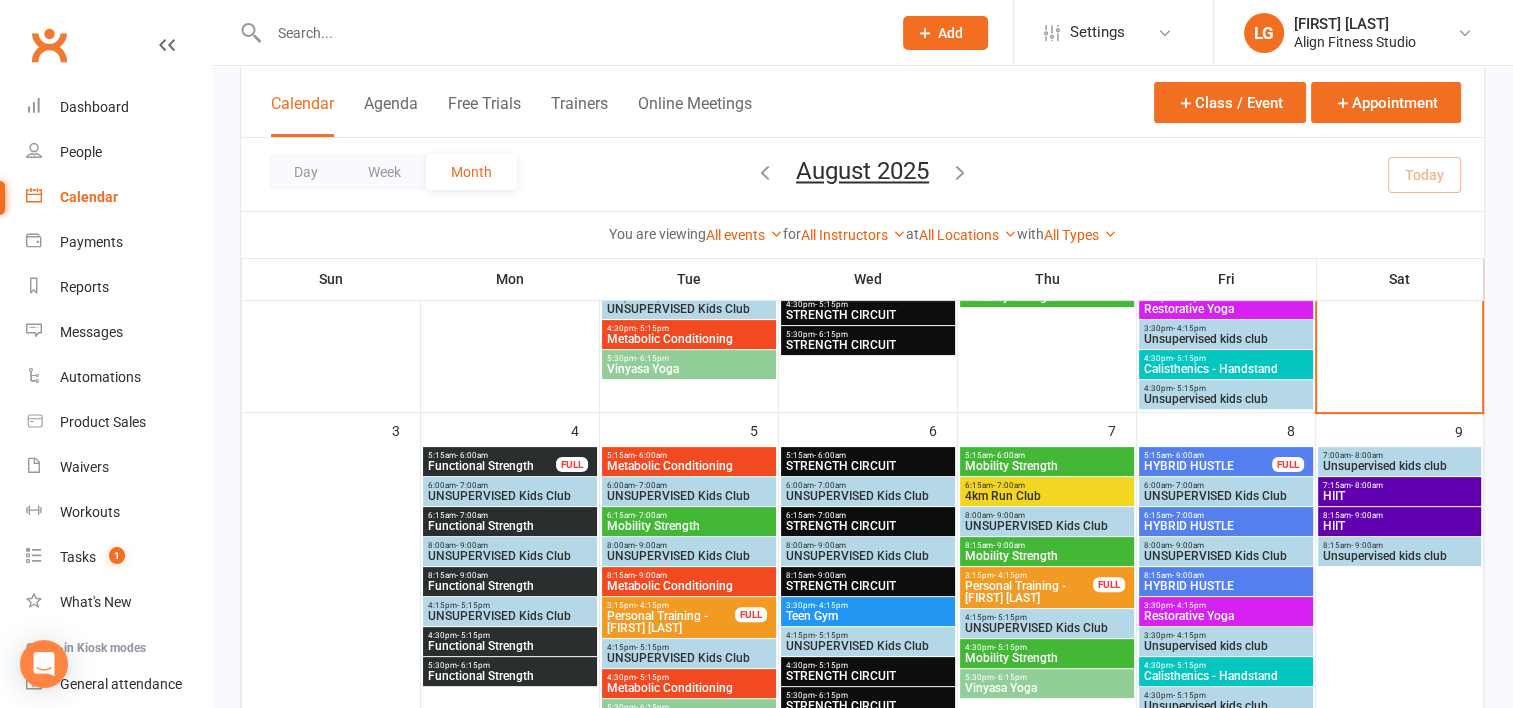 click on "Functional Strength" at bounding box center (492, 466) 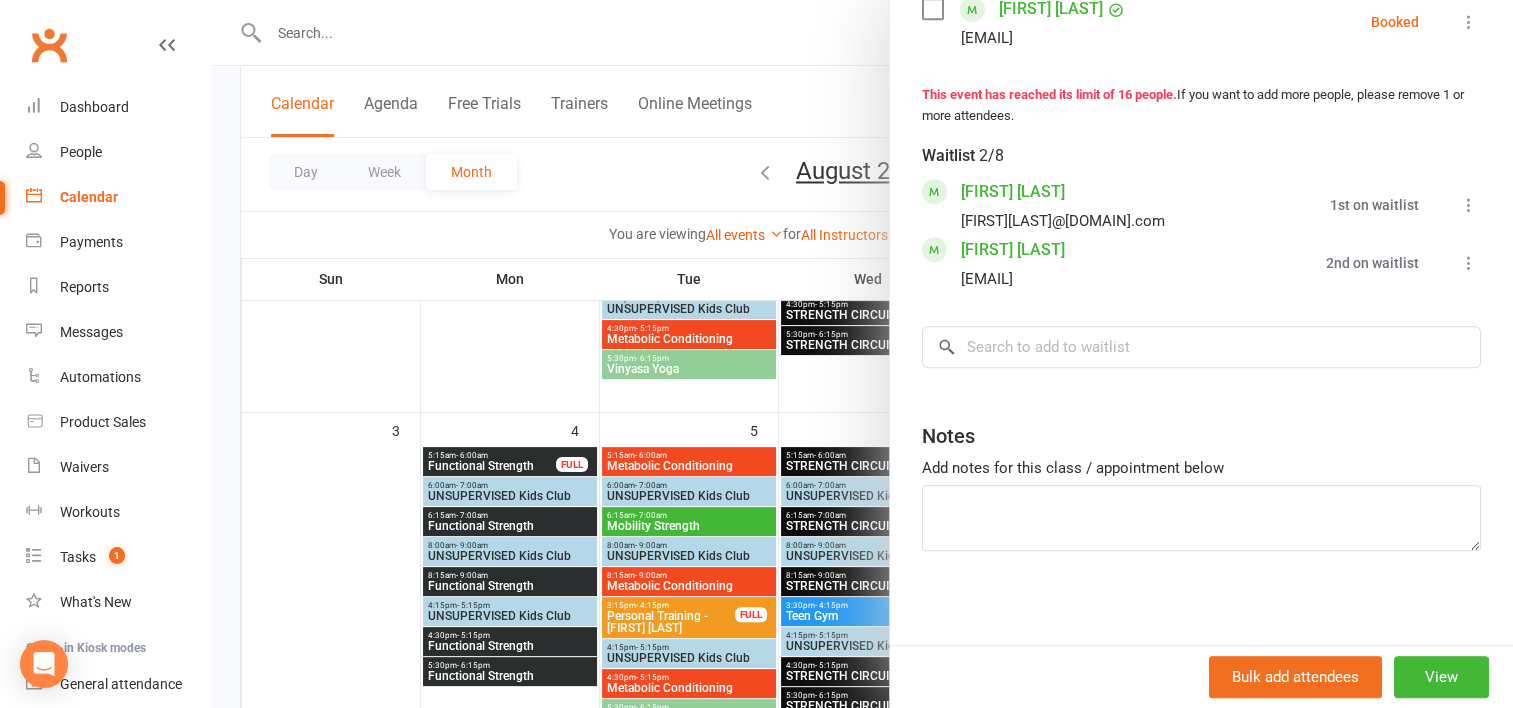 scroll, scrollTop: 1276, scrollLeft: 0, axis: vertical 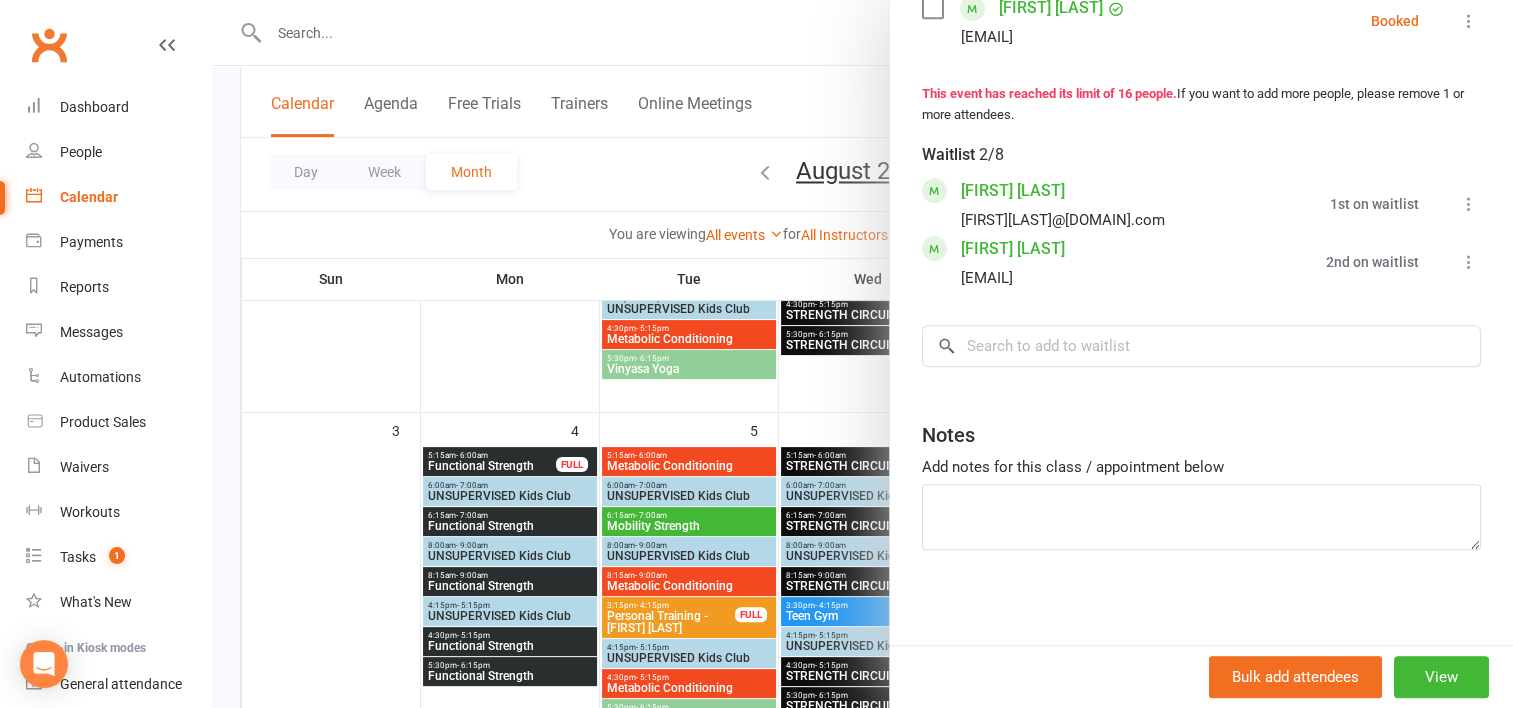 click at bounding box center (862, 354) 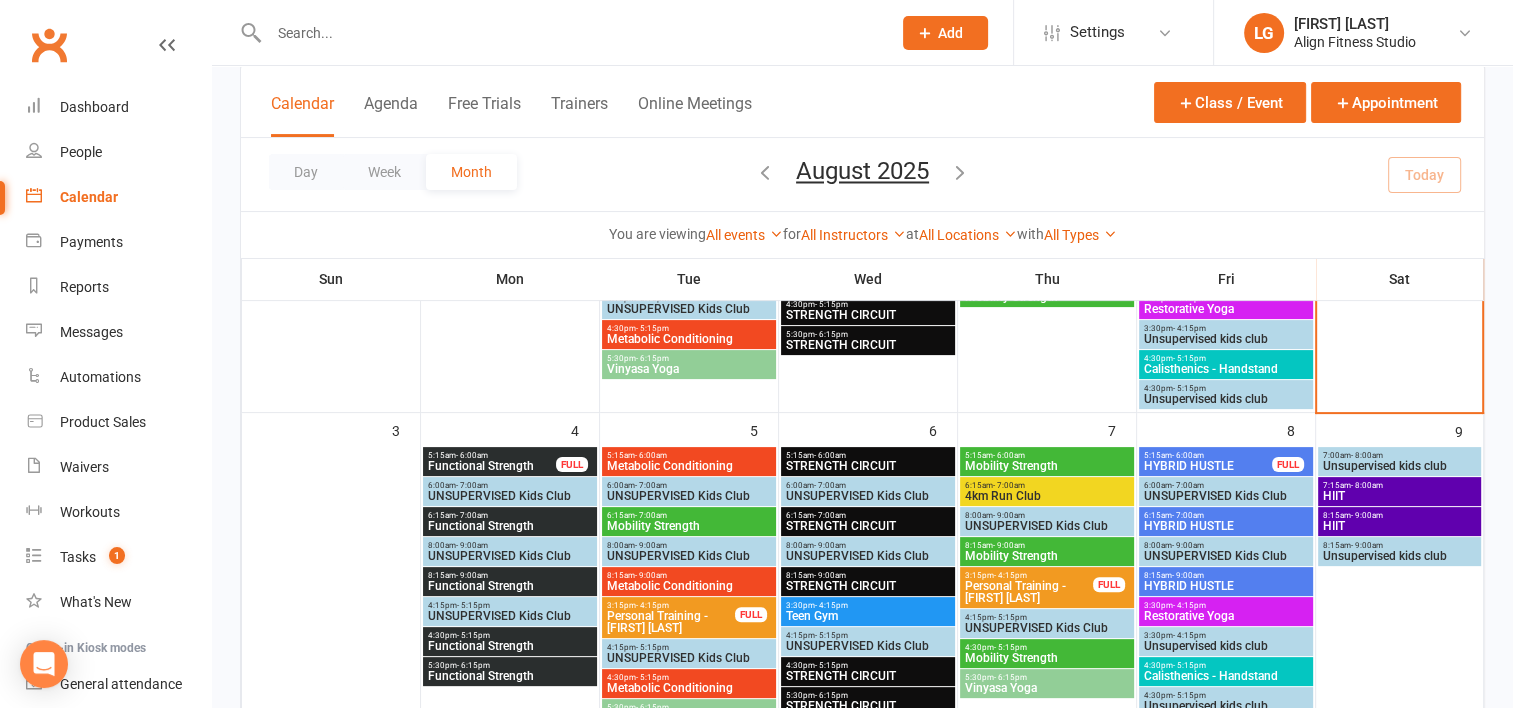 click on "- 7:00am" at bounding box center [472, 515] 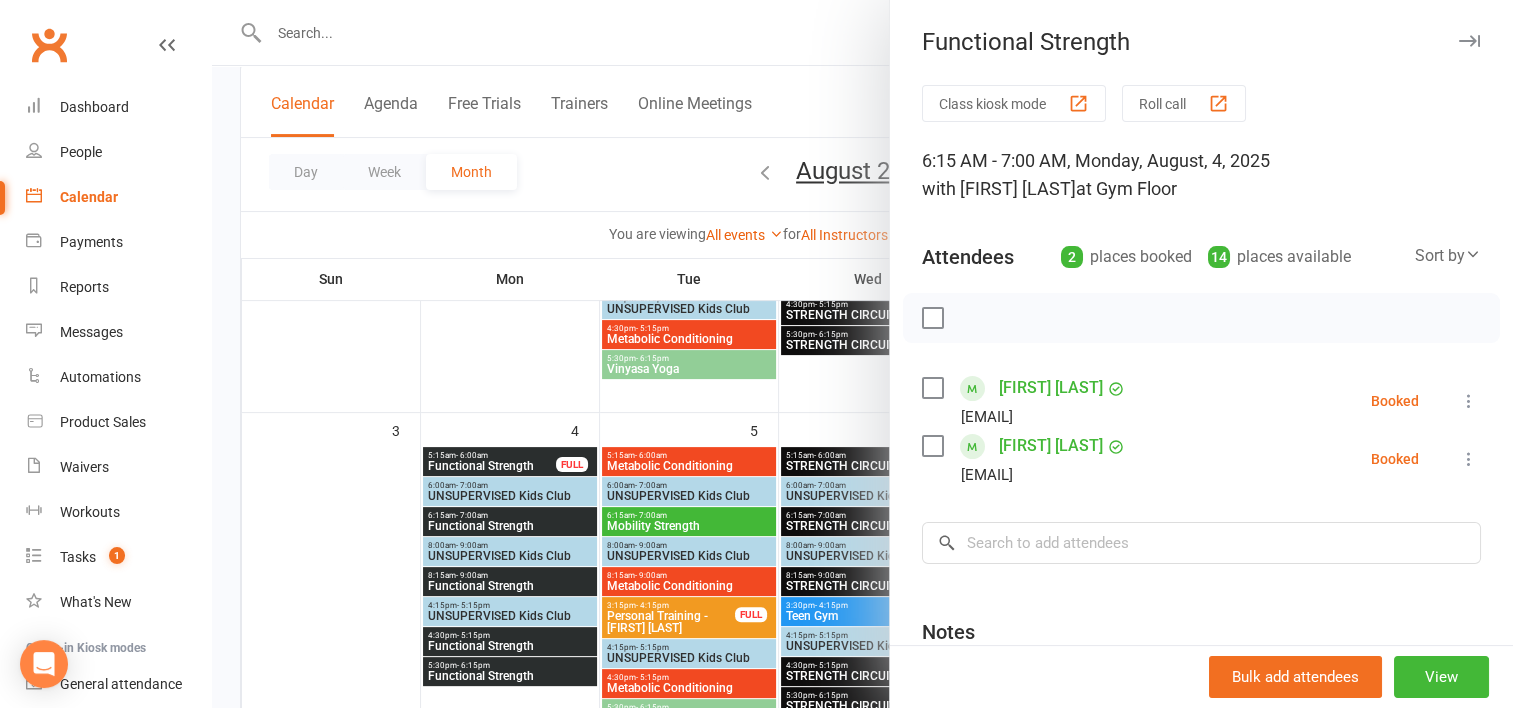 click at bounding box center (862, 354) 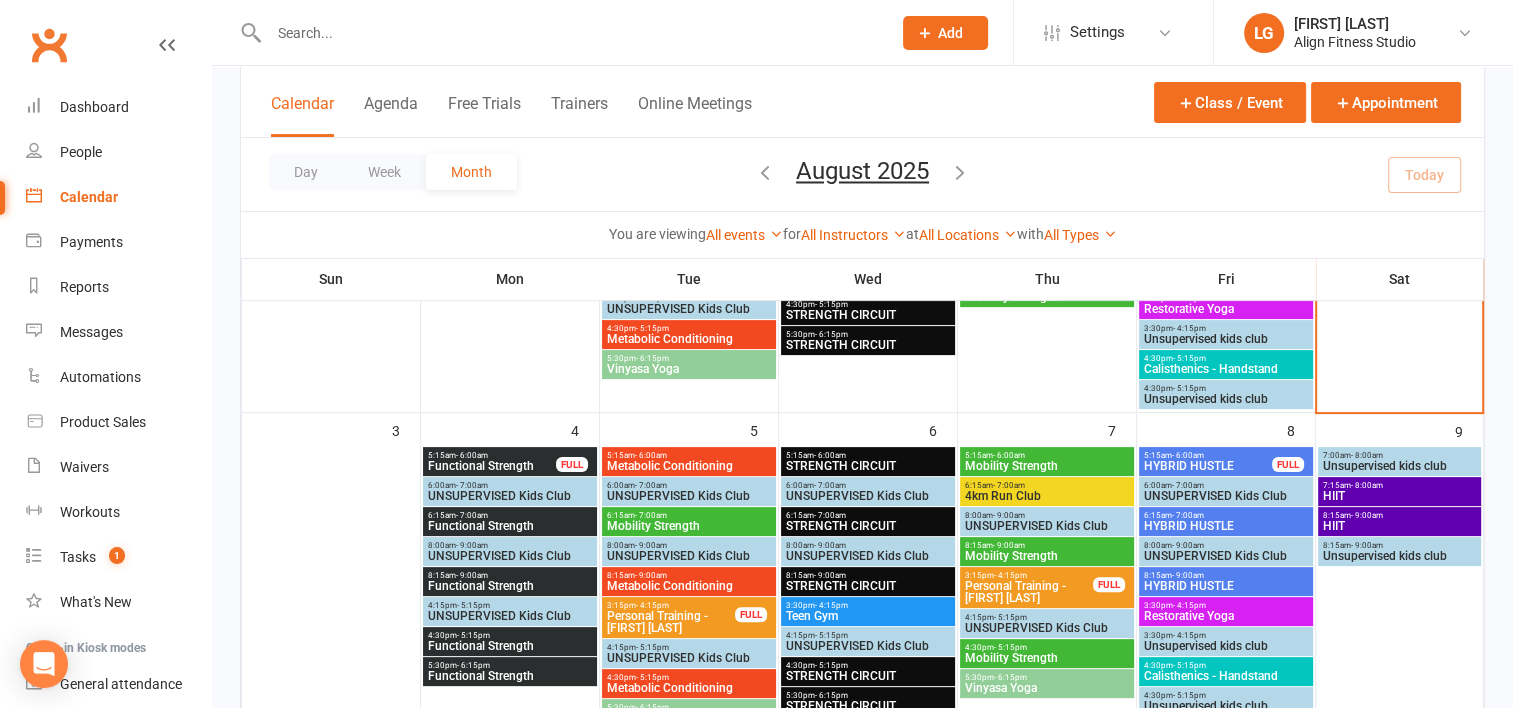 click on "6:15am  - 7:00am" at bounding box center (689, 515) 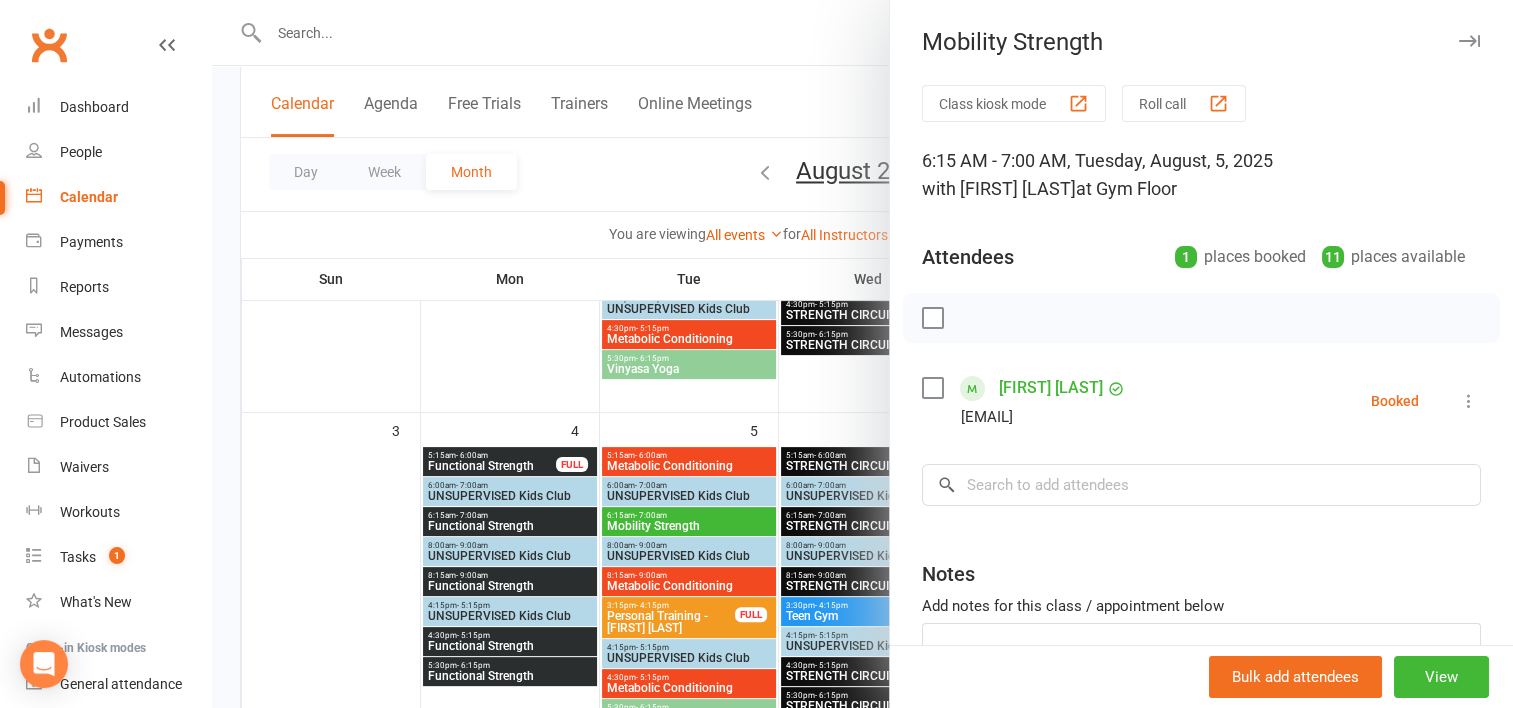 click at bounding box center (862, 354) 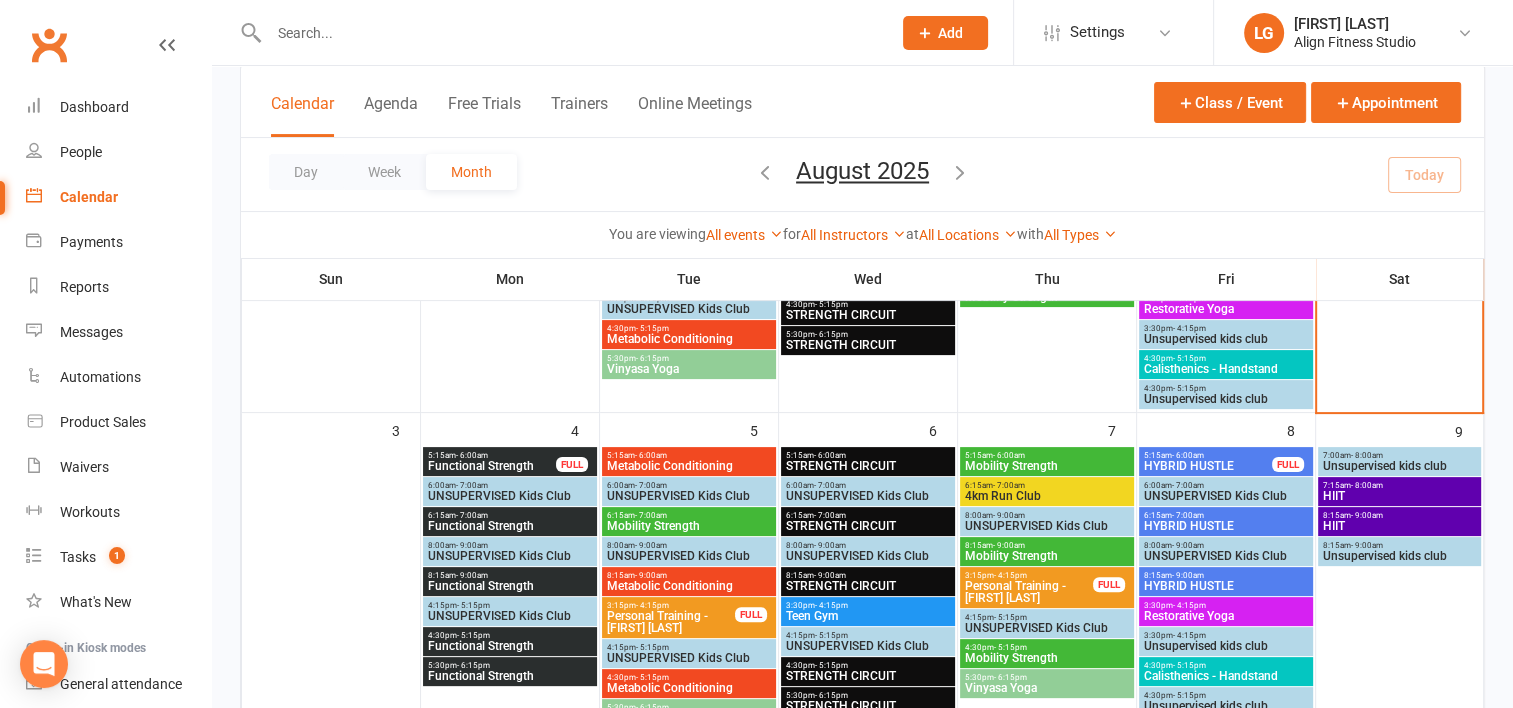 click on "5:15am  - 6:00am" at bounding box center [689, 455] 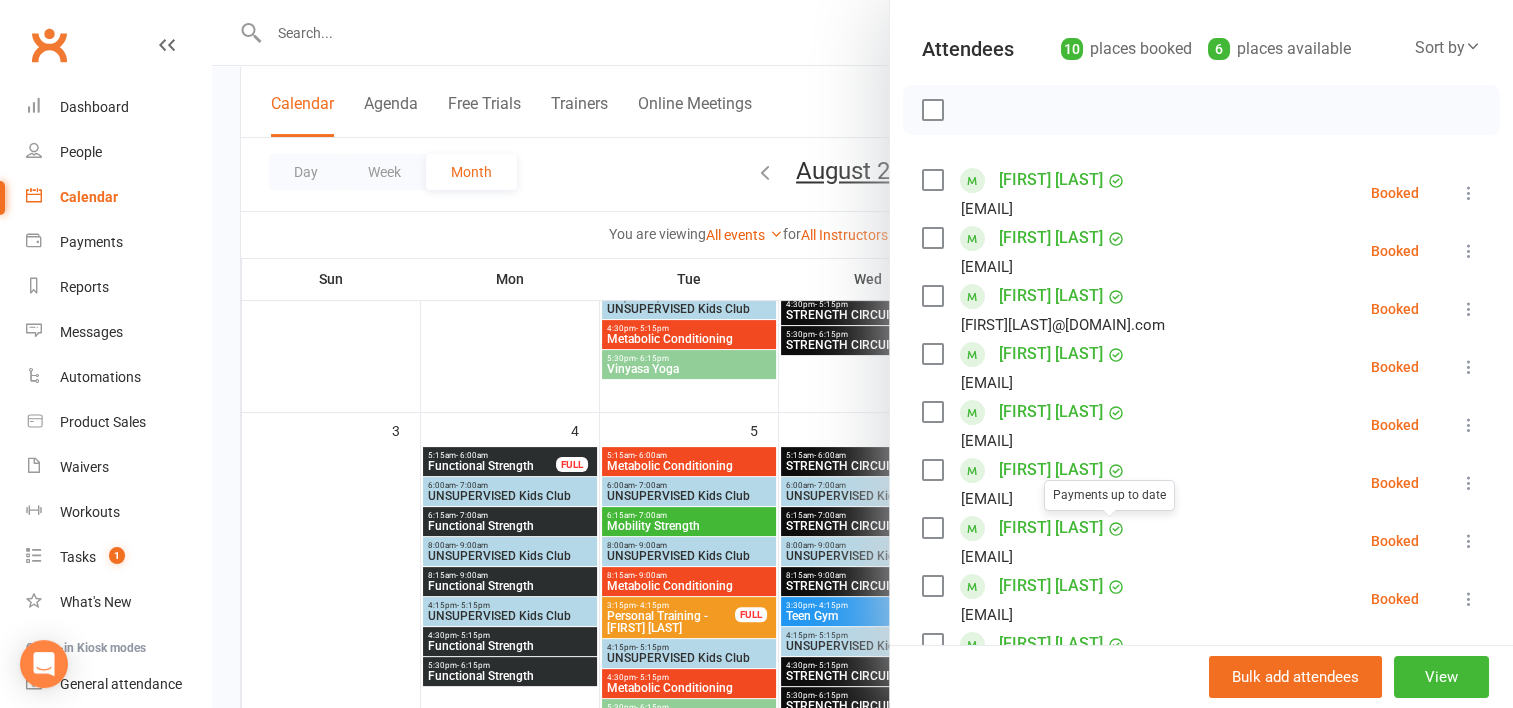 scroll, scrollTop: 208, scrollLeft: 0, axis: vertical 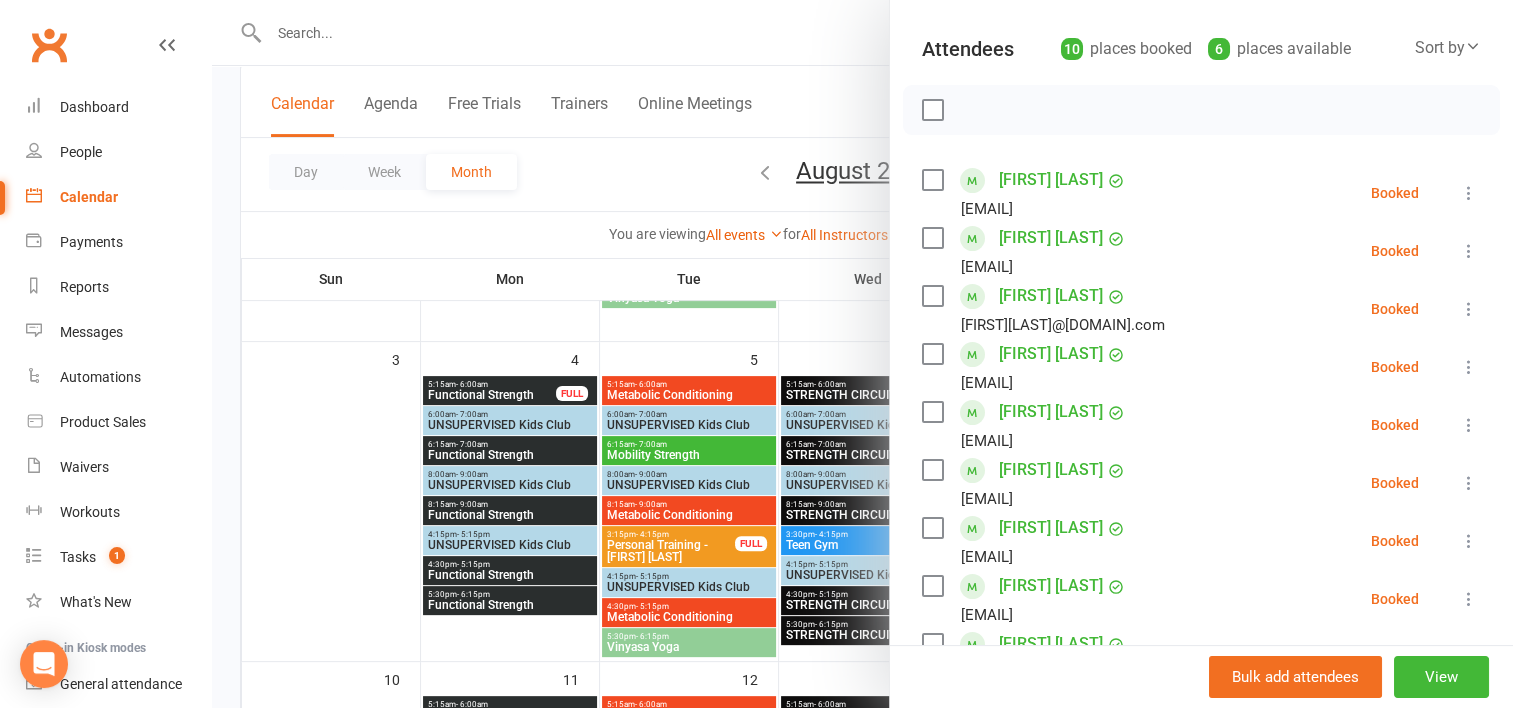 click at bounding box center (862, 354) 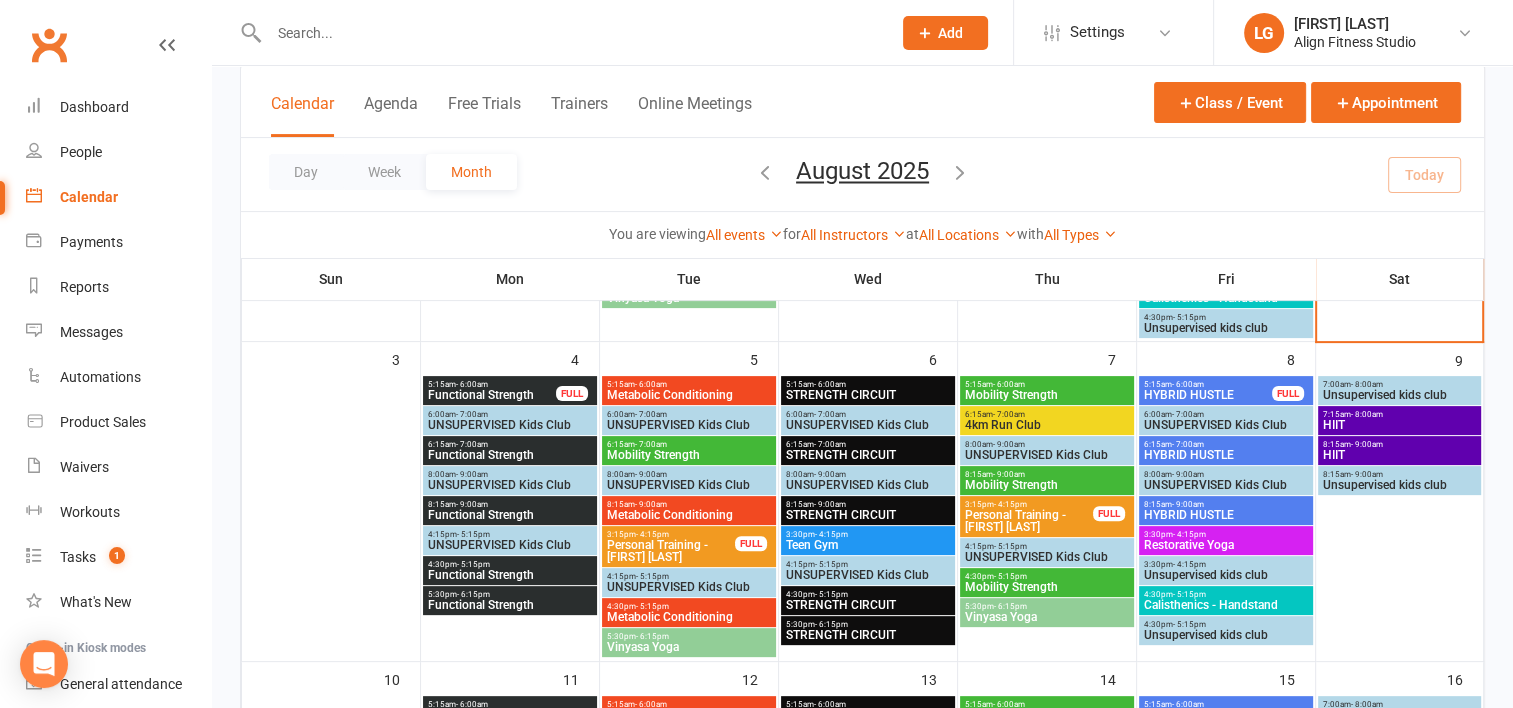 click on "Metabolic Conditioning" at bounding box center [689, 617] 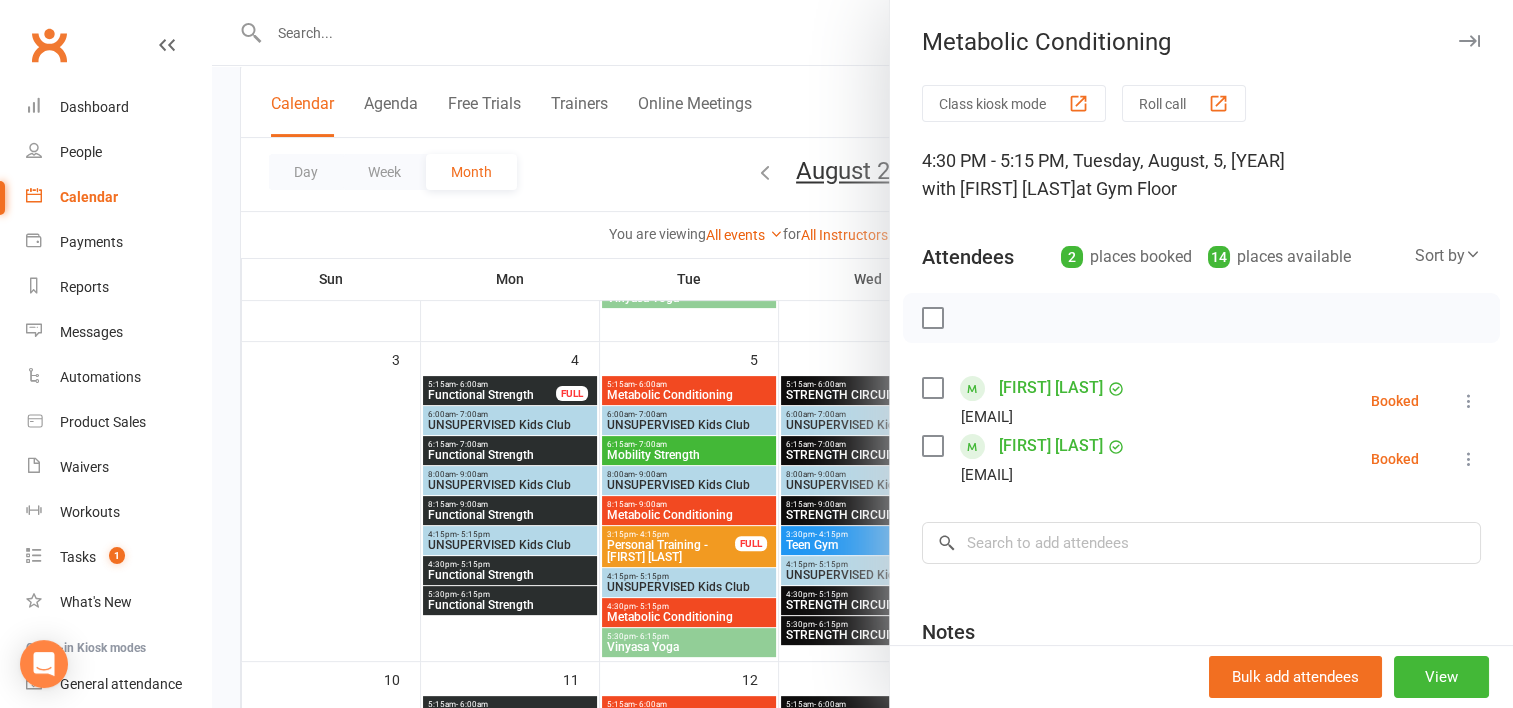click at bounding box center (862, 354) 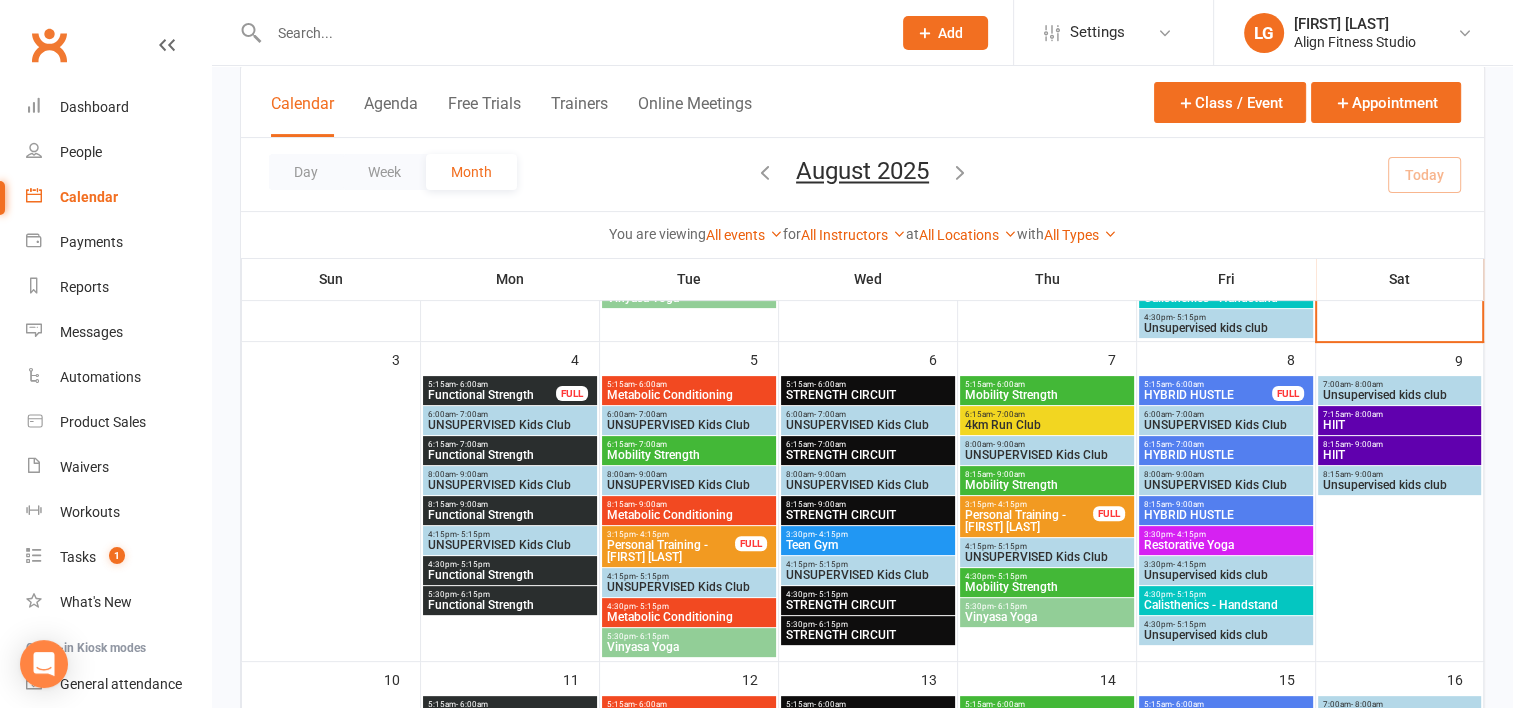 click on "Vinyasa Yoga" at bounding box center (689, 647) 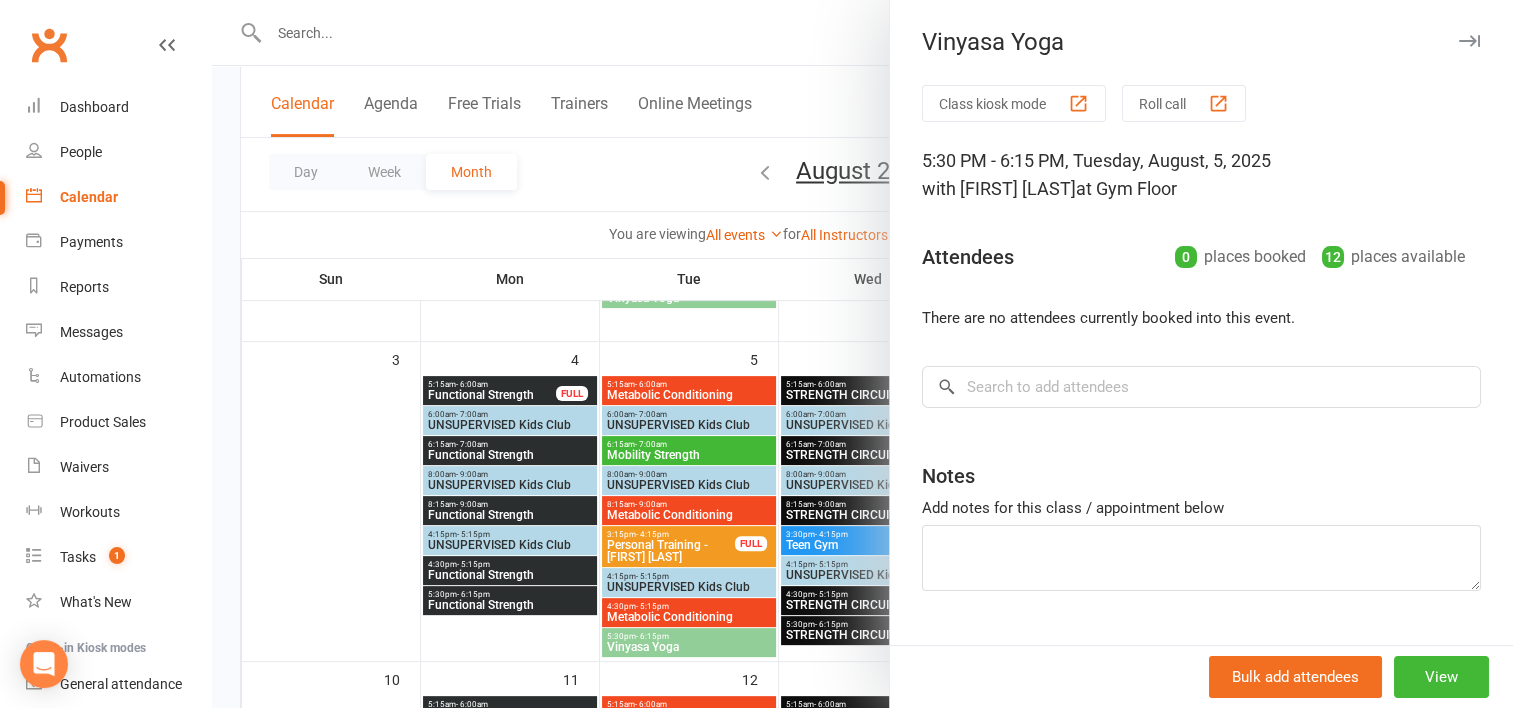 click at bounding box center (862, 354) 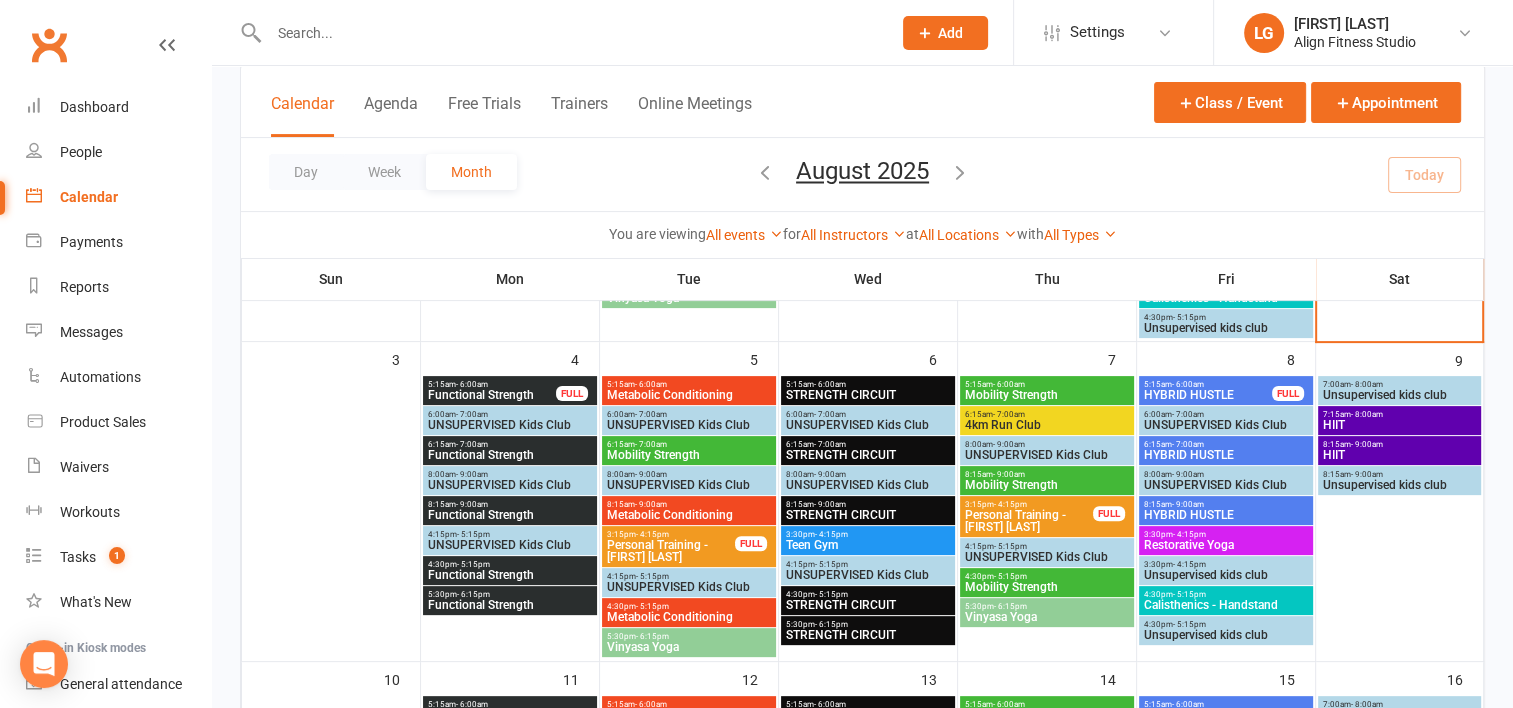 click on "- 9:00am" at bounding box center [651, 504] 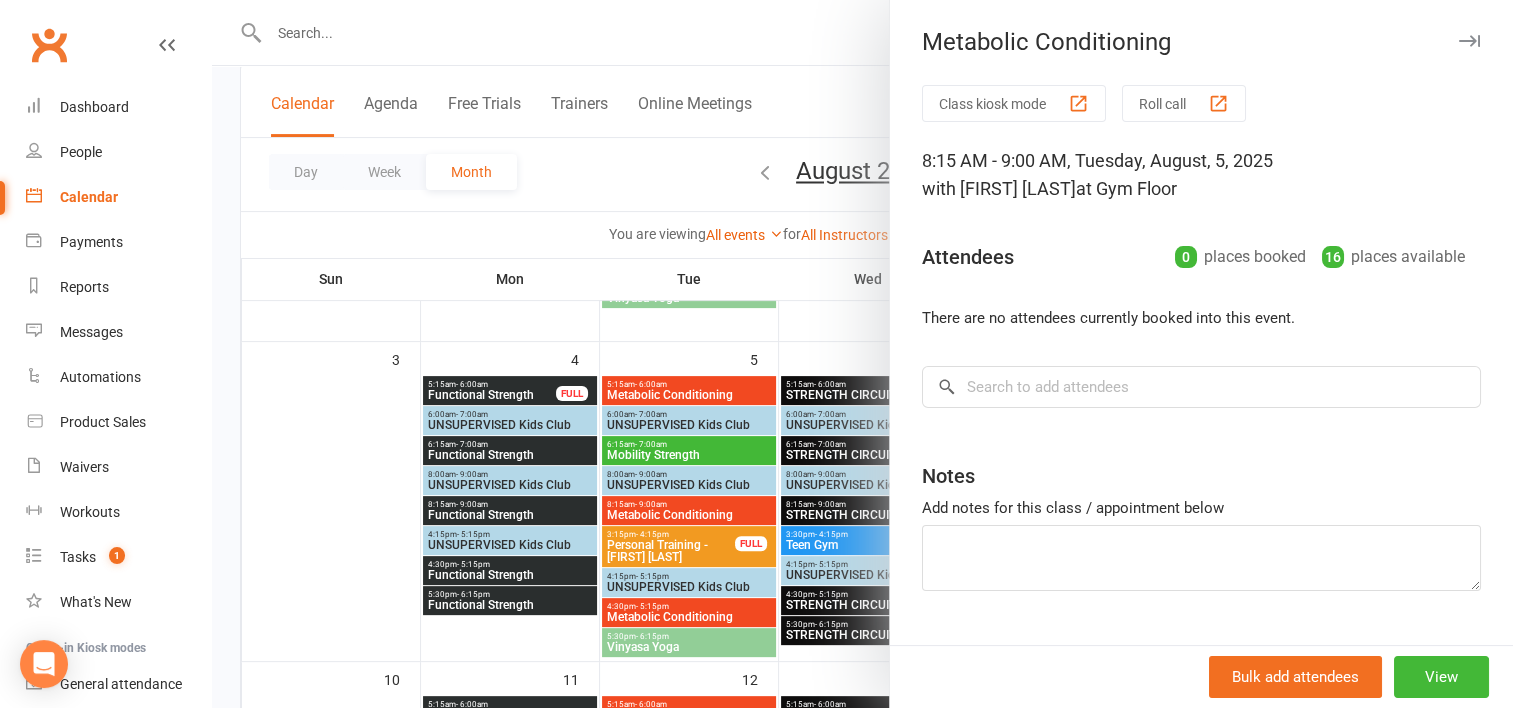 click at bounding box center [862, 354] 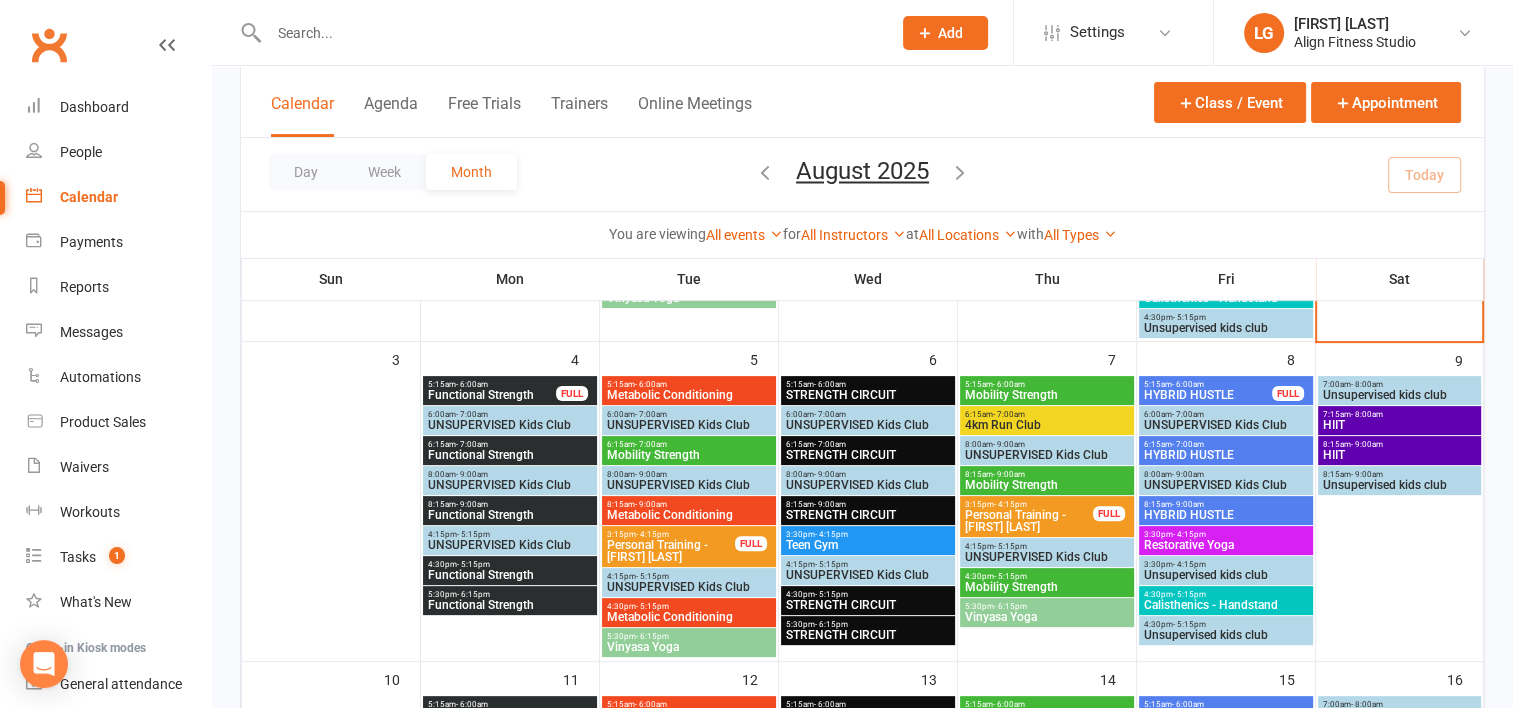 click on "Mobility Strength" at bounding box center [689, 455] 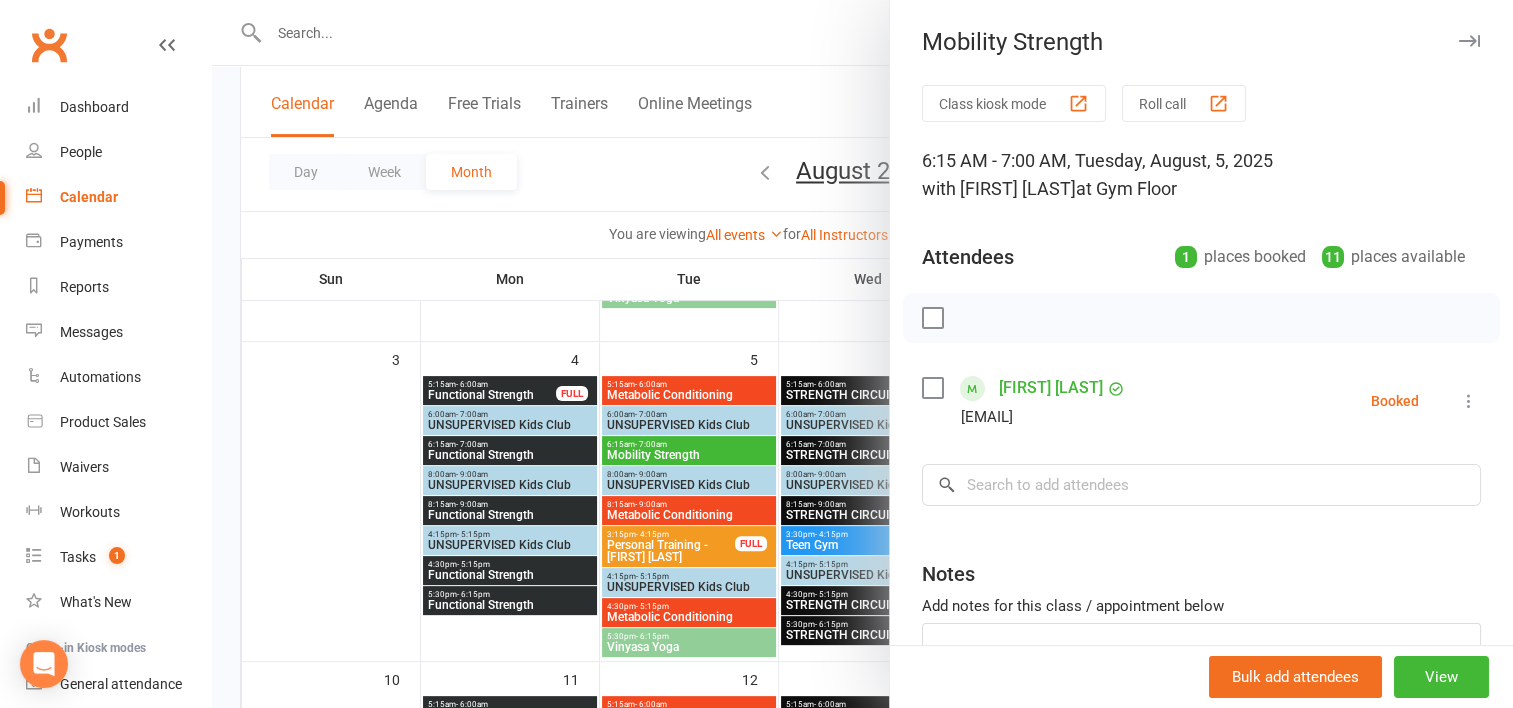 click at bounding box center (862, 354) 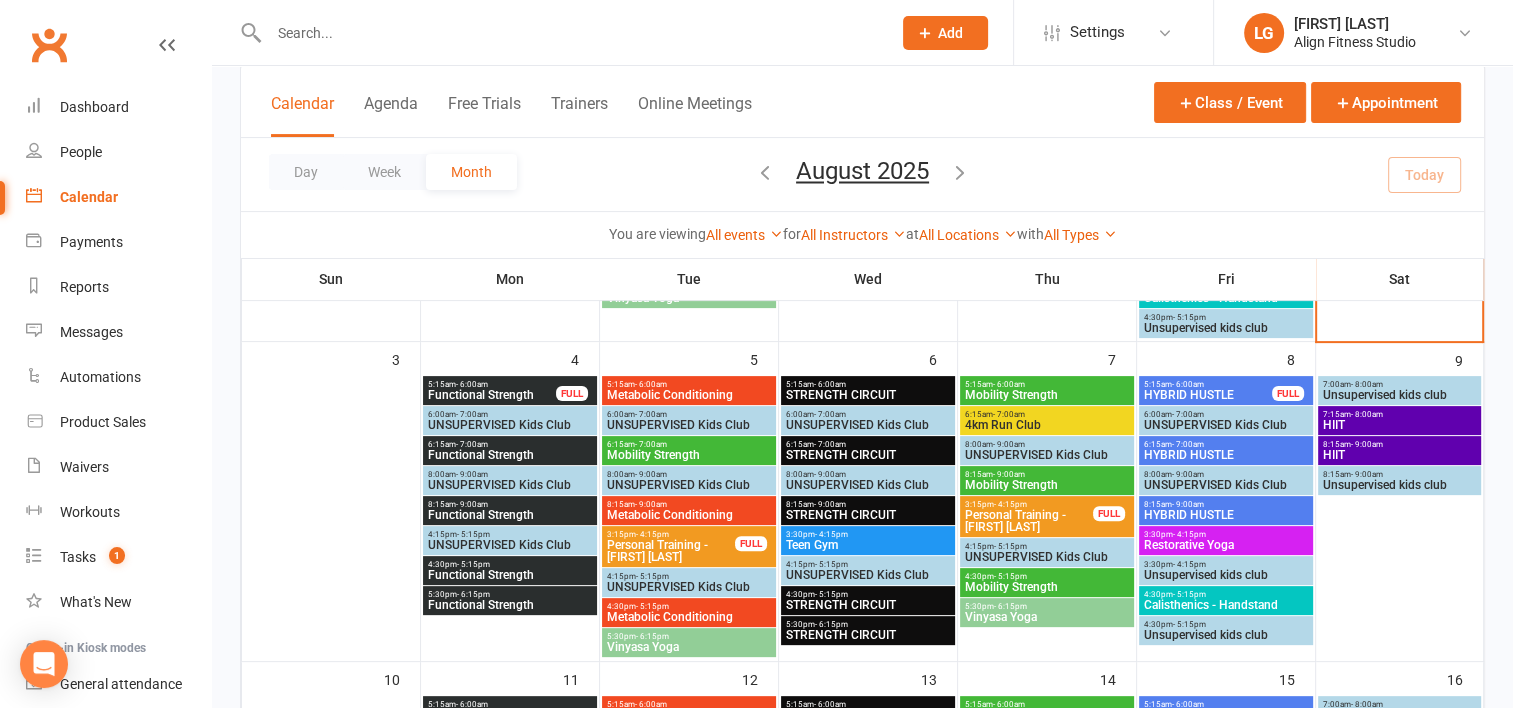 click on "Metabolic Conditioning" at bounding box center (689, 395) 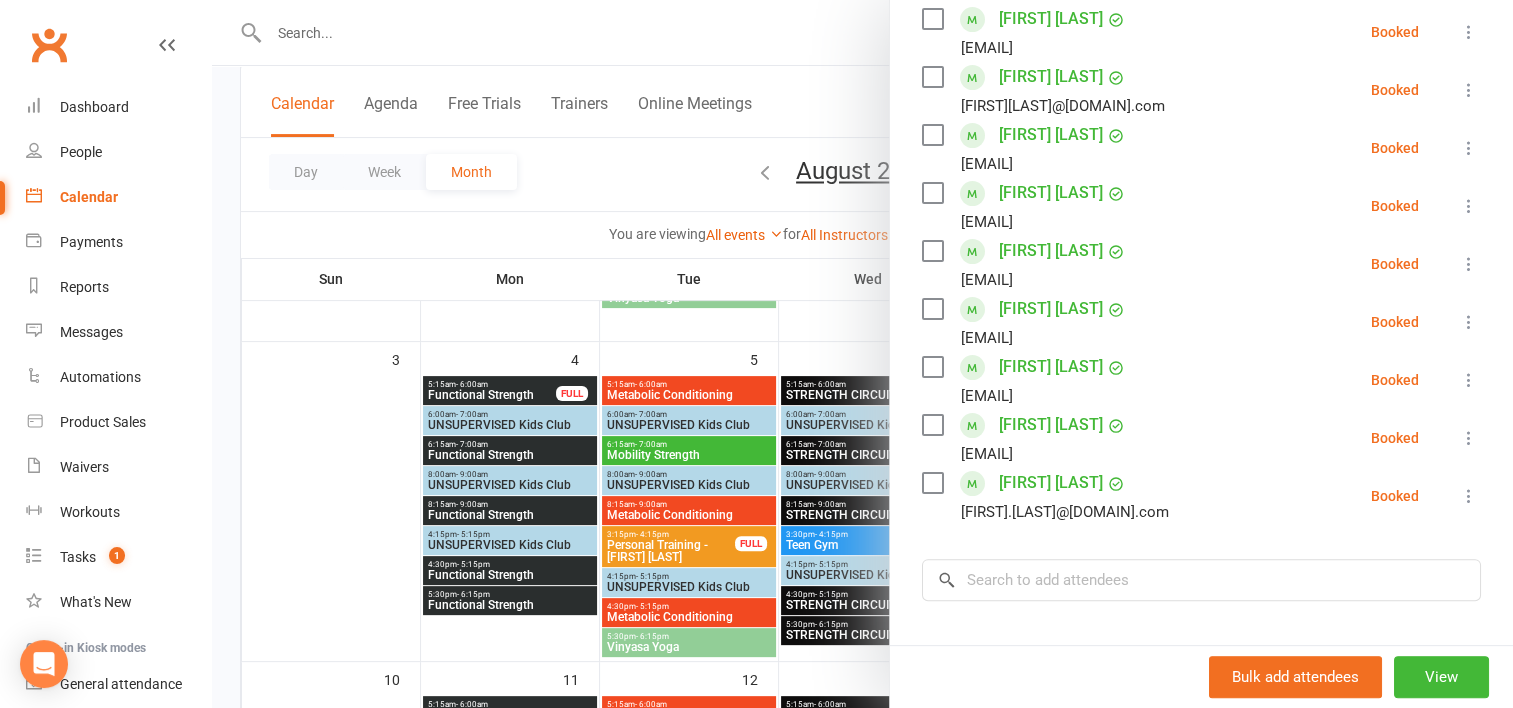 scroll, scrollTop: 431, scrollLeft: 0, axis: vertical 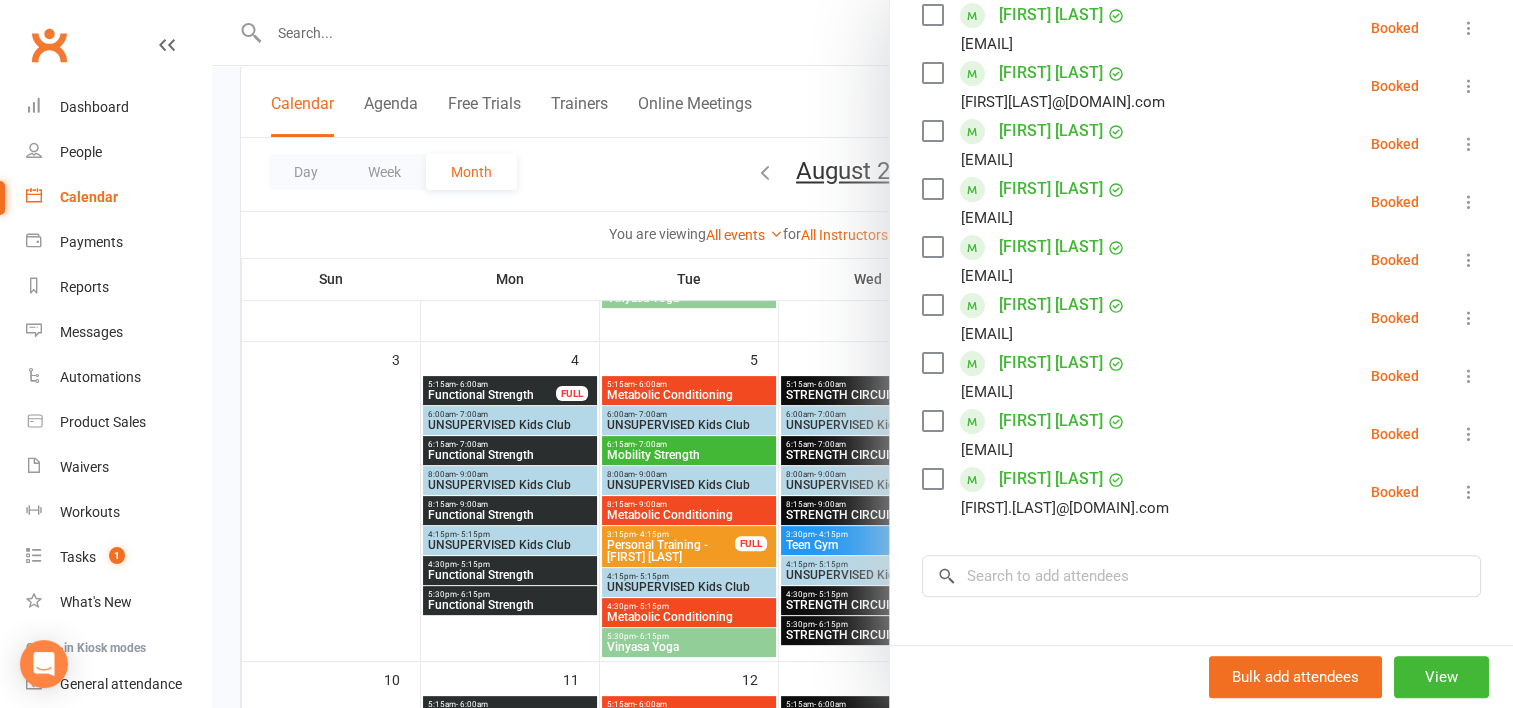 click at bounding box center [862, 354] 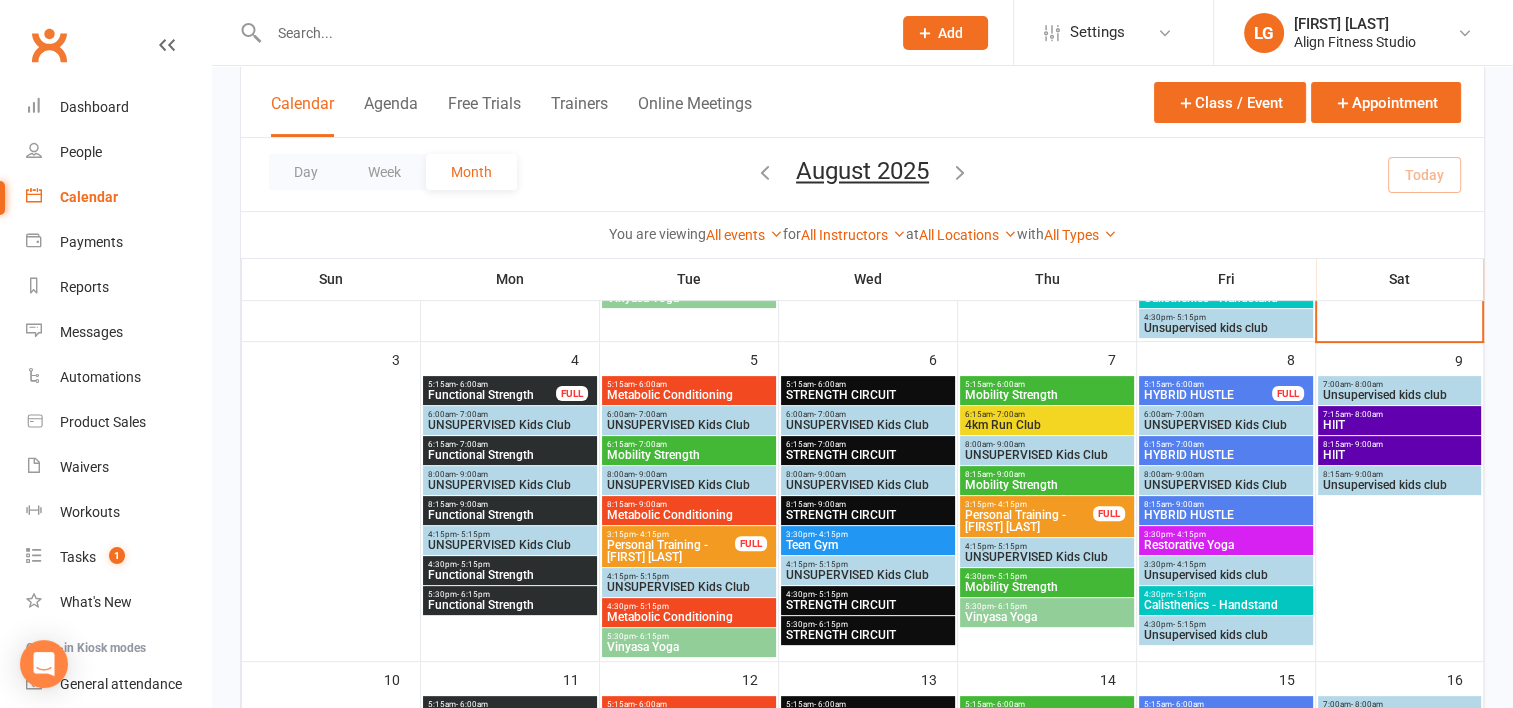 click on "5:15am  - 6:00am" at bounding box center [868, 384] 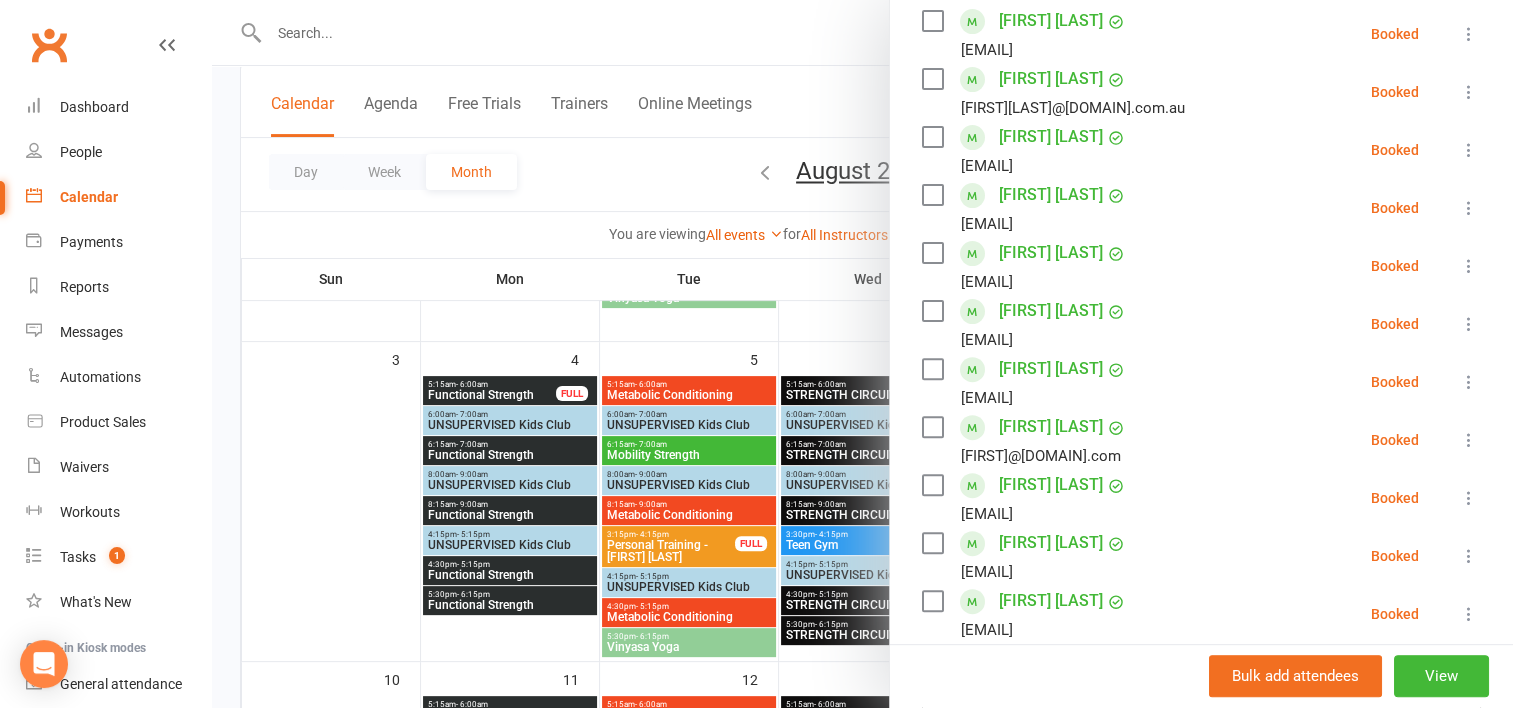 scroll, scrollTop: 603, scrollLeft: 0, axis: vertical 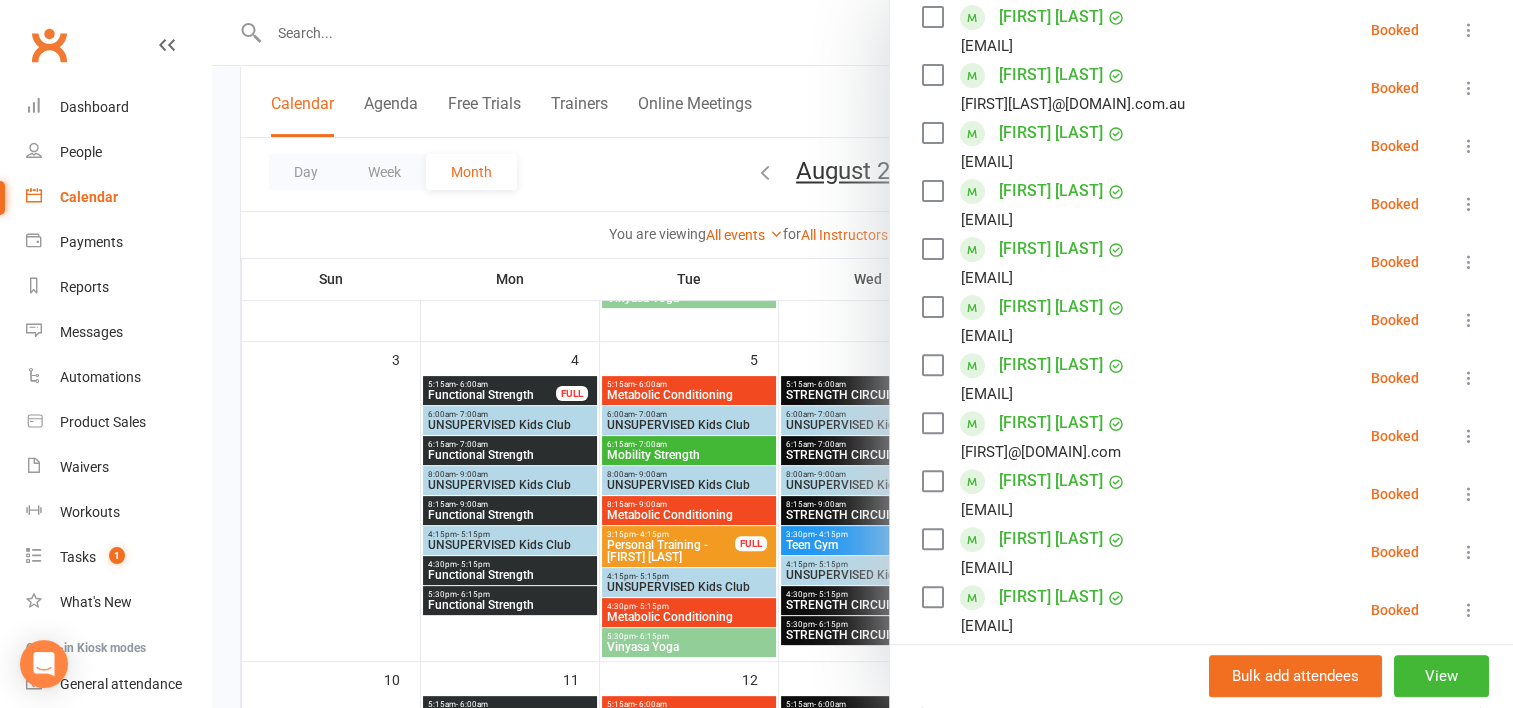click at bounding box center (862, 354) 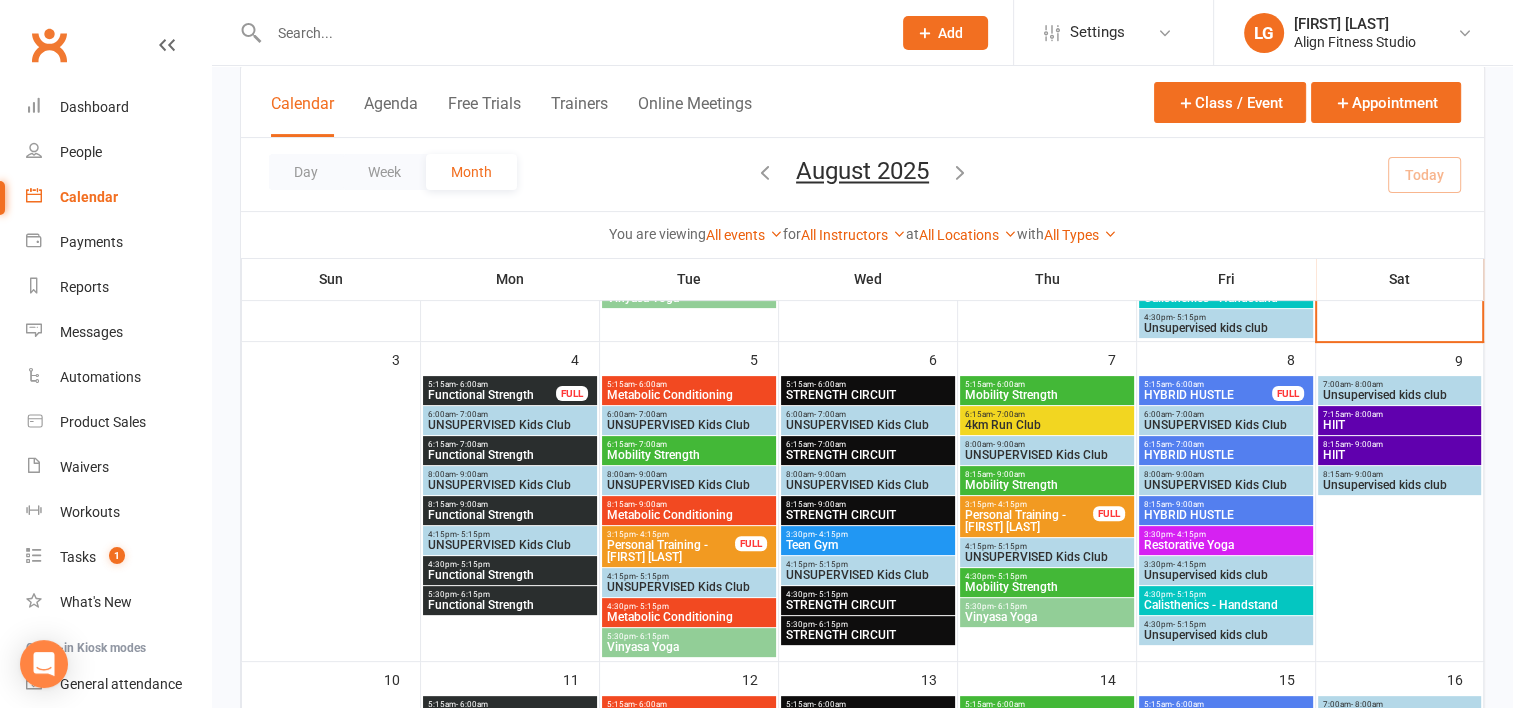 click on "Mobility Strength" at bounding box center (1047, 395) 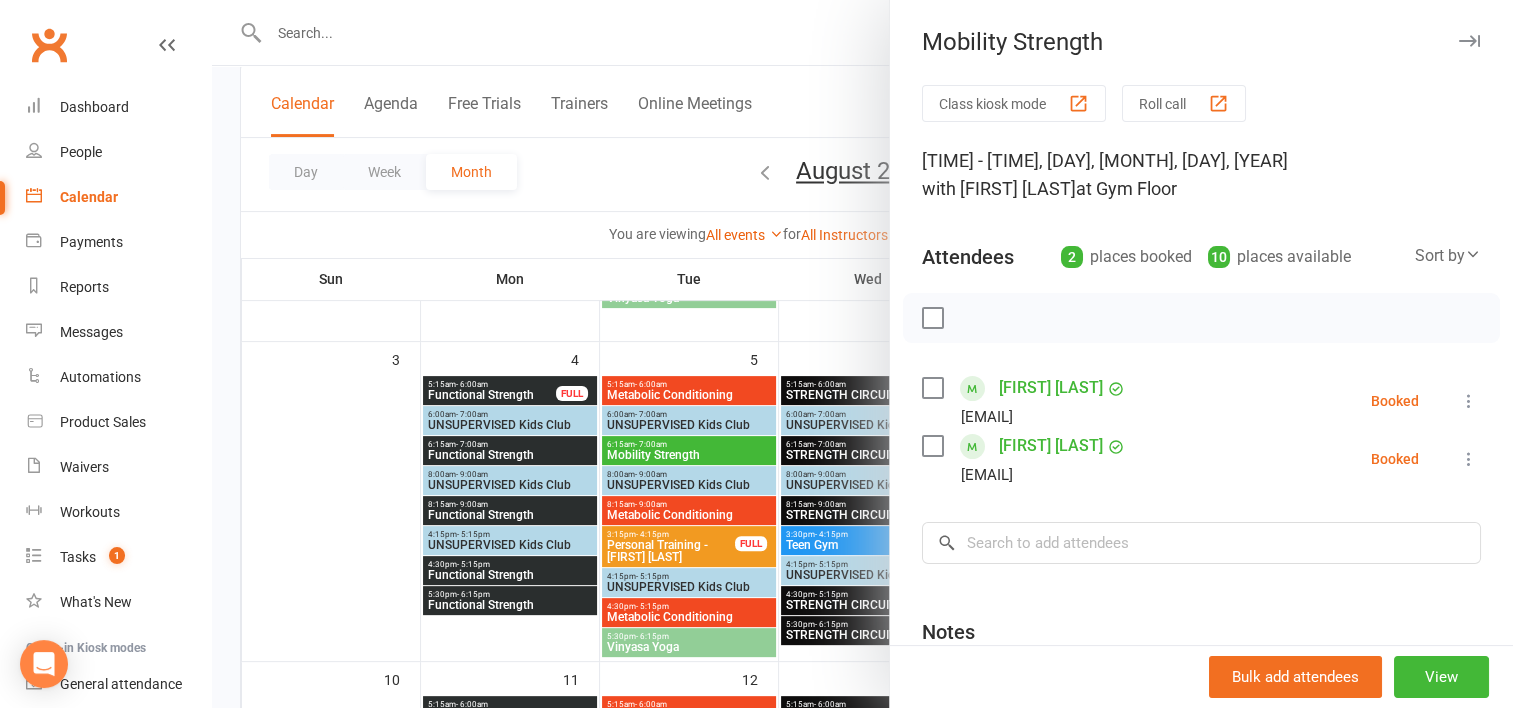 click at bounding box center (862, 354) 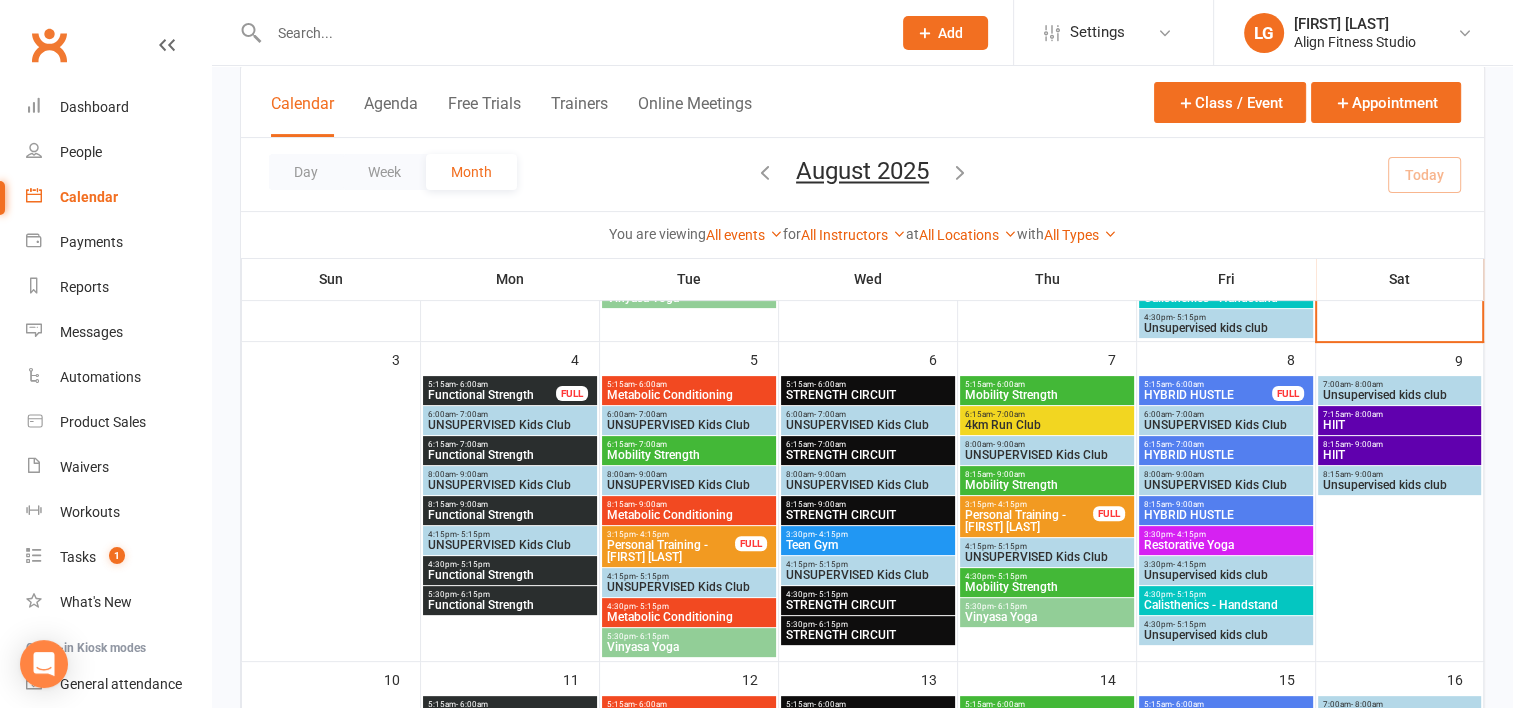 click on "HYBRID HUSTLE" at bounding box center (1208, 395) 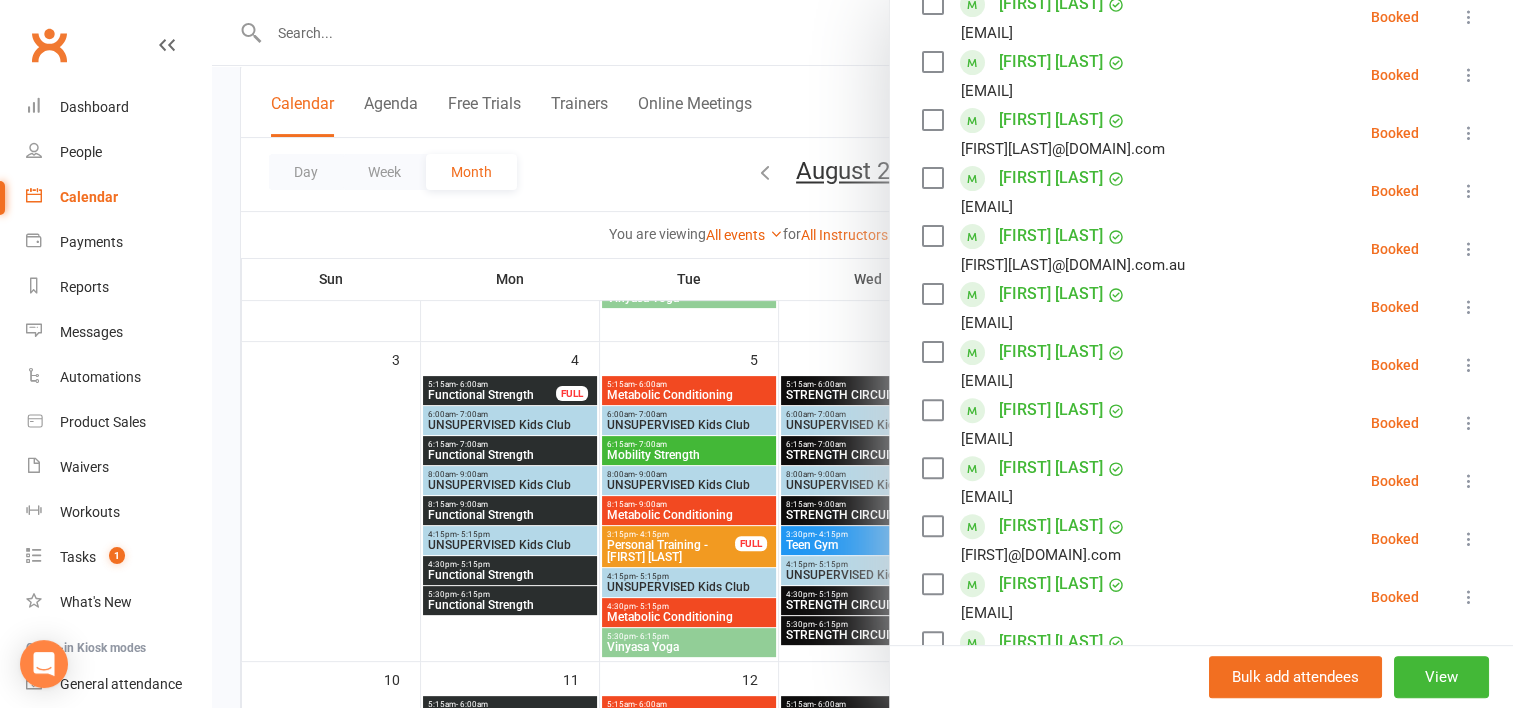scroll, scrollTop: 548, scrollLeft: 0, axis: vertical 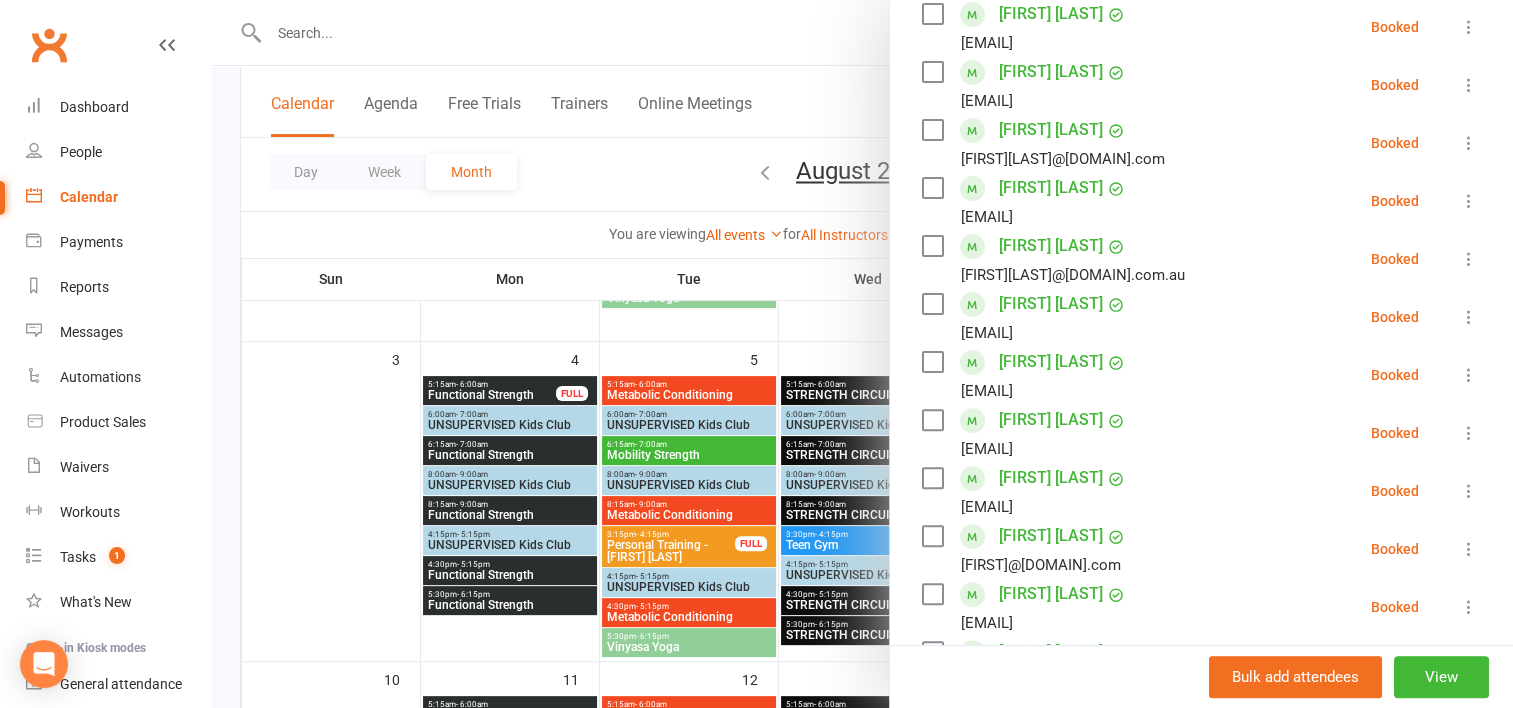 click at bounding box center (862, 354) 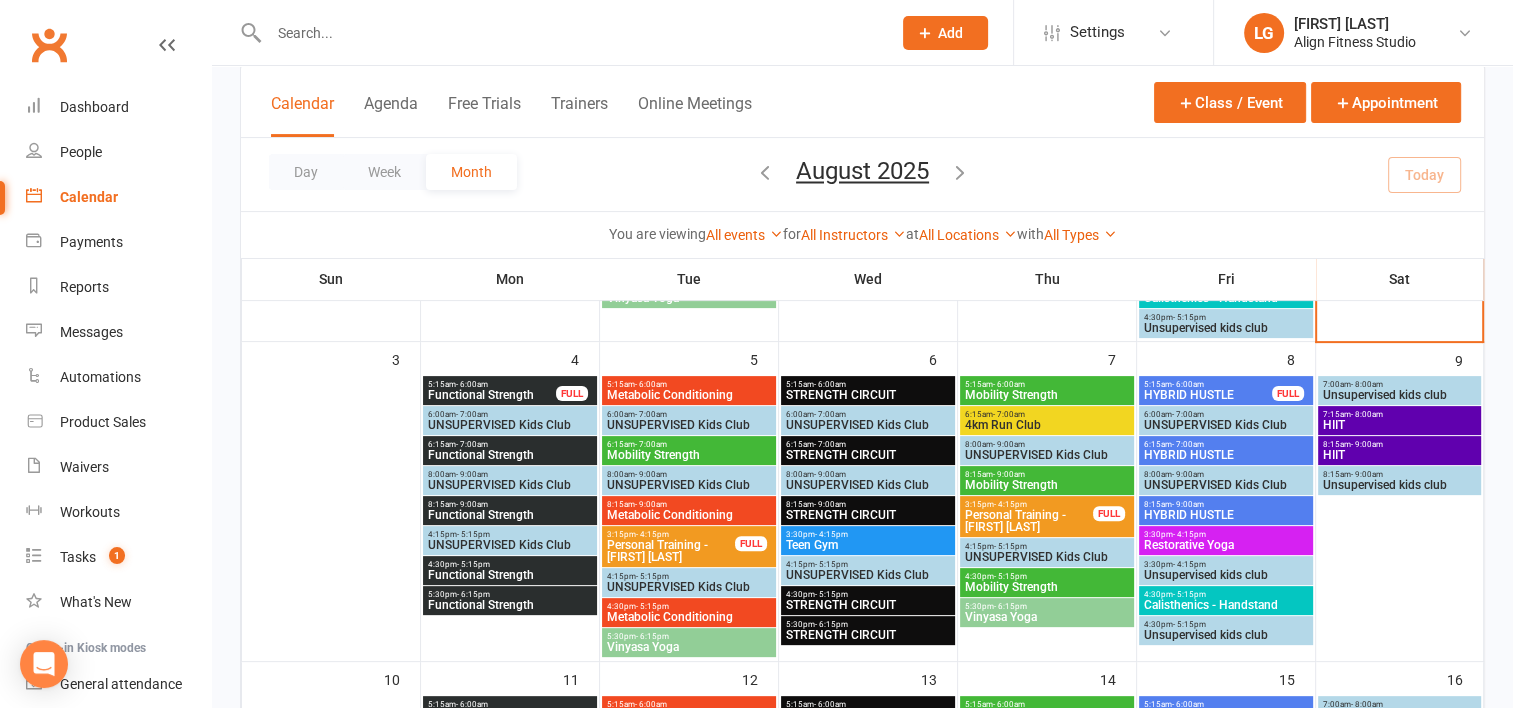 click on "Mobility Strength" at bounding box center (1047, 395) 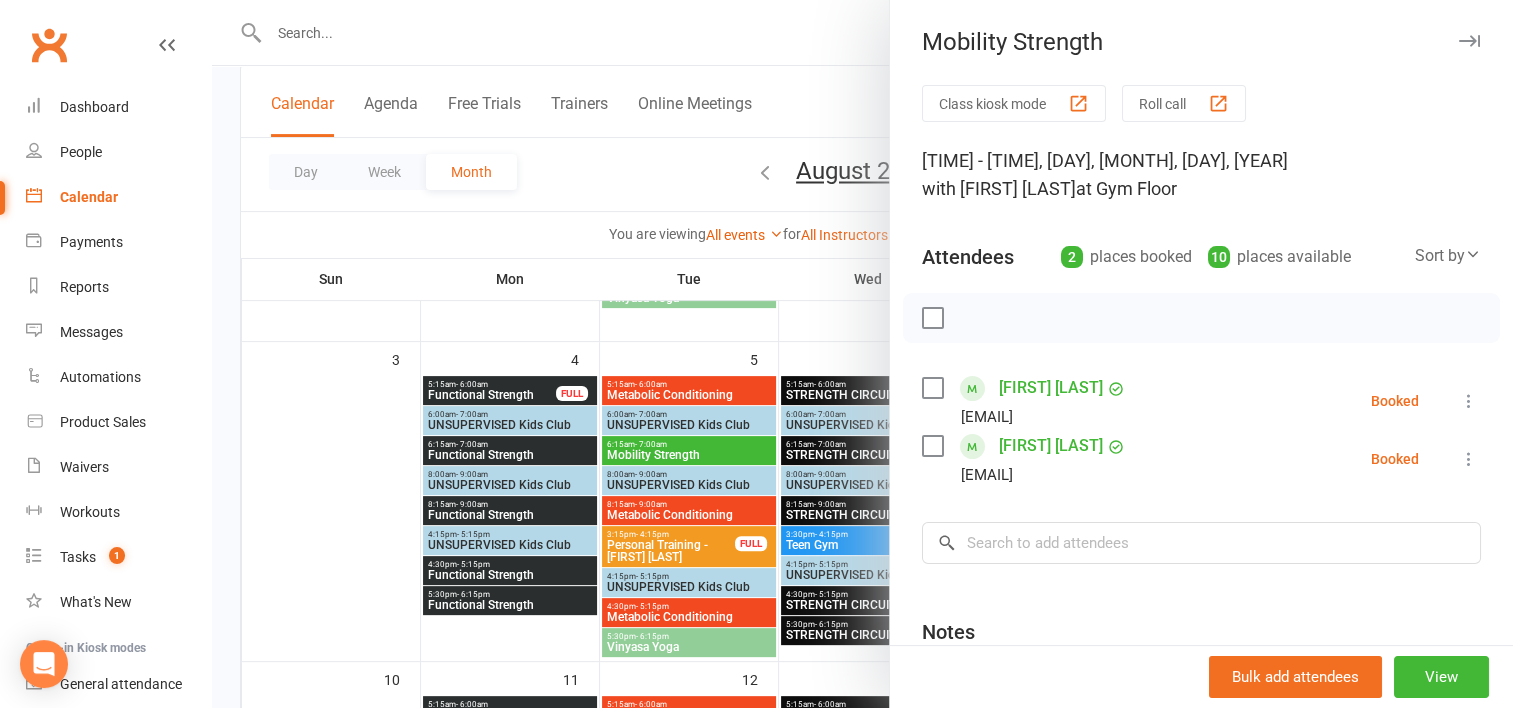 click at bounding box center (862, 354) 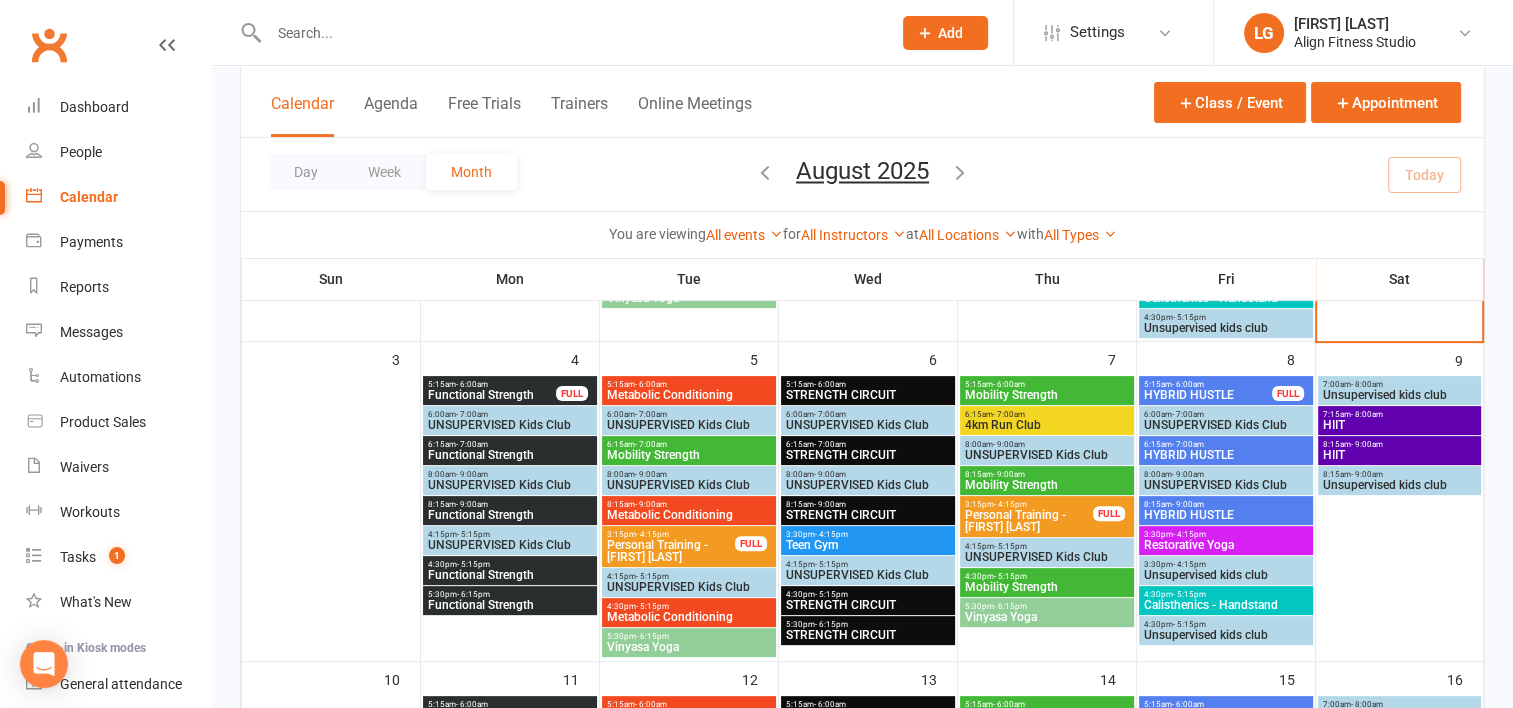 click on "4km Run Club" at bounding box center (1047, 425) 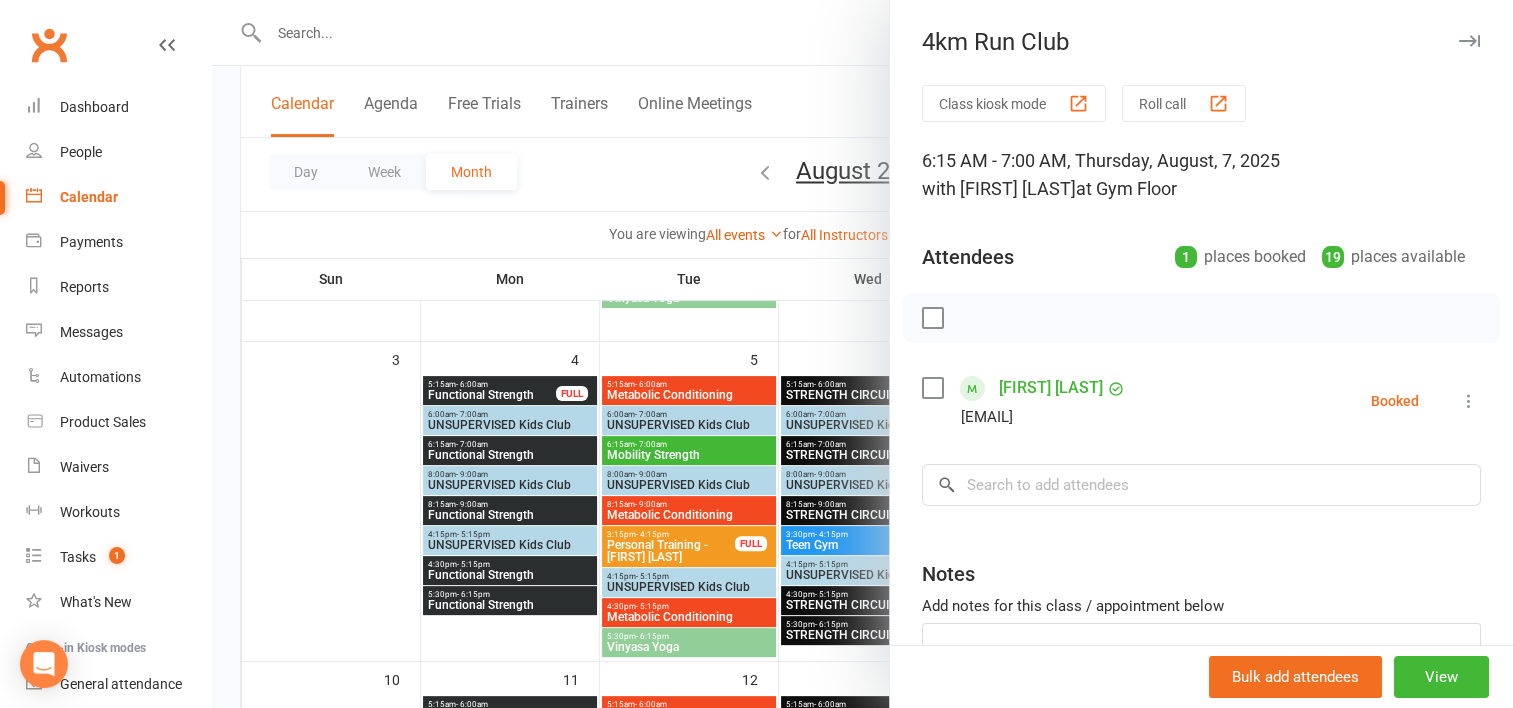 click at bounding box center [862, 354] 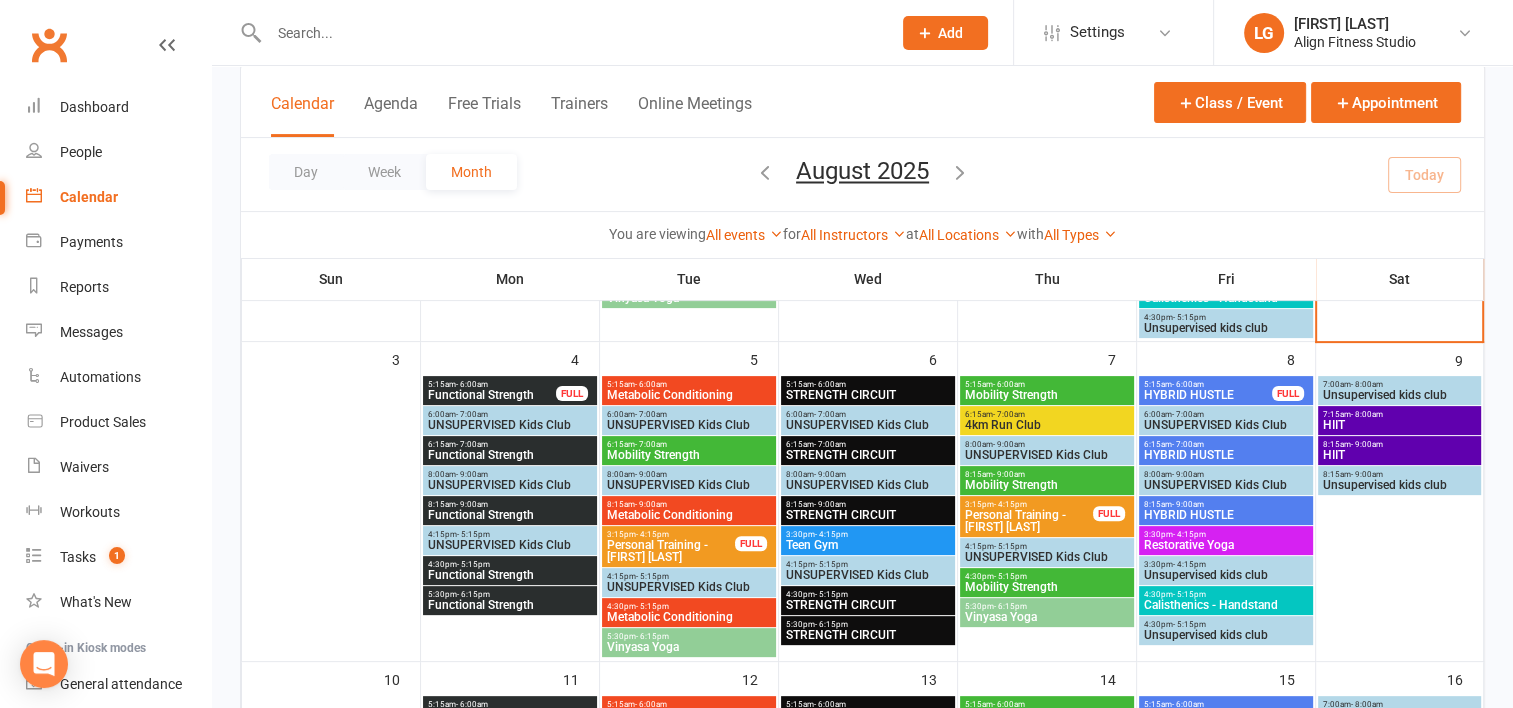 click on "- 9:00am" at bounding box center (1009, 474) 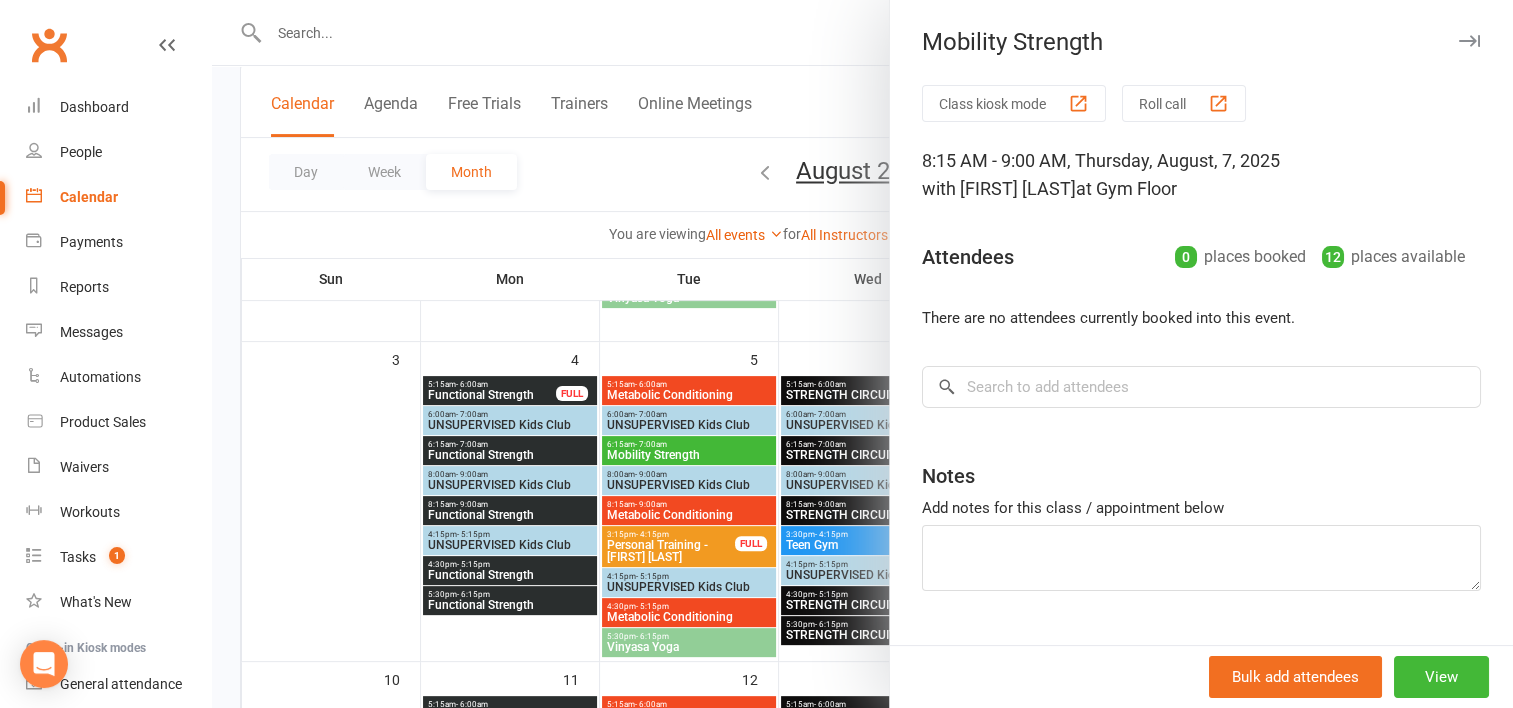 click at bounding box center [862, 354] 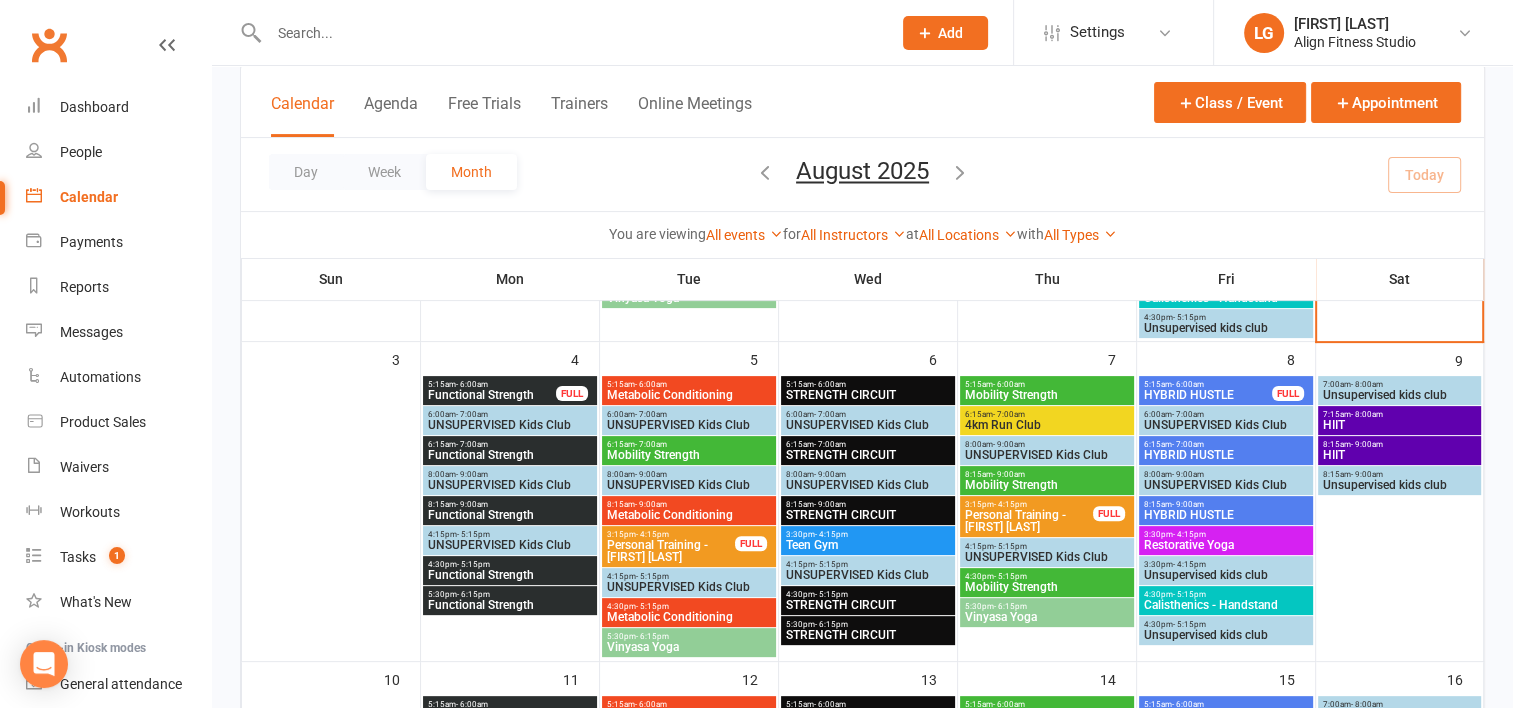 click on "Mobility Strength" at bounding box center [1047, 587] 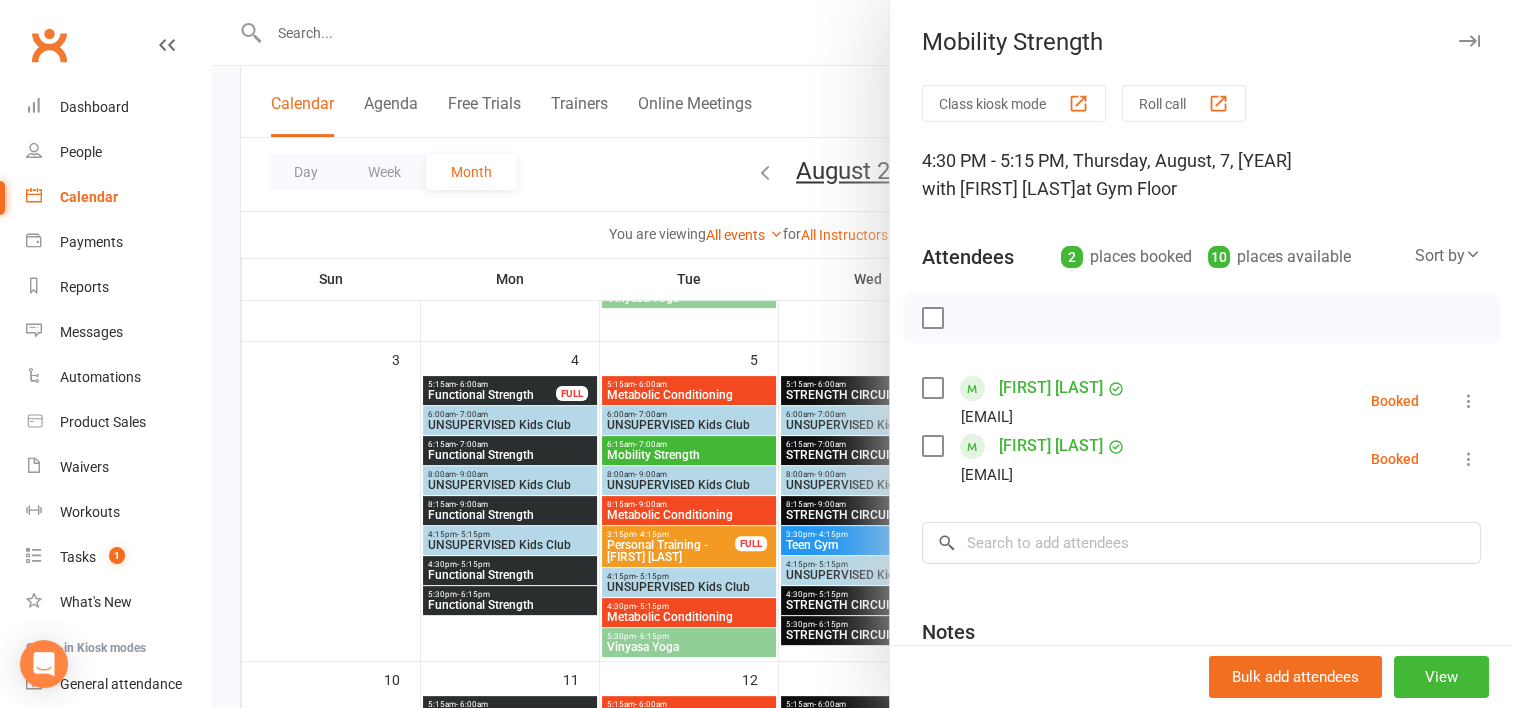 click at bounding box center [862, 354] 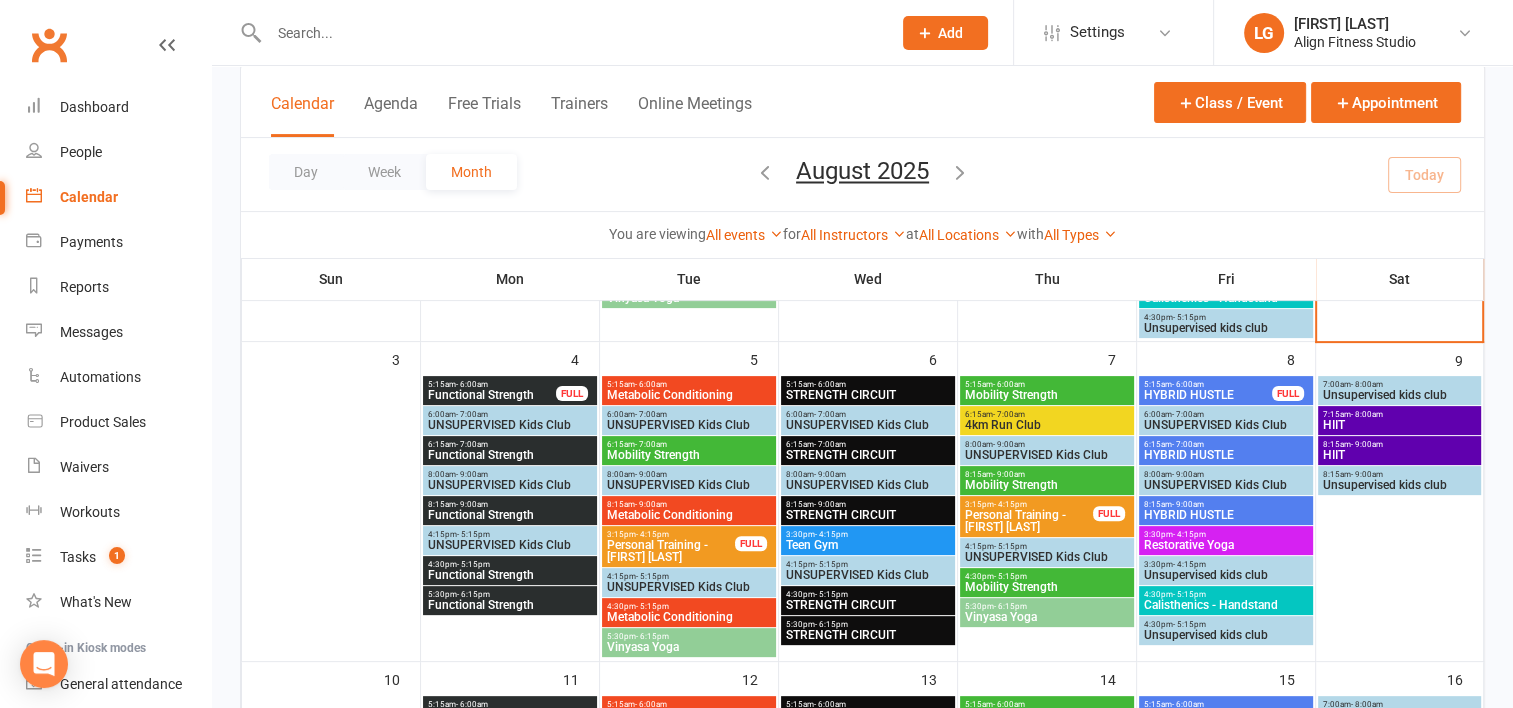 click on "Vinyasa Yoga" at bounding box center [1047, 617] 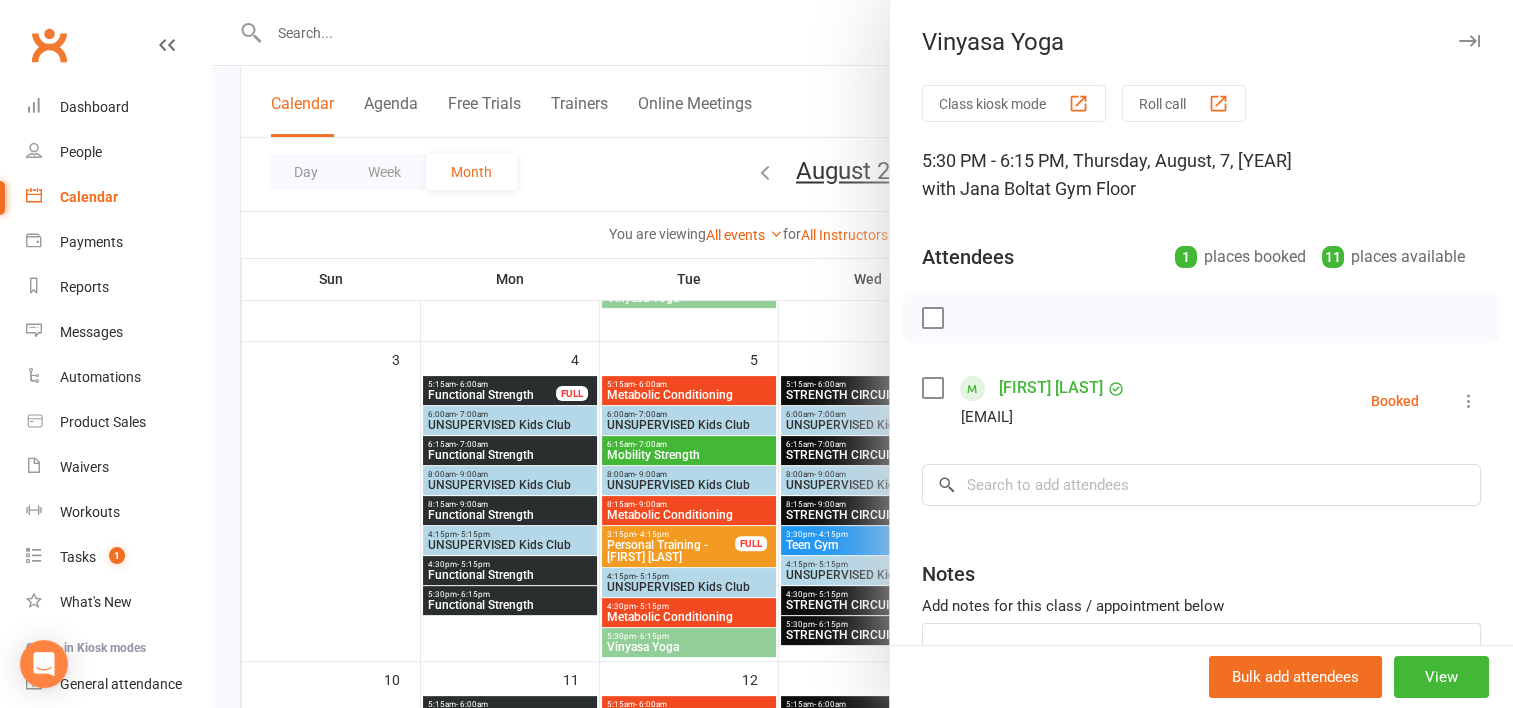 click at bounding box center (862, 354) 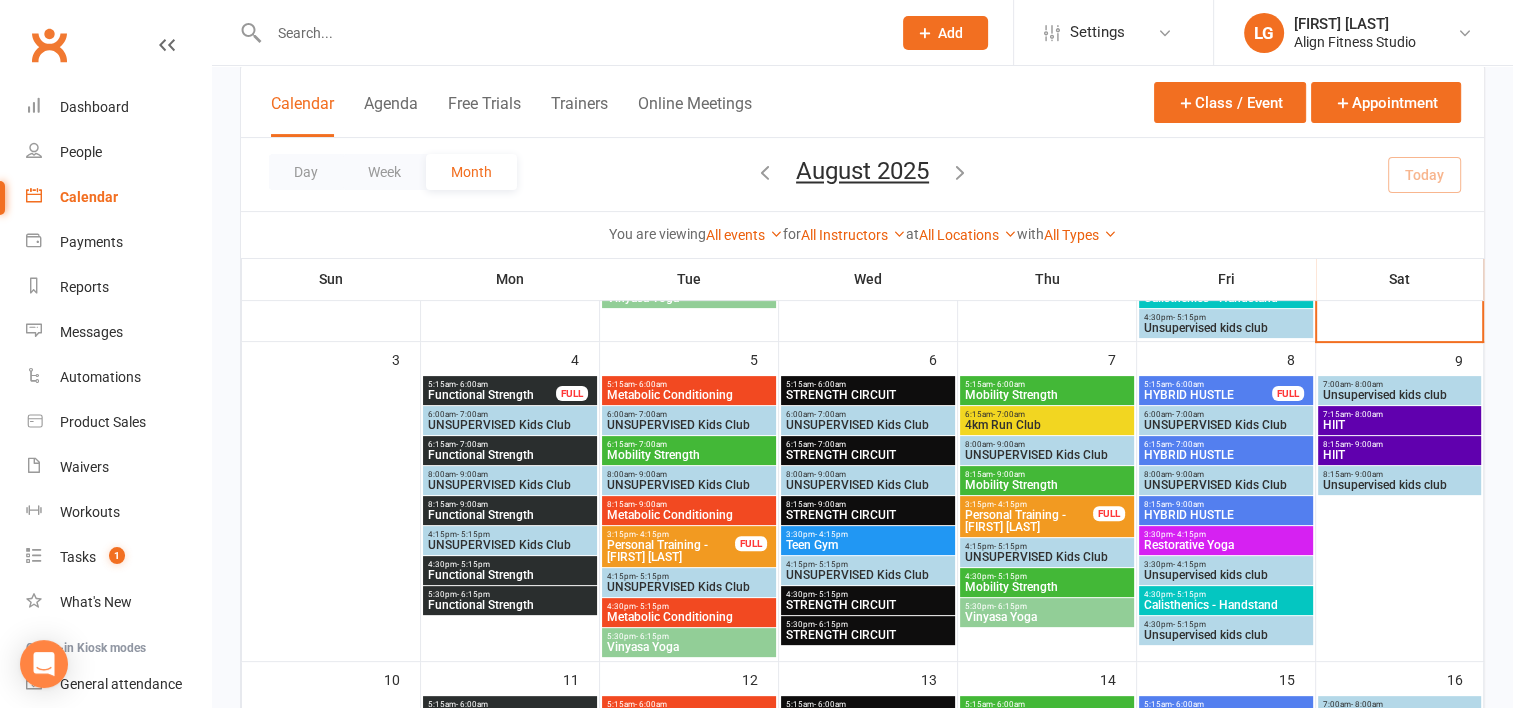 click on "4:30pm  - 5:15pm Mobility Strength" at bounding box center (1047, 582) 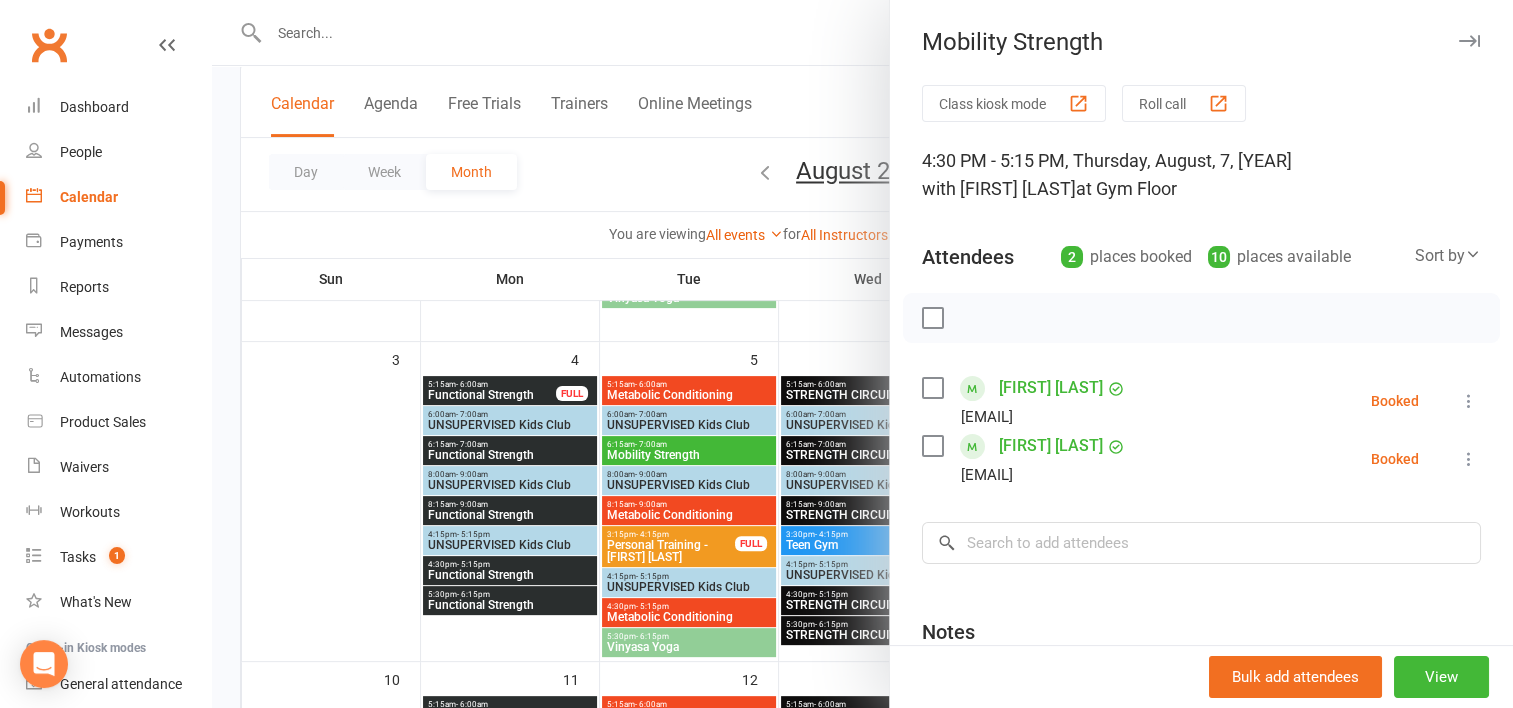 click at bounding box center [862, 354] 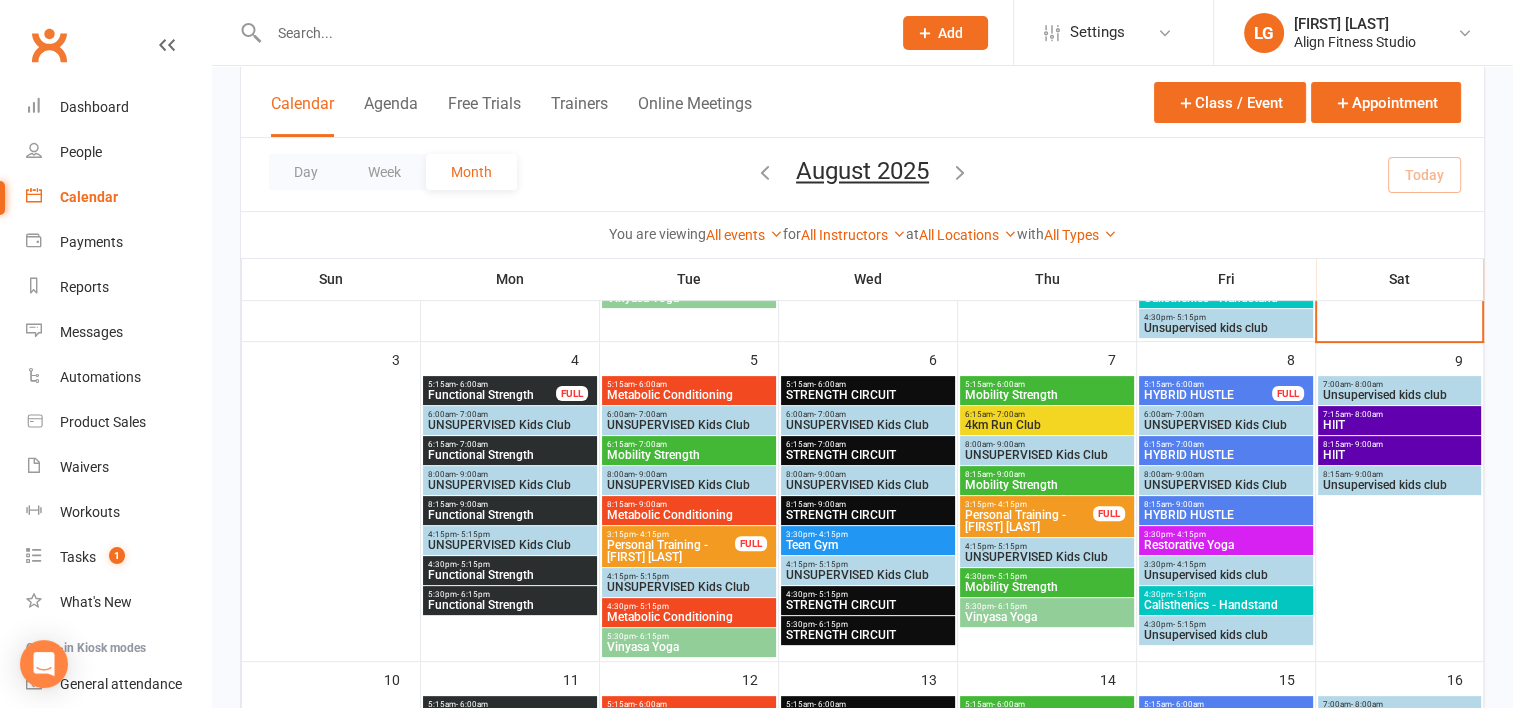 click on "3:30pm  - 4:15pm" at bounding box center (1226, 534) 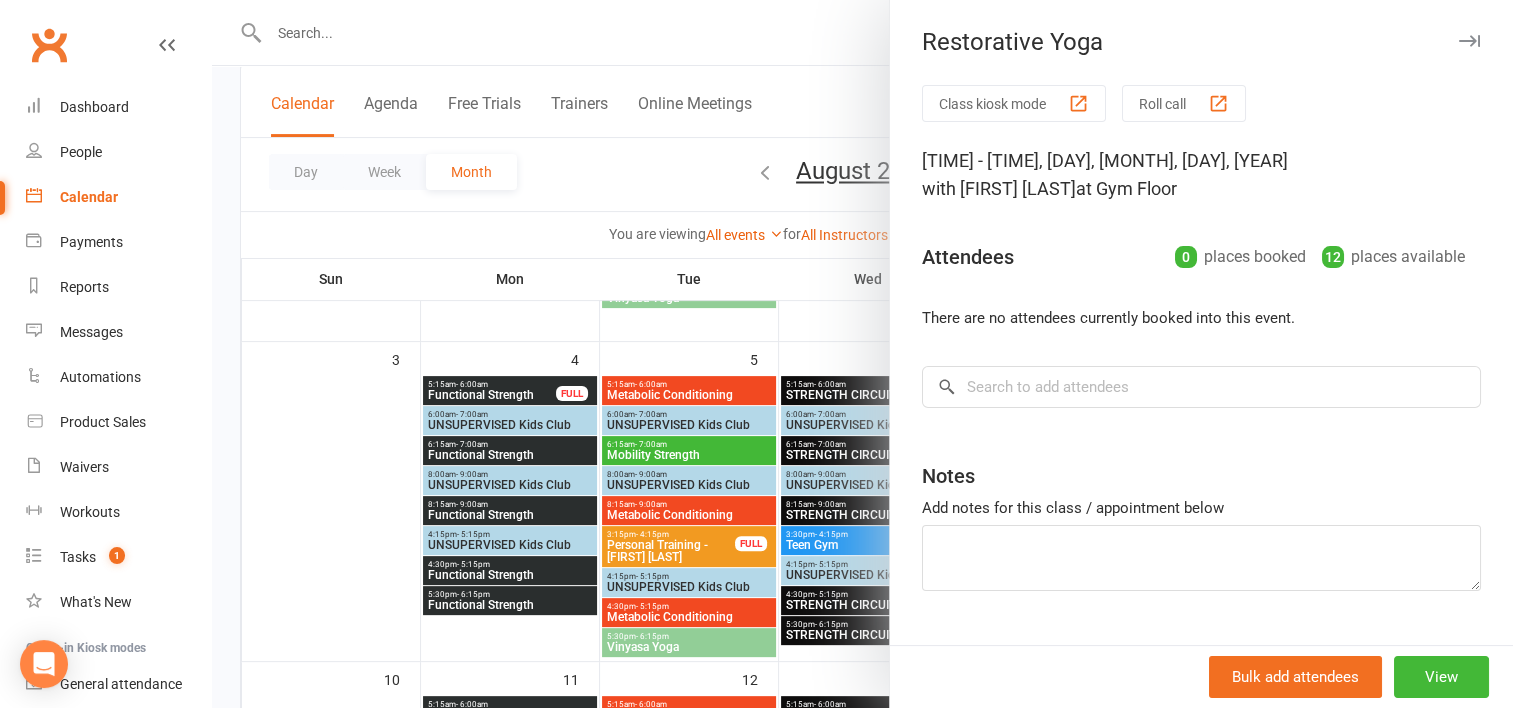 click at bounding box center [862, 354] 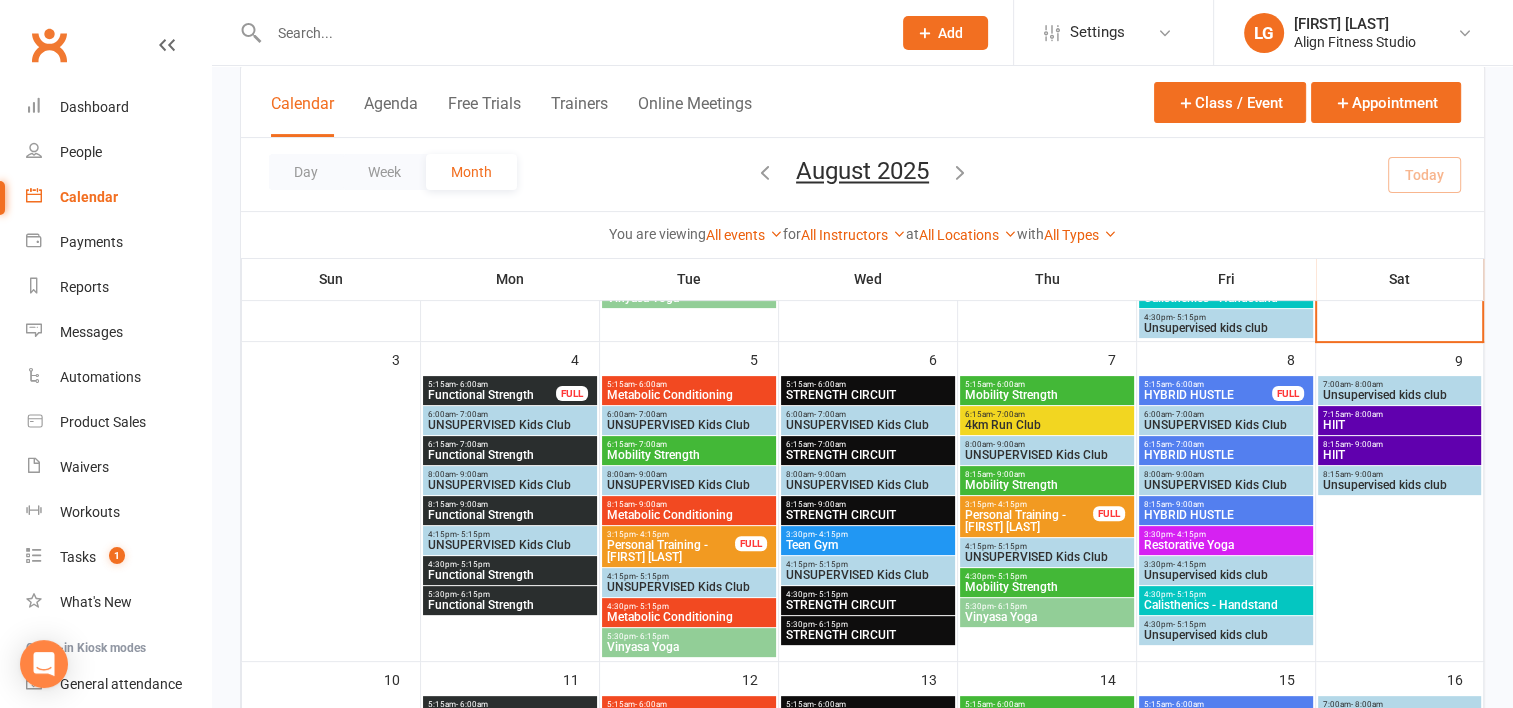 click on "Calisthenics - Handstand" at bounding box center (1226, 605) 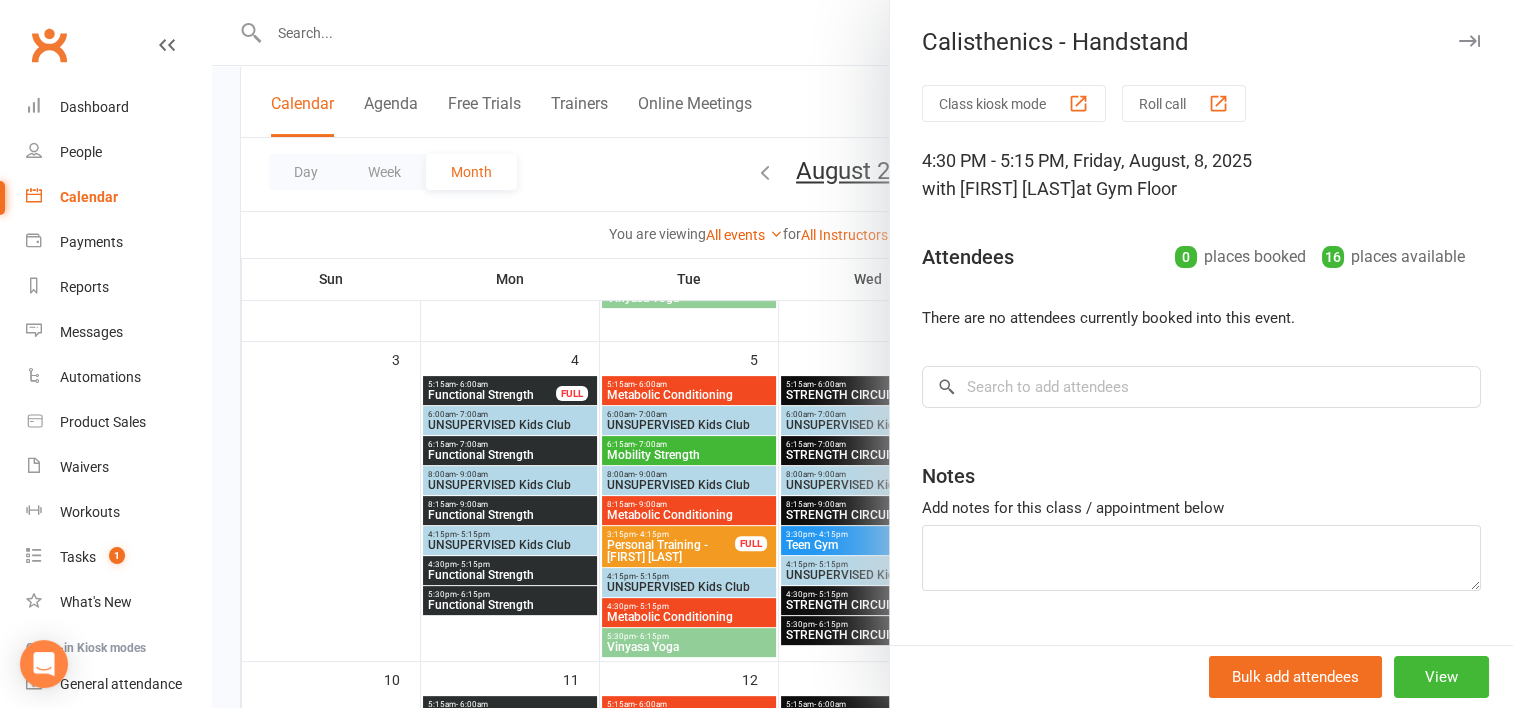 click at bounding box center (862, 354) 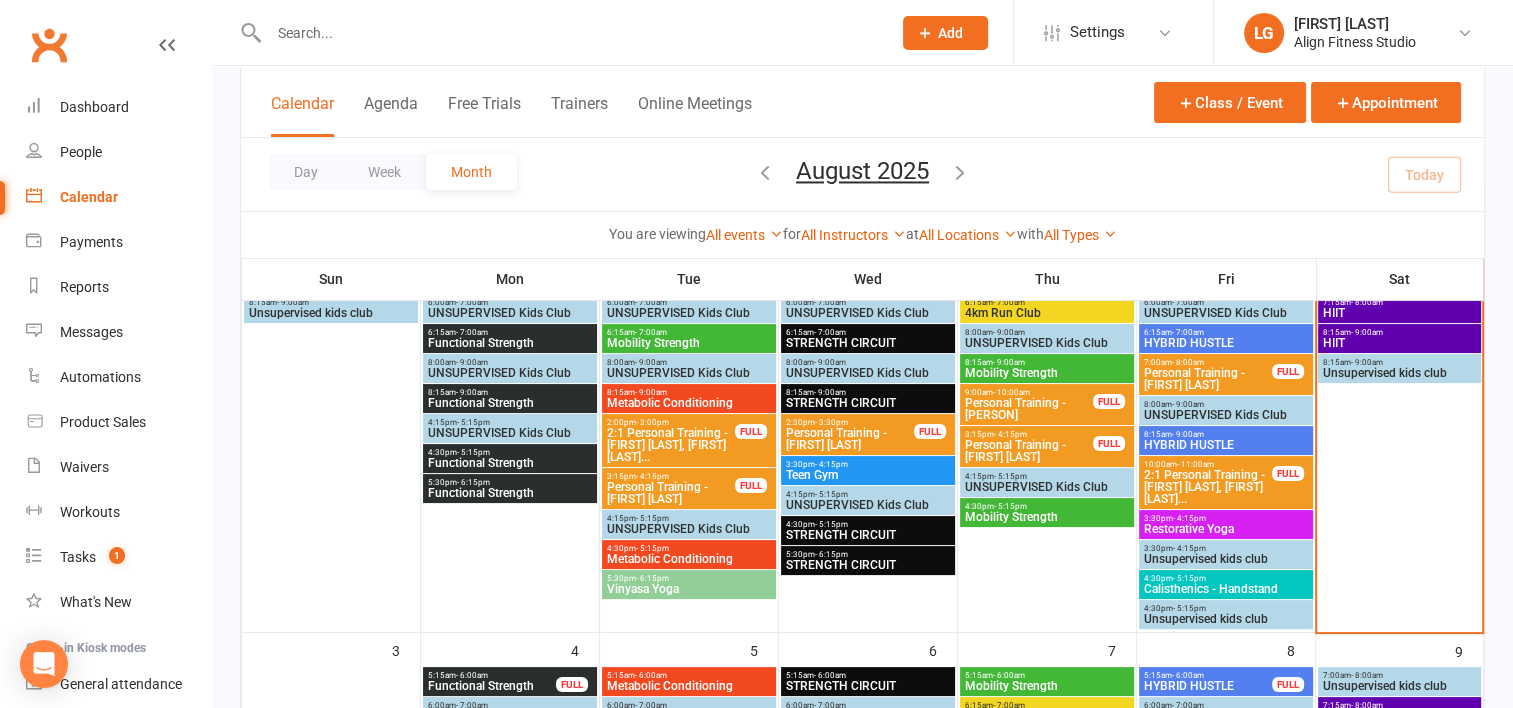 scroll, scrollTop: 0, scrollLeft: 0, axis: both 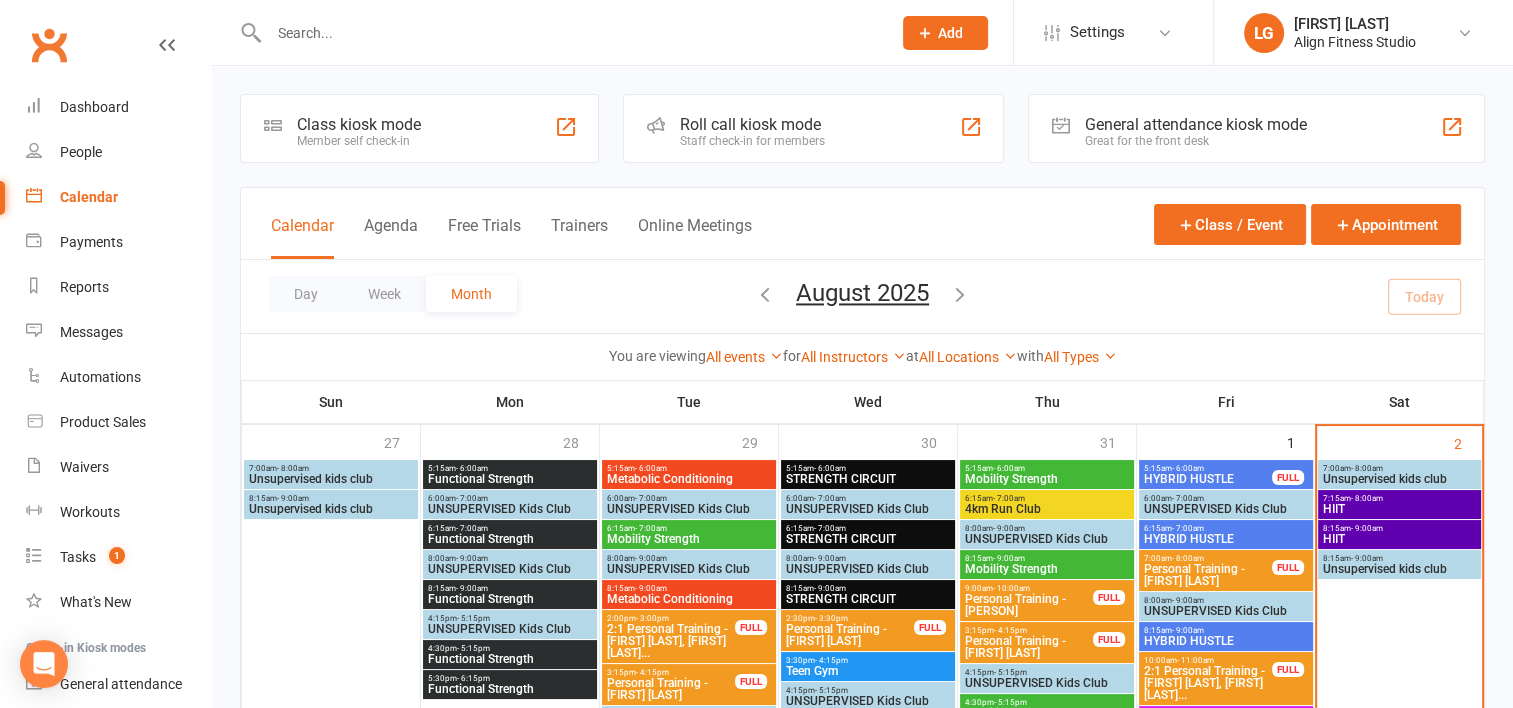 click at bounding box center [570, 33] 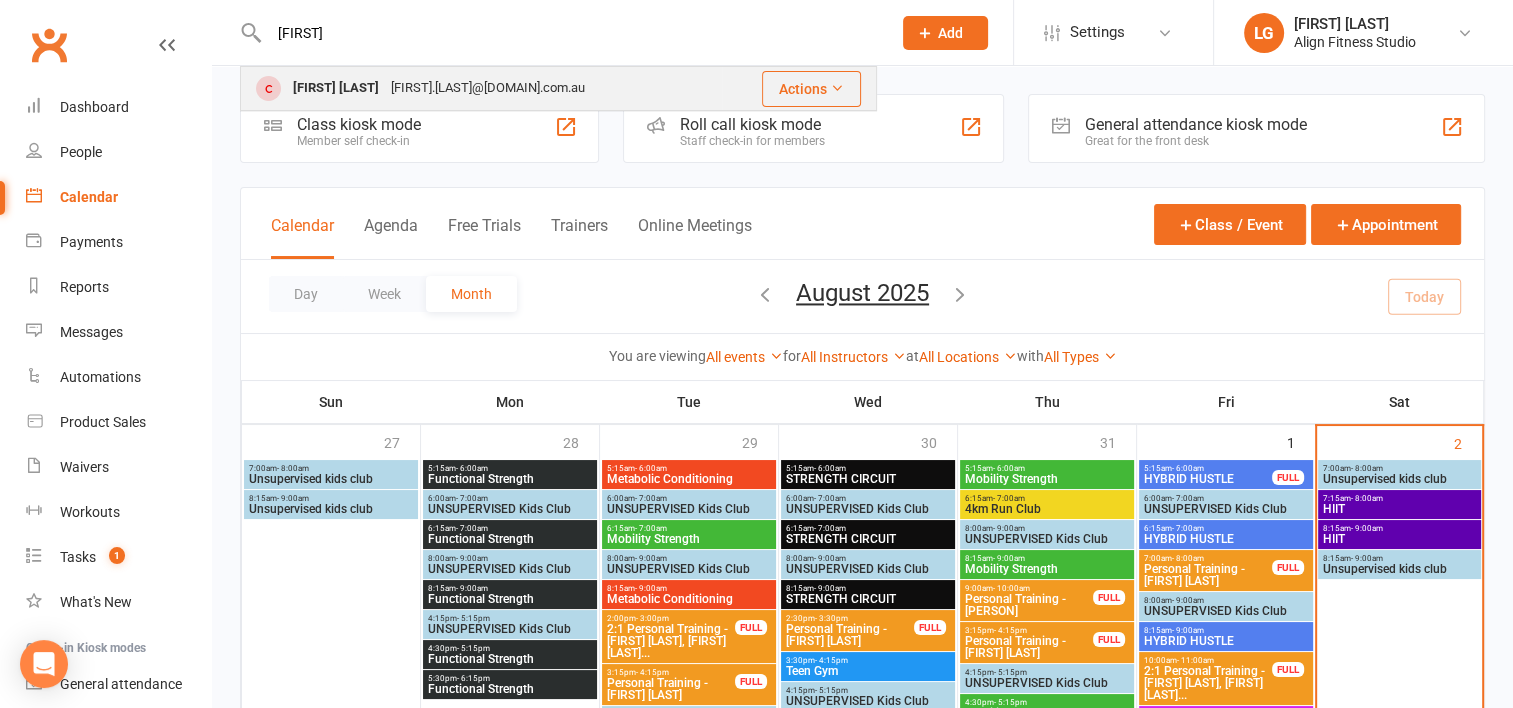 type on "[FIRST]" 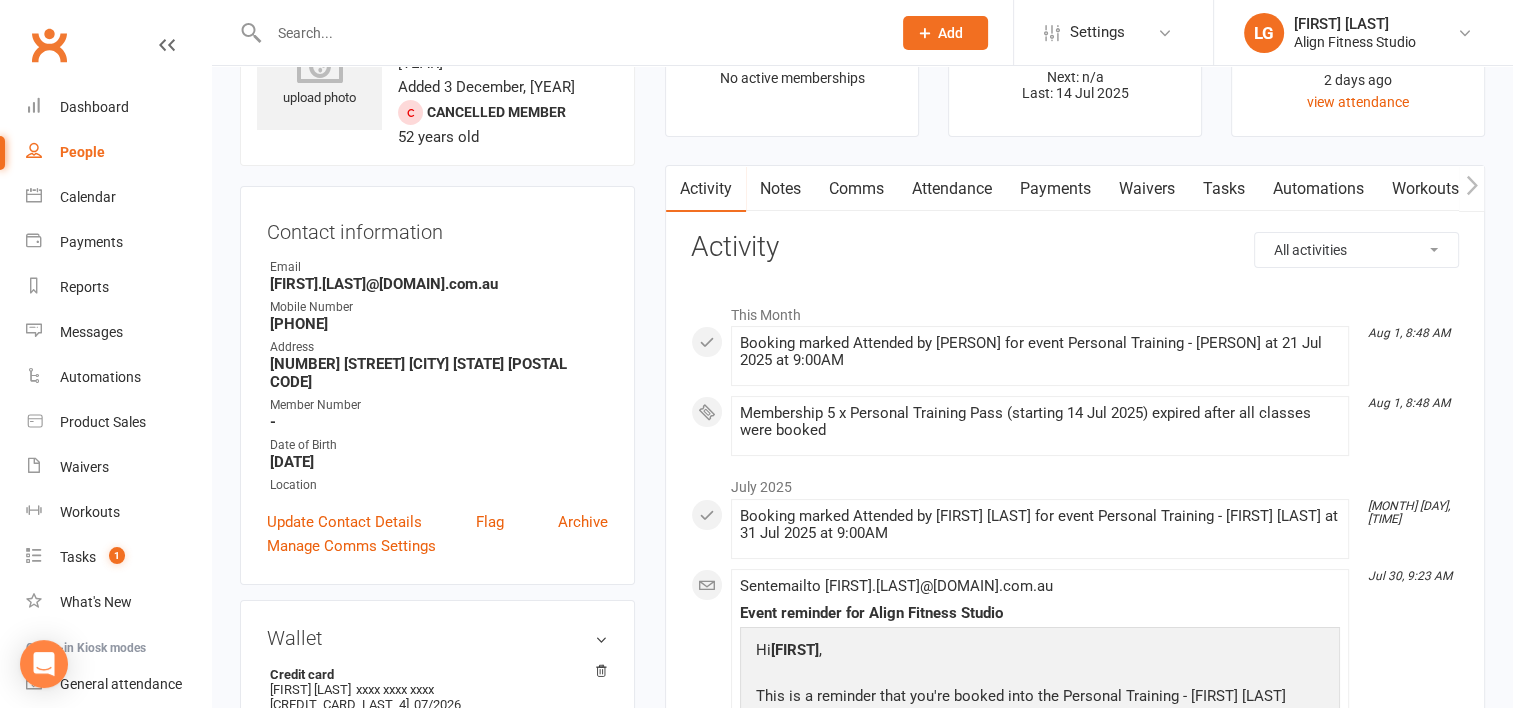 scroll, scrollTop: 0, scrollLeft: 0, axis: both 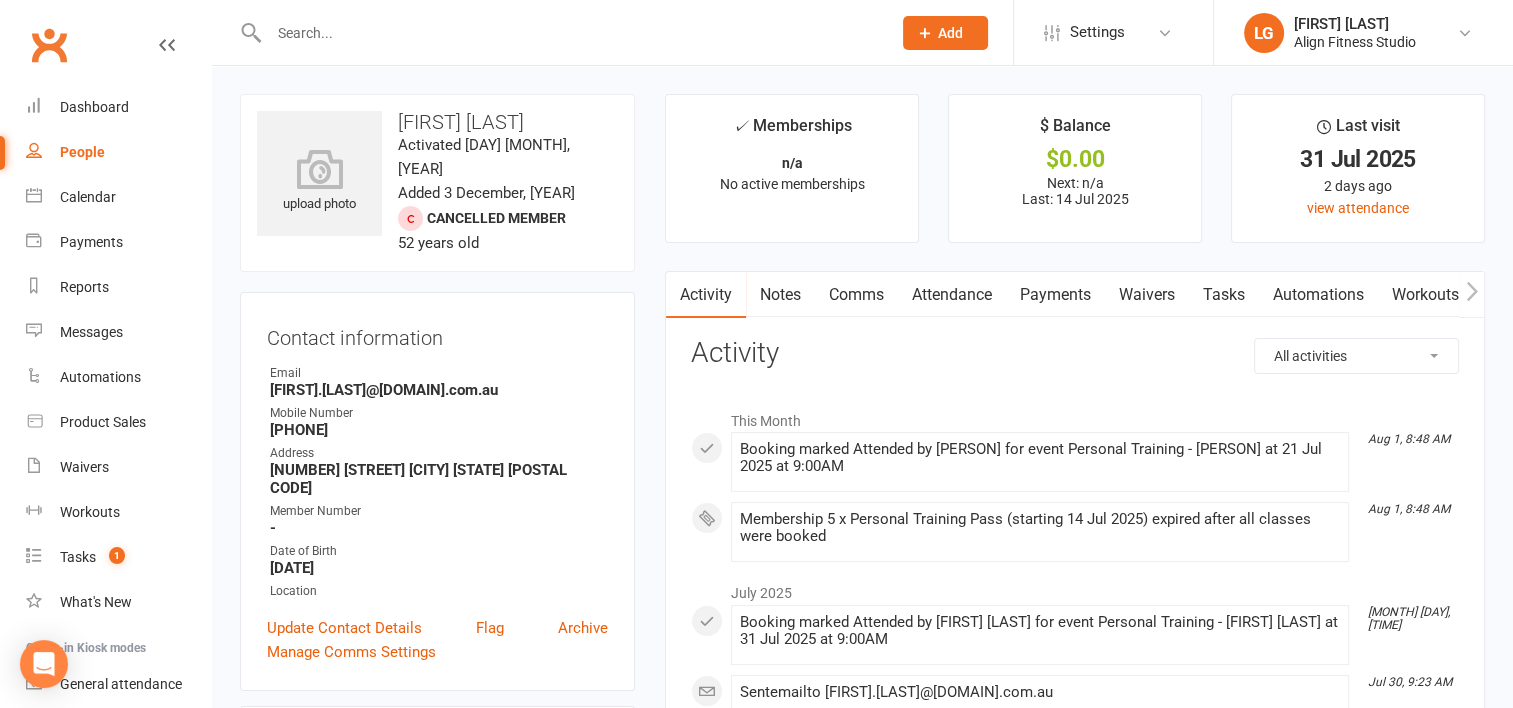 click on "[FIRST].[LAST]@[DOMAIN].com.au" at bounding box center (439, 390) 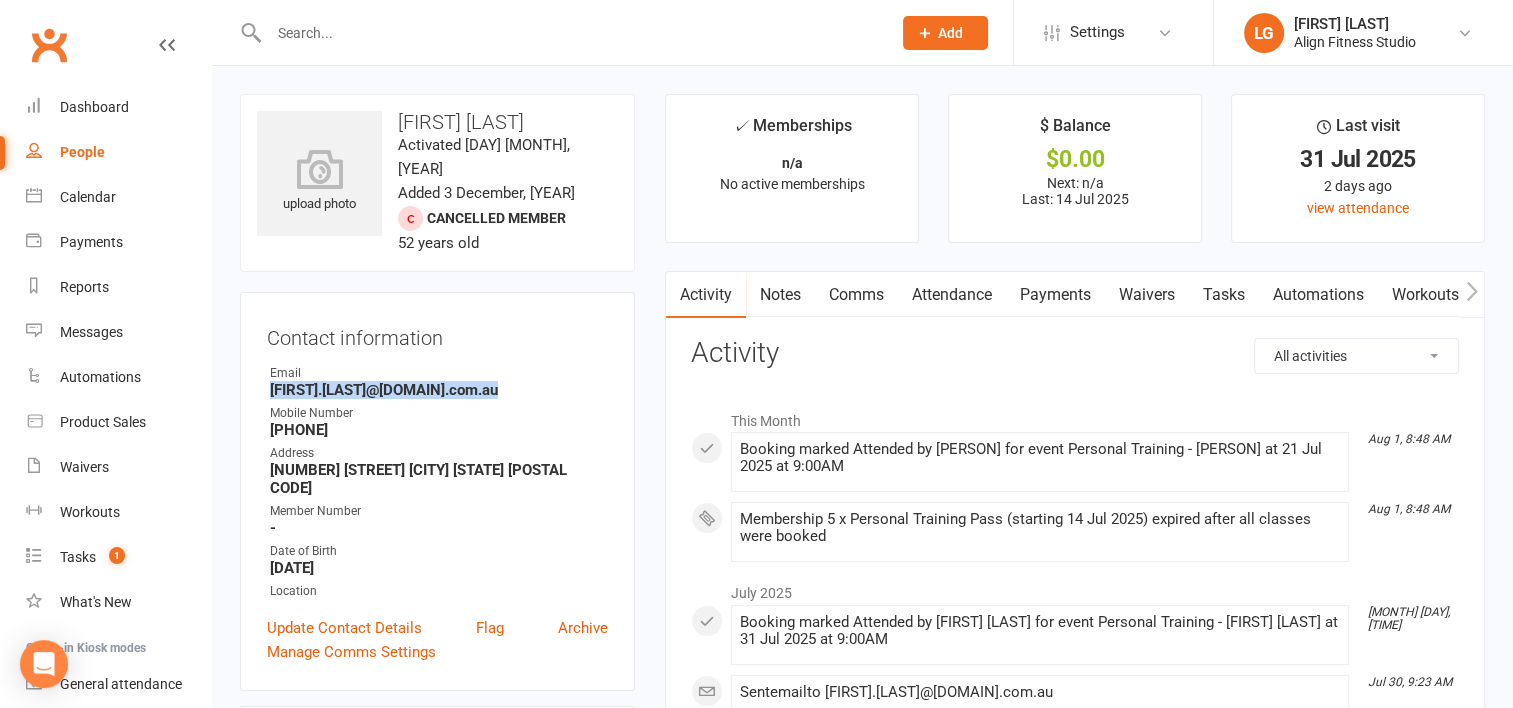 drag, startPoint x: 507, startPoint y: 376, endPoint x: 249, endPoint y: 365, distance: 258.23438 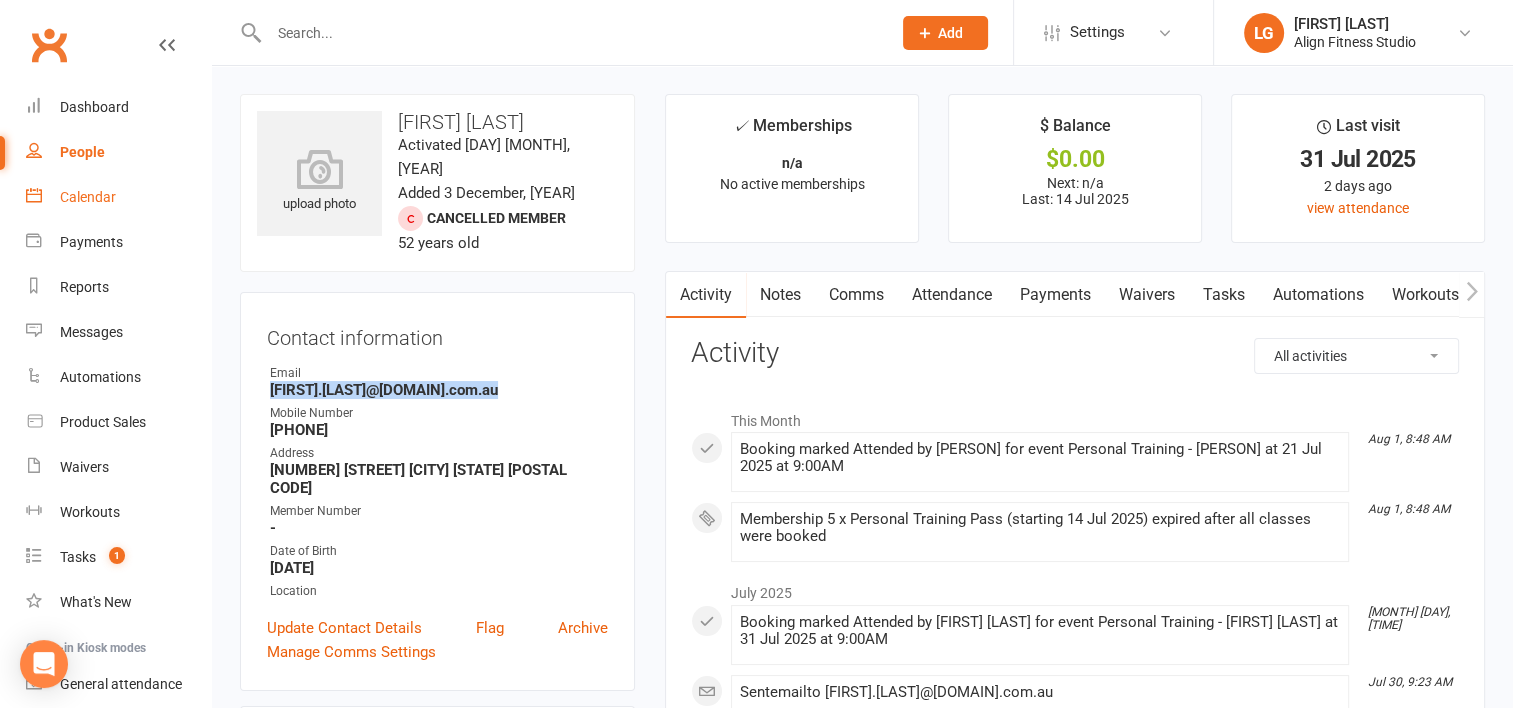 click on "Calendar" at bounding box center [88, 197] 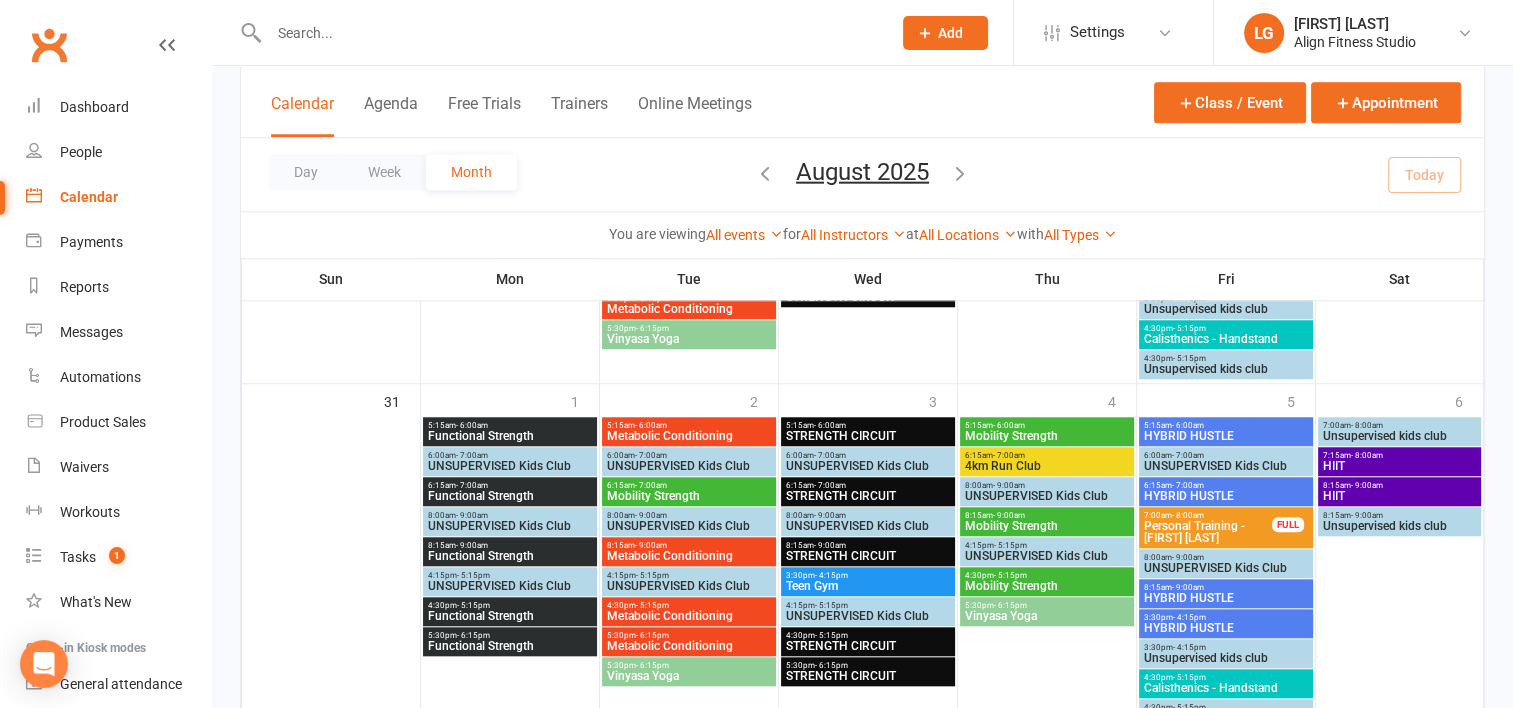 scroll, scrollTop: 1783, scrollLeft: 0, axis: vertical 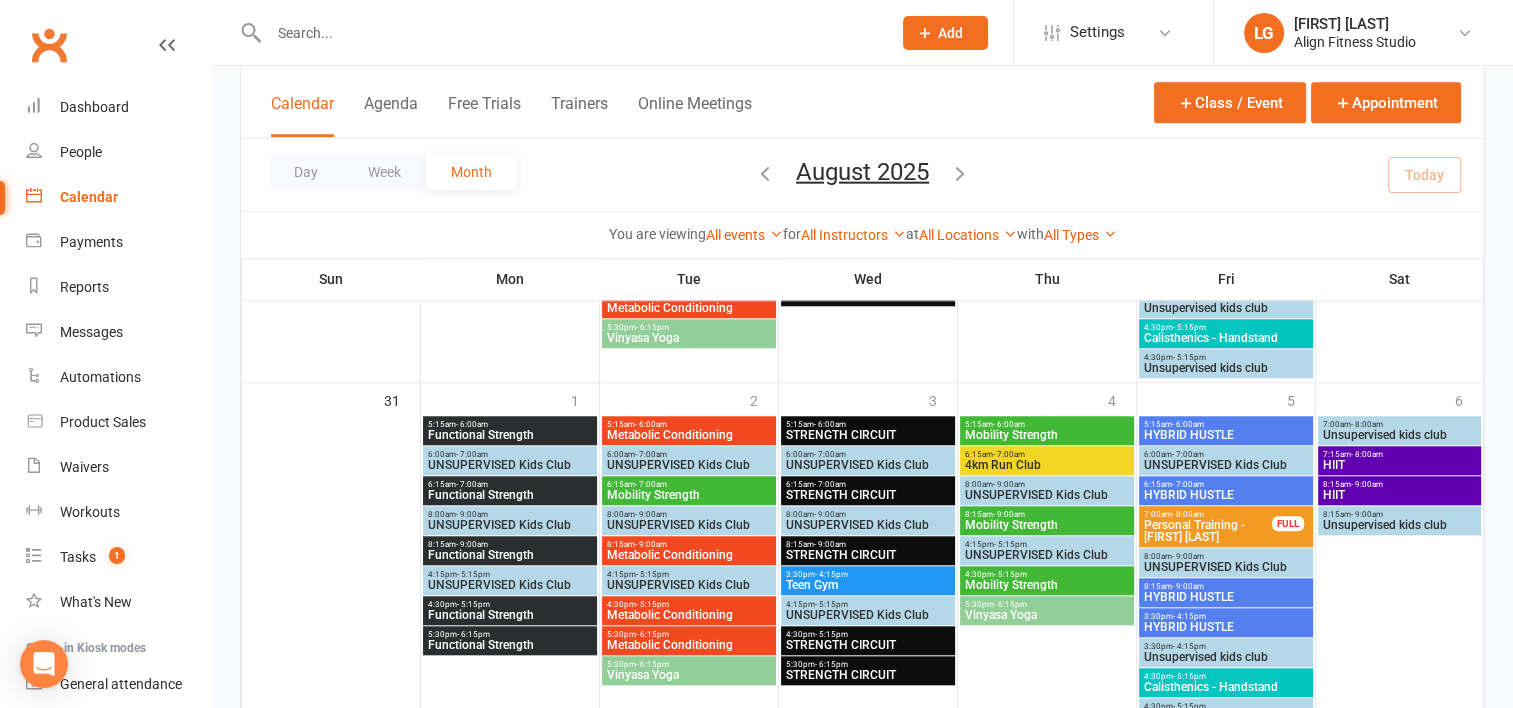 click on "Personal Training - [FIRST] [LAST]" at bounding box center [1208, 531] 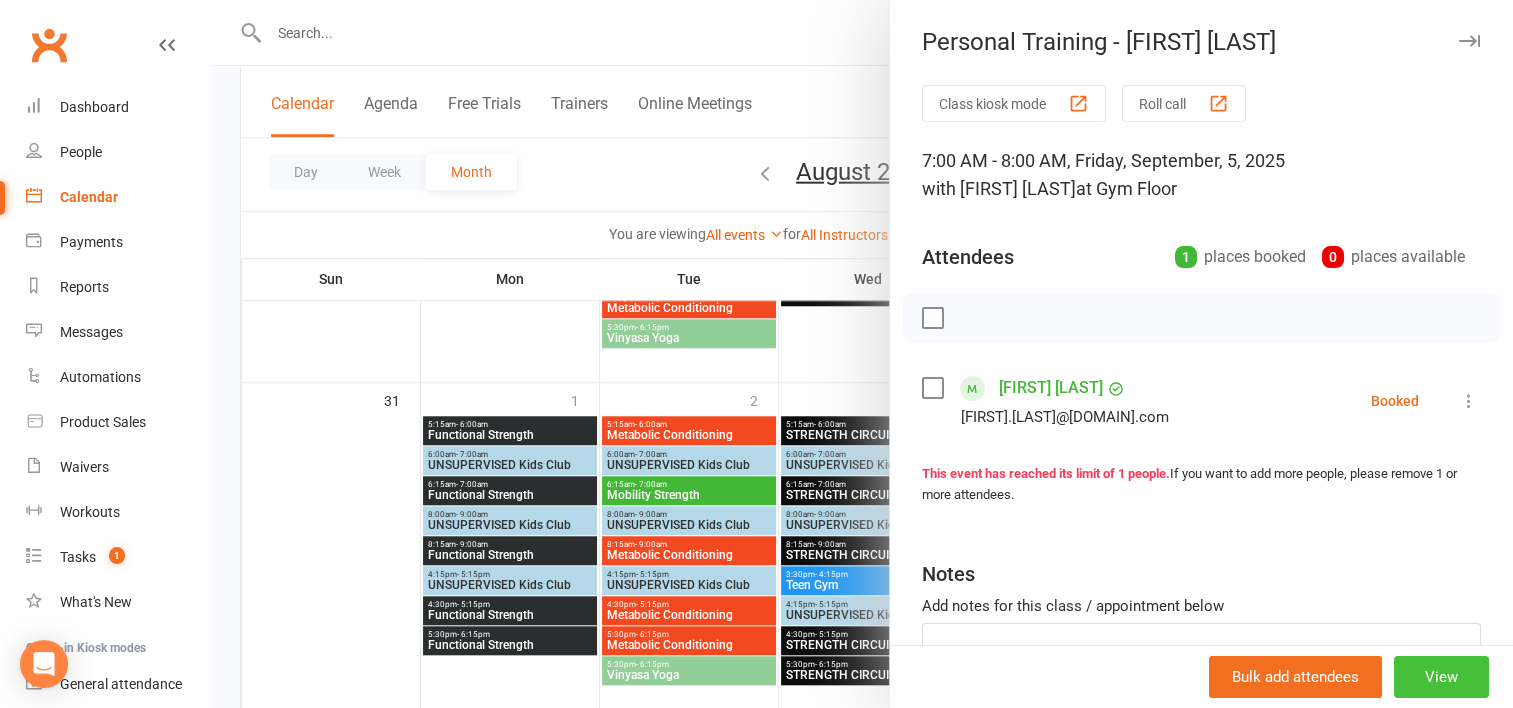 click on "View" at bounding box center [1441, 677] 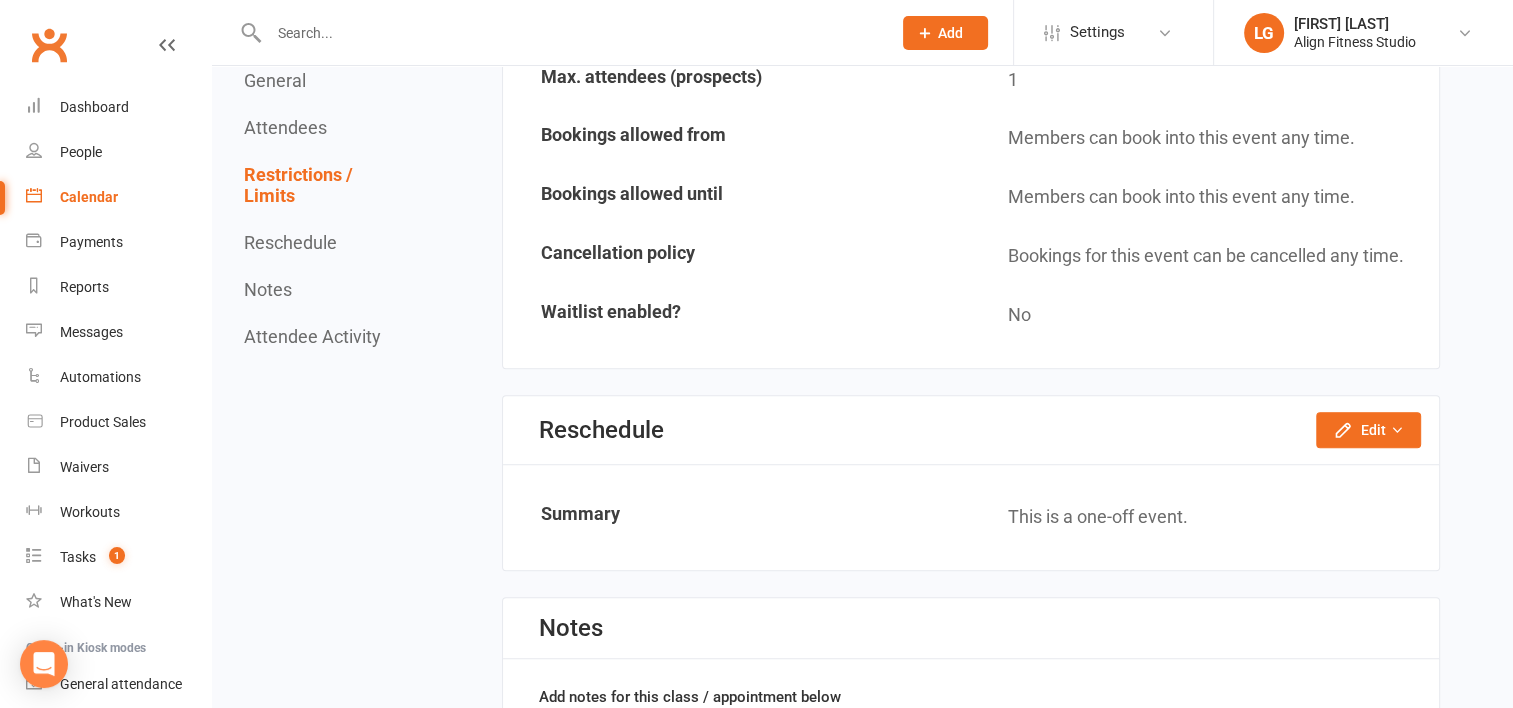 scroll, scrollTop: 1272, scrollLeft: 0, axis: vertical 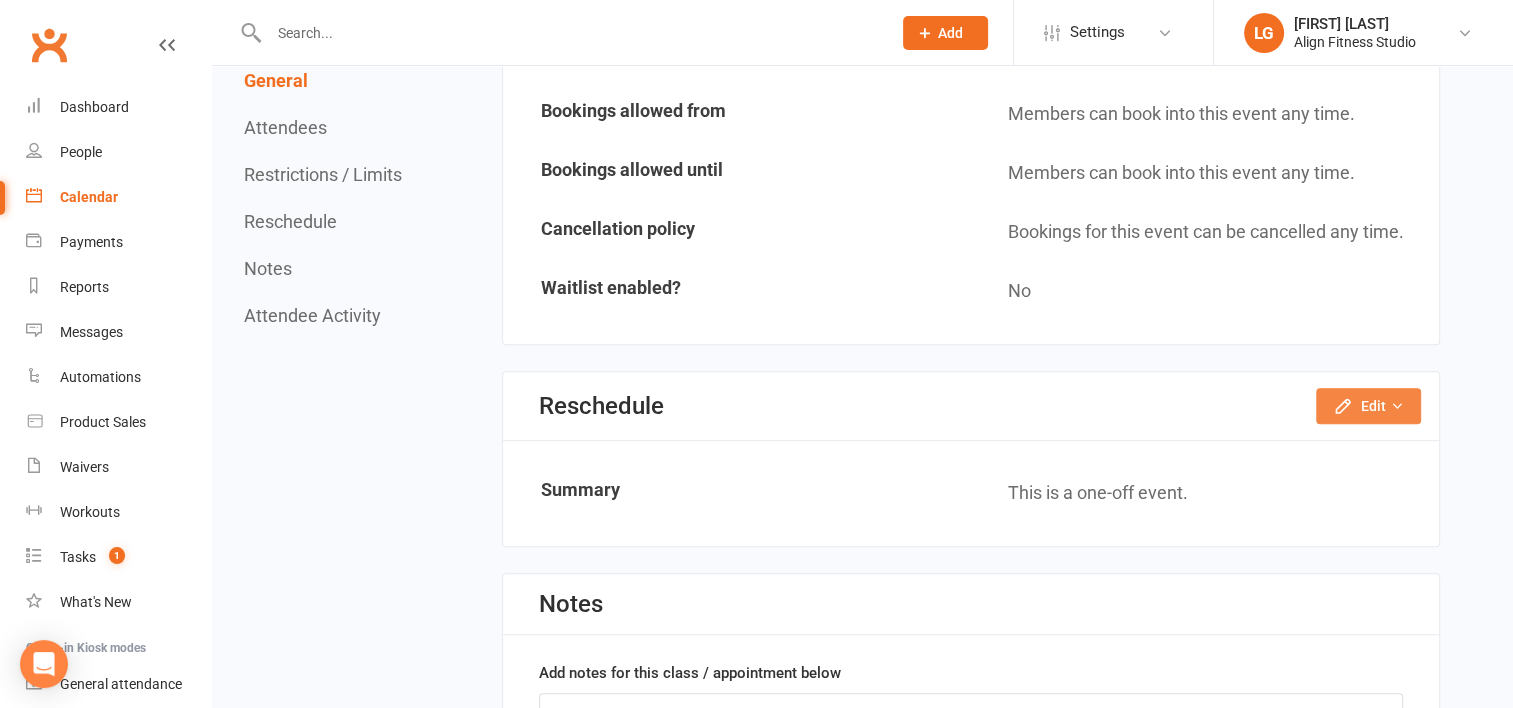 click on "Edit" 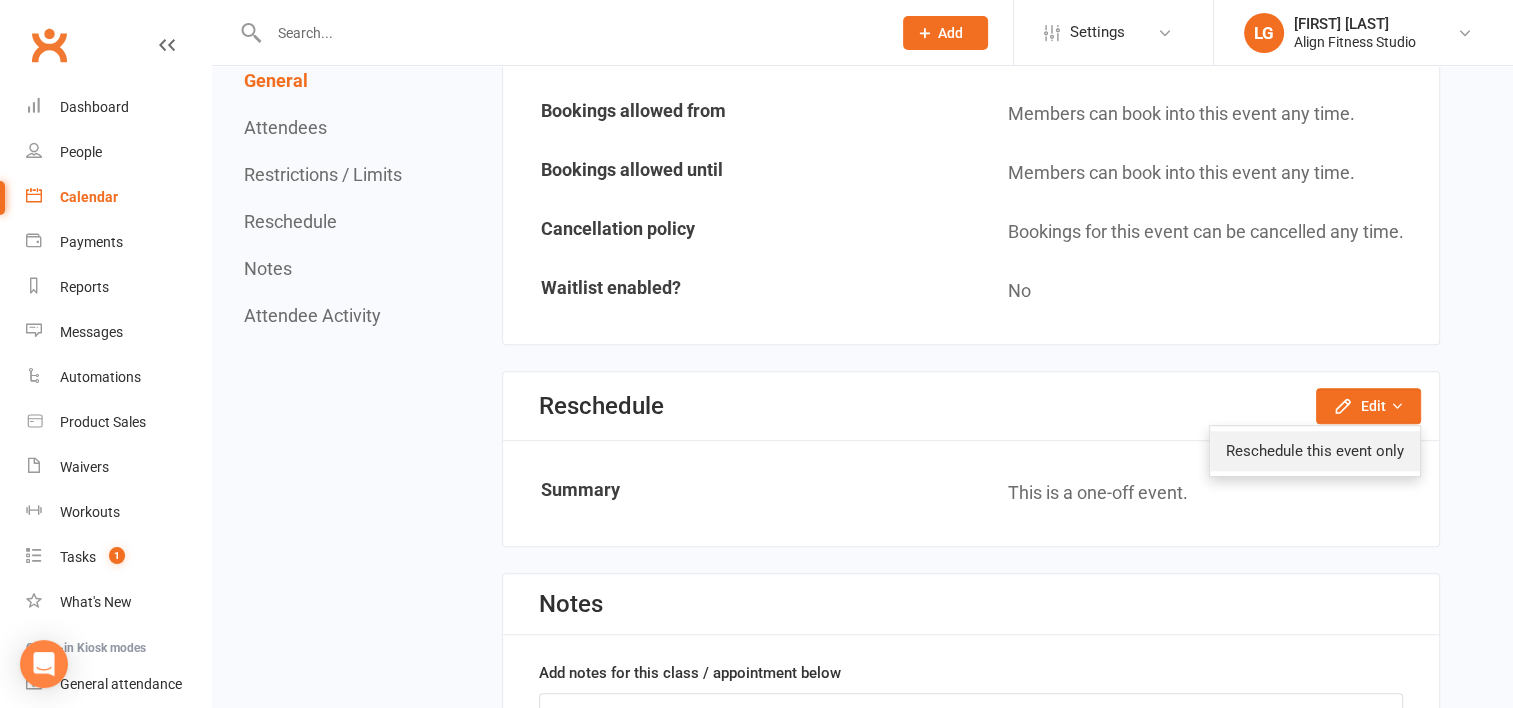 click on "Reschedule this event only" 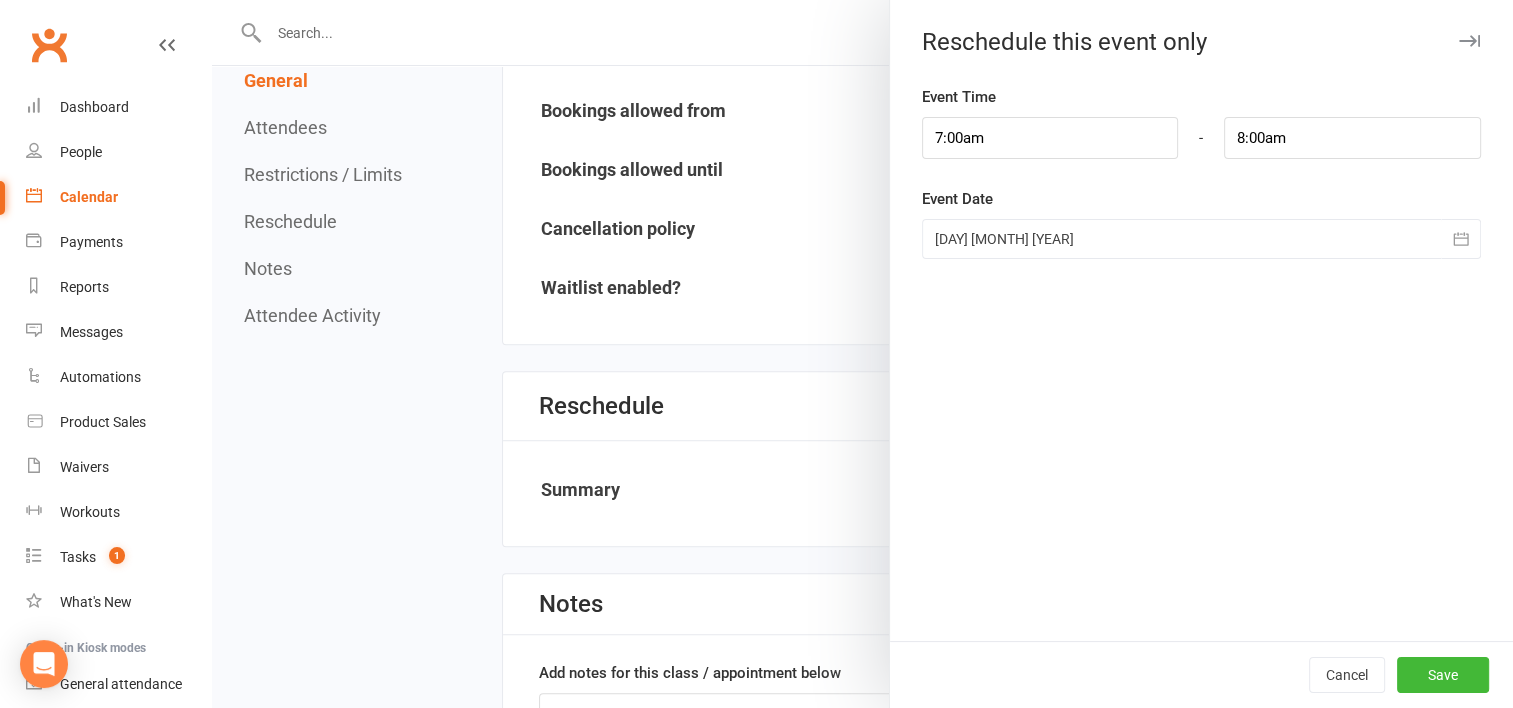 click at bounding box center [1201, 239] 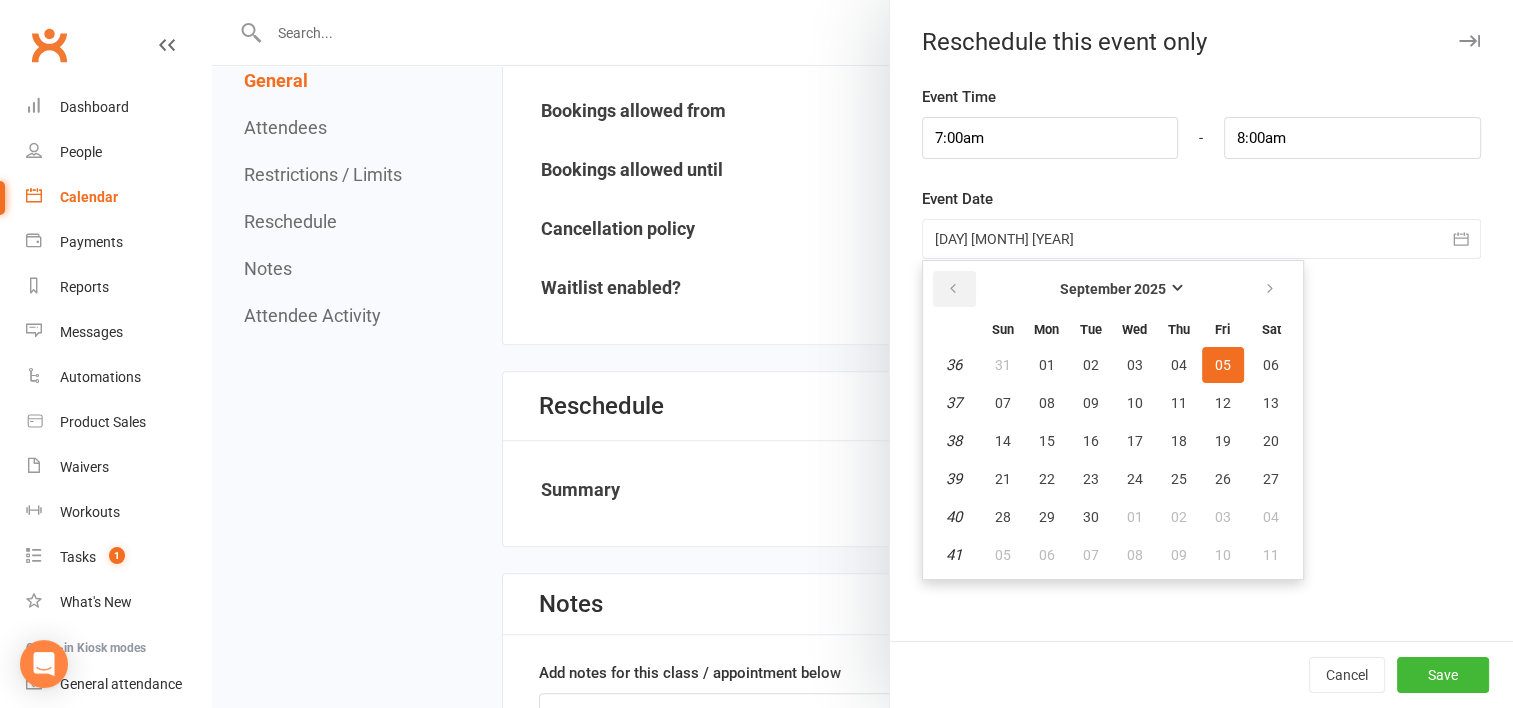 click at bounding box center (954, 289) 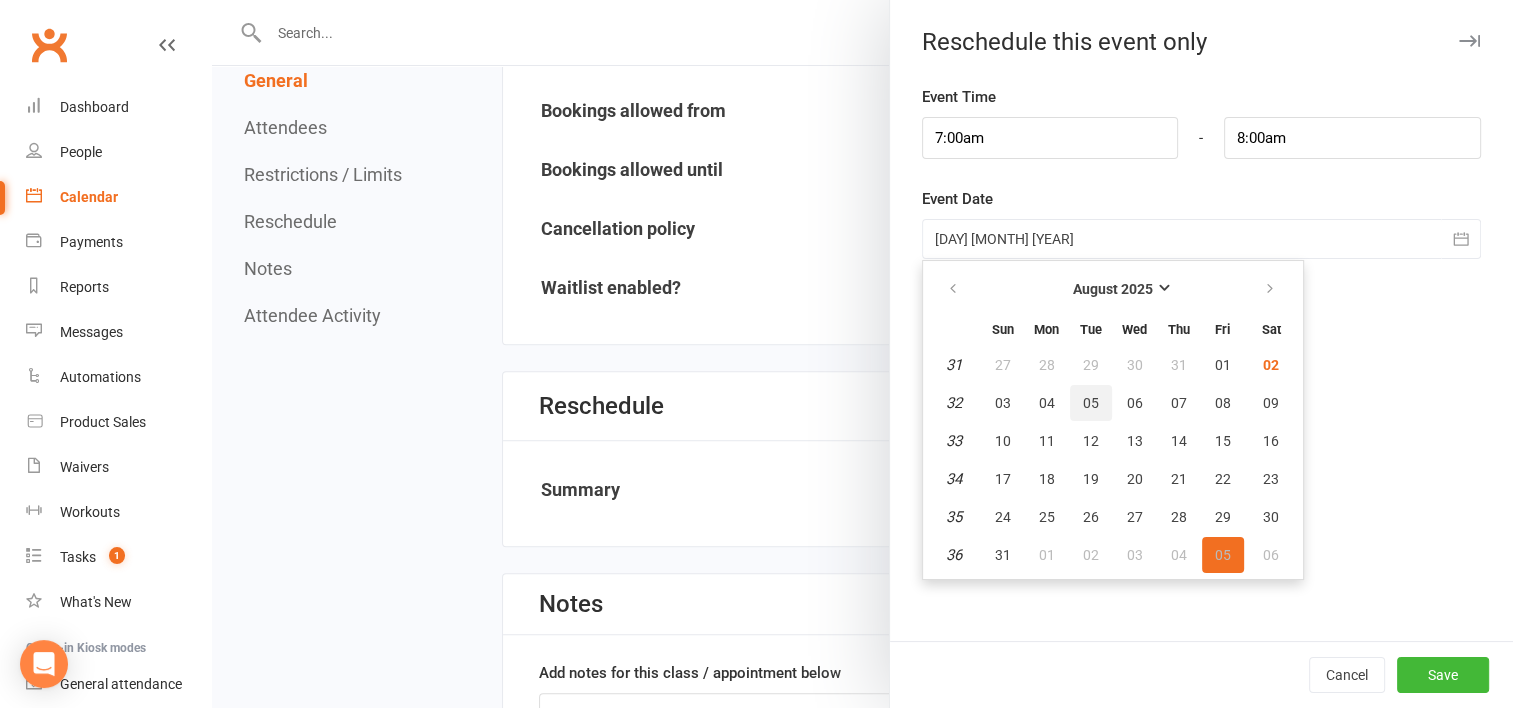 click on "05" at bounding box center [1091, 403] 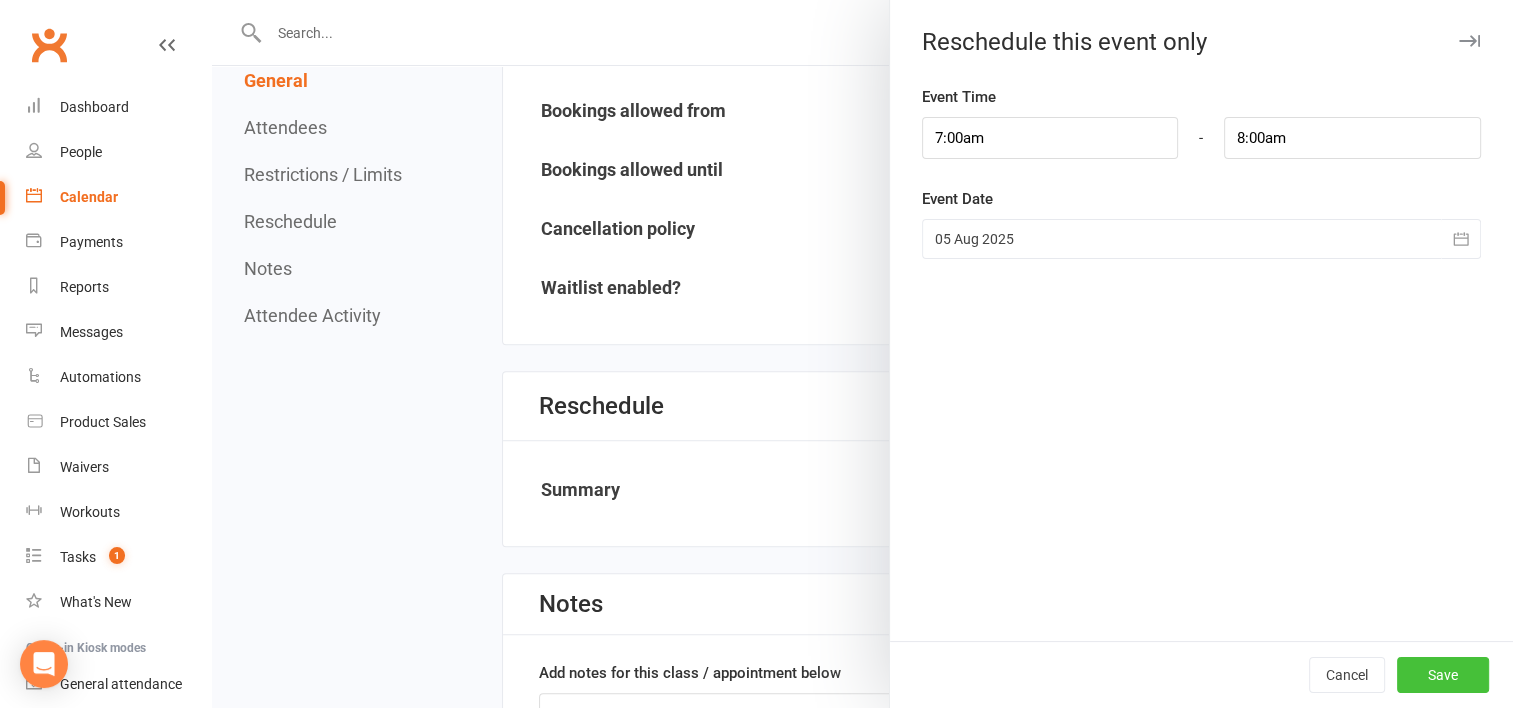 click on "Save" at bounding box center [1443, 675] 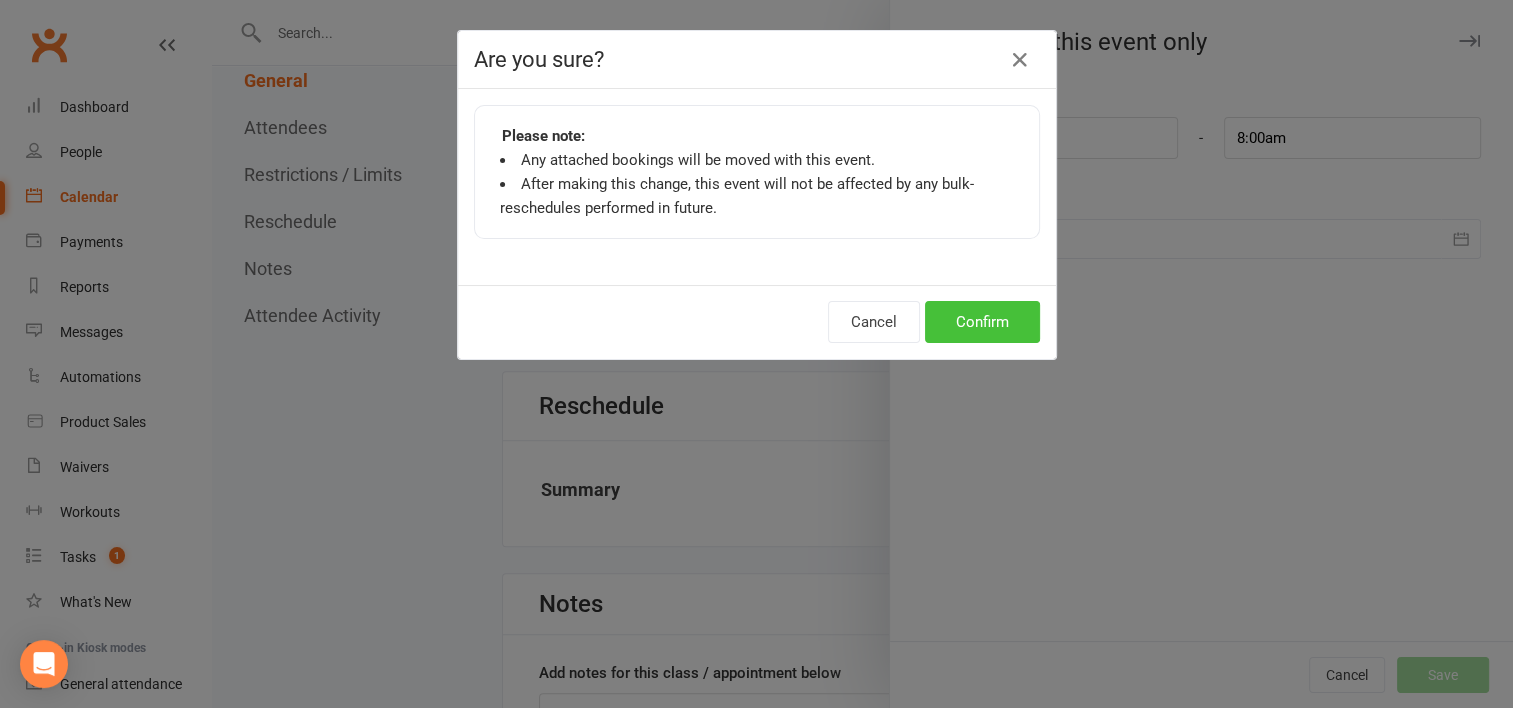 click on "Confirm" at bounding box center [982, 322] 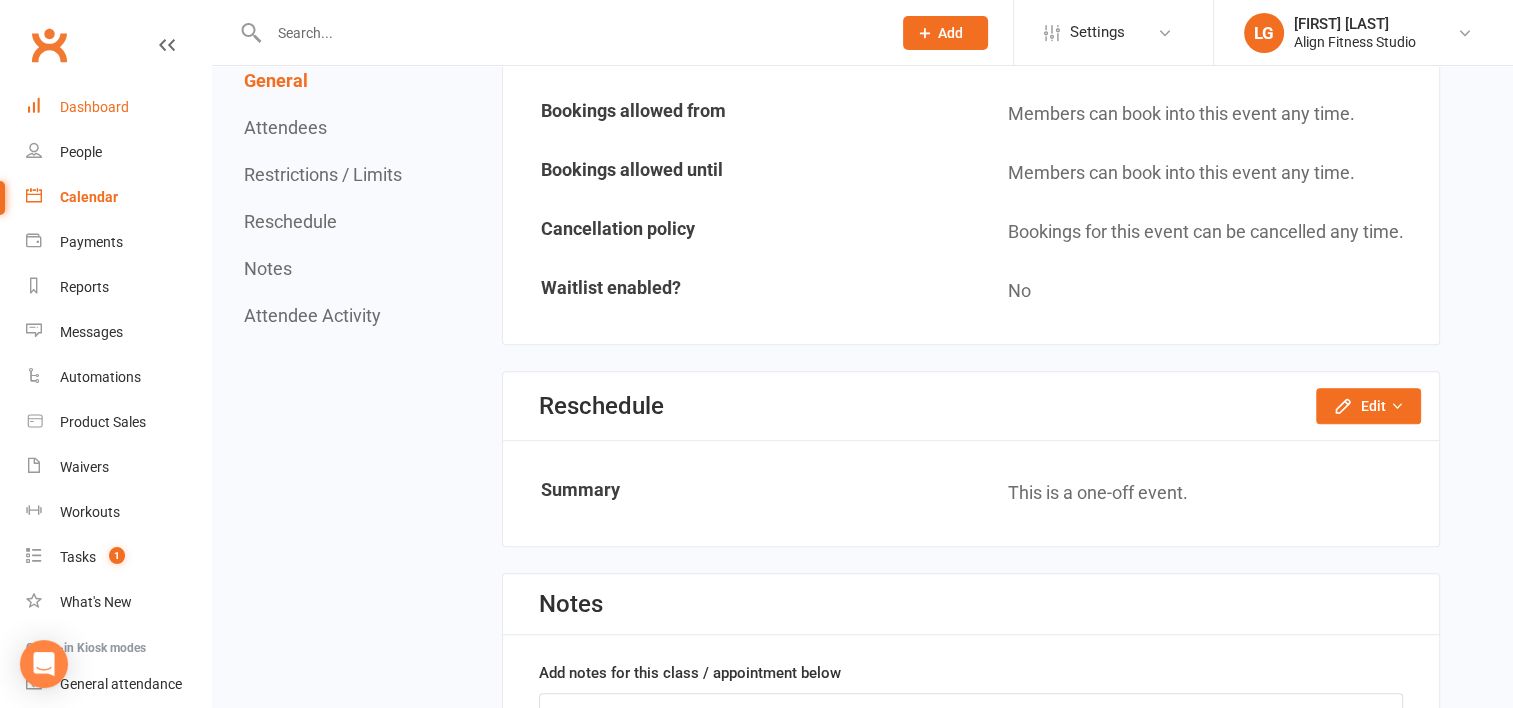click on "Dashboard" at bounding box center (94, 107) 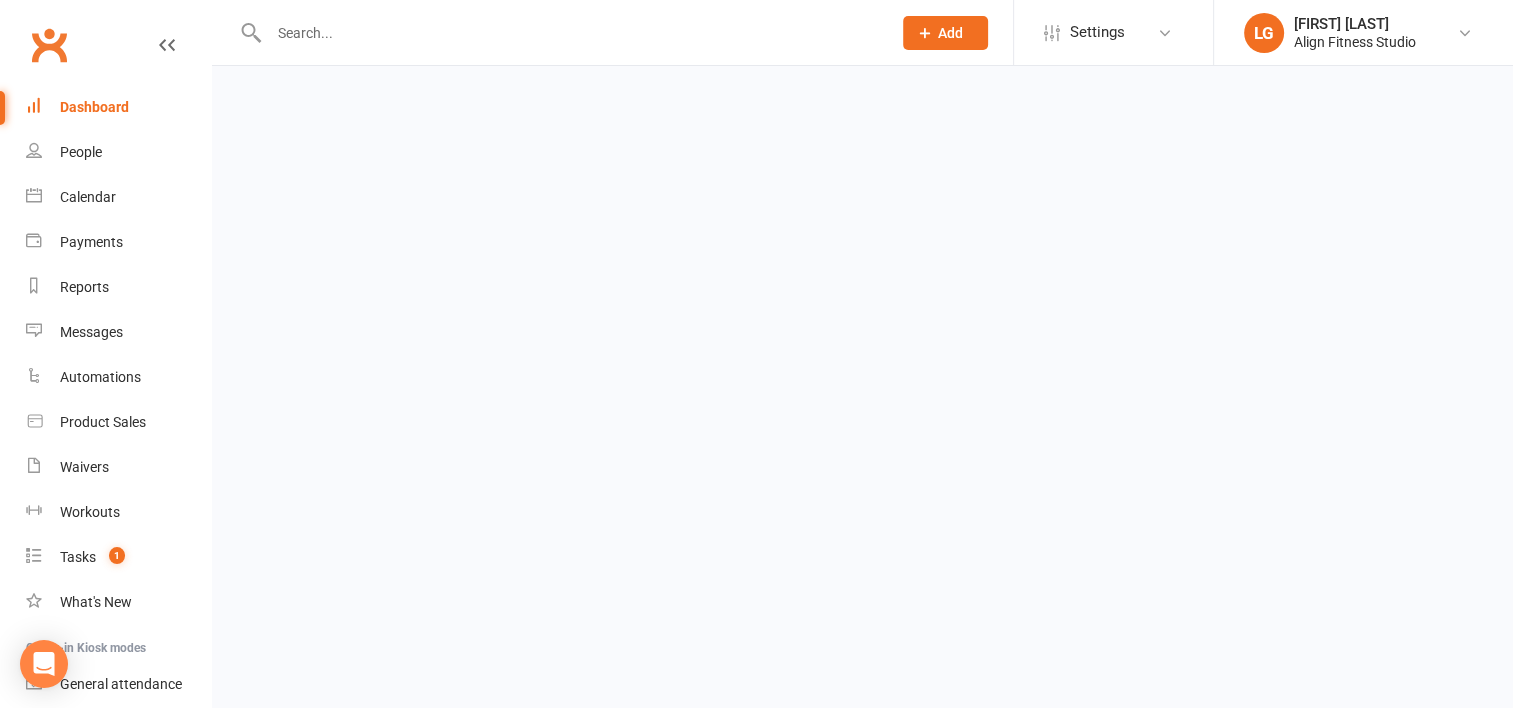 scroll, scrollTop: 0, scrollLeft: 0, axis: both 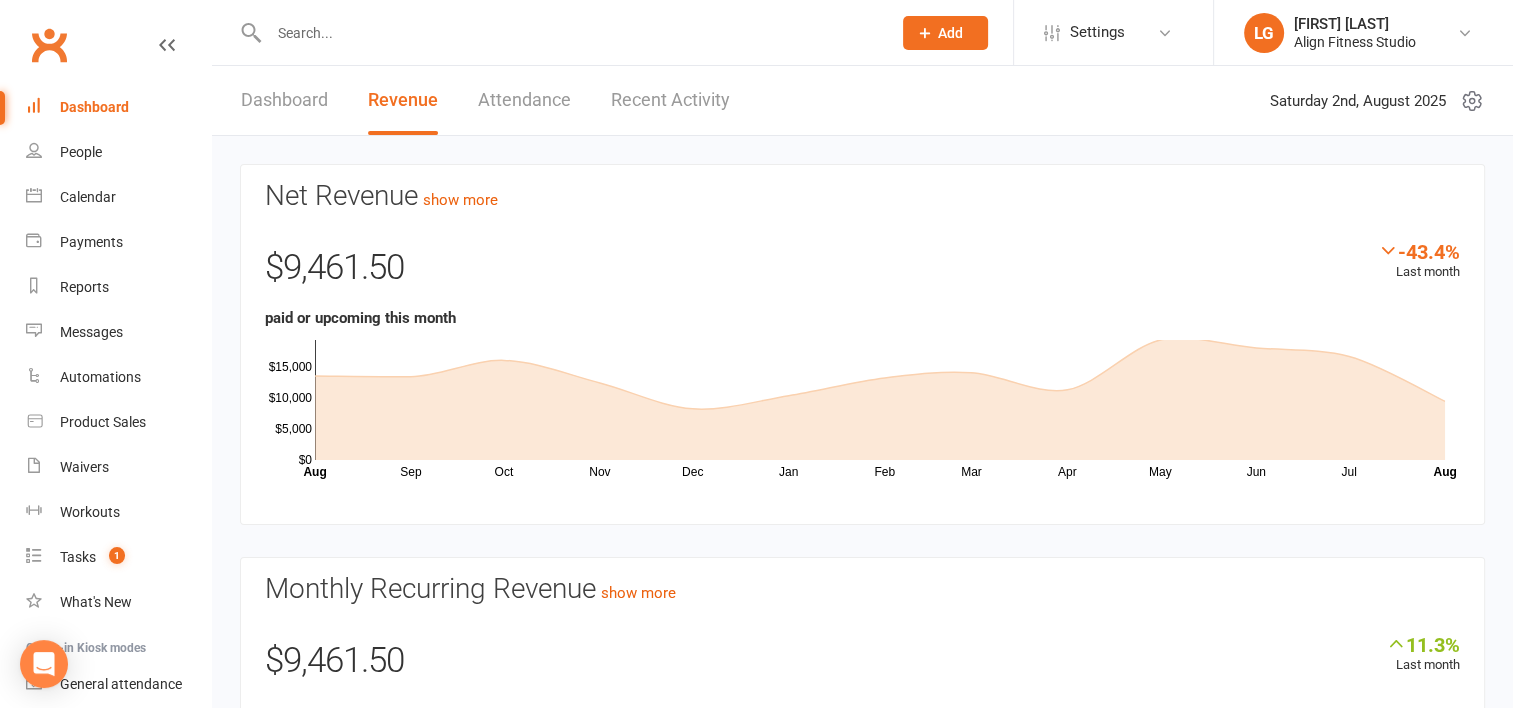 click on "Recent Activity" at bounding box center (670, 100) 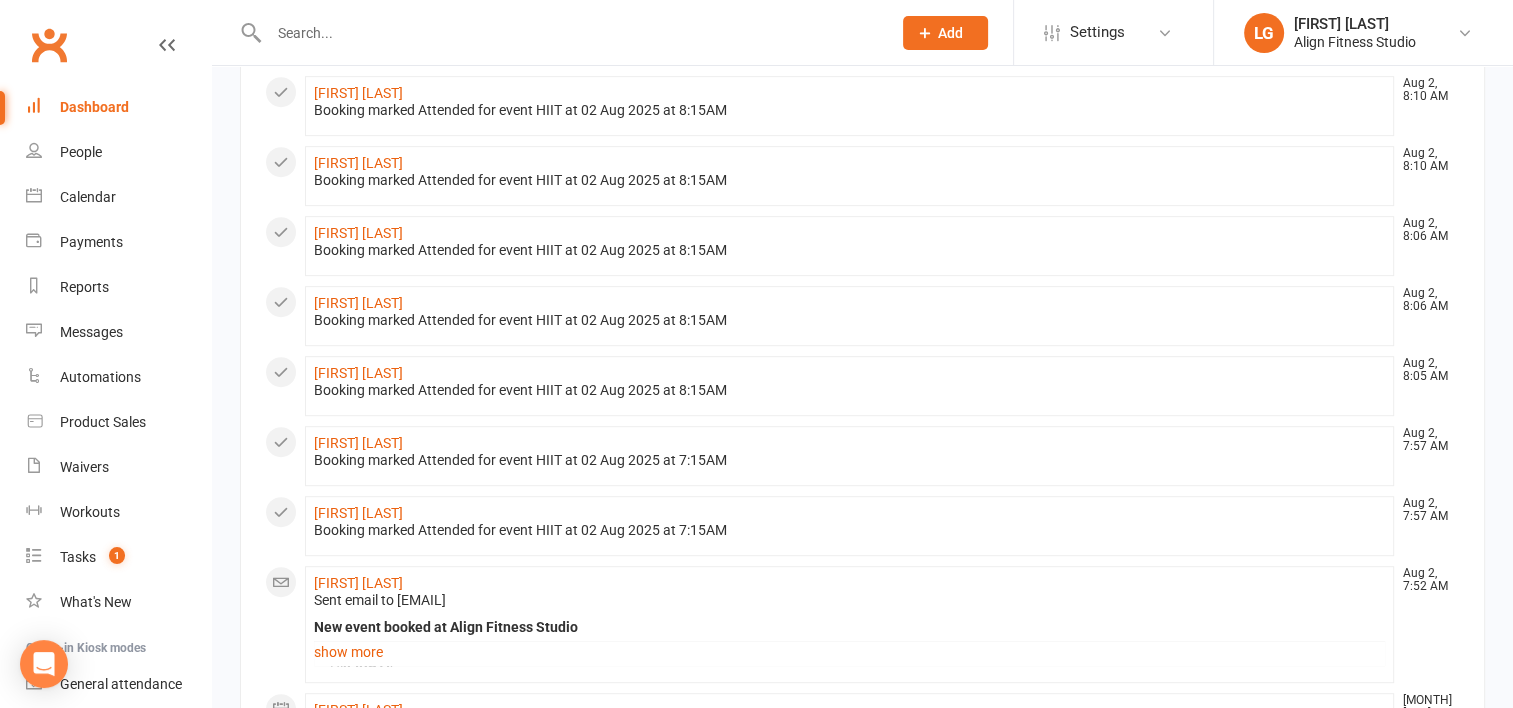 scroll, scrollTop: 1088, scrollLeft: 0, axis: vertical 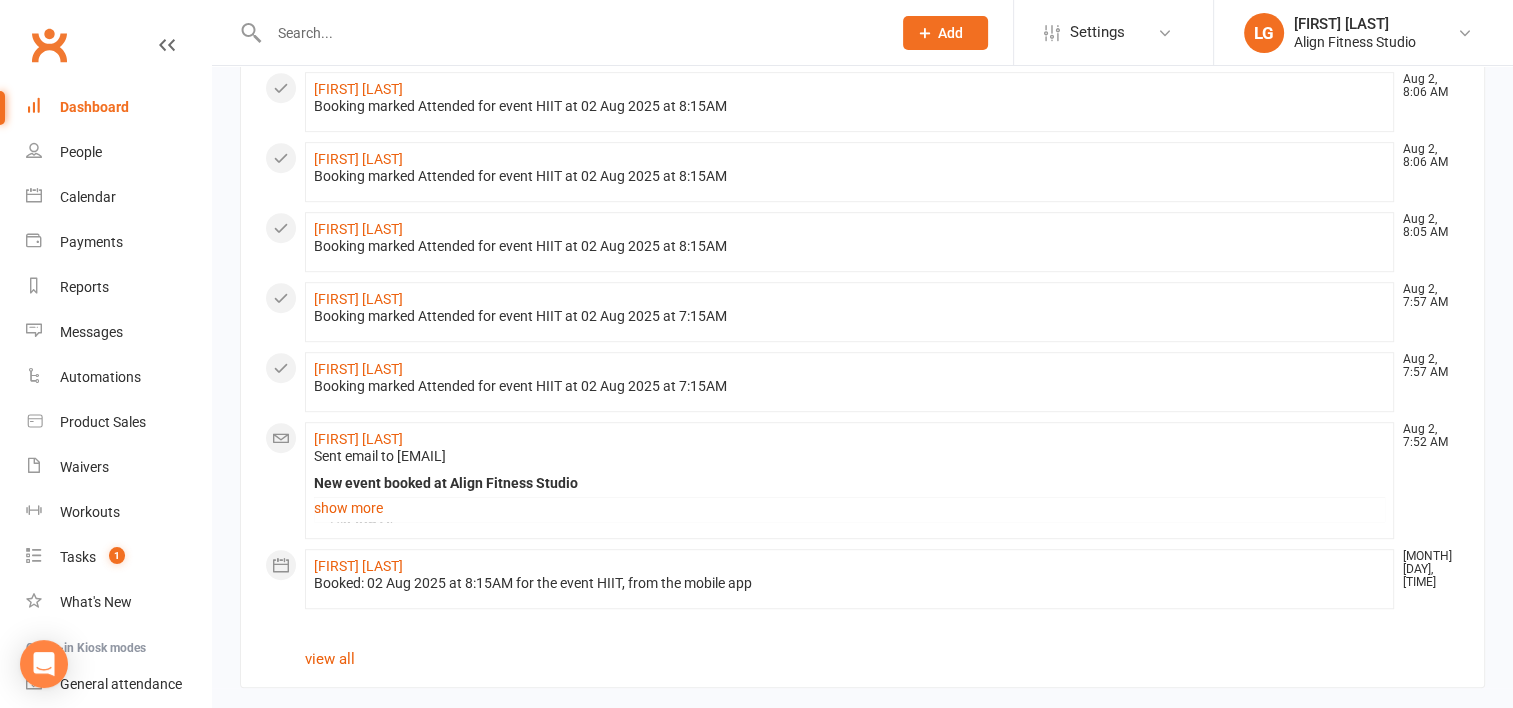 click on "All activities
Recent Activity [PERSON] Aug 2, 11:50 AM Task '[PERSON] - Phone call' completed by [PERSON]
[PERSON] Aug 2, 11:50 AM Task '[PERSON] - Phone call' completed by [PERSON]
[PERSON] Aug 2, 11:50 AM Task '[PERSON] - Phone call' completed by [PERSON]
[PERSON] Aug 2, 11:49 AM Task '[PERSON] - Phone call' completed by [PERSON]
[PERSON] Aug 2, 11:46 AM Realtime failure: attempted to retry failed invoice #[NUMBER] via instant transaction, but the payment failed
[PERSON] Aug 2, 11:46 AM Task '[PERSON] - Phone call' completed by [PERSON]
[PERSON] Aug 2, 11:45 AM Task '[PERSON] - Phone call' completed by [PERSON]
[PERSON] Aug 2, 11:36 AM RESULTS was added to [PERSON] by [PERSON]
[PERSON] Aug 2, 11:35 AM RESULTS was removed from member by [PERSON]
[PERSON] Aug 2, 11:20 AM
[PERSON]" at bounding box center (862, -118) 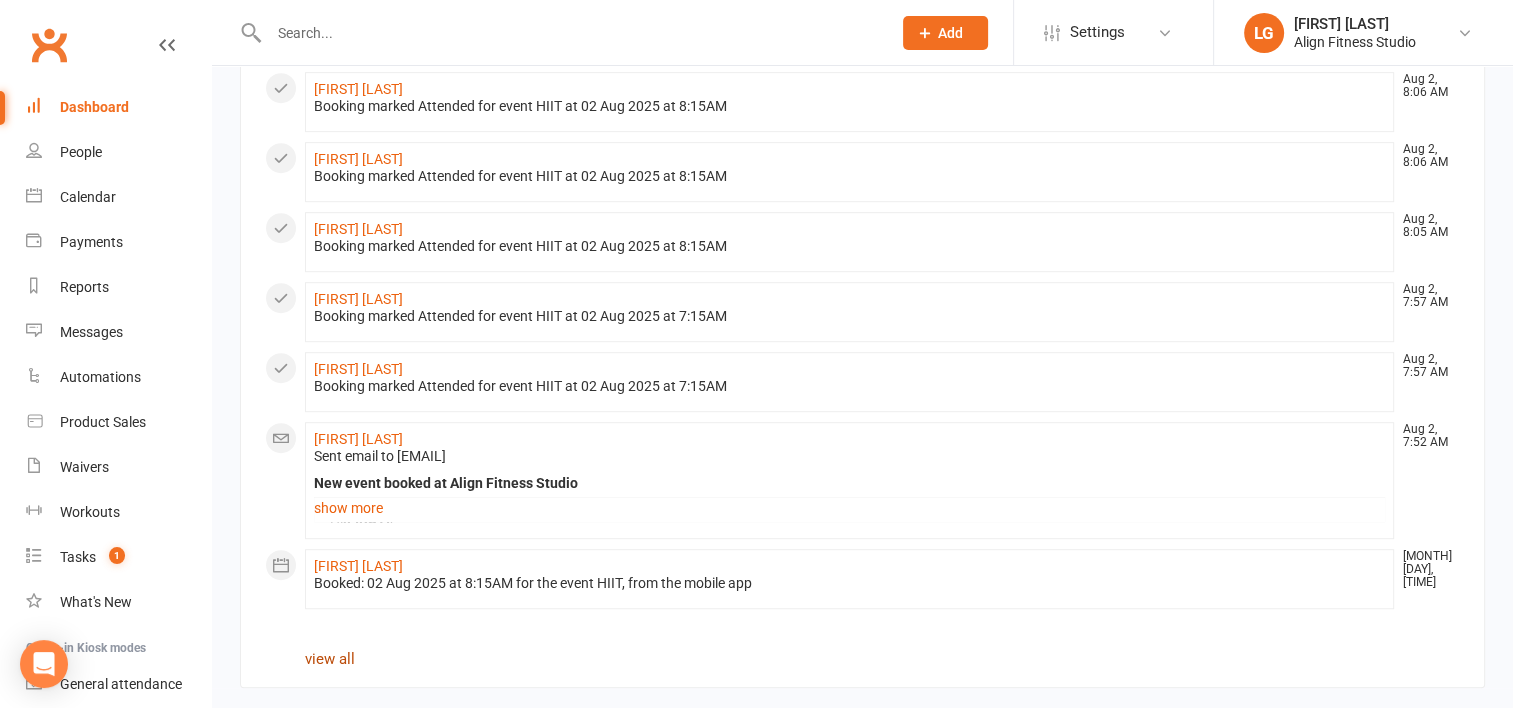 click on "view all" at bounding box center (330, 659) 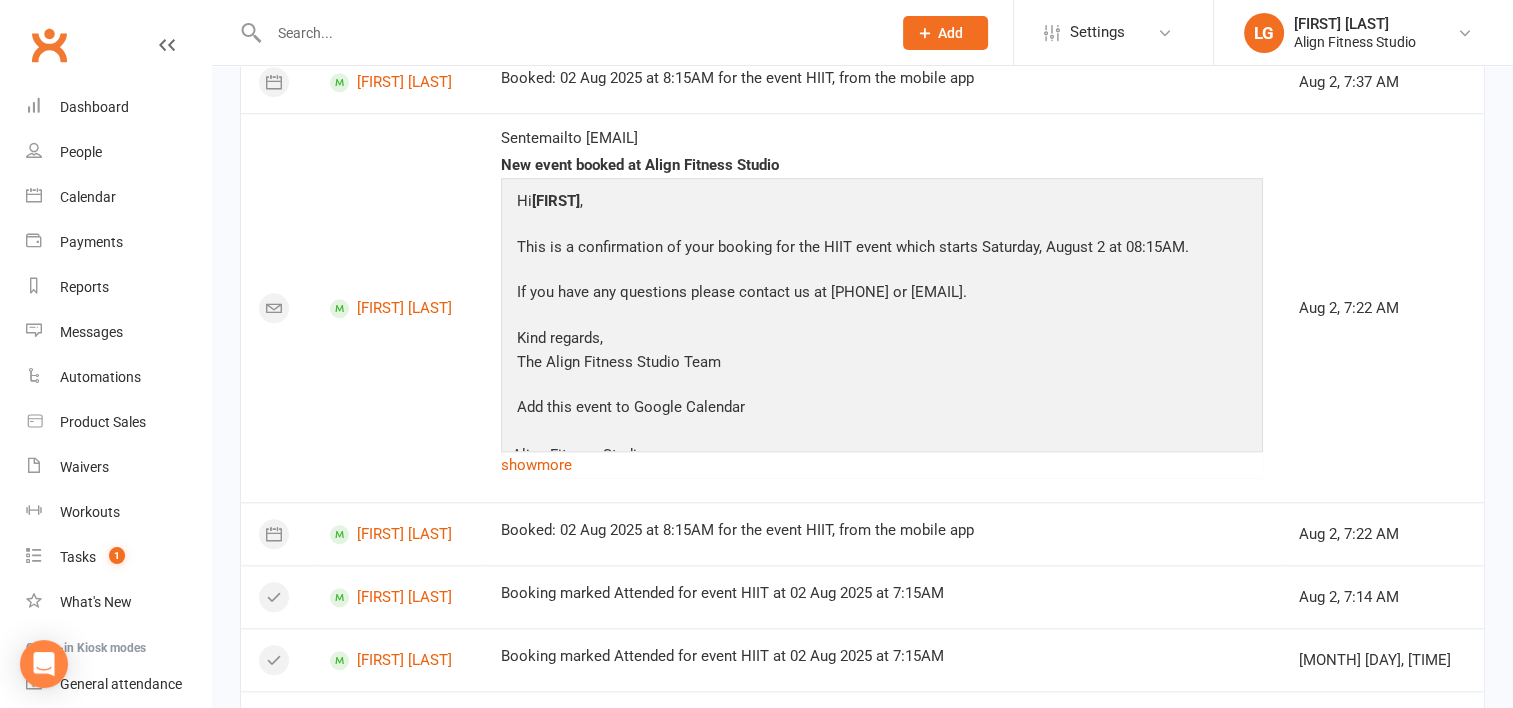 scroll, scrollTop: 1722, scrollLeft: 0, axis: vertical 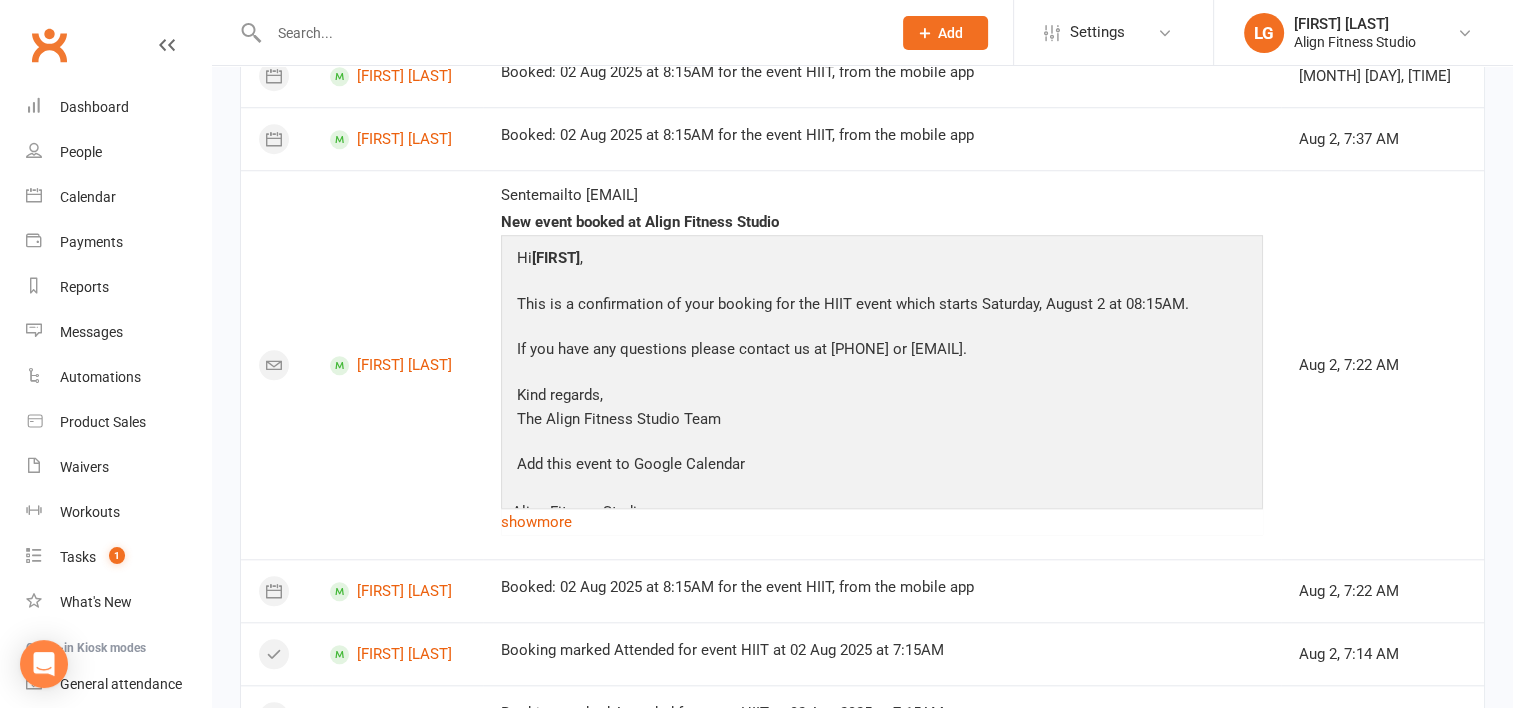 click on "[FIRST] [LAST]" at bounding box center (397, 364) 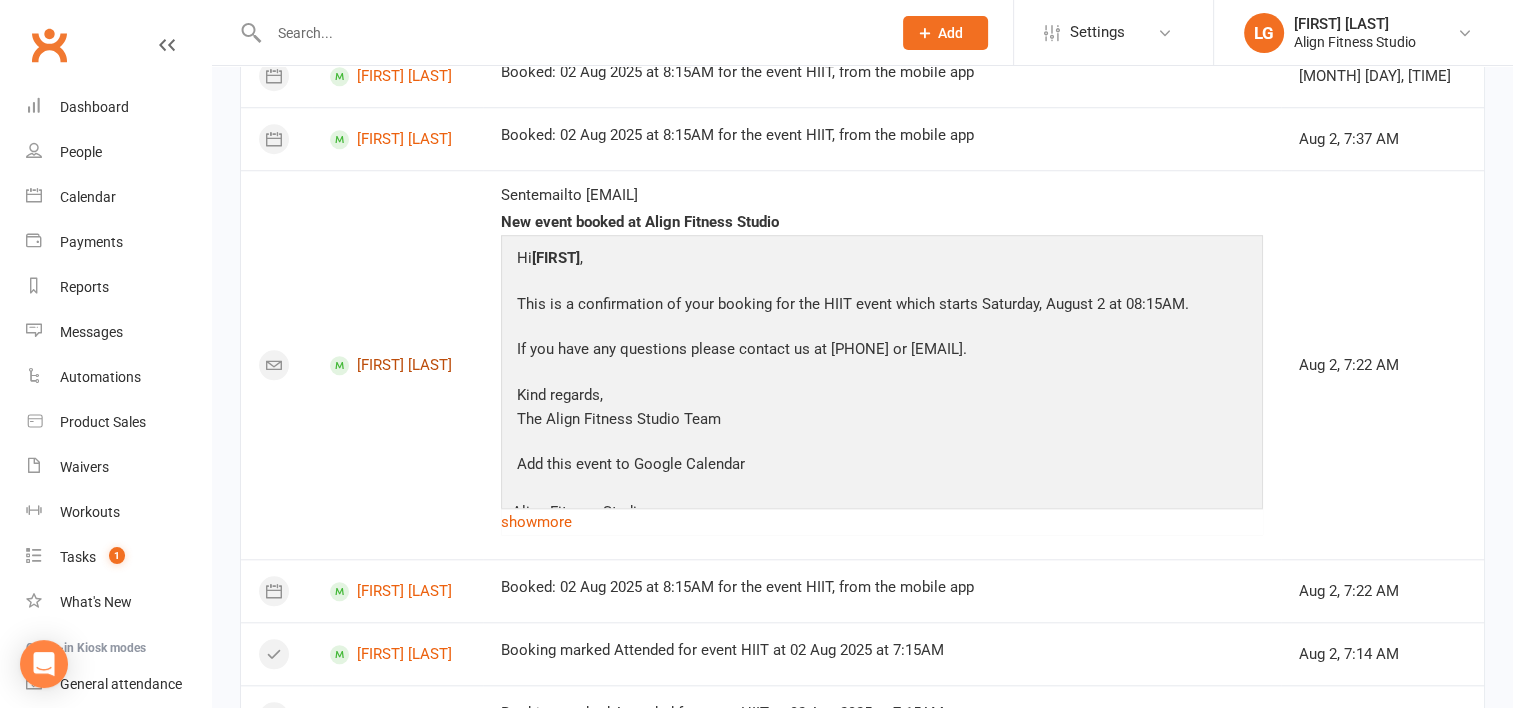 click on "[FIRST] [LAST]" at bounding box center (397, 365) 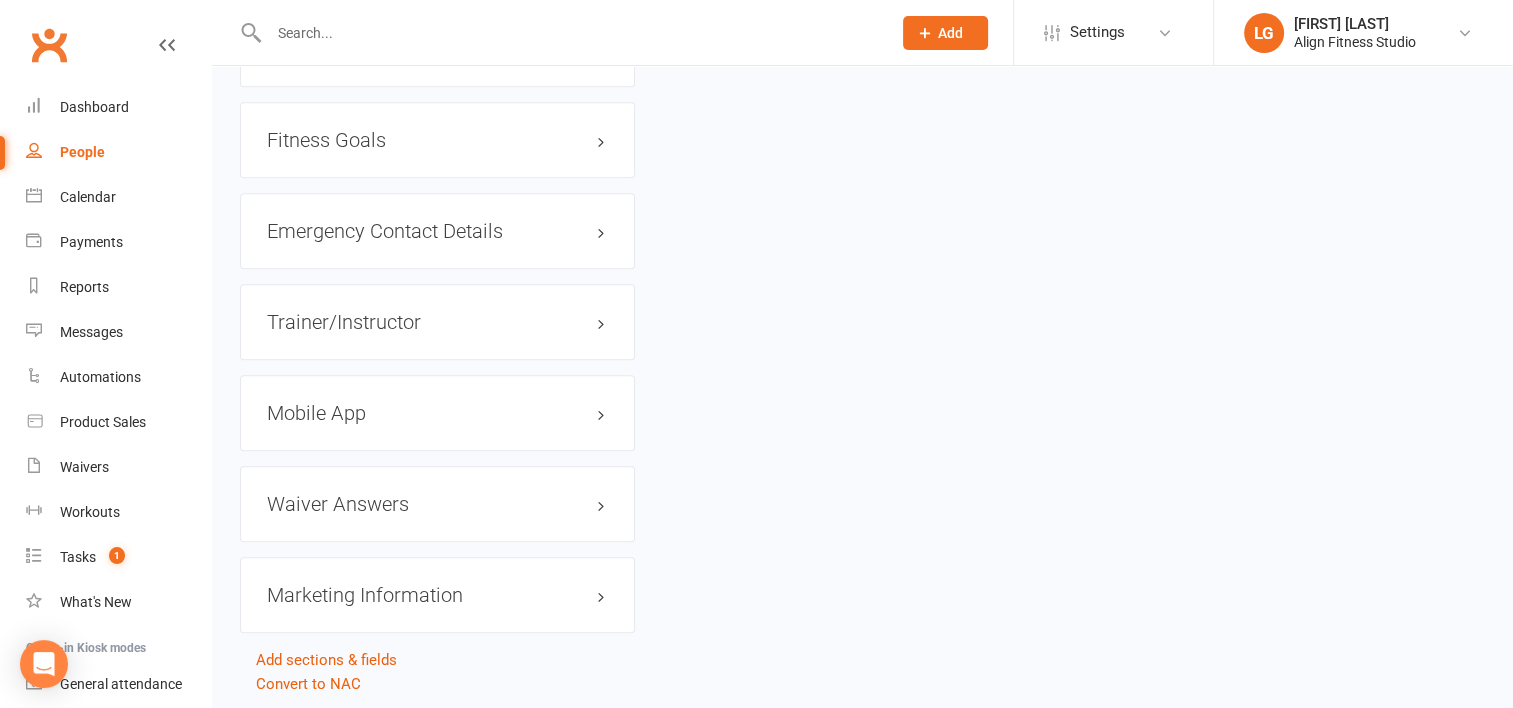 scroll, scrollTop: 0, scrollLeft: 0, axis: both 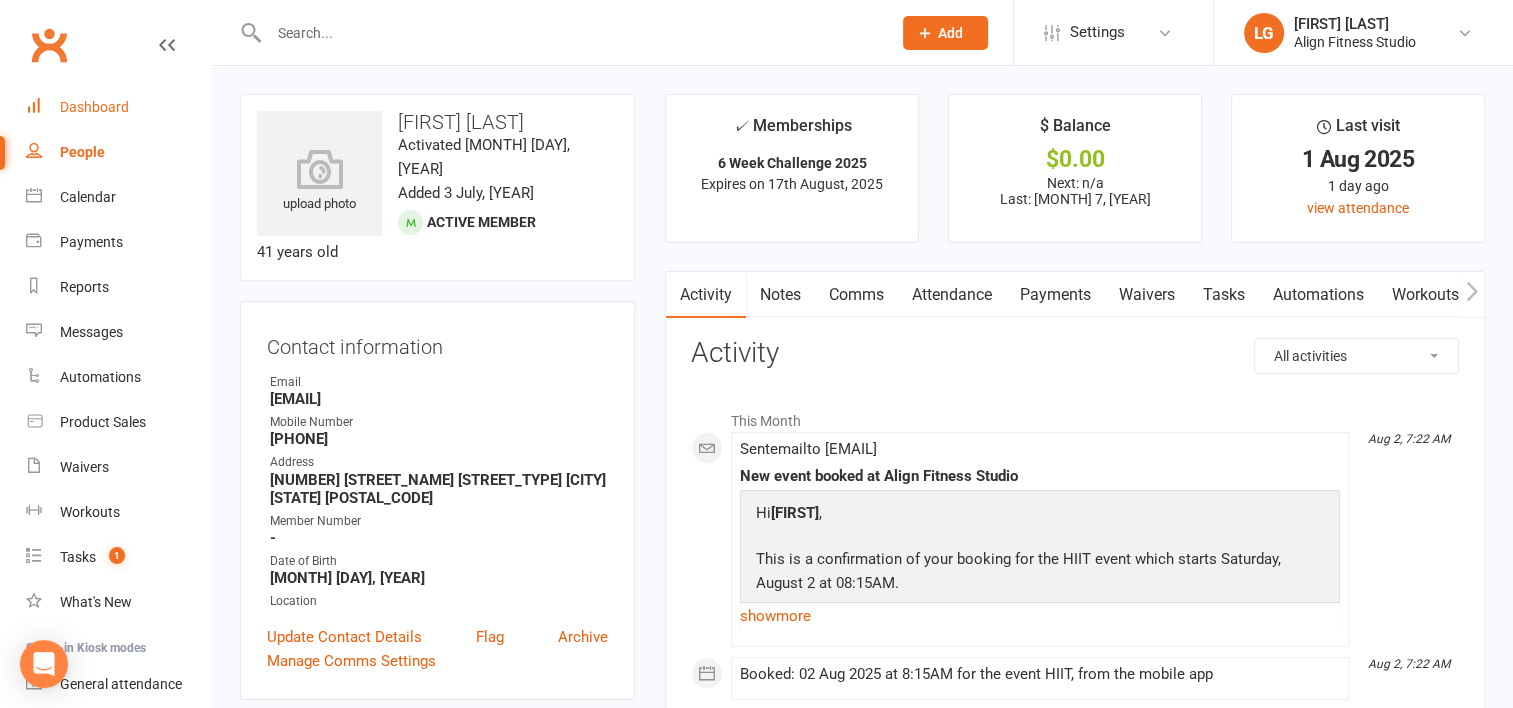 click on "Dashboard" at bounding box center (94, 107) 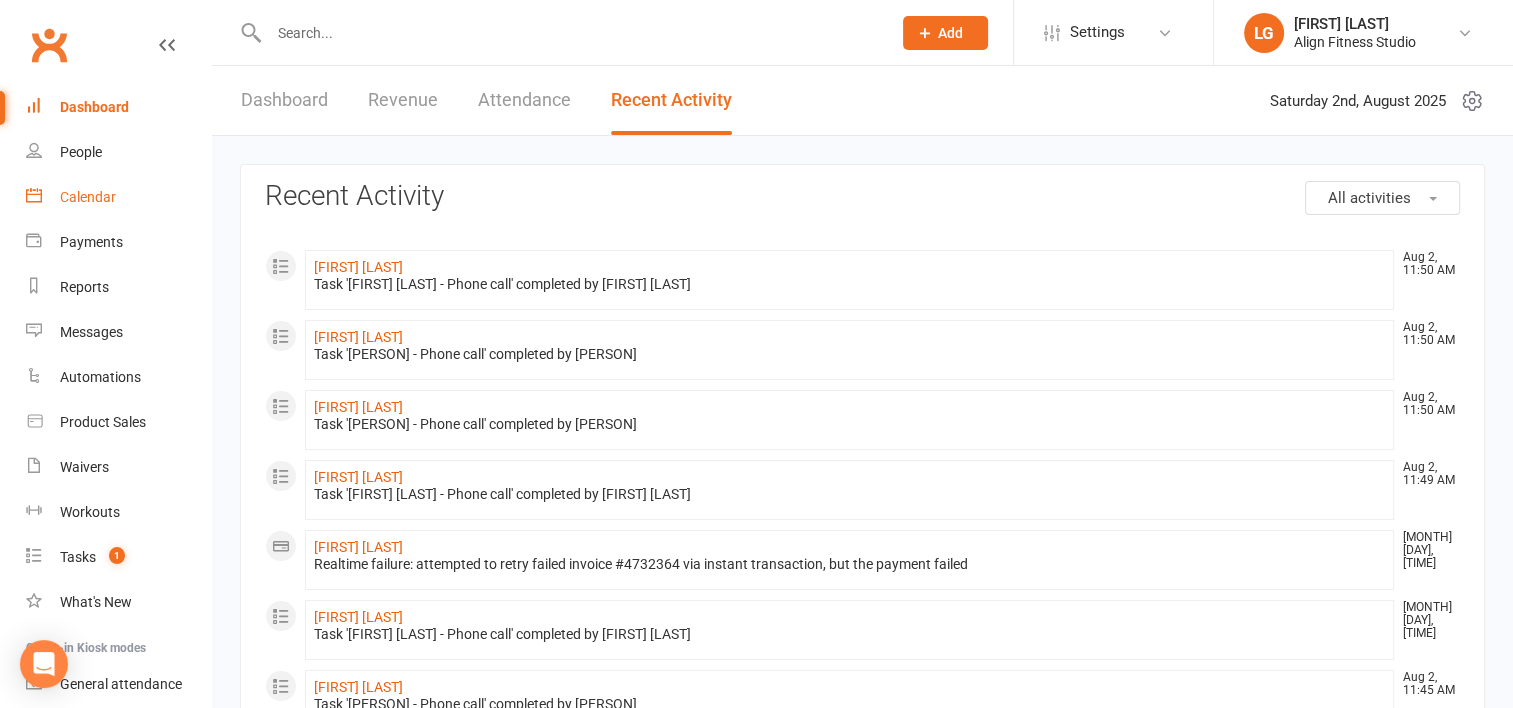 click on "Calendar" at bounding box center (88, 197) 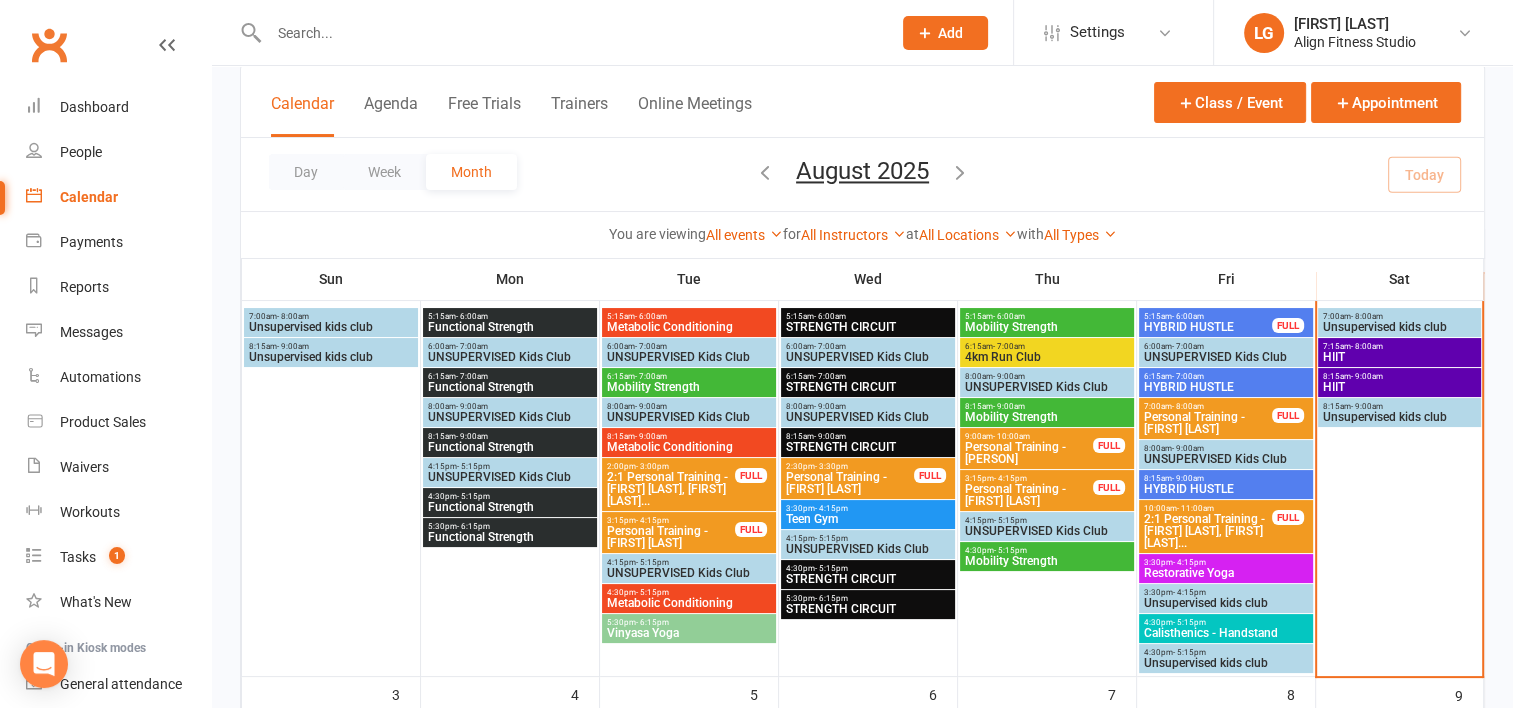 scroll, scrollTop: 147, scrollLeft: 0, axis: vertical 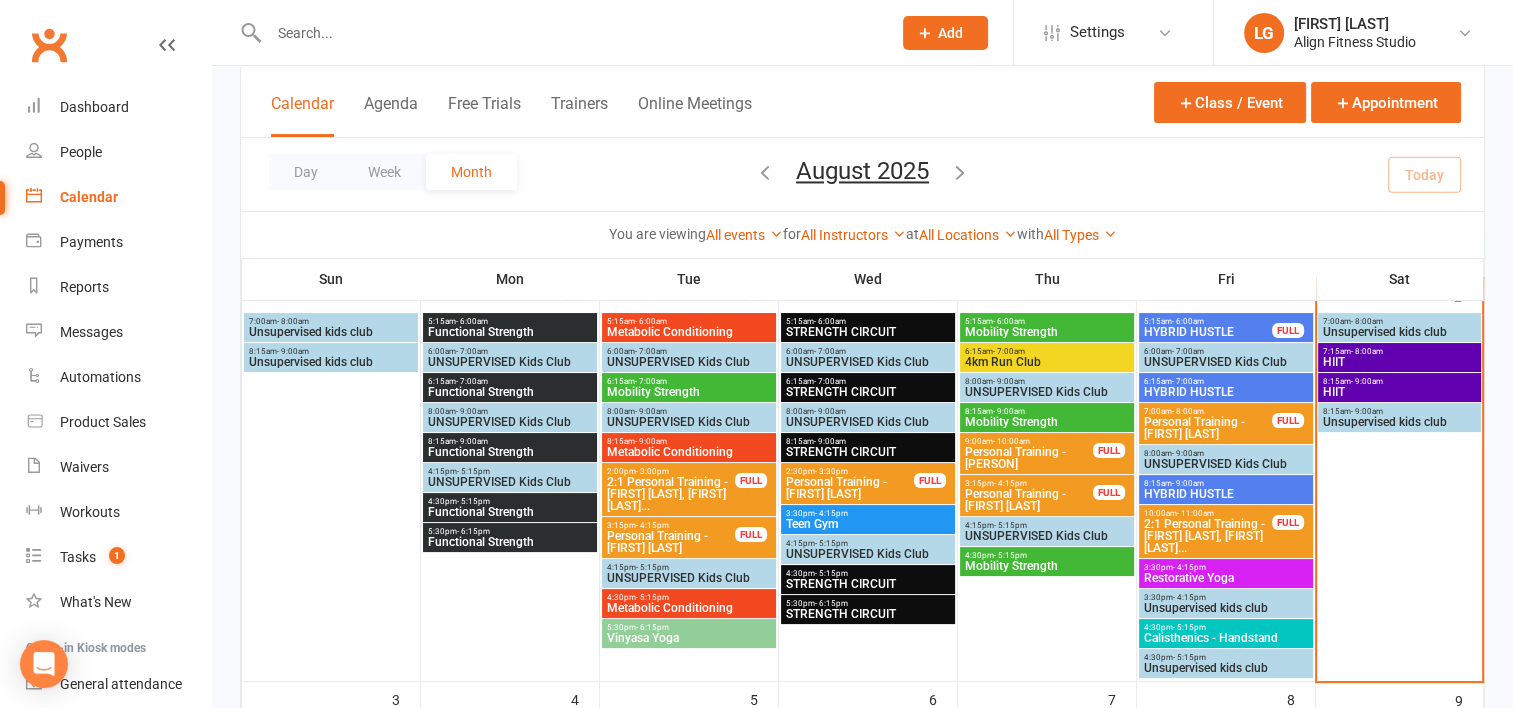 click on "HIIT" at bounding box center [1399, 392] 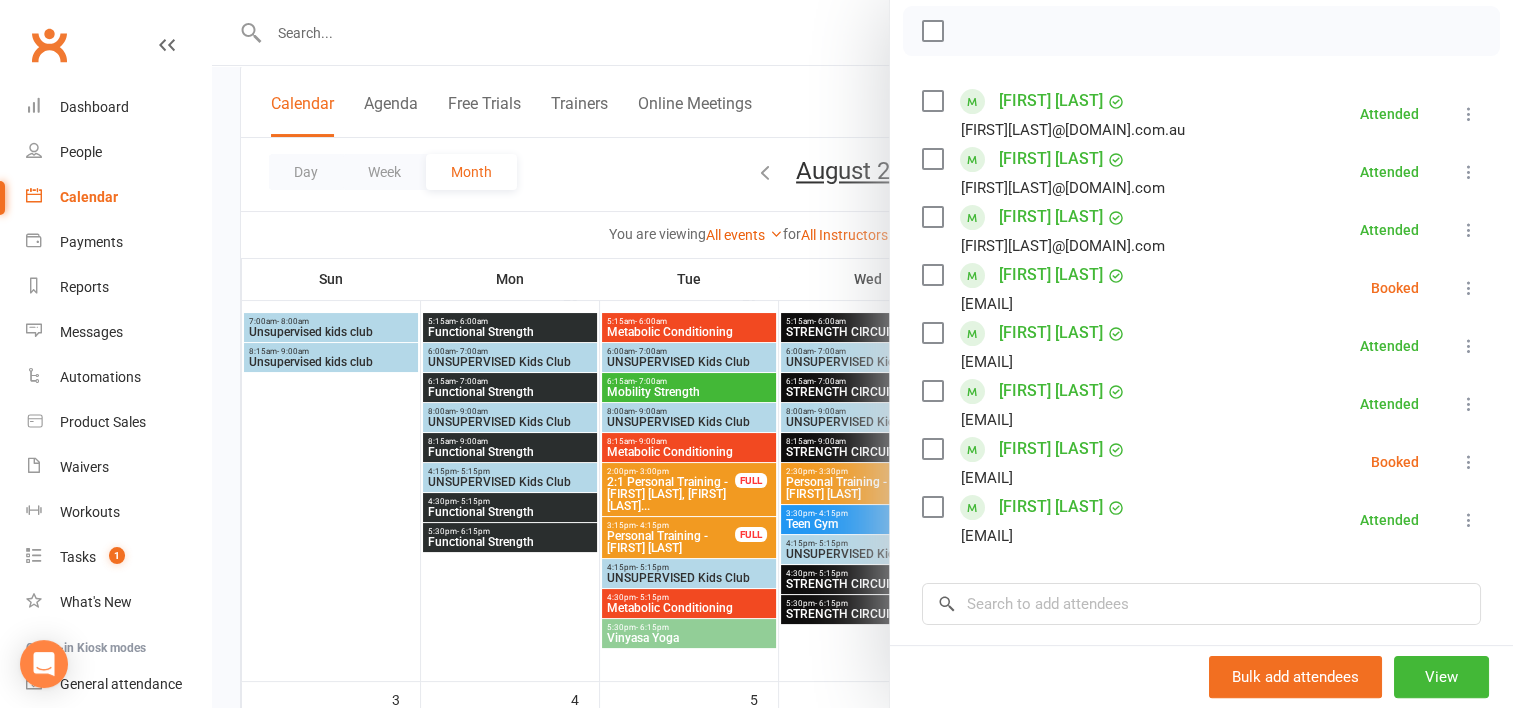 scroll, scrollTop: 0, scrollLeft: 0, axis: both 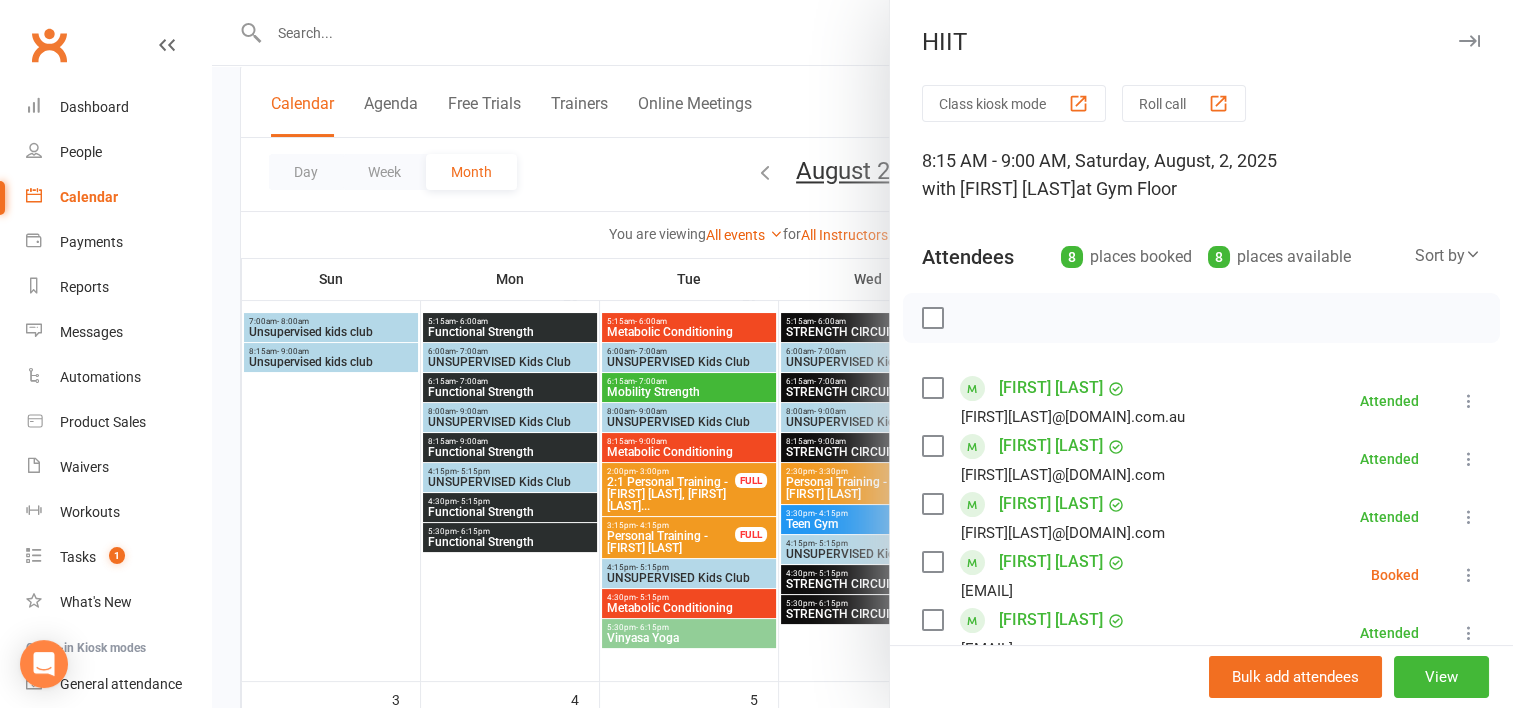 click at bounding box center (862, 354) 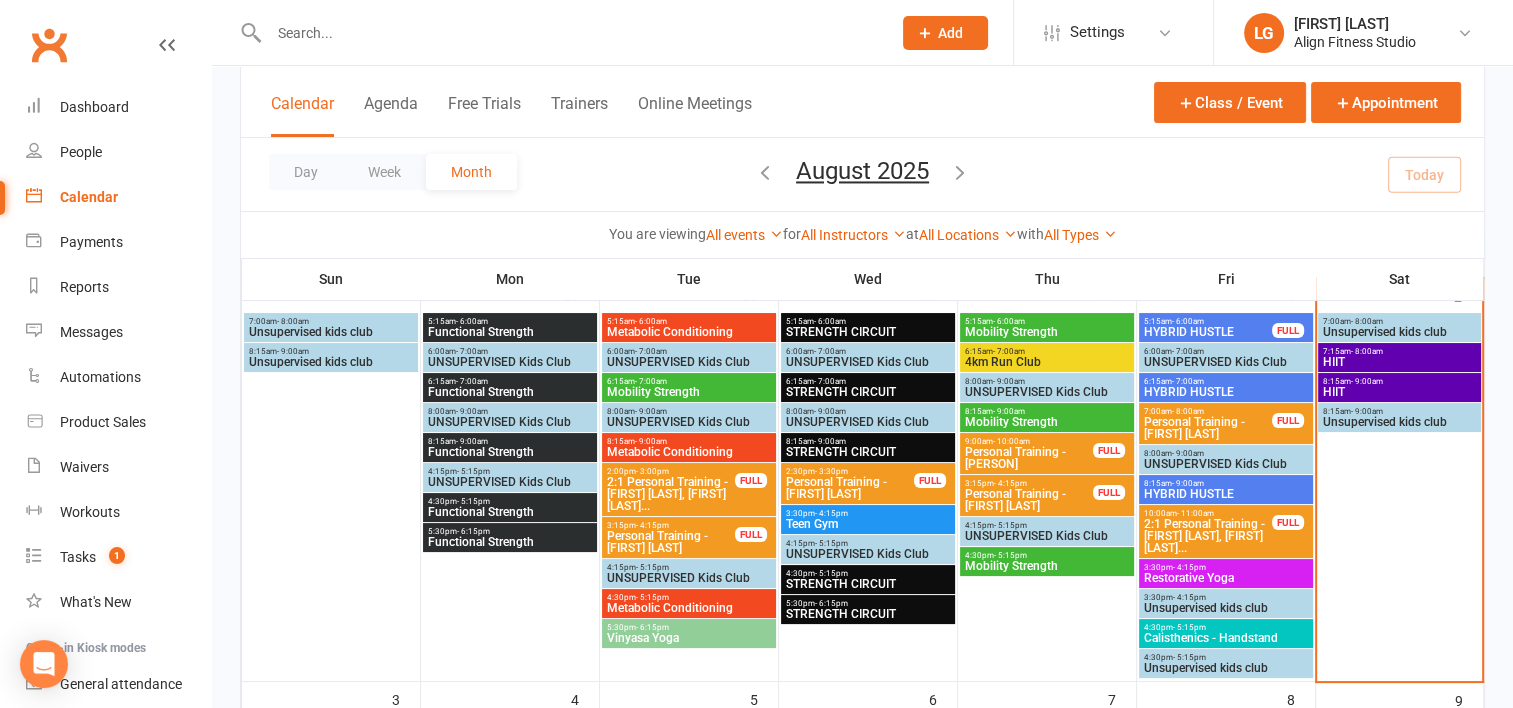 click on "7:15am  - 8:00am HIIT" at bounding box center [1399, 357] 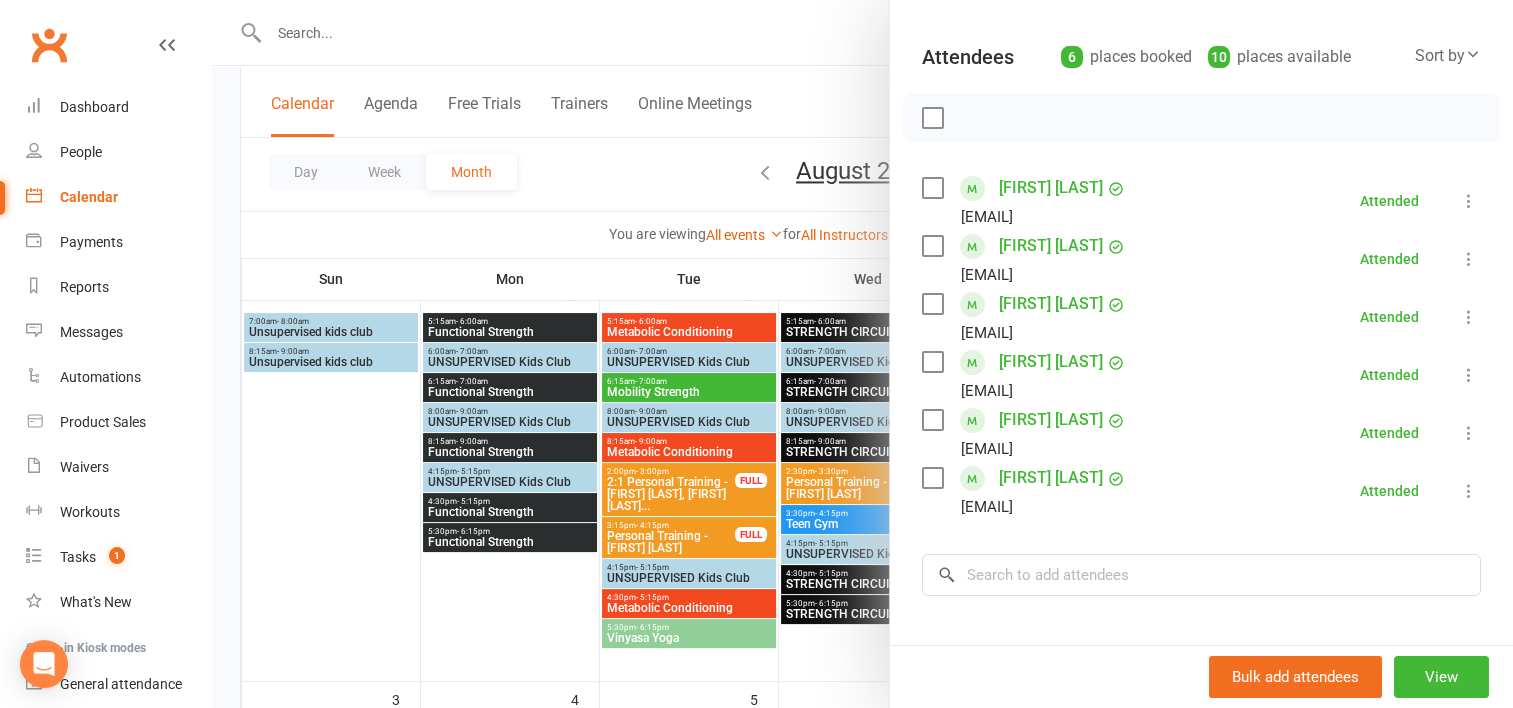 scroll, scrollTop: 216, scrollLeft: 0, axis: vertical 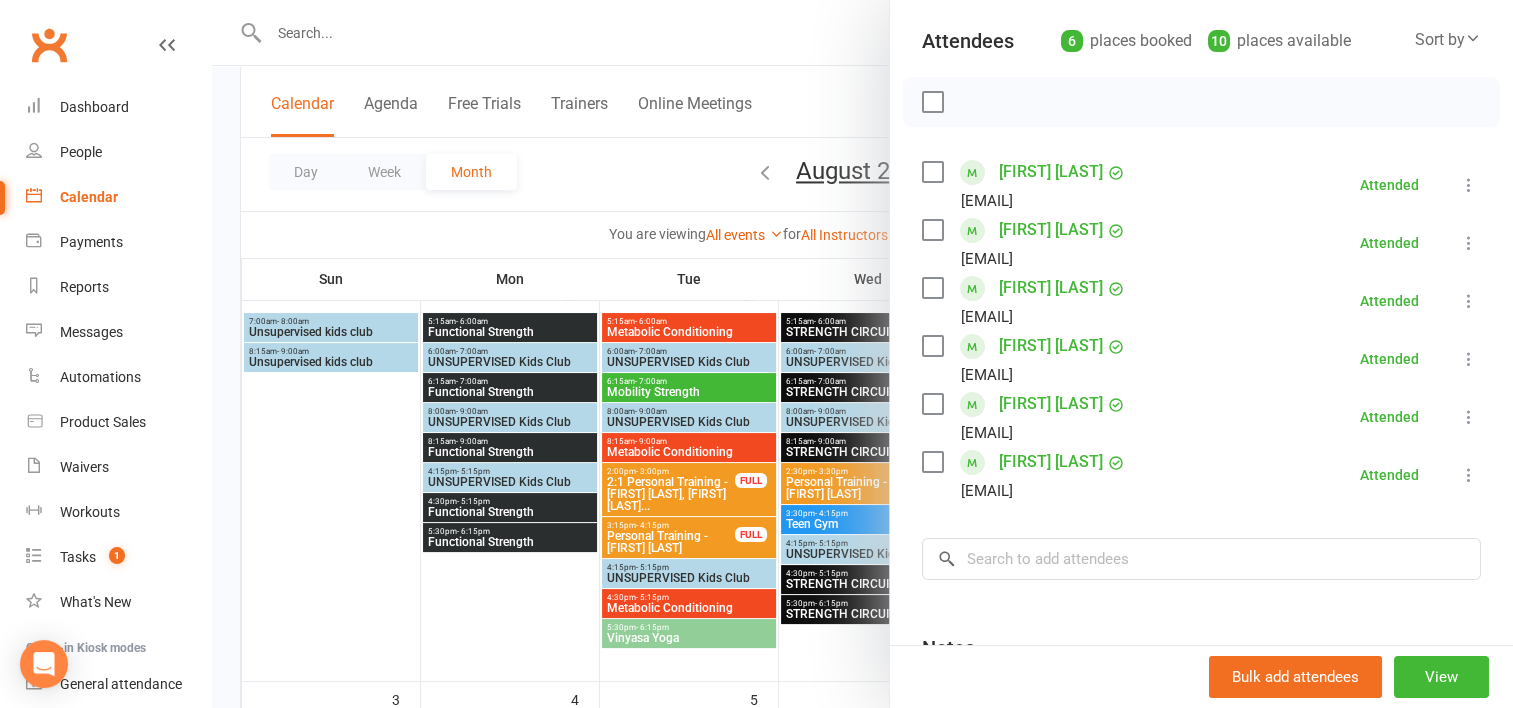 click at bounding box center (862, 354) 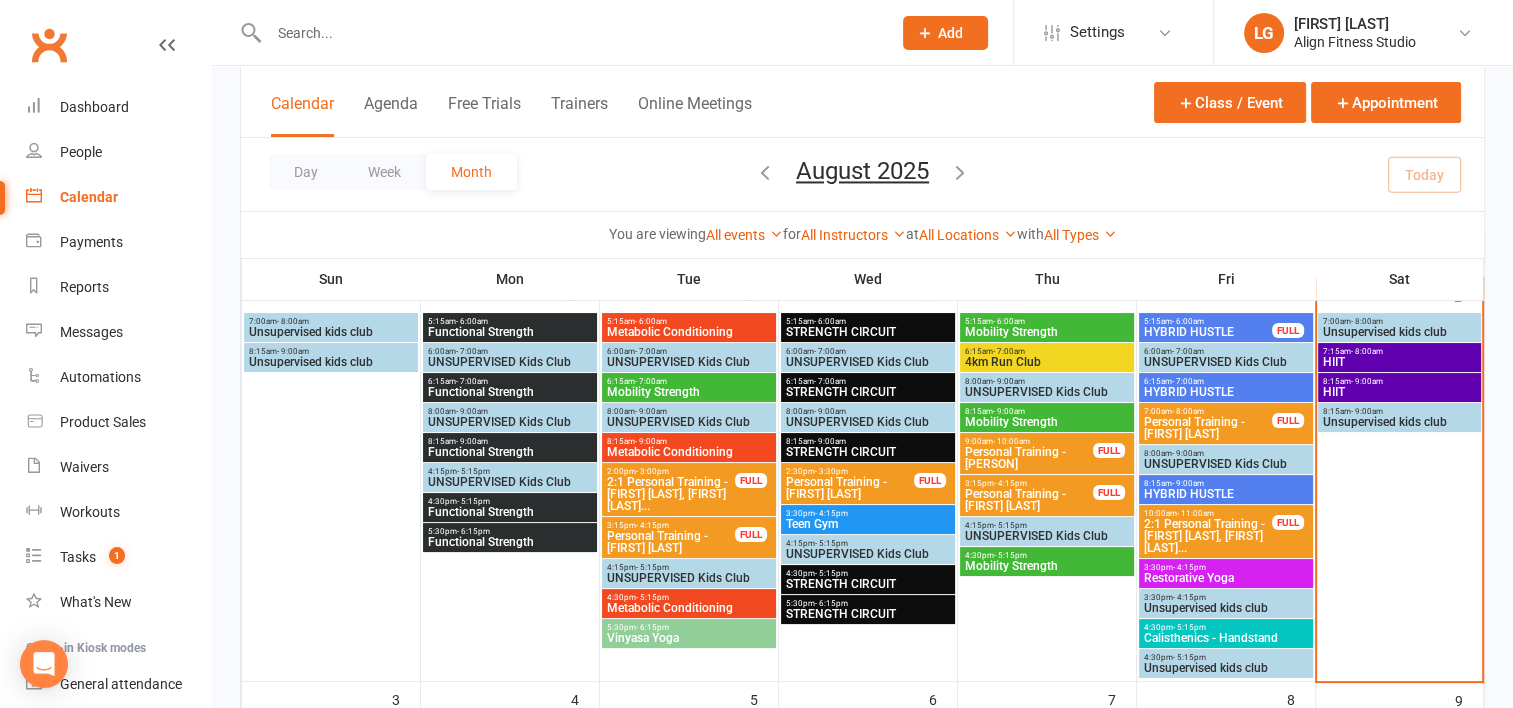 click on "8:15am  - 9:00am" at bounding box center [1399, 381] 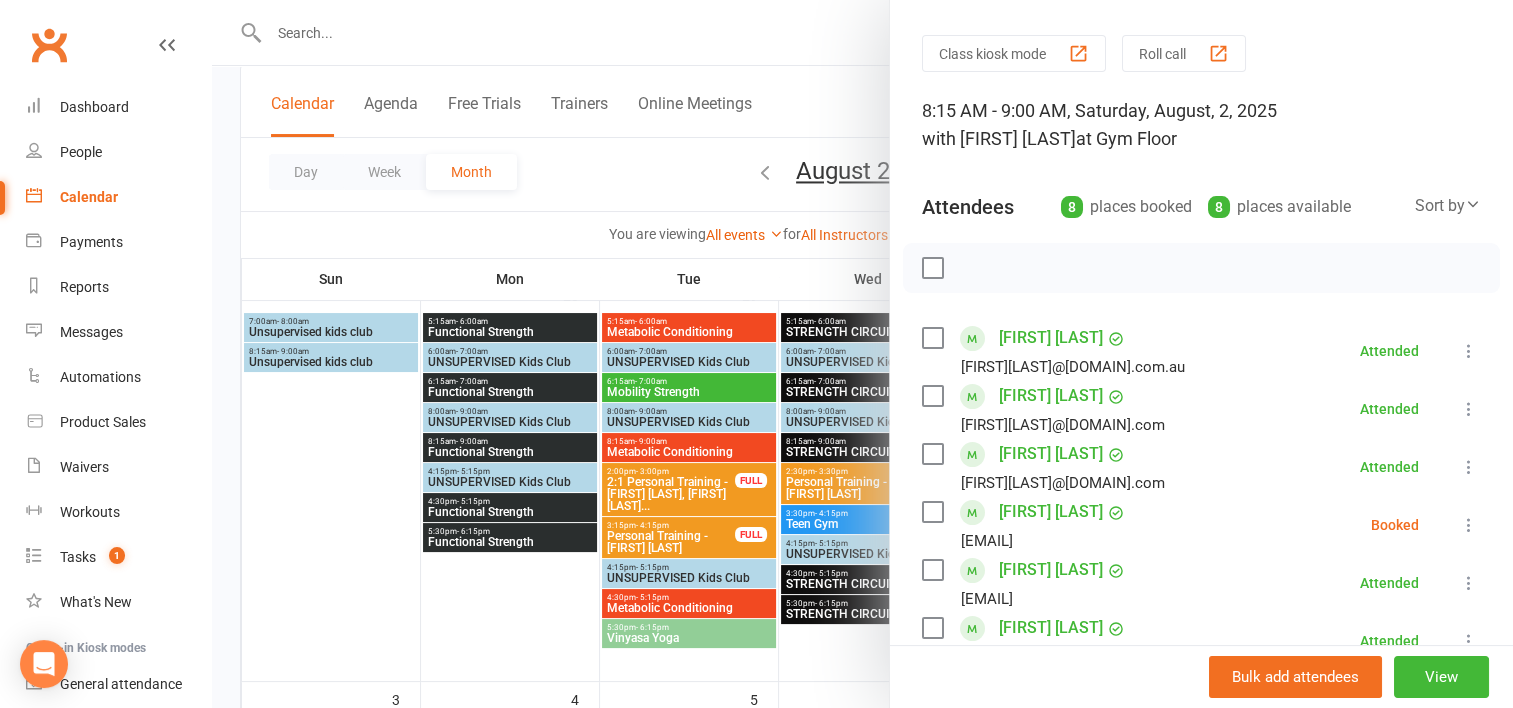 scroll, scrollTop: 0, scrollLeft: 0, axis: both 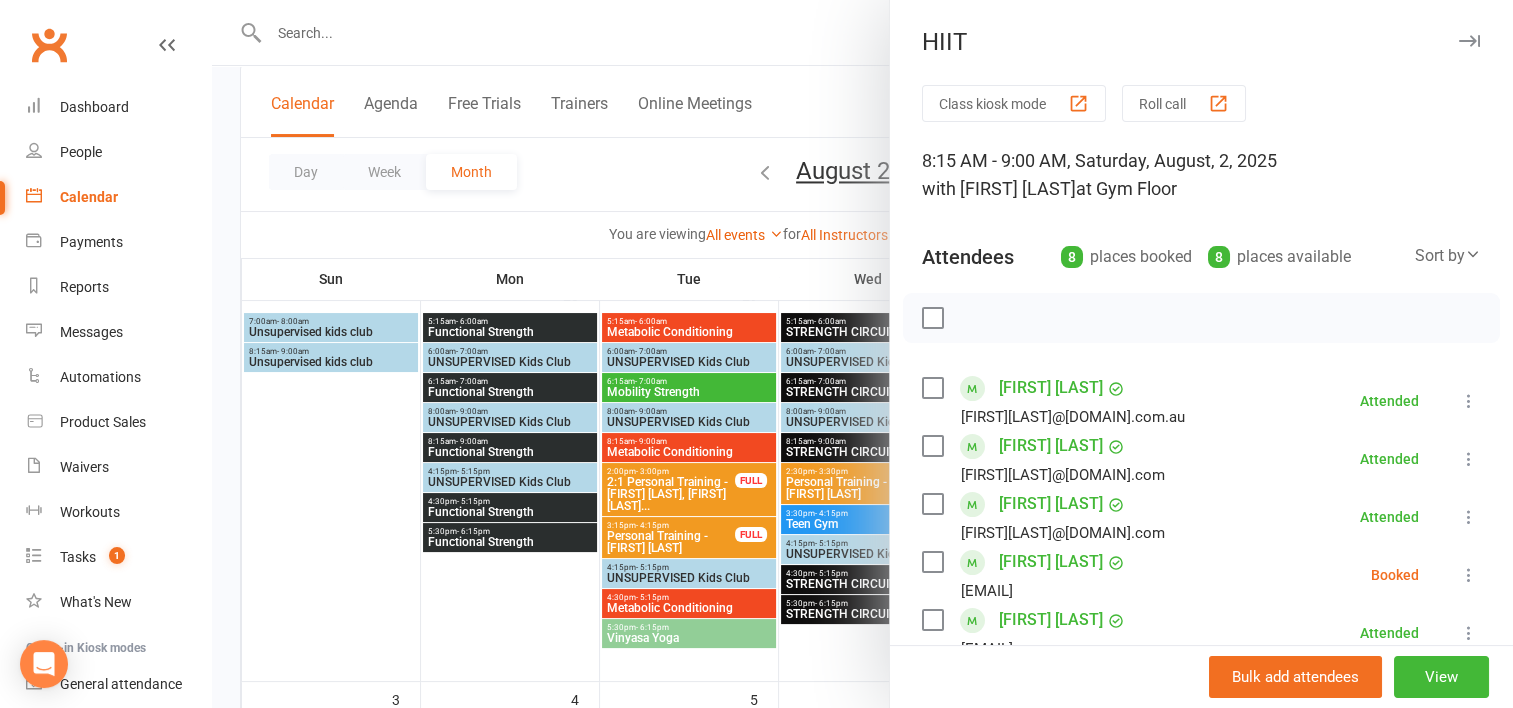 click at bounding box center (862, 354) 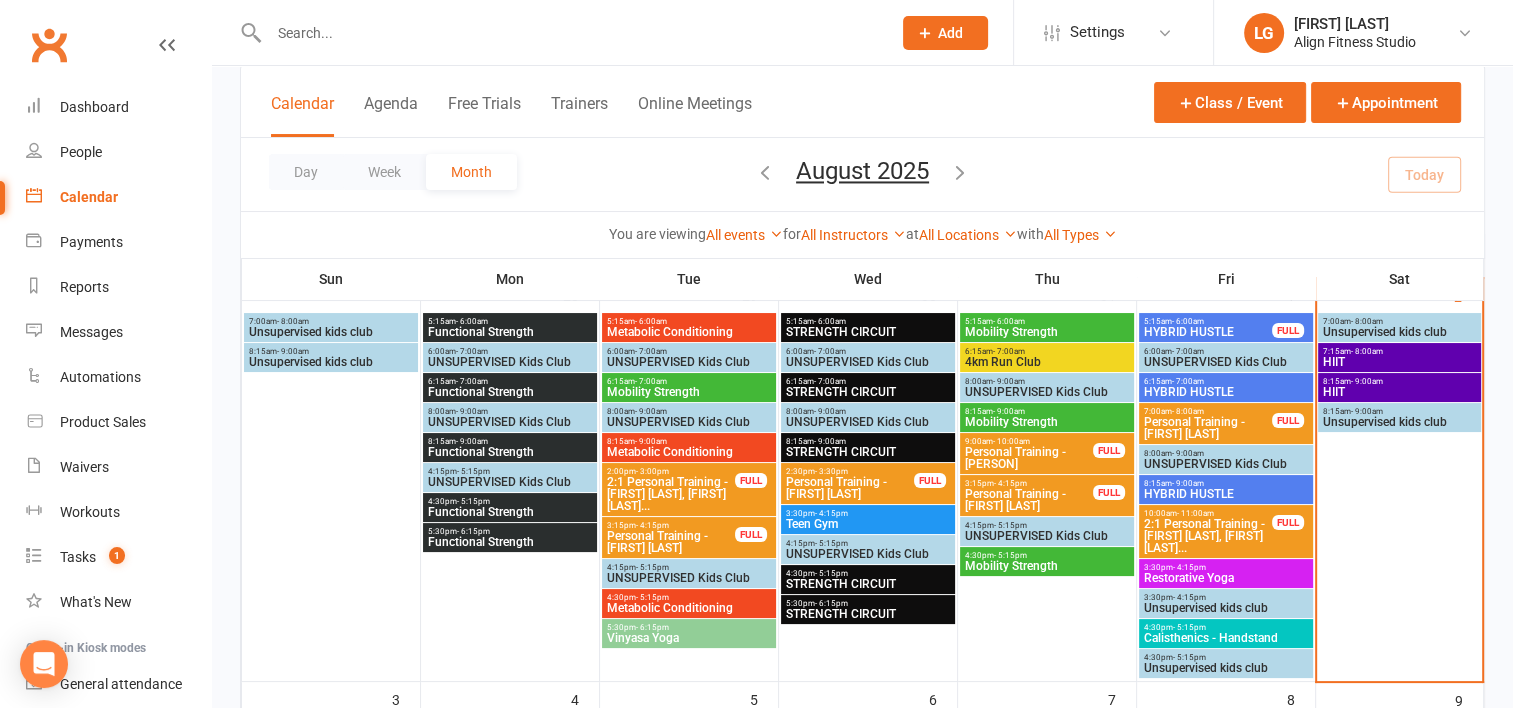 click on "HIIT" at bounding box center (1399, 362) 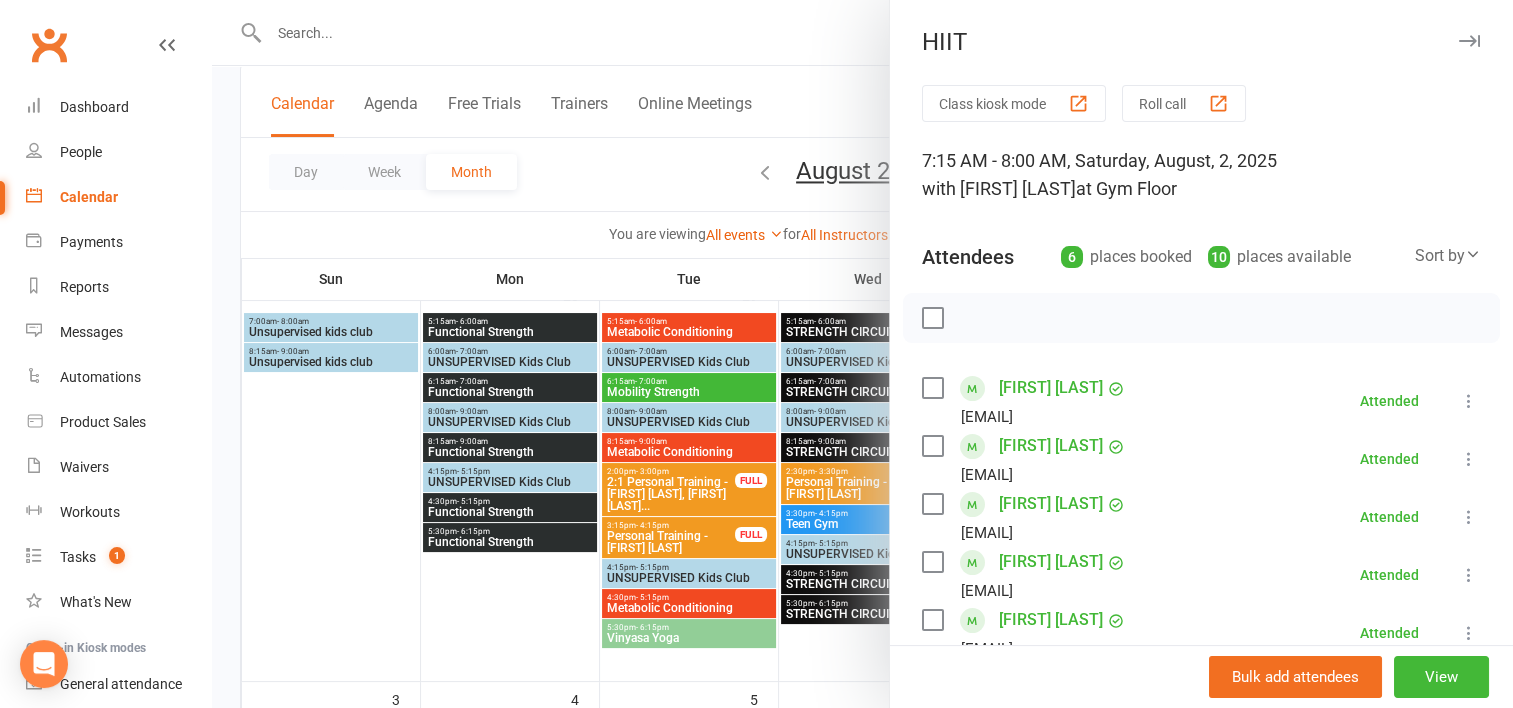 scroll, scrollTop: 132, scrollLeft: 0, axis: vertical 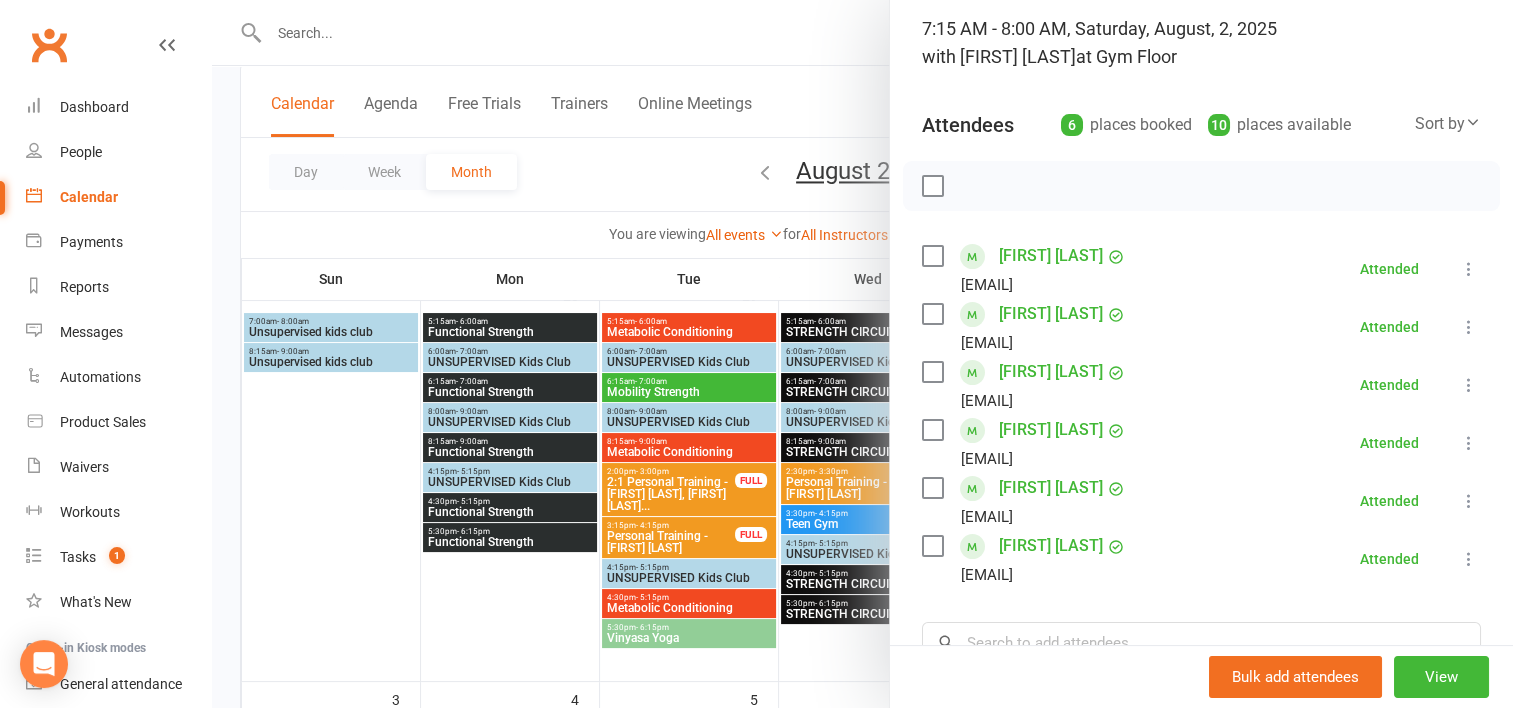 click on "[FIRST] [LAST]" at bounding box center (1051, 546) 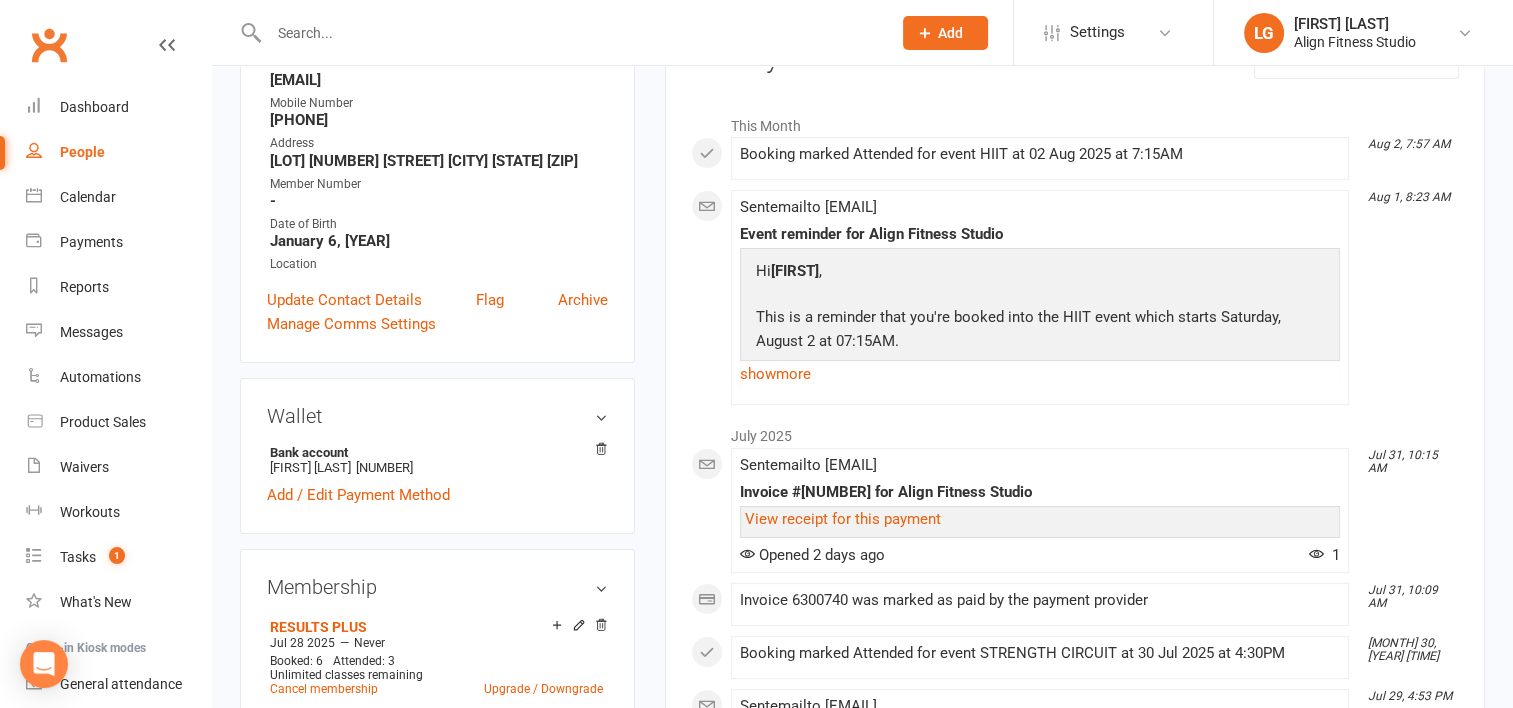 scroll, scrollTop: 0, scrollLeft: 0, axis: both 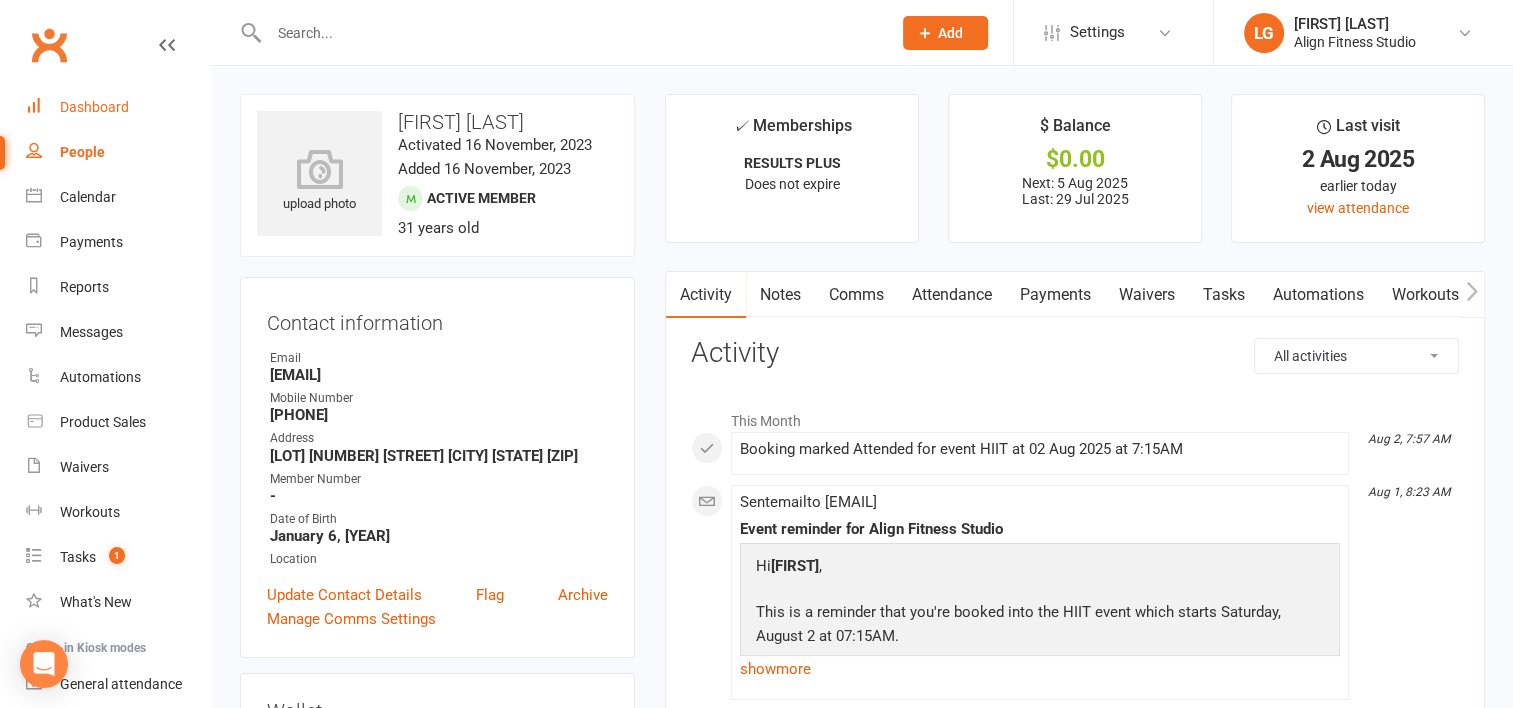 click on "Dashboard" at bounding box center (118, 107) 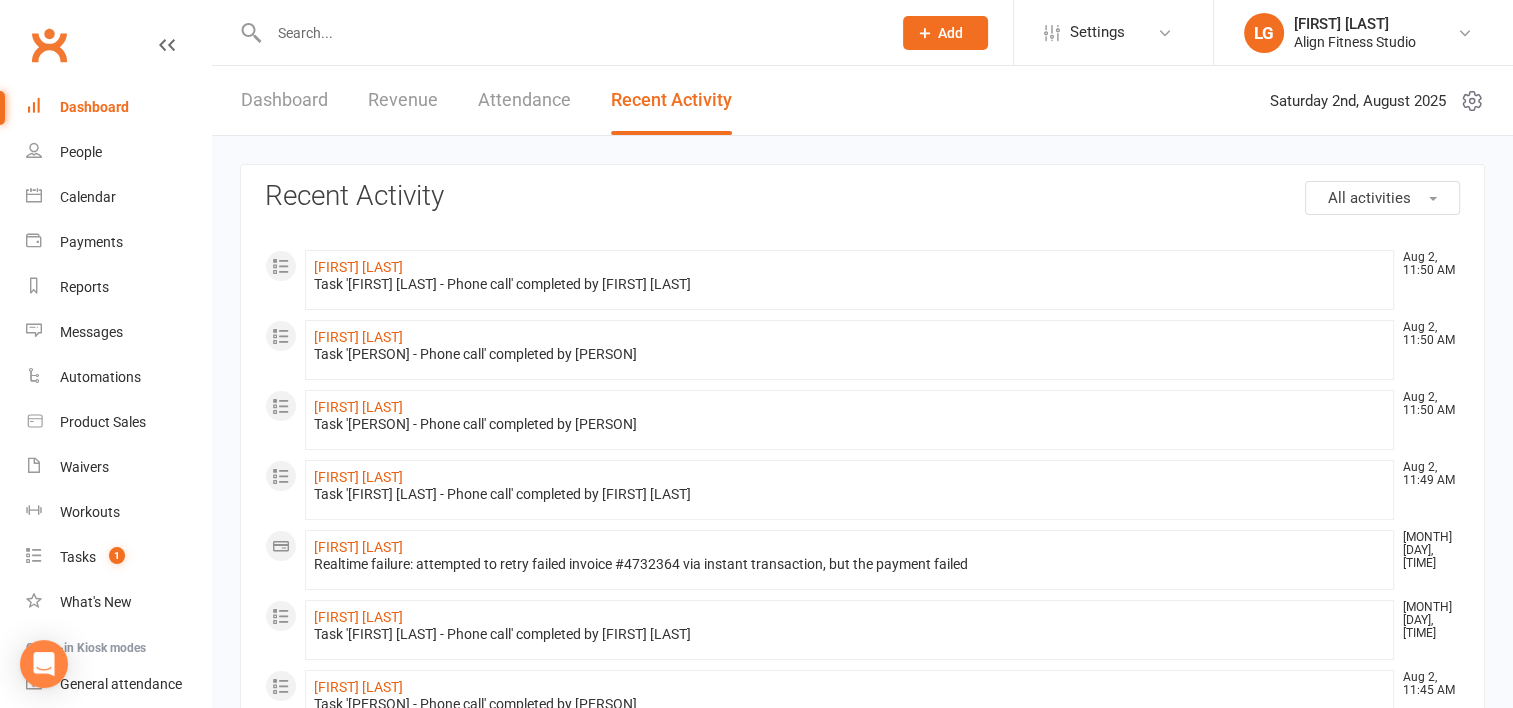 click on "Dashboard" at bounding box center (284, 100) 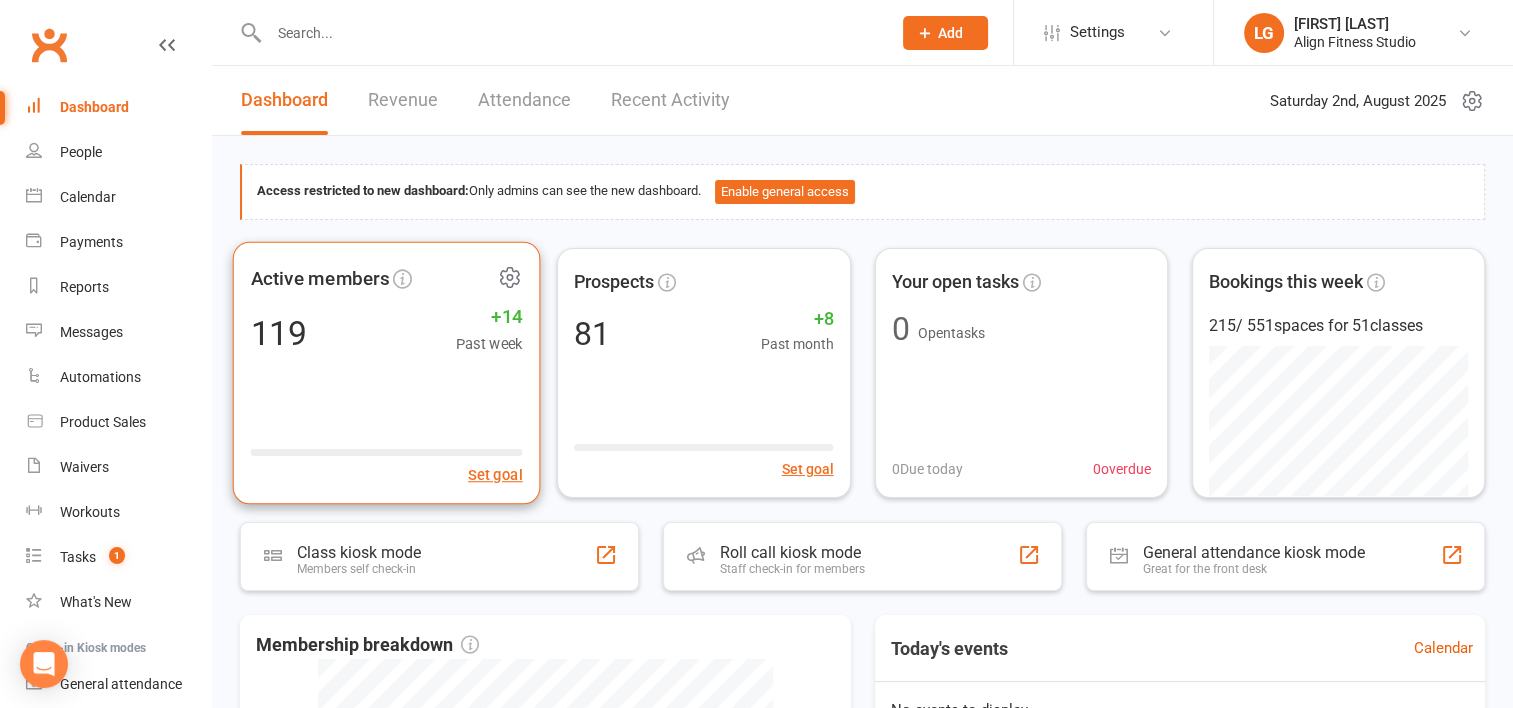 click on "Active members   119 +14 Past week Set goal" at bounding box center (387, 372) 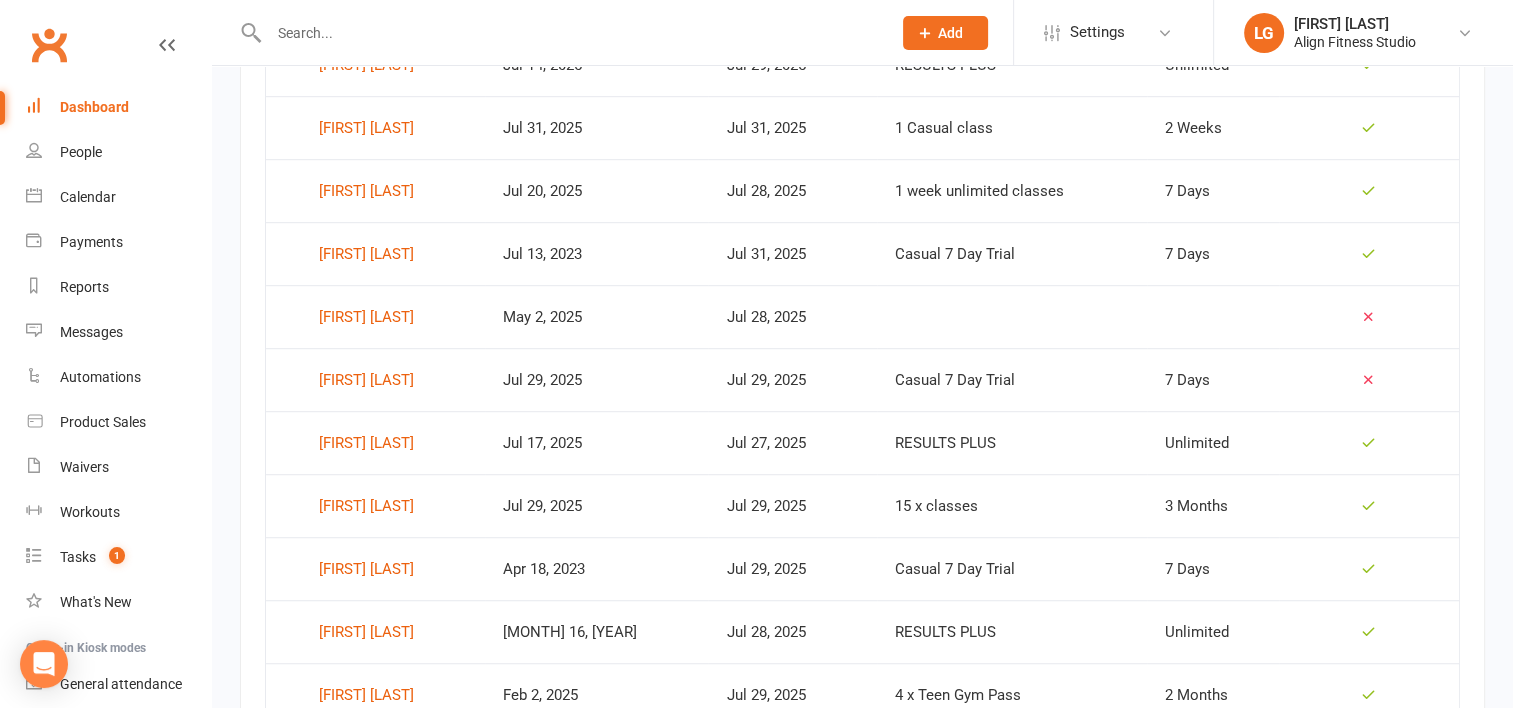 scroll, scrollTop: 1188, scrollLeft: 0, axis: vertical 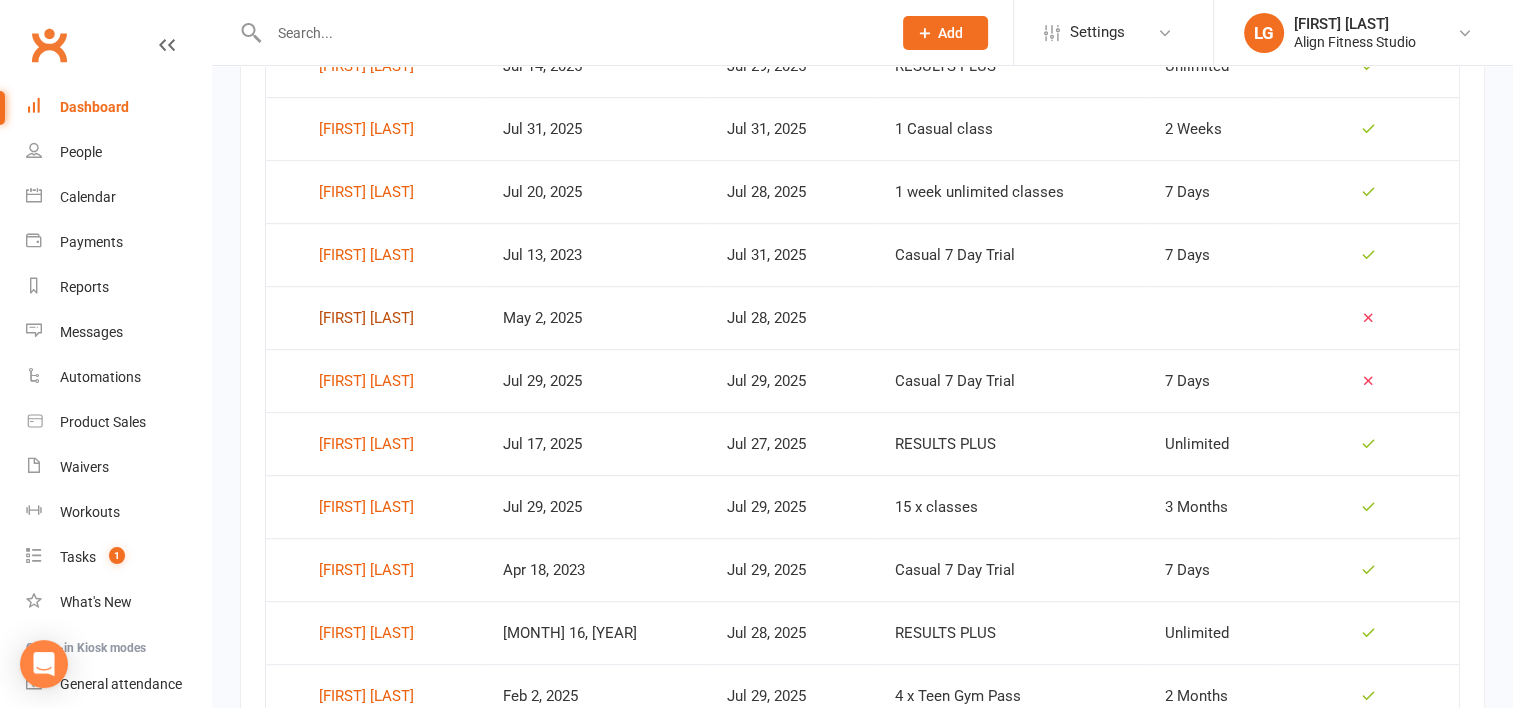 click on "[FIRST] [LAST]" at bounding box center [366, 318] 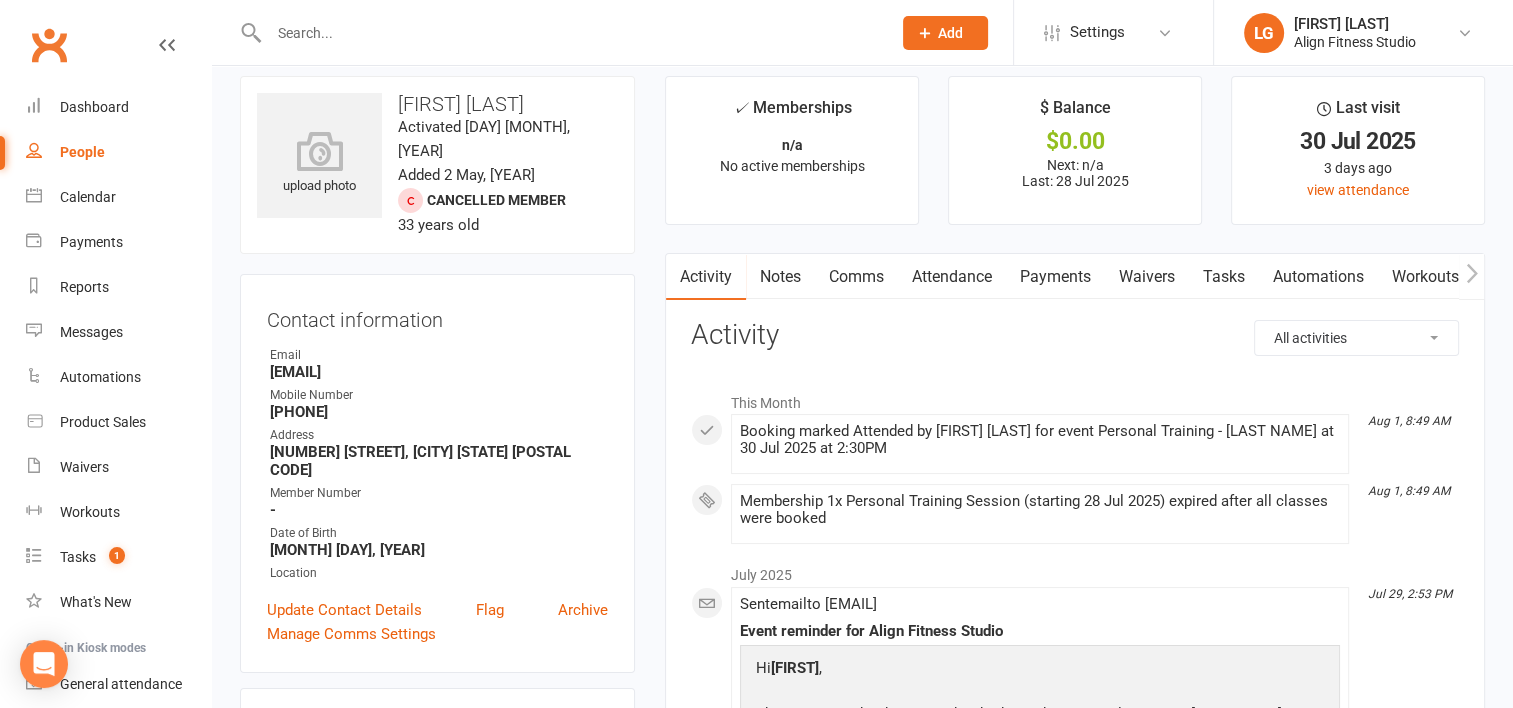 scroll, scrollTop: 19, scrollLeft: 0, axis: vertical 